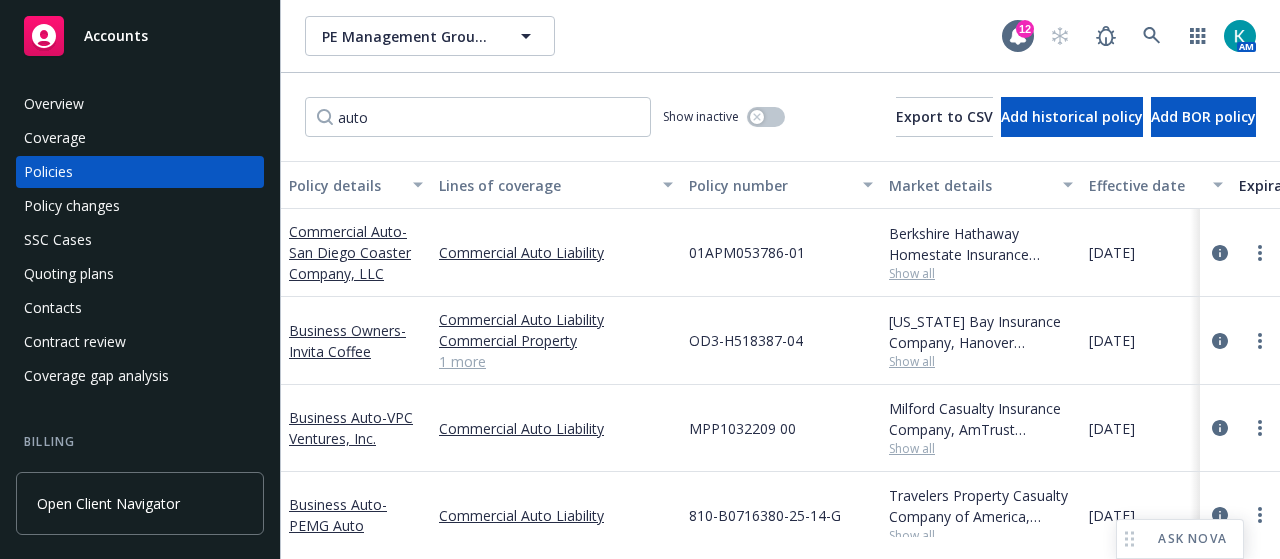 scroll, scrollTop: 0, scrollLeft: 0, axis: both 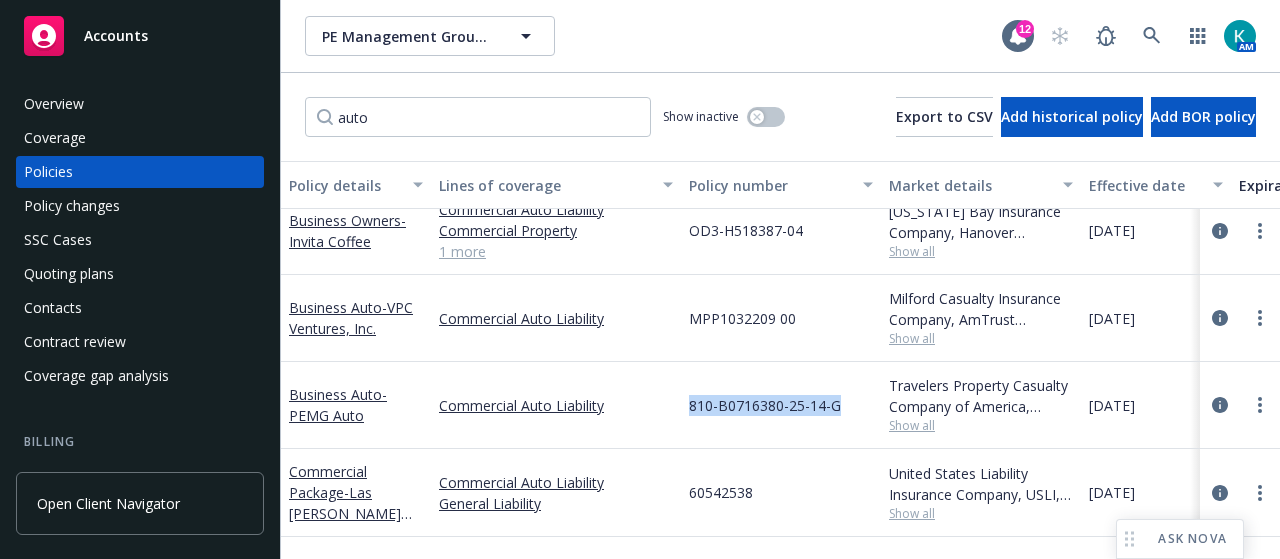 drag, startPoint x: 692, startPoint y: 399, endPoint x: 842, endPoint y: 418, distance: 151.19855 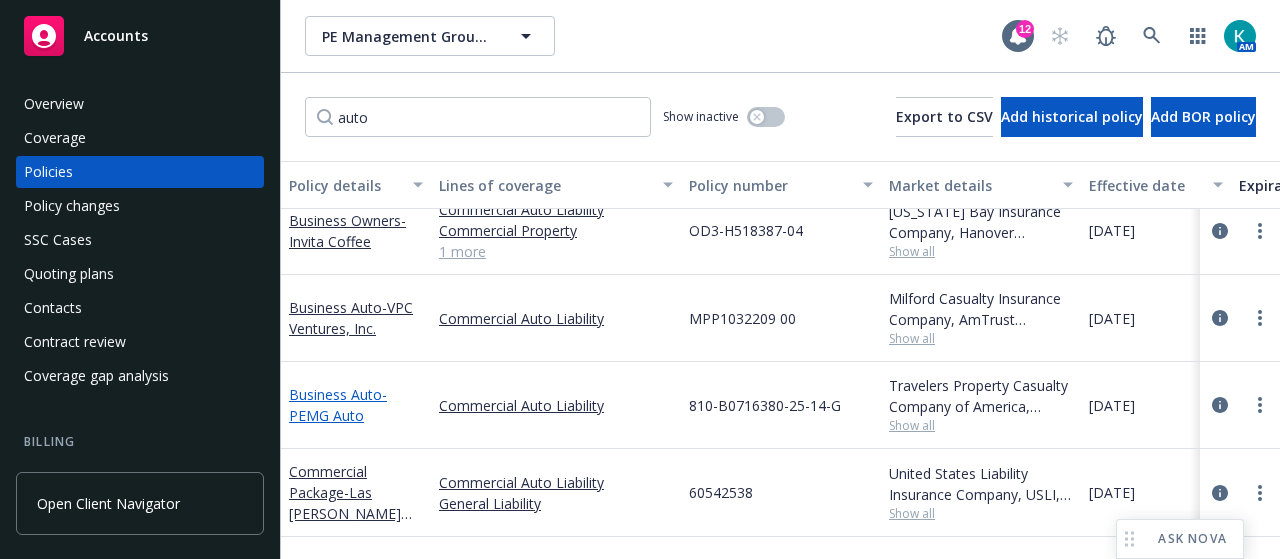 click on "Business Auto  -  PEMG Auto" at bounding box center [338, 405] 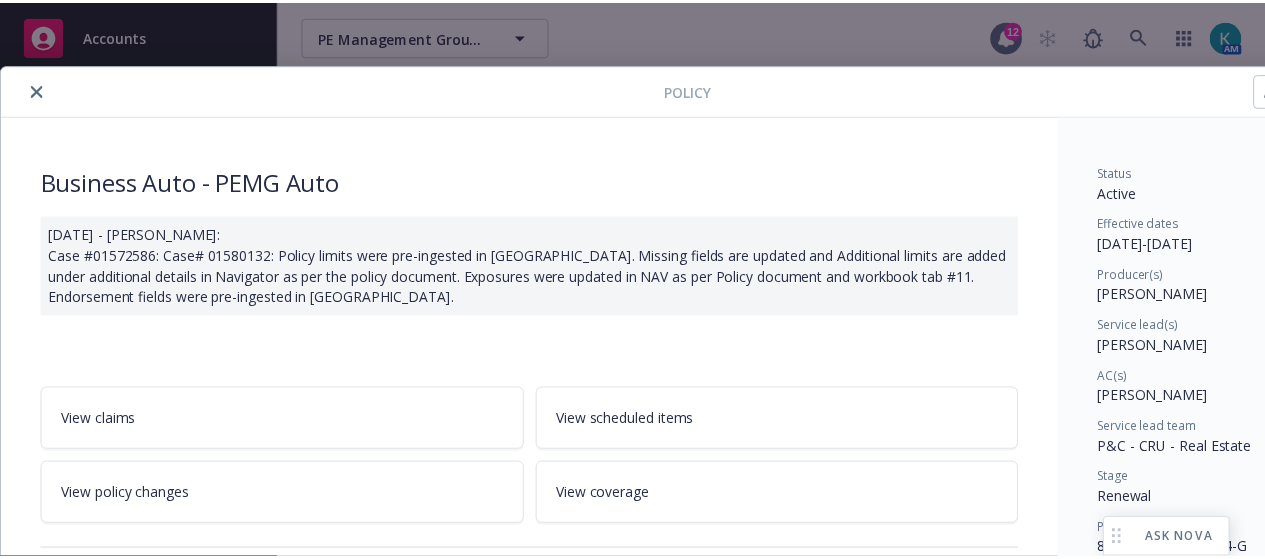 scroll, scrollTop: 300, scrollLeft: 0, axis: vertical 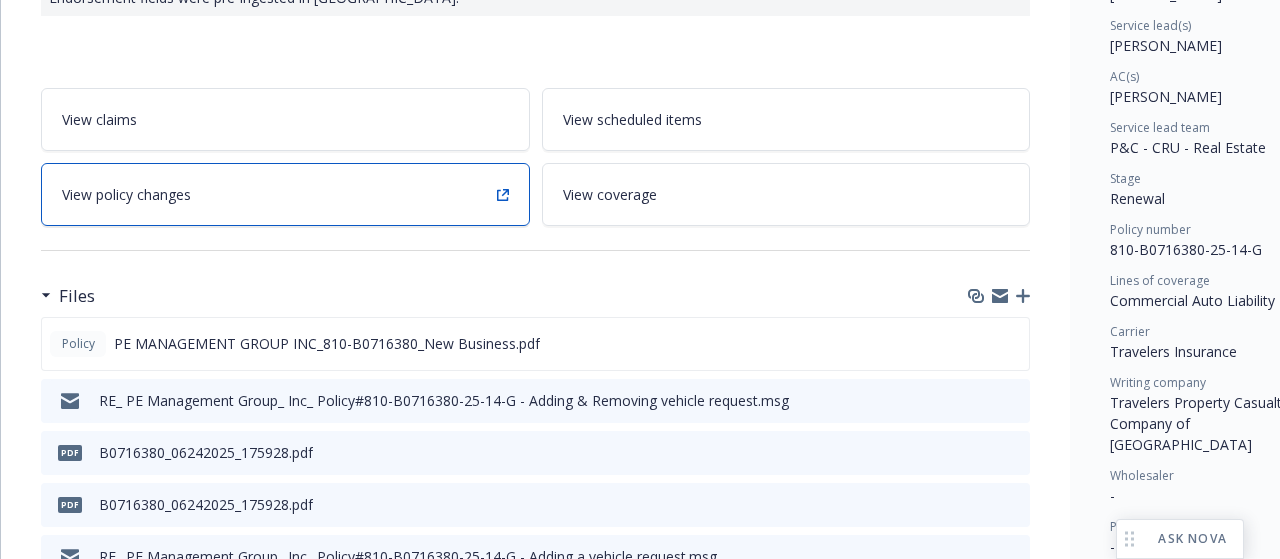 click on "View policy changes" at bounding box center [285, 194] 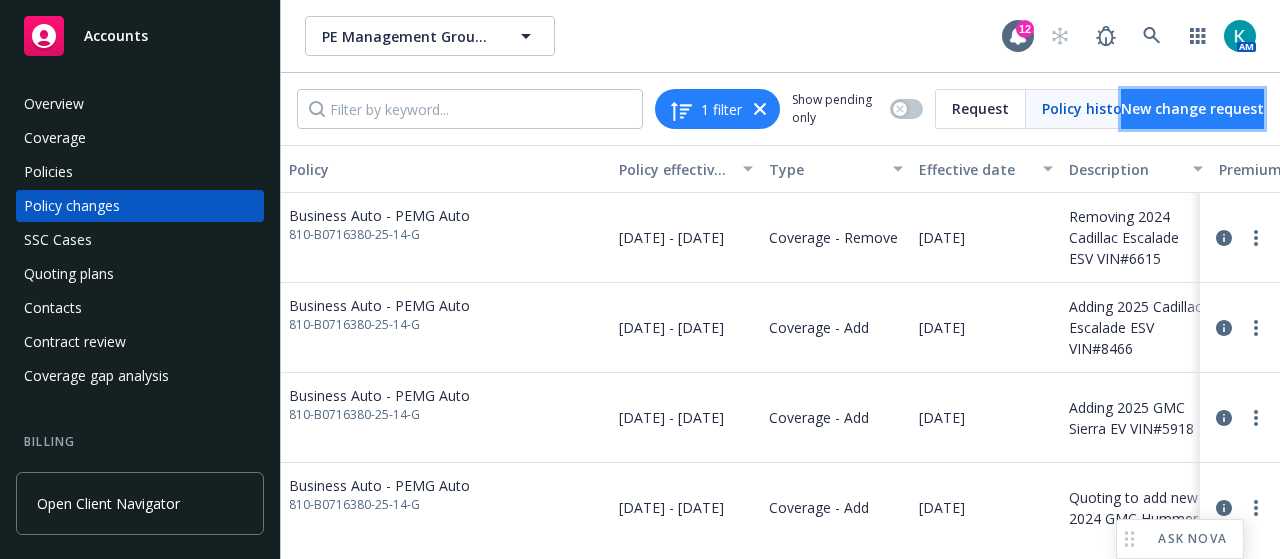 click on "New change request" at bounding box center (1192, 108) 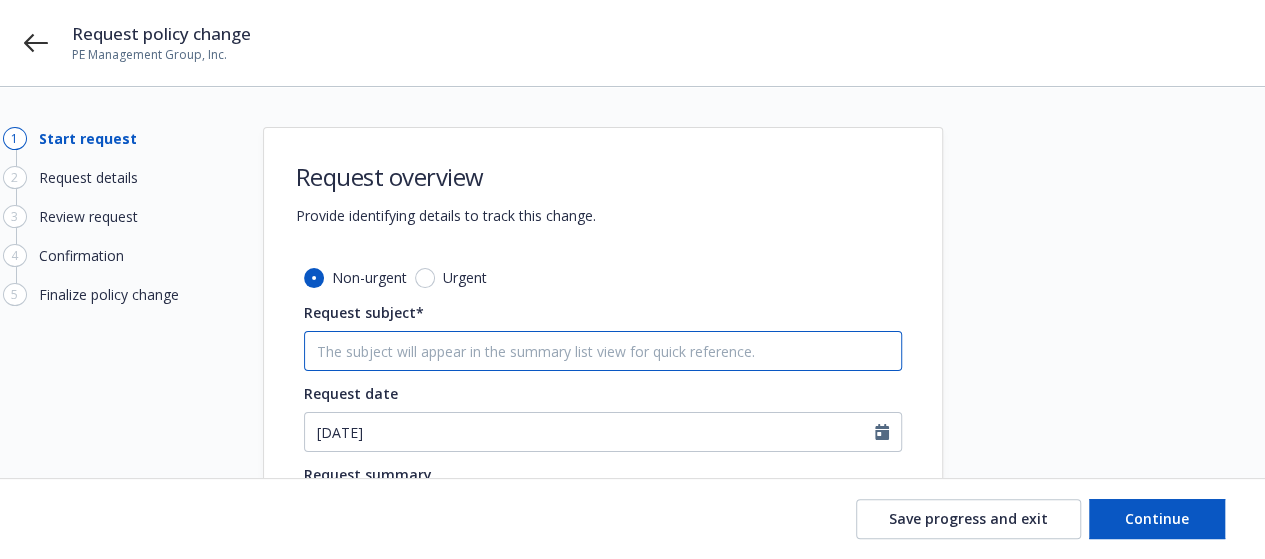 click on "Request subject*" at bounding box center (603, 351) 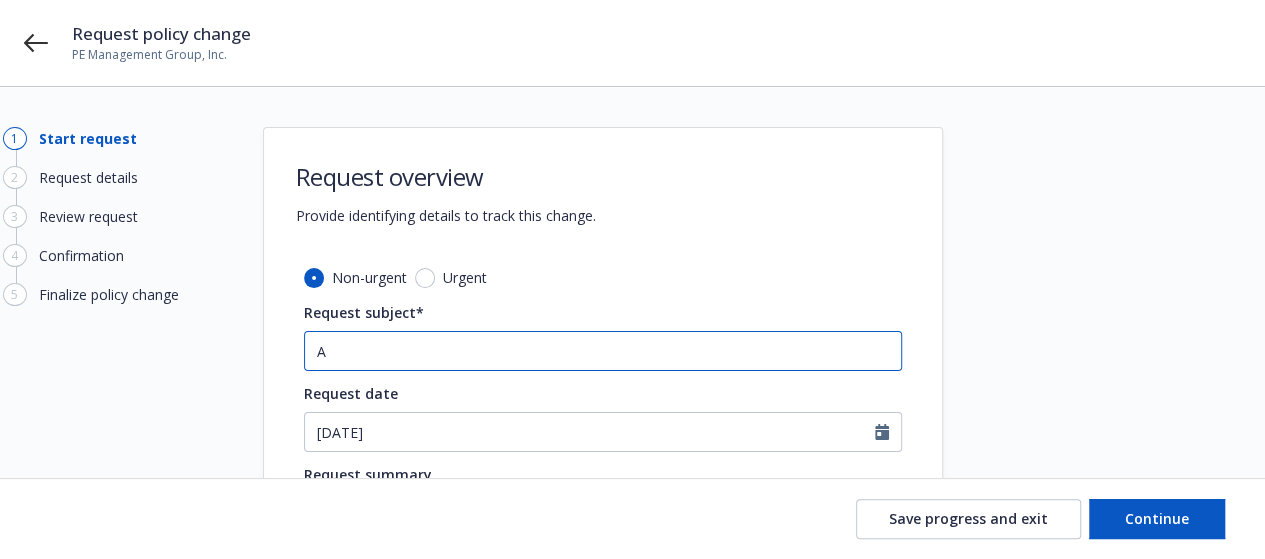 type on "x" 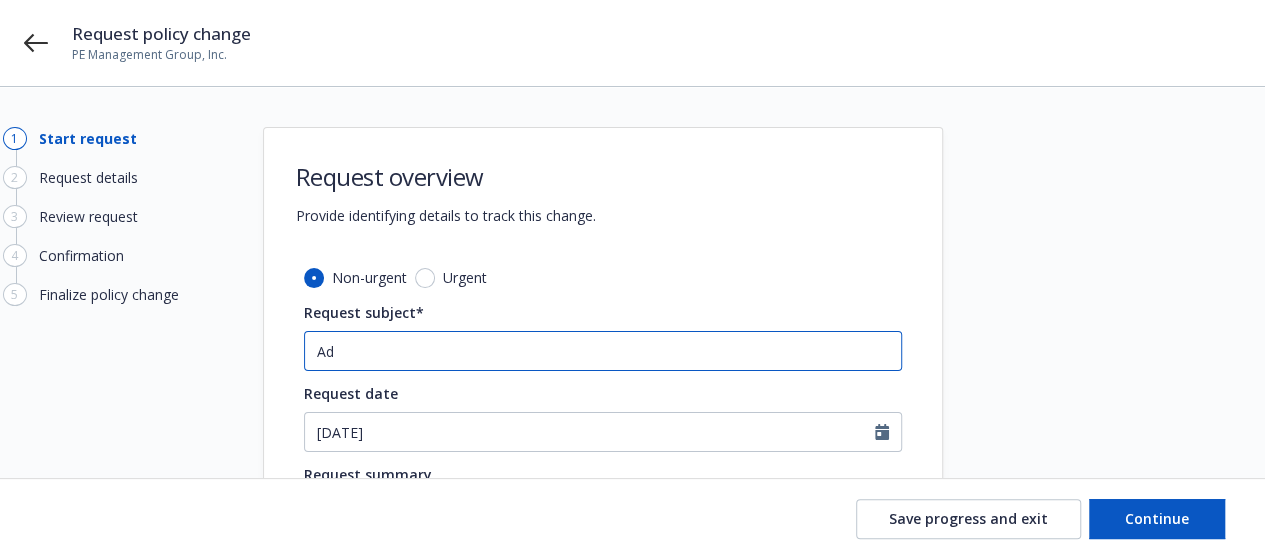 type on "x" 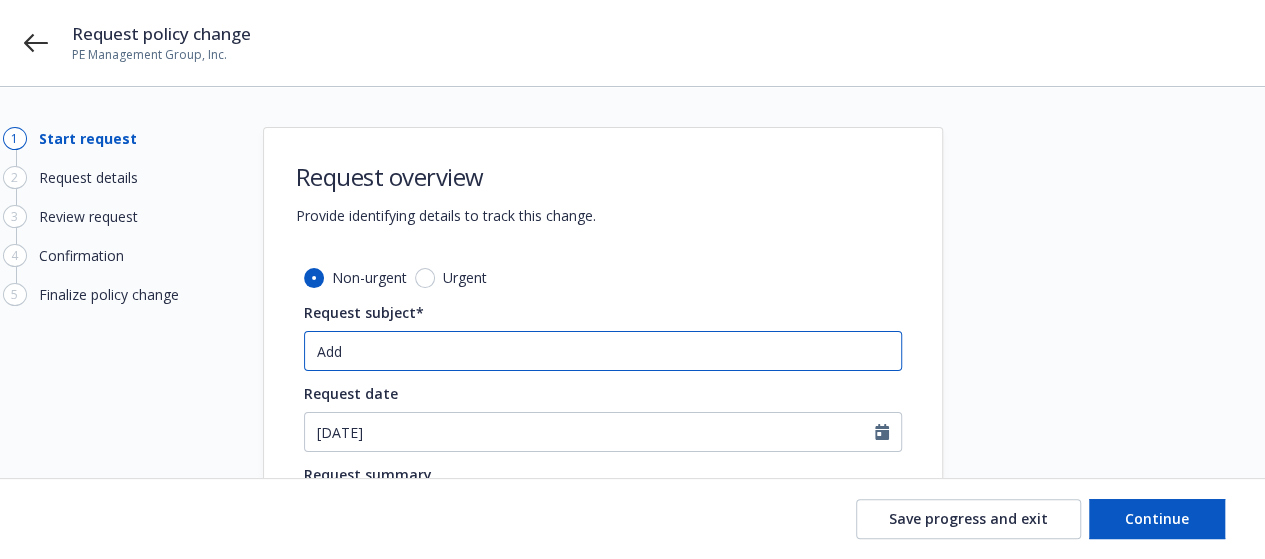 type on "x" 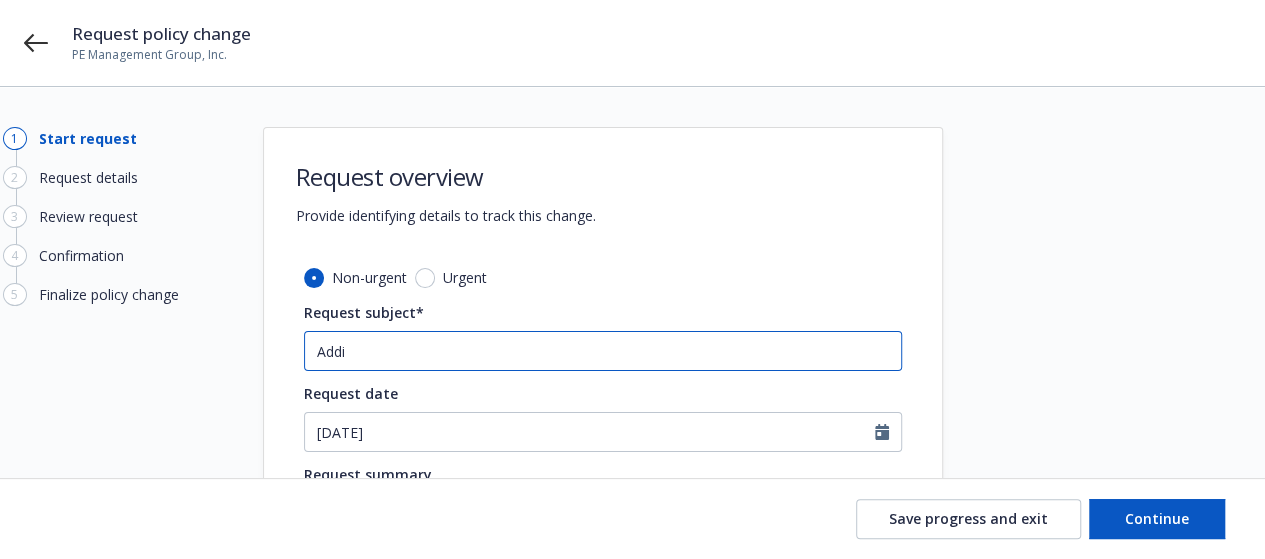 type on "x" 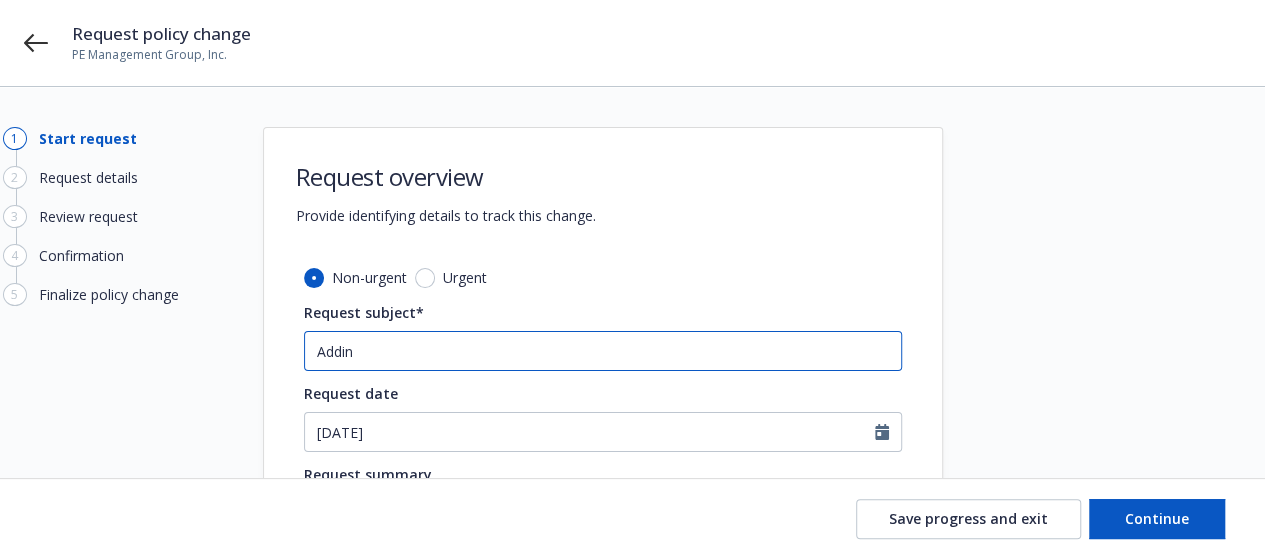 type on "x" 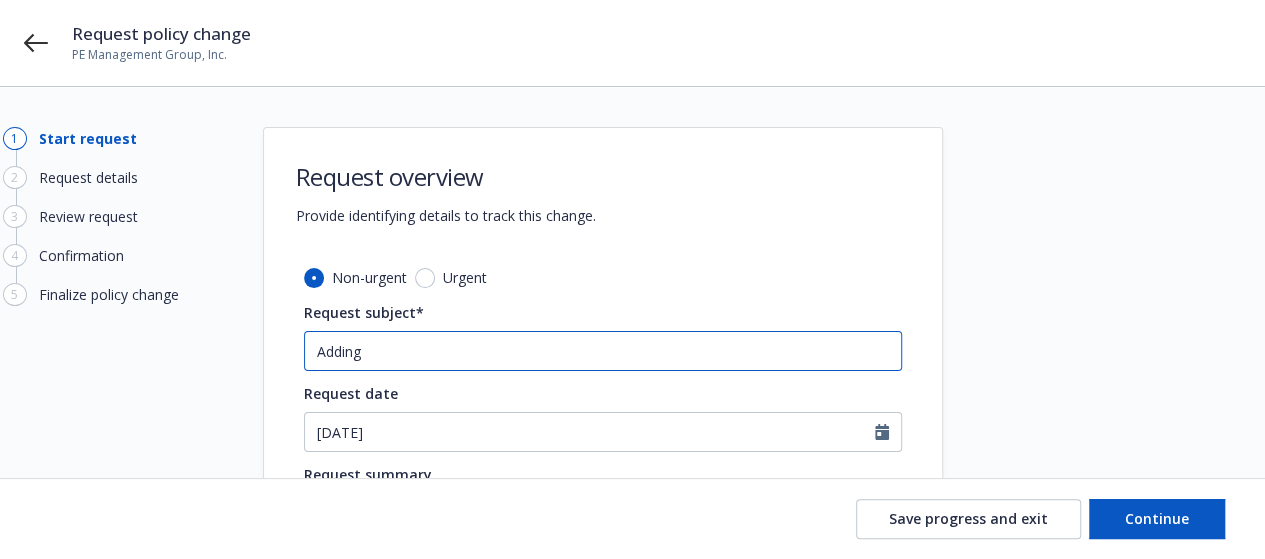 type on "Adding" 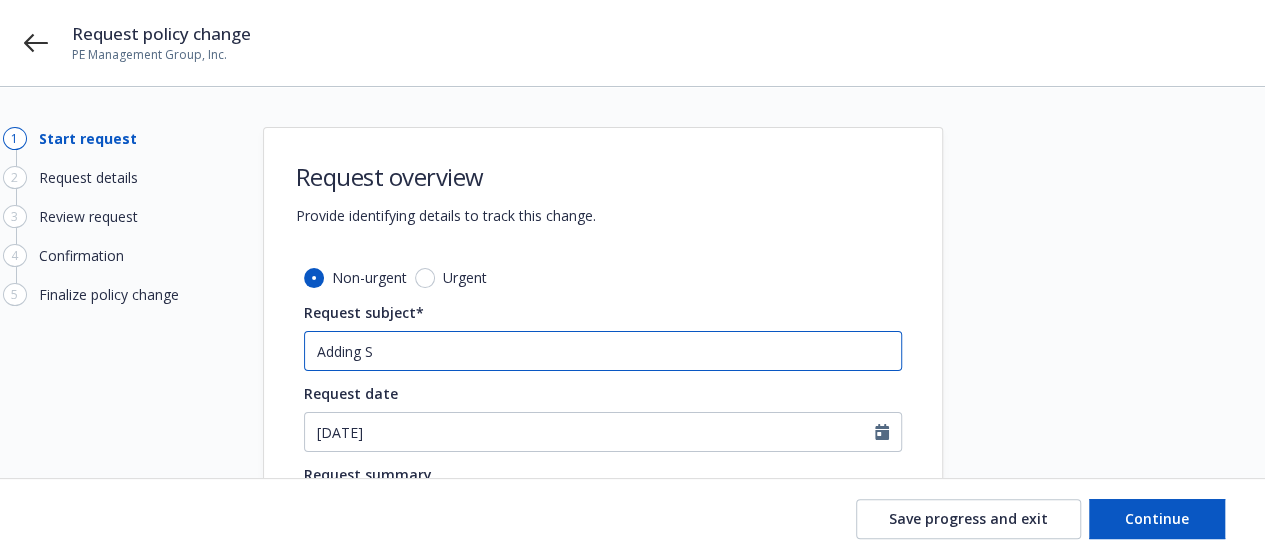 type on "x" 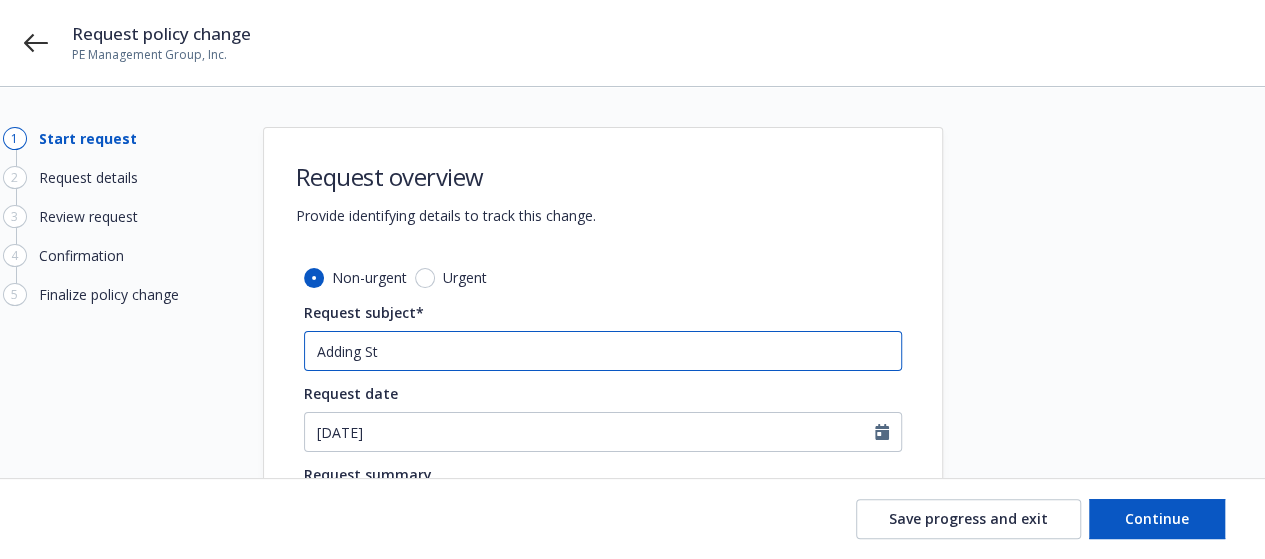 type on "Adding Sto" 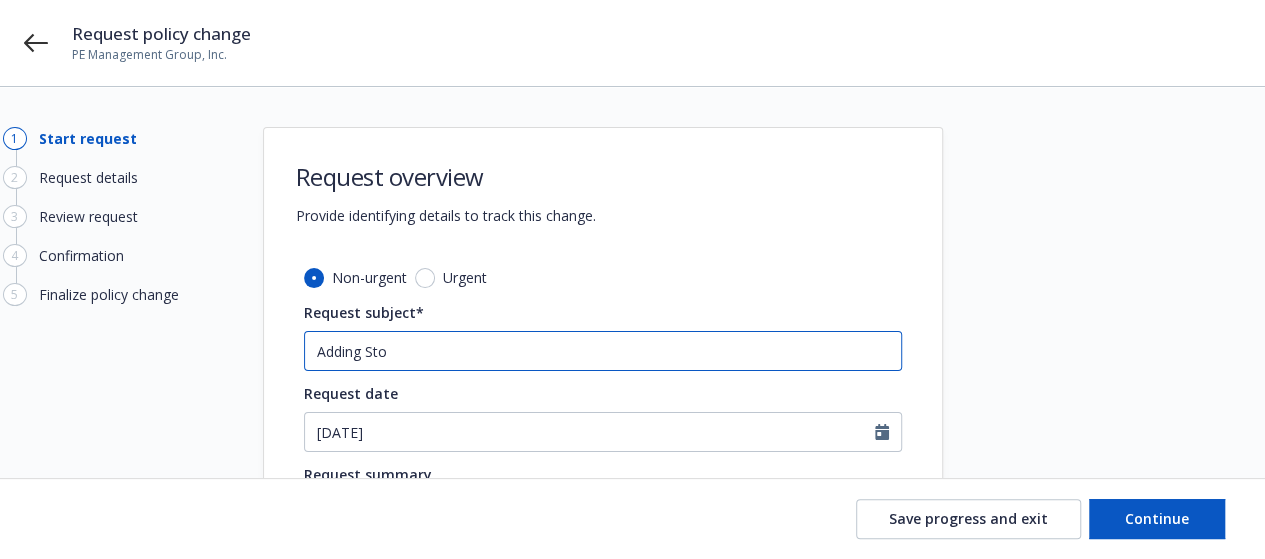 type on "x" 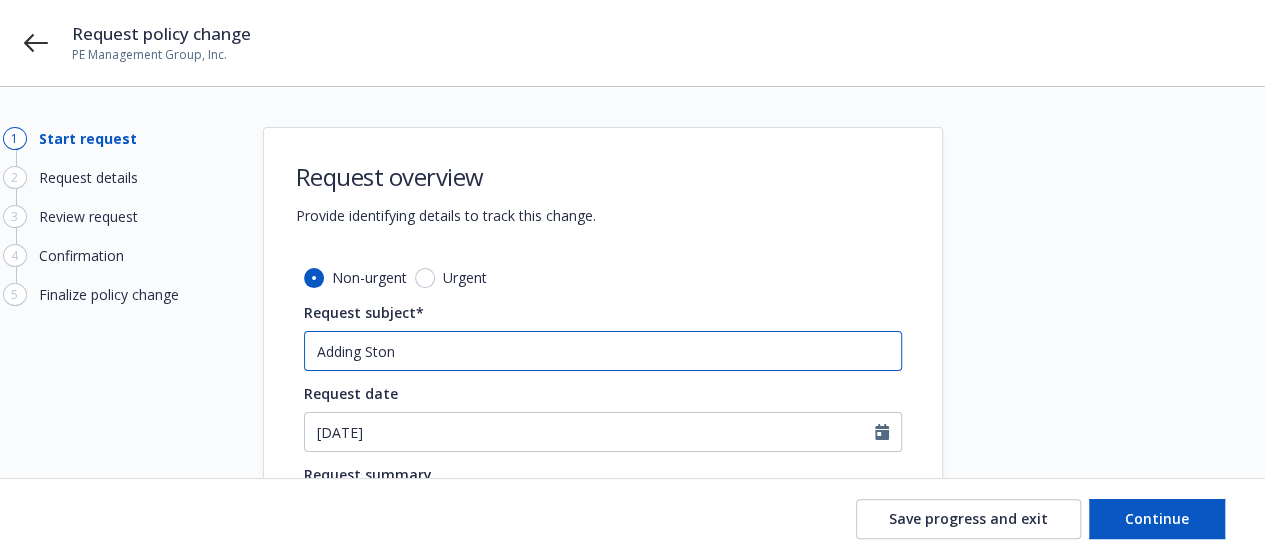 type on "x" 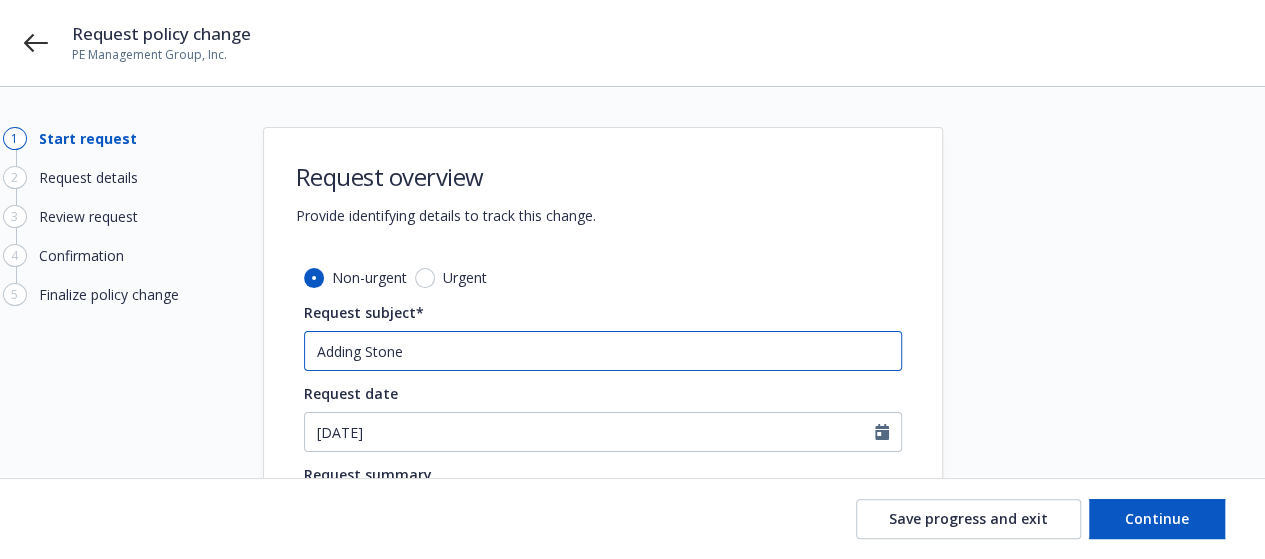 type on "x" 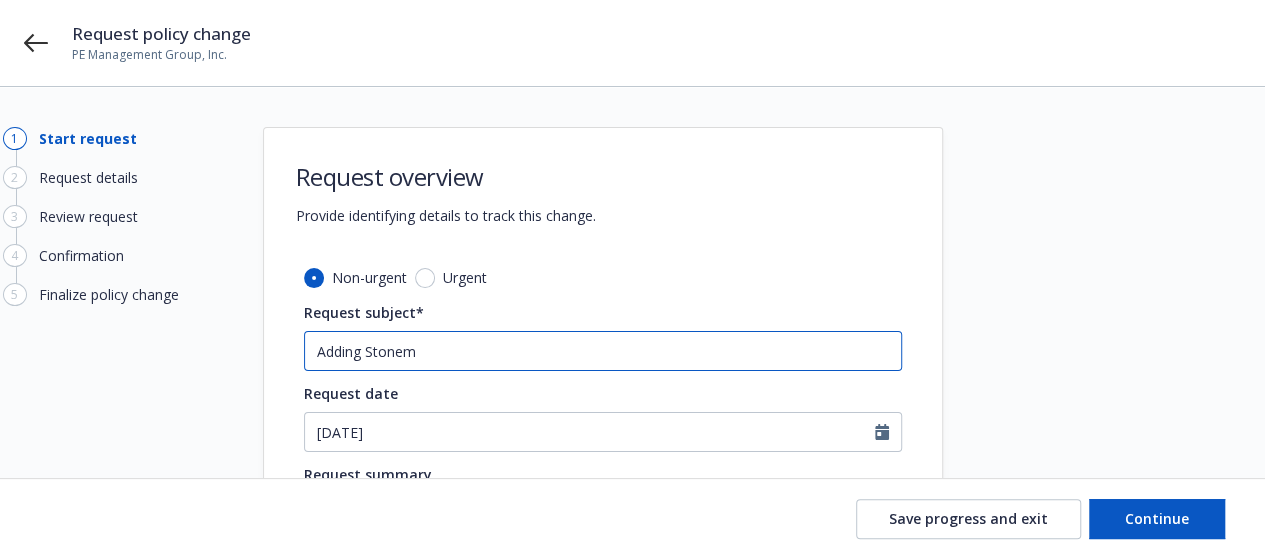 type on "x" 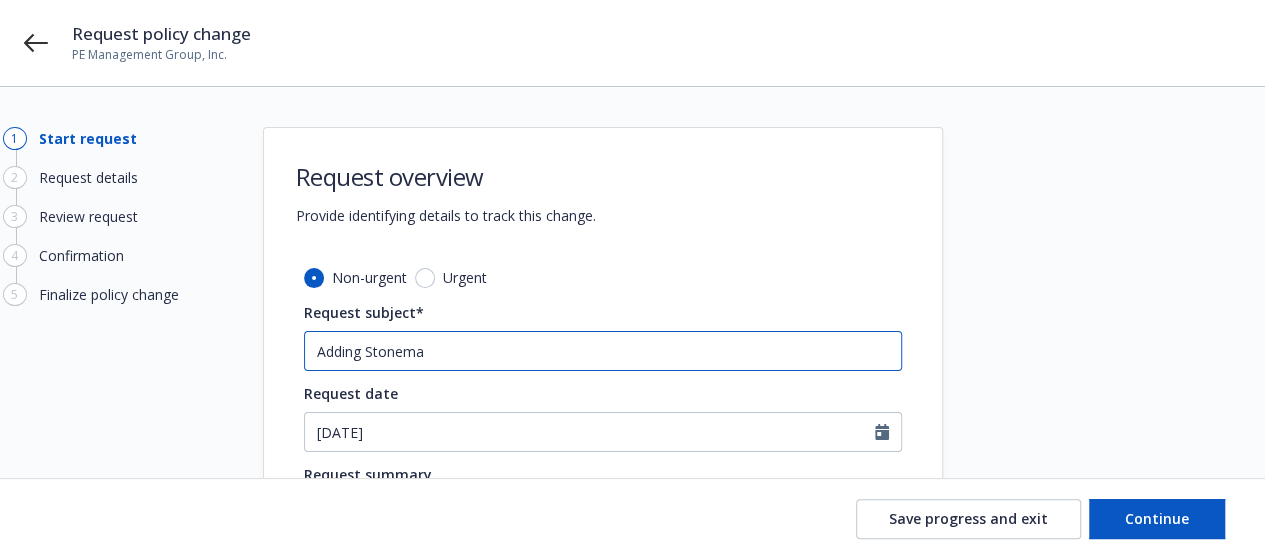 type on "x" 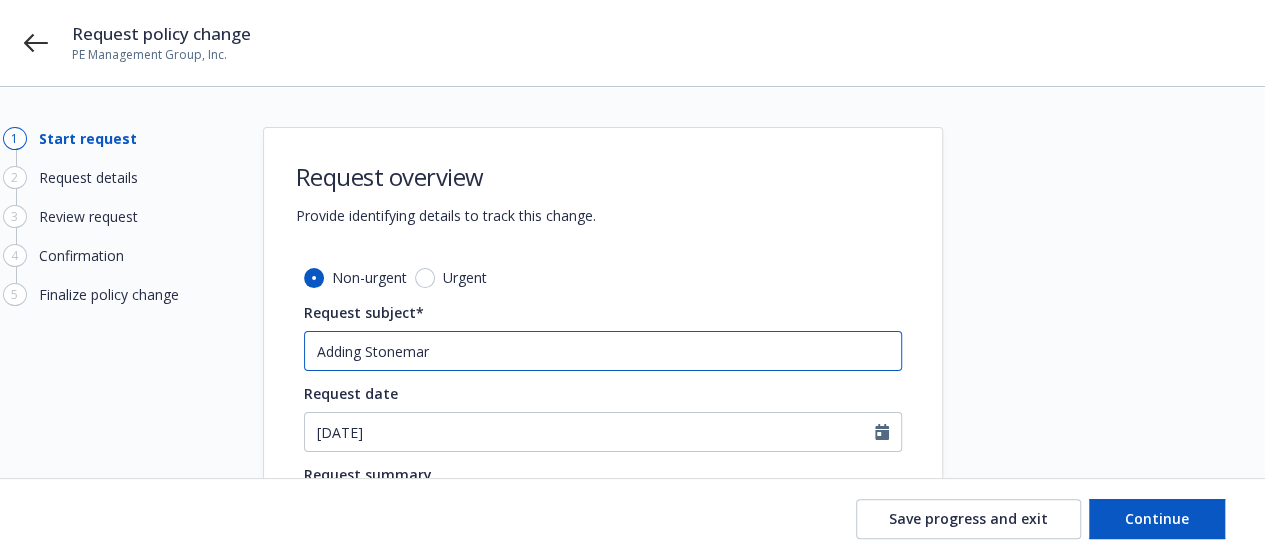 type on "Adding Stonemark" 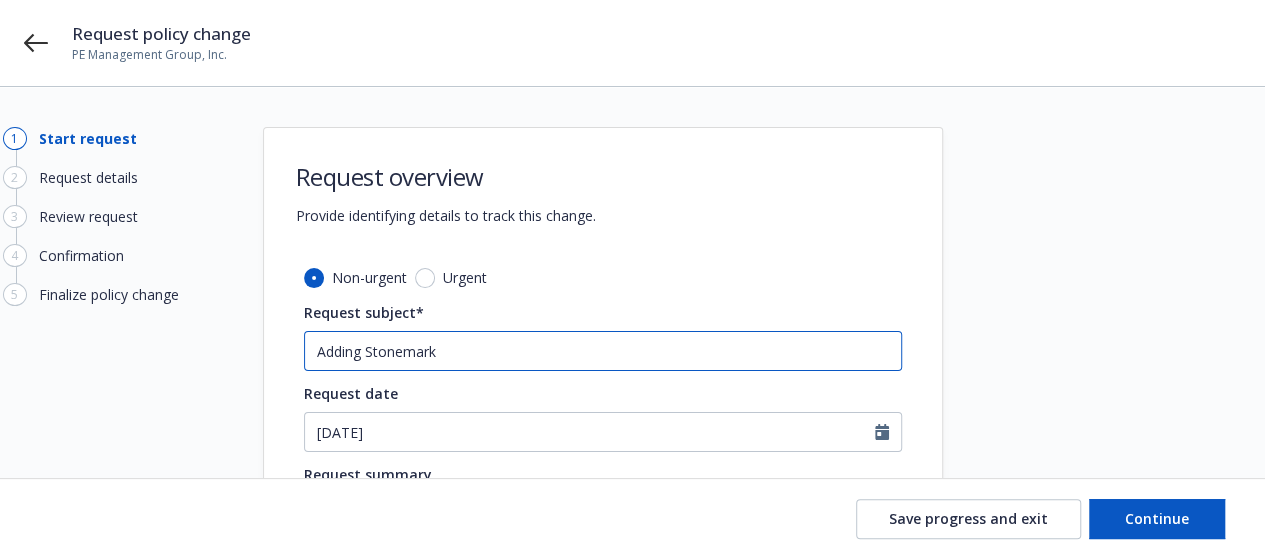 type on "x" 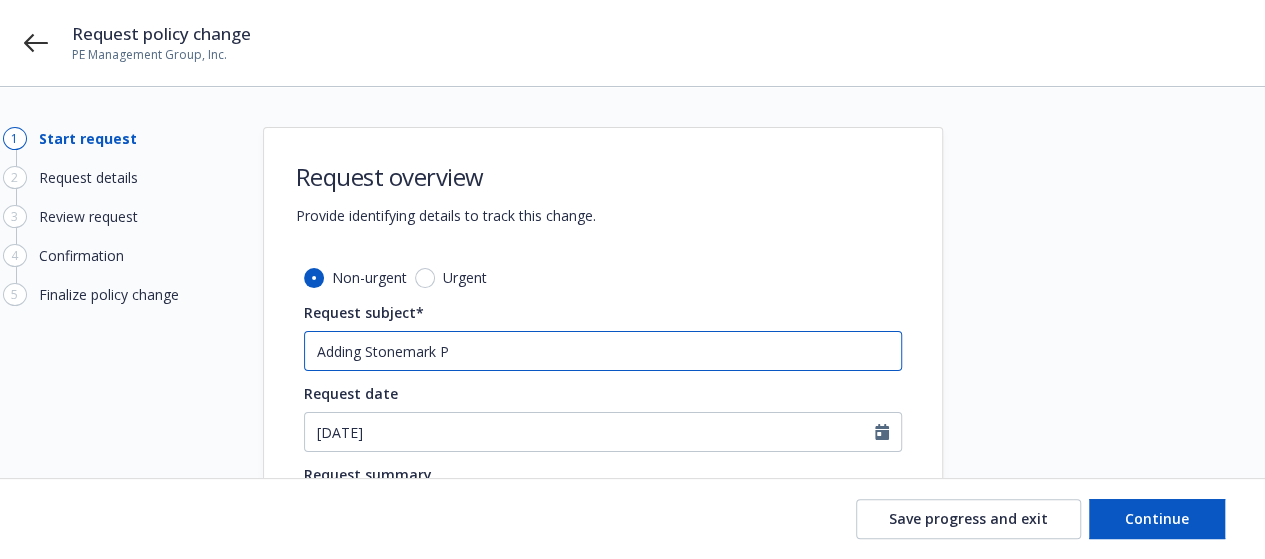 type on "x" 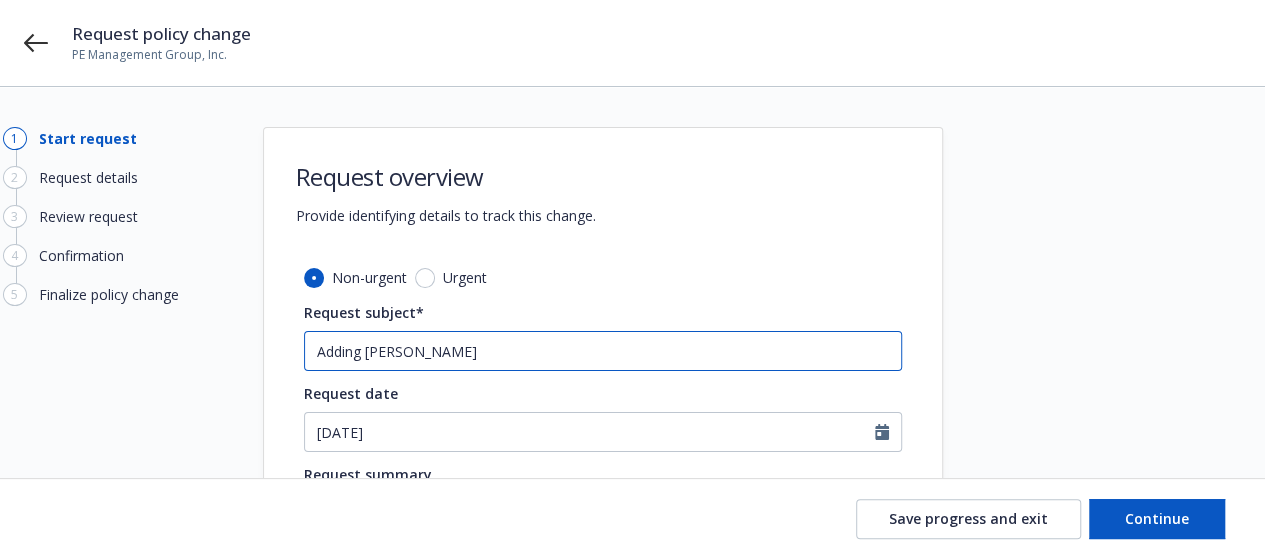 type on "x" 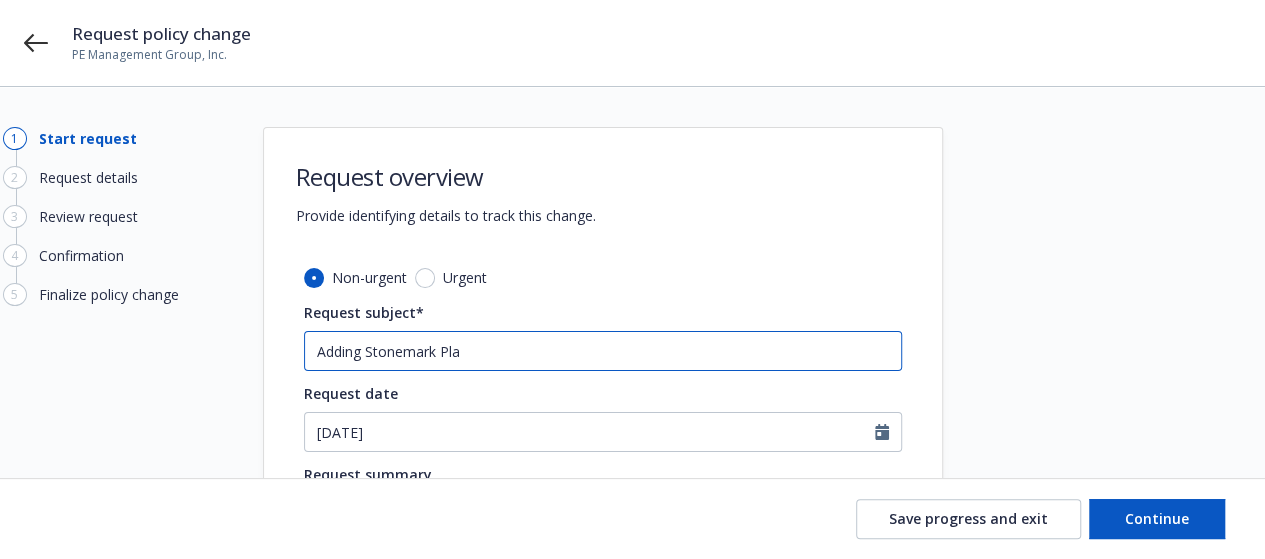 type on "x" 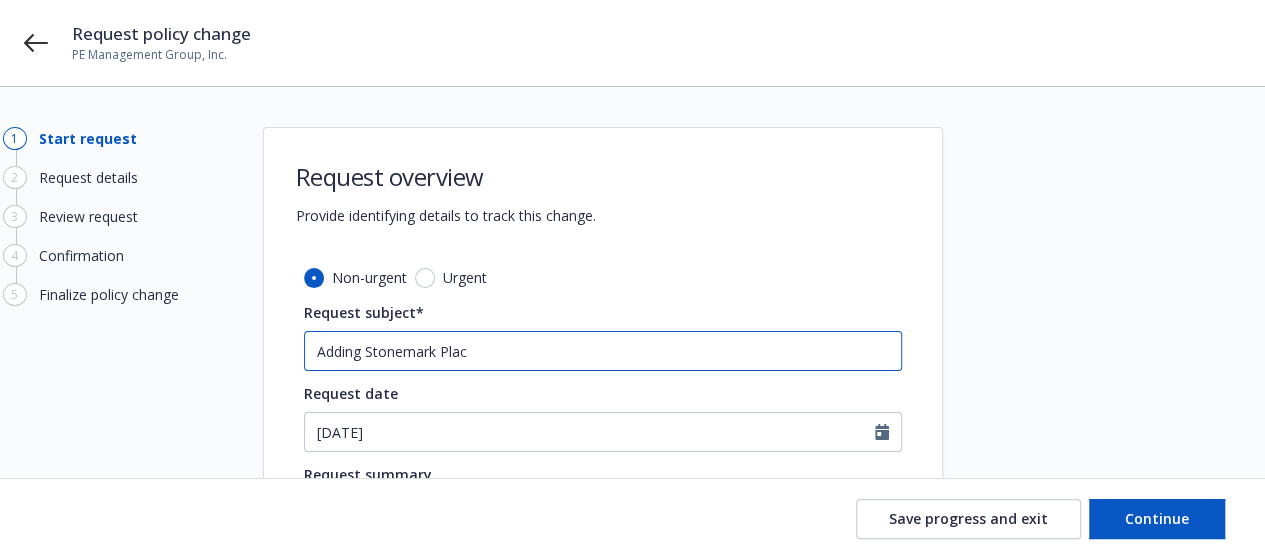 type on "x" 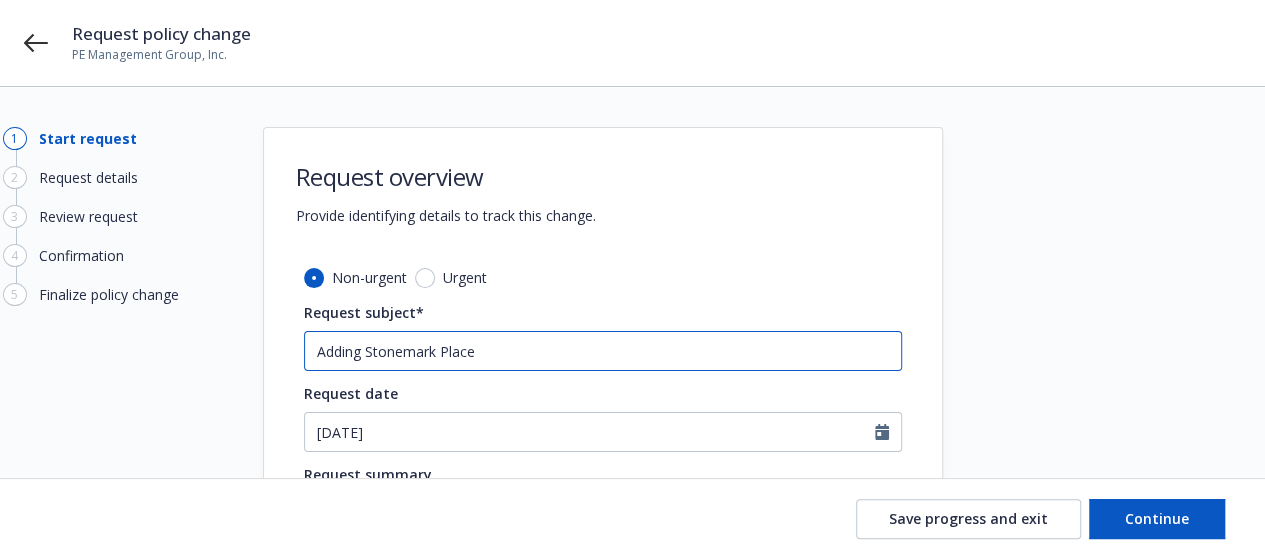 type on "Adding Stonemark Place" 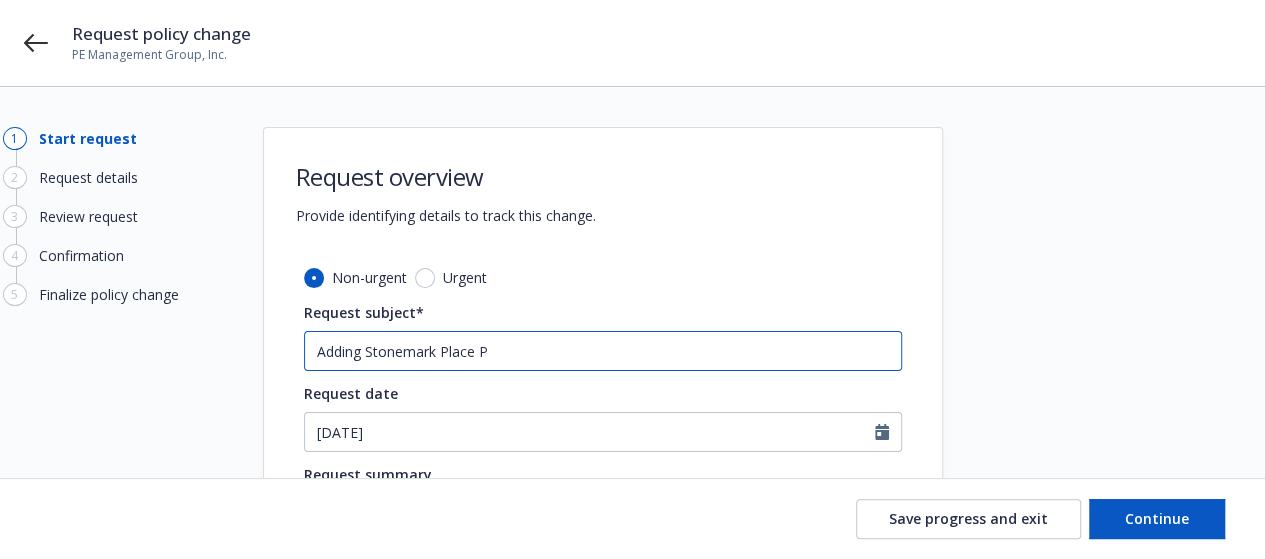 type on "x" 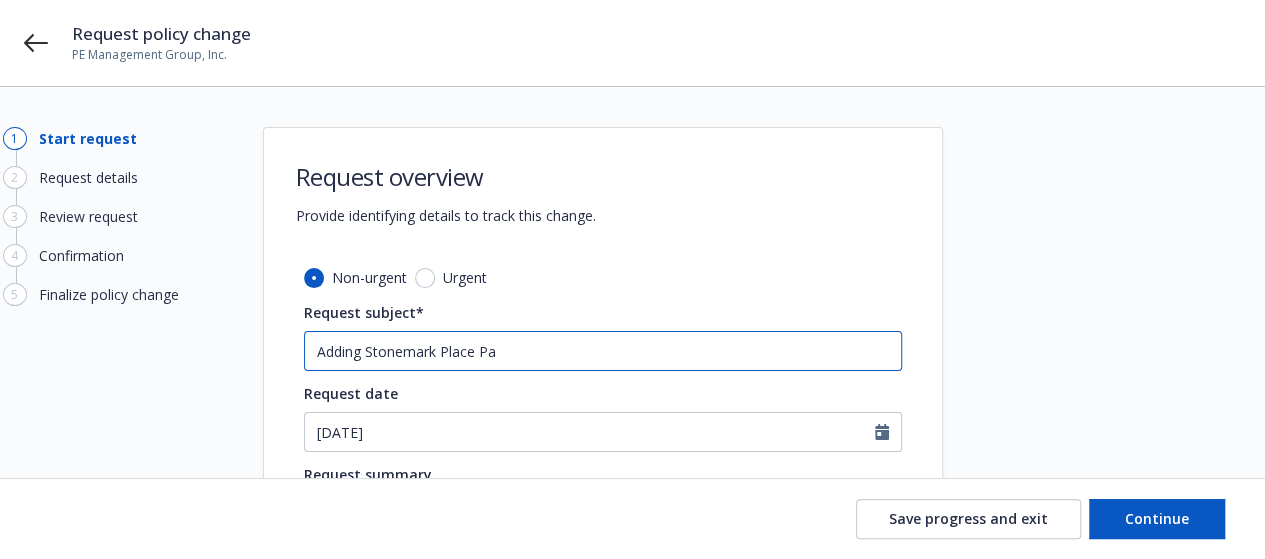 type on "x" 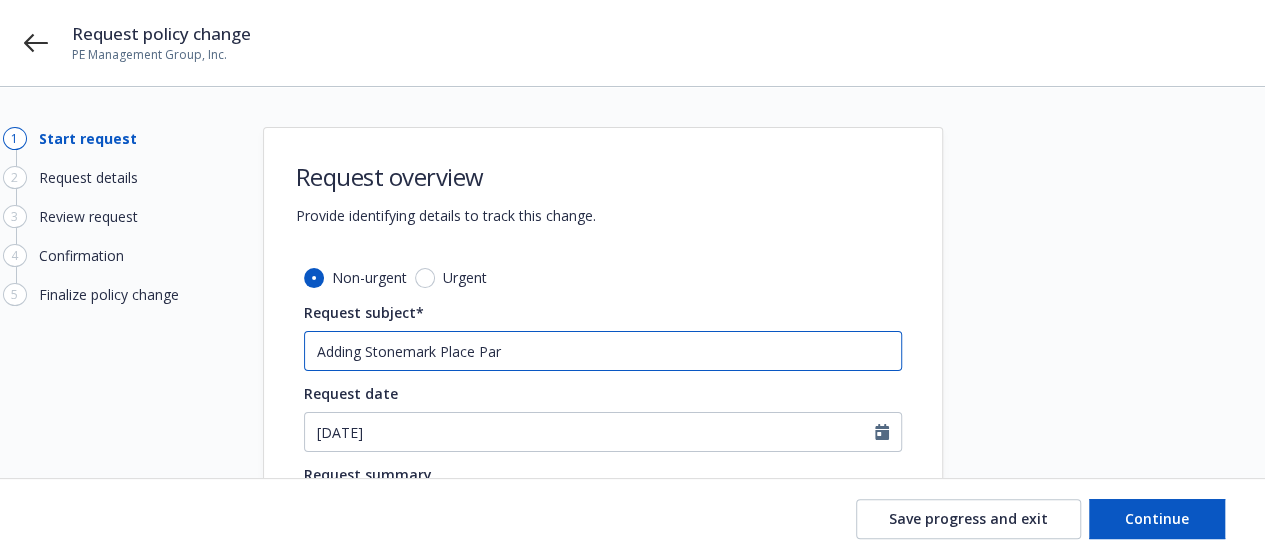 type on "x" 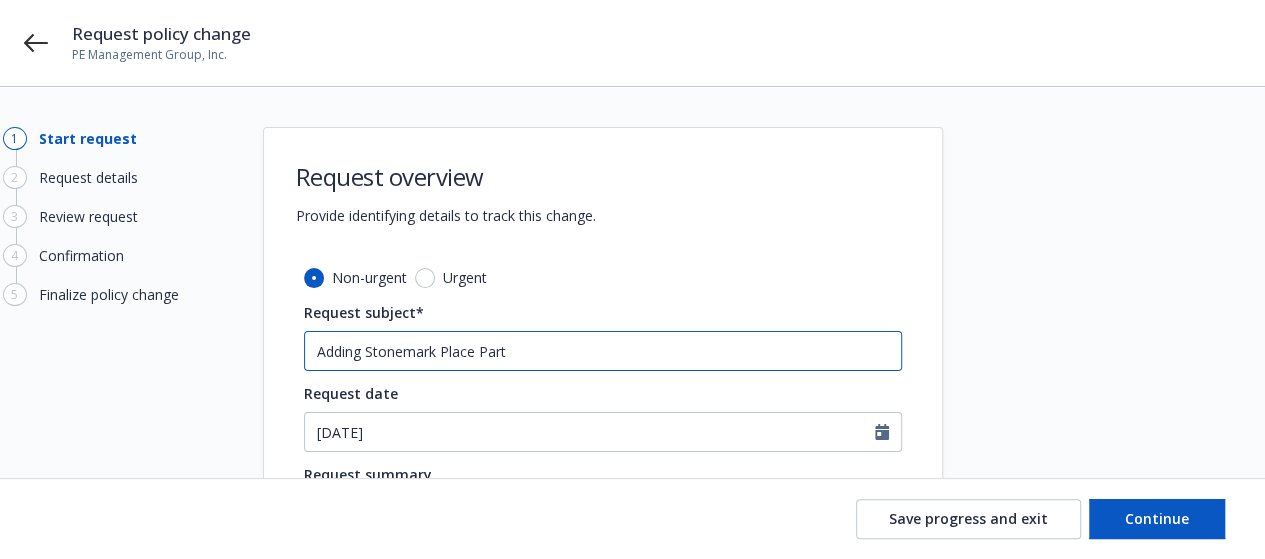 type on "Adding Stonemark Place Partn" 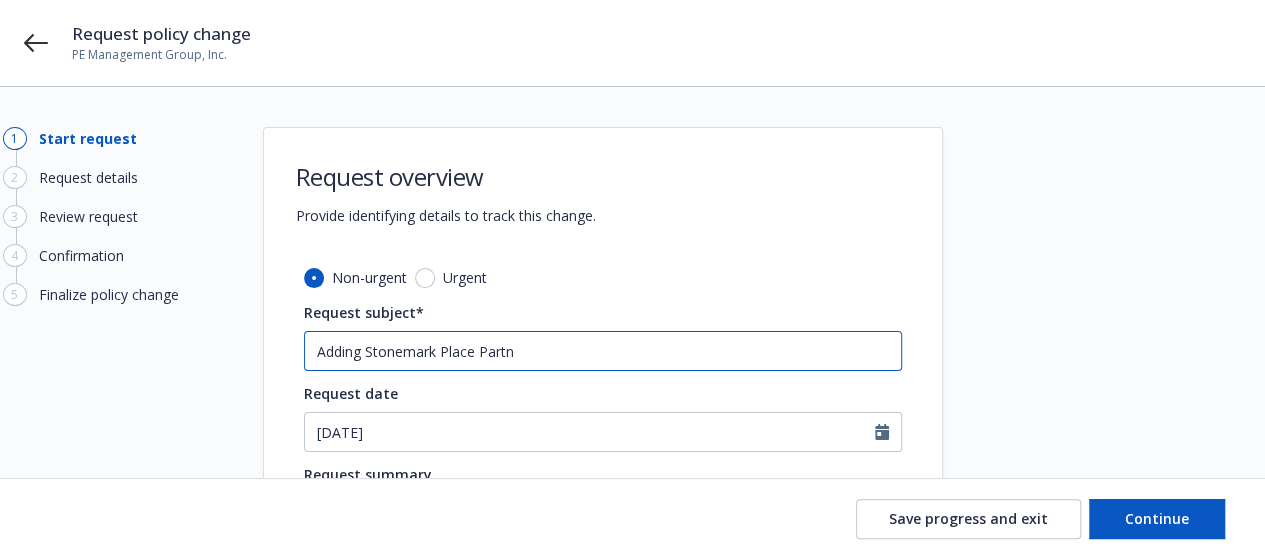 type on "x" 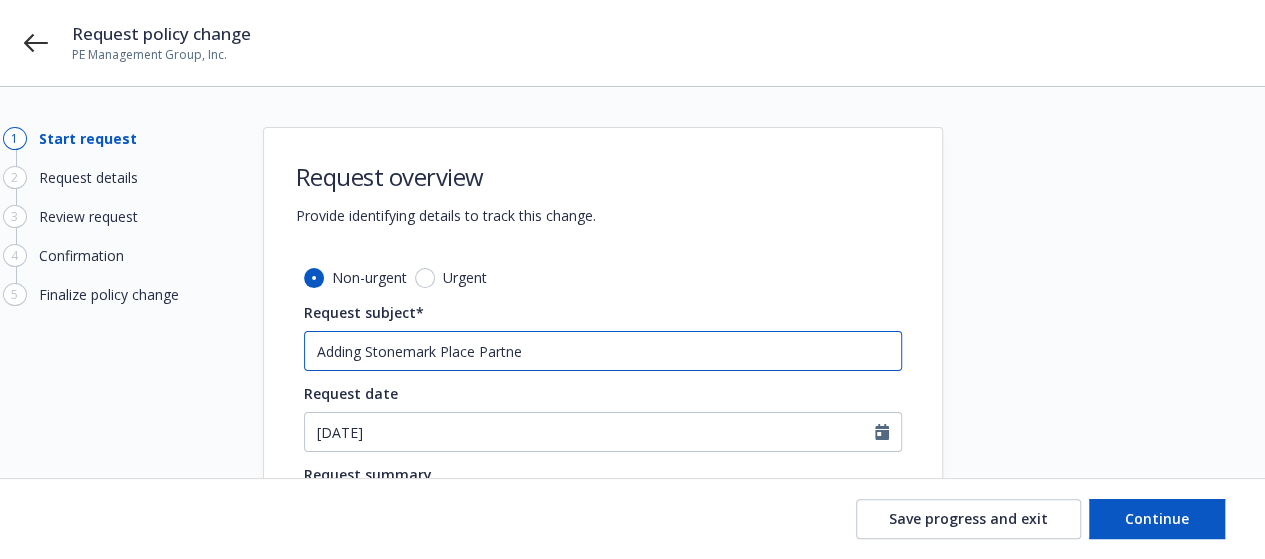 type on "Adding Stonemark Place Partner" 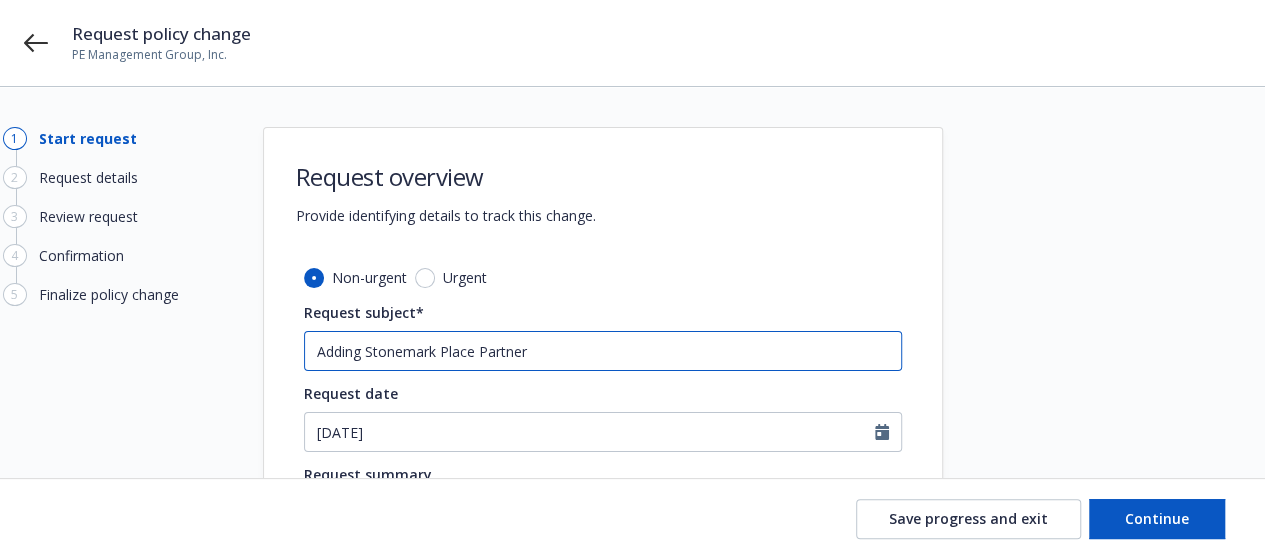 type on "x" 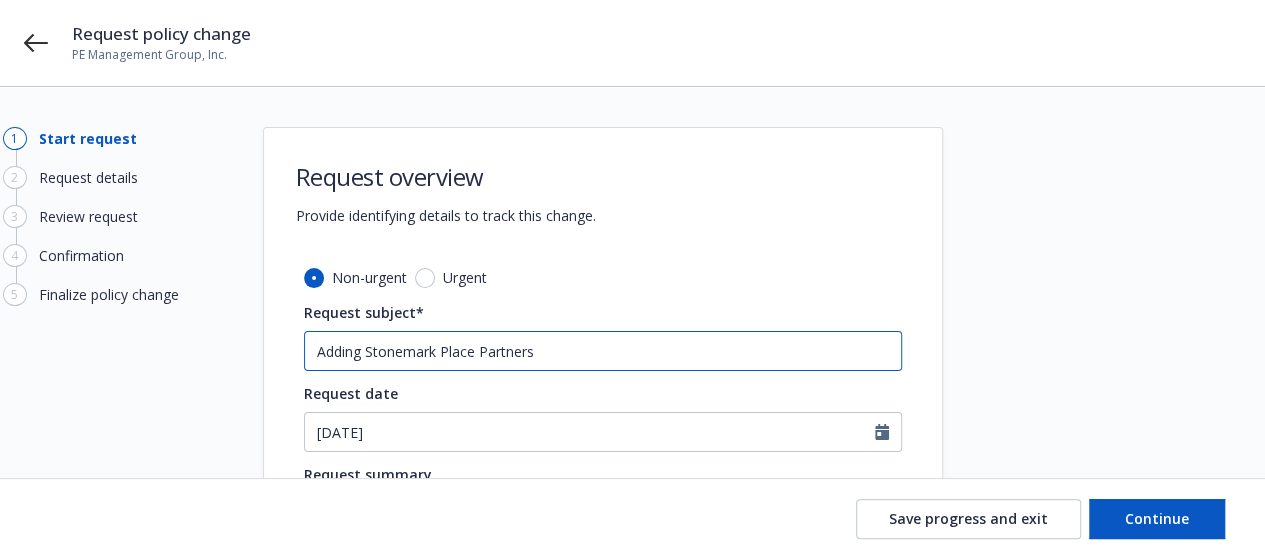 type on "Adding Stonemark Place Partners," 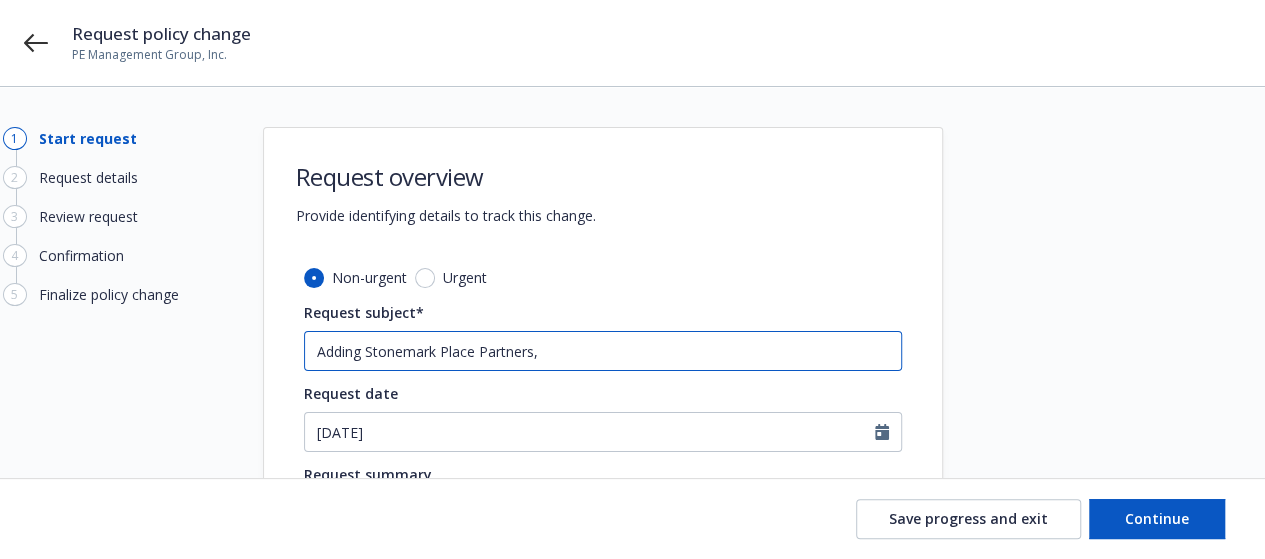 type on "x" 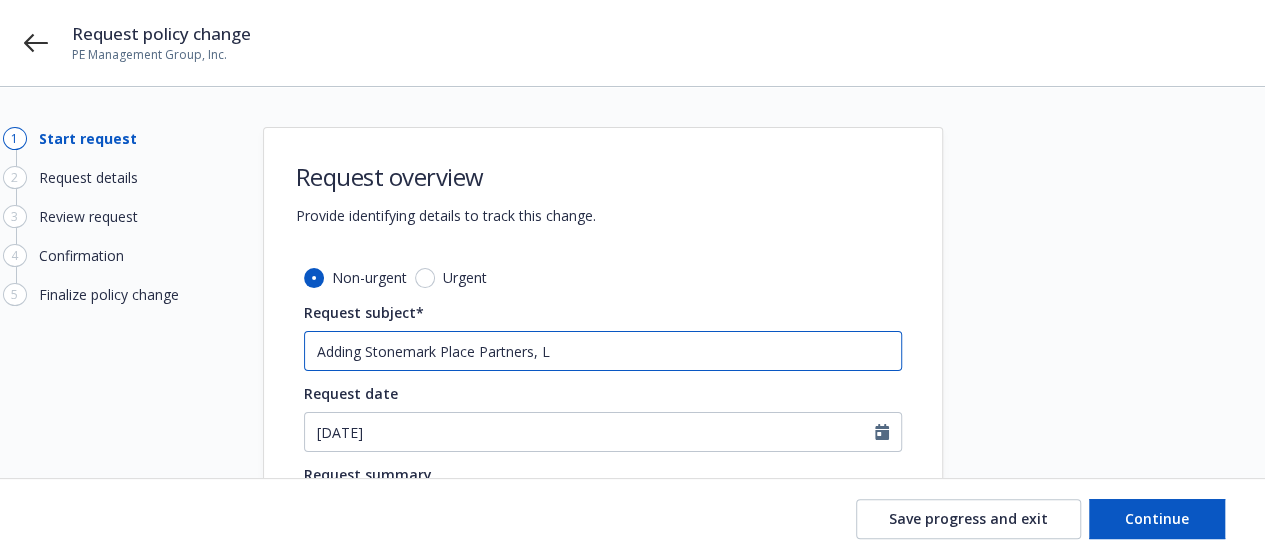 type on "x" 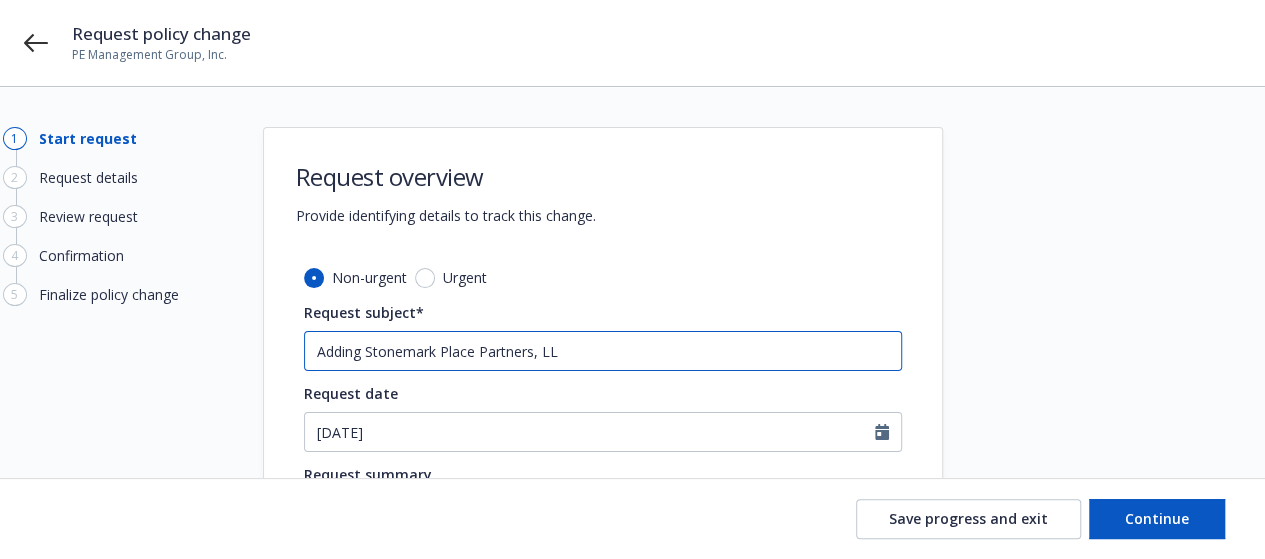 type on "x" 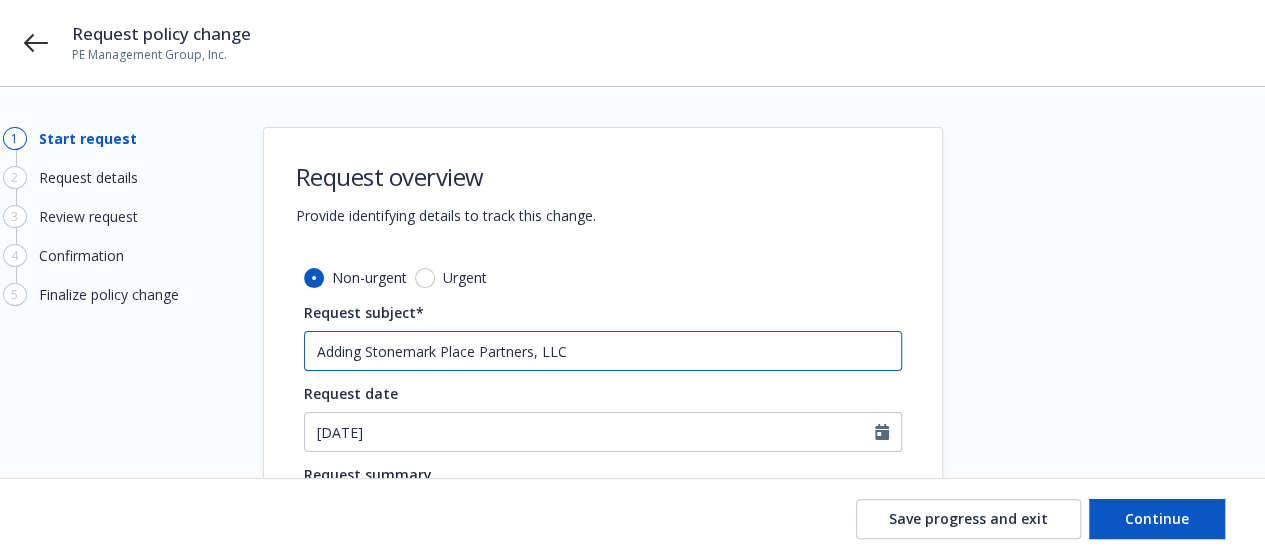 type on "x" 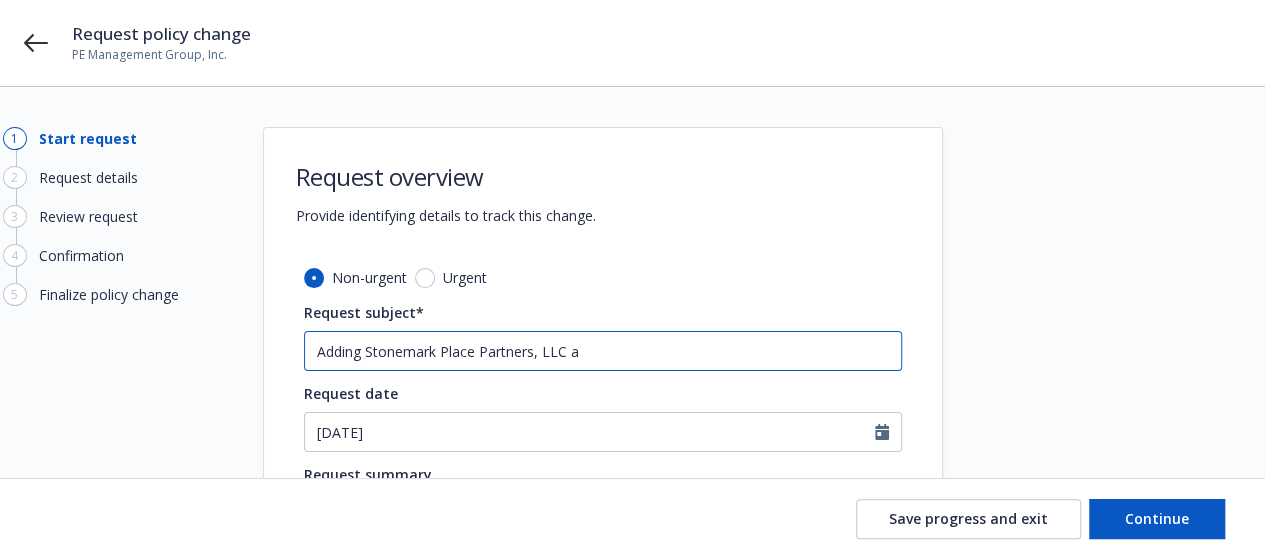 type on "x" 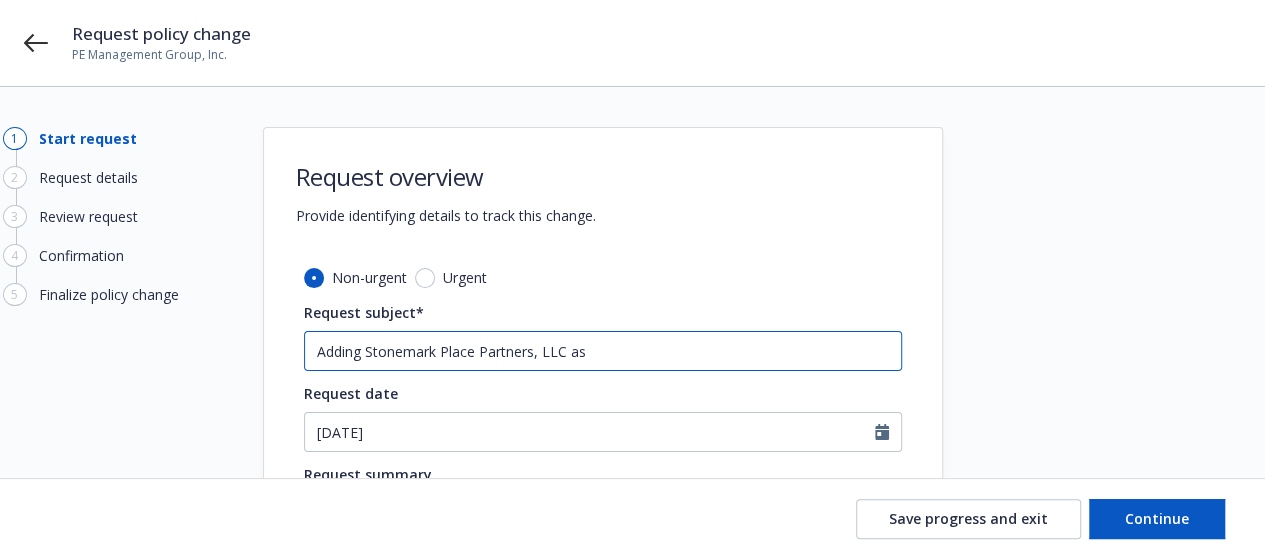 type on "x" 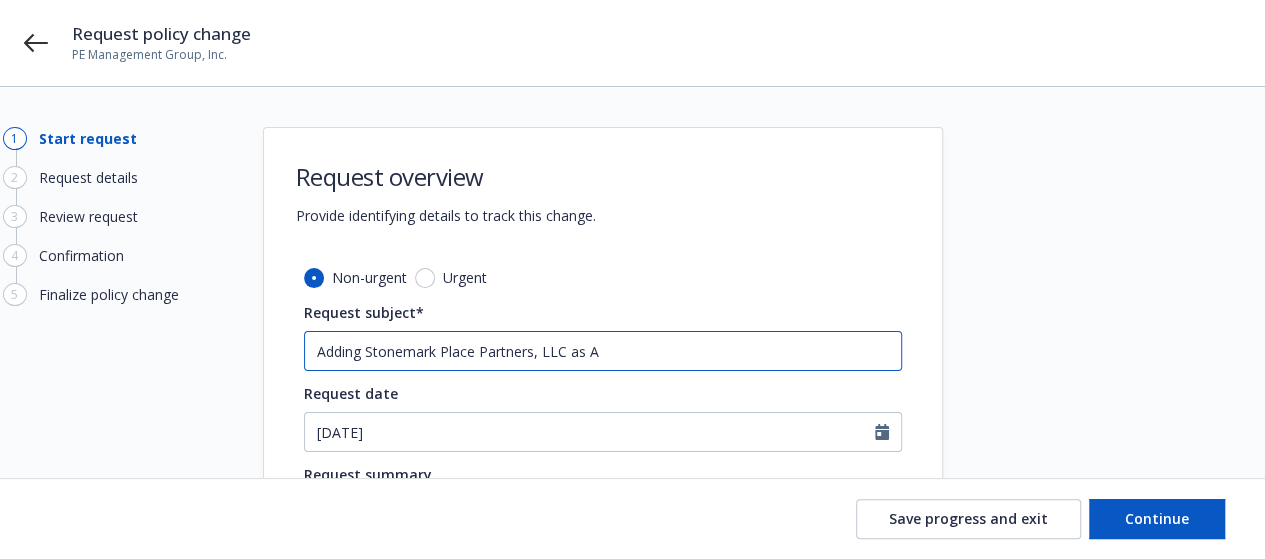 type on "Adding Stonemark Place Partners, LLC as AI" 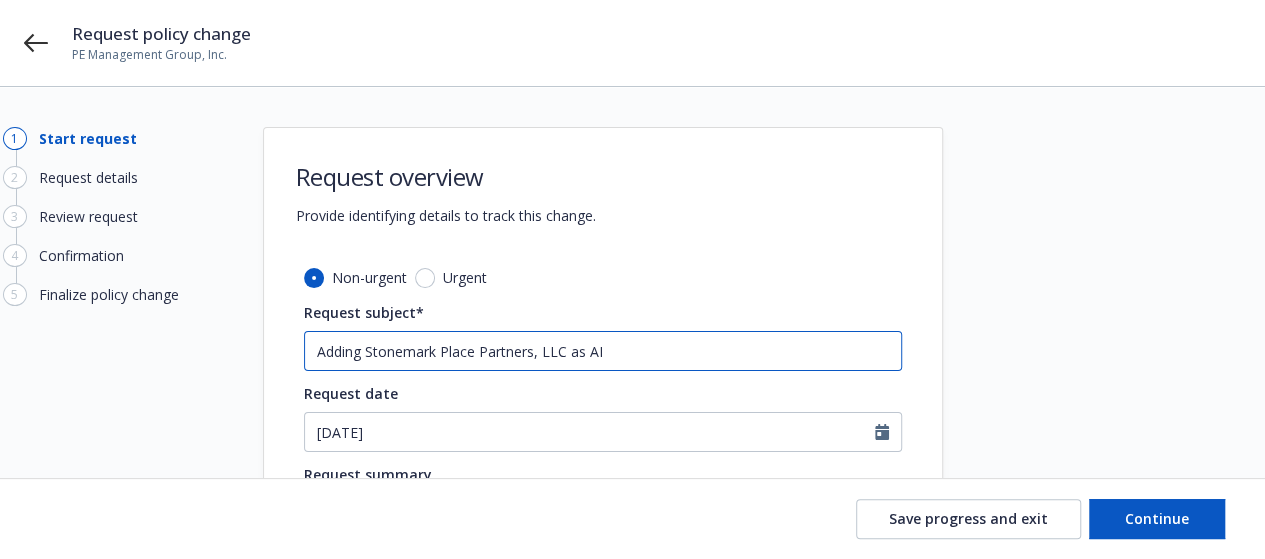 type on "x" 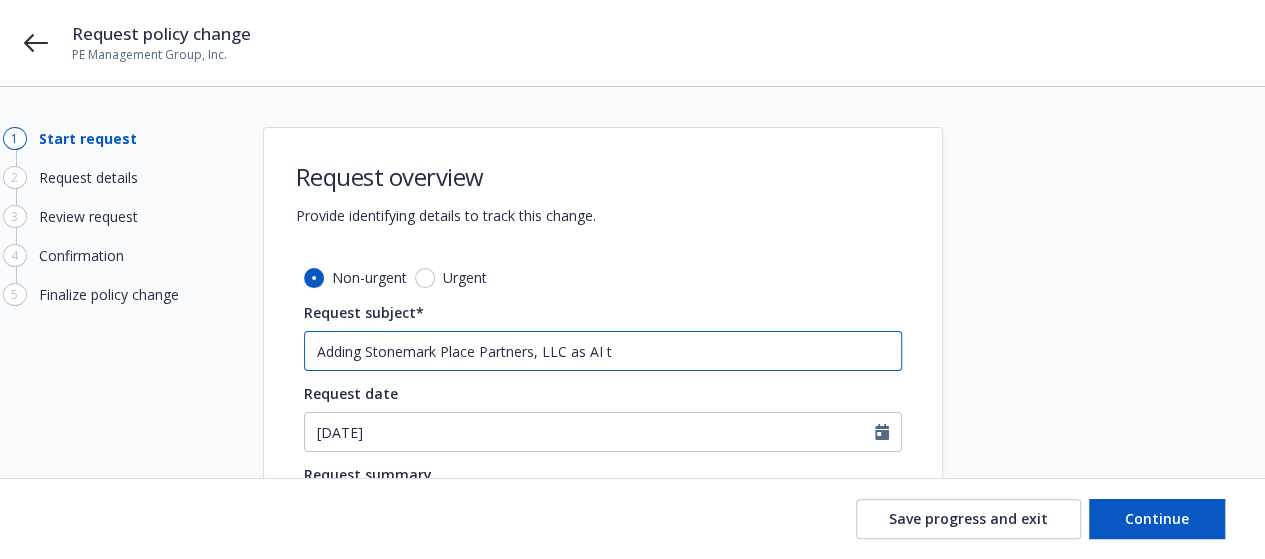 type on "Adding Stonemark Place Partners, LLC as AI to" 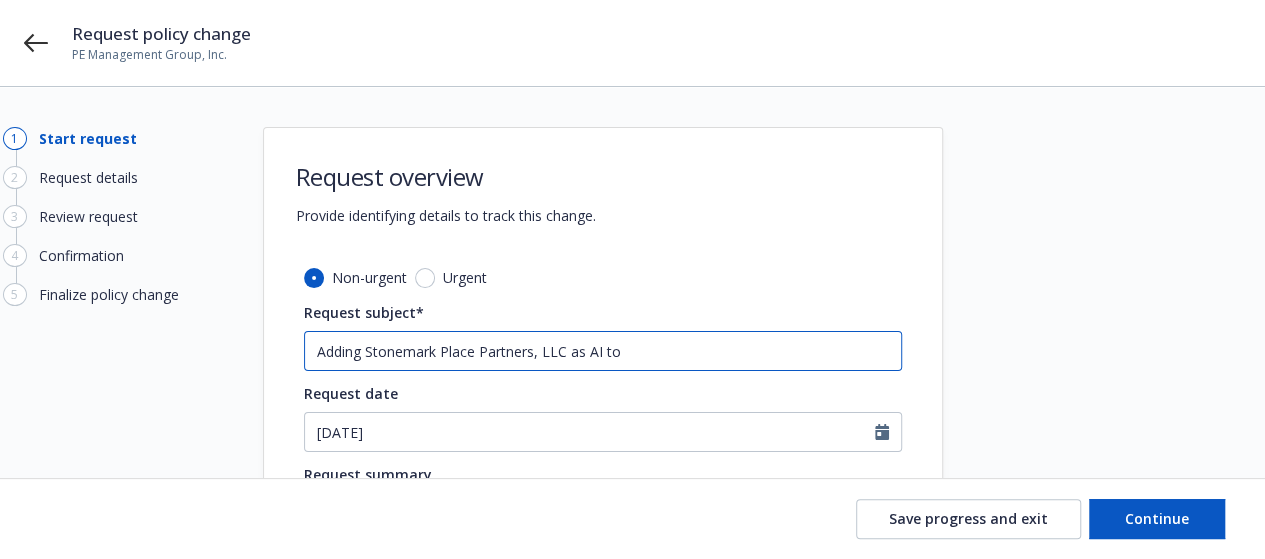 type on "x" 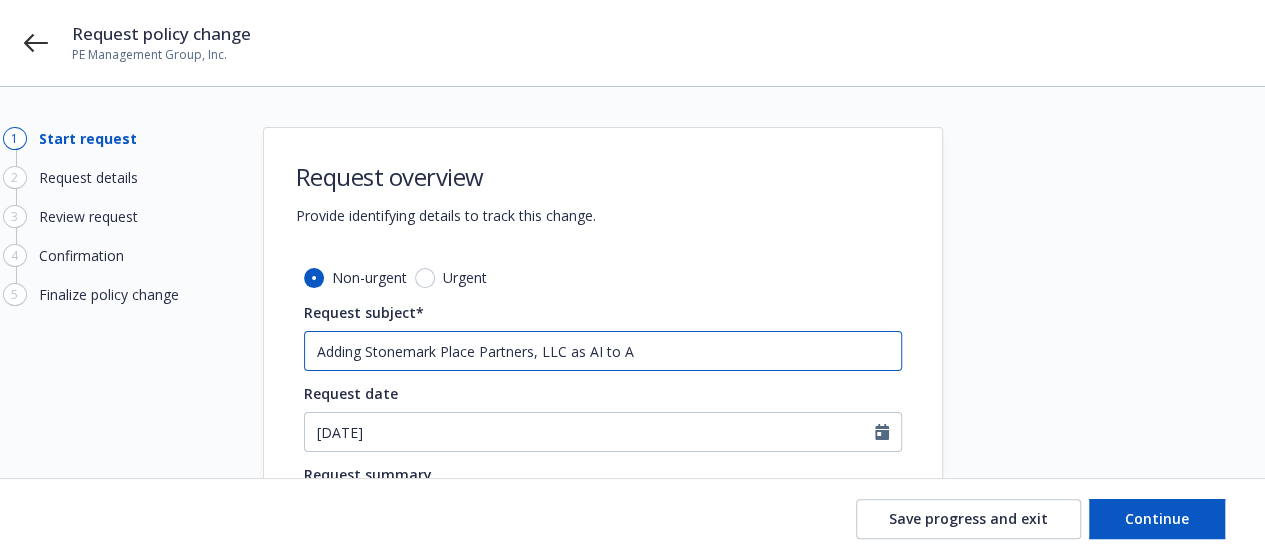 type on "Adding Stonemark Place Partners, LLC as AI to Au" 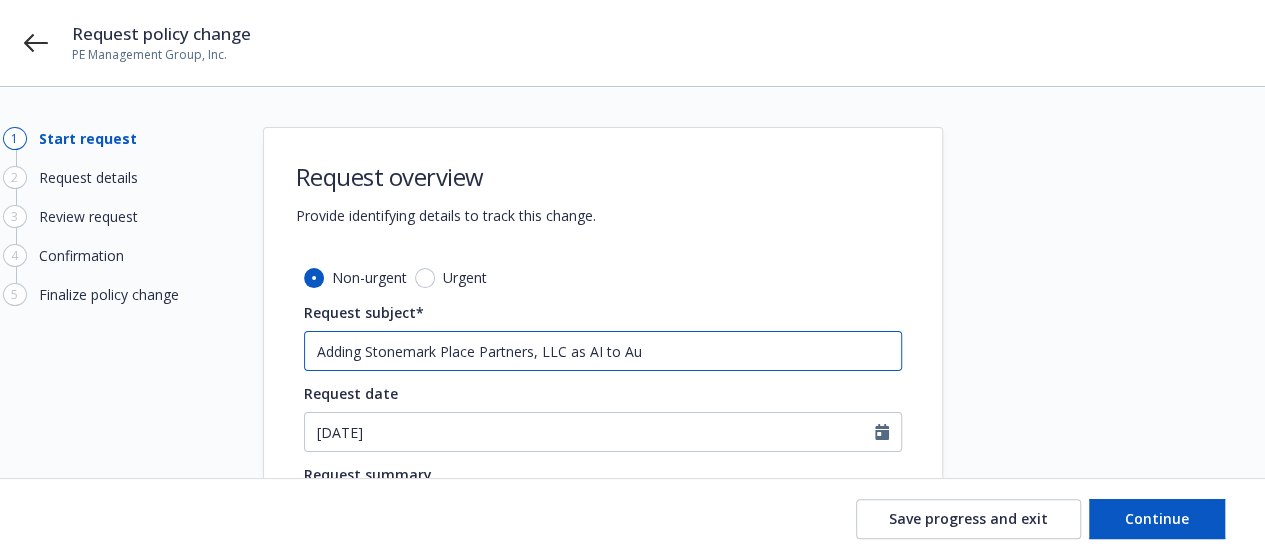 type on "x" 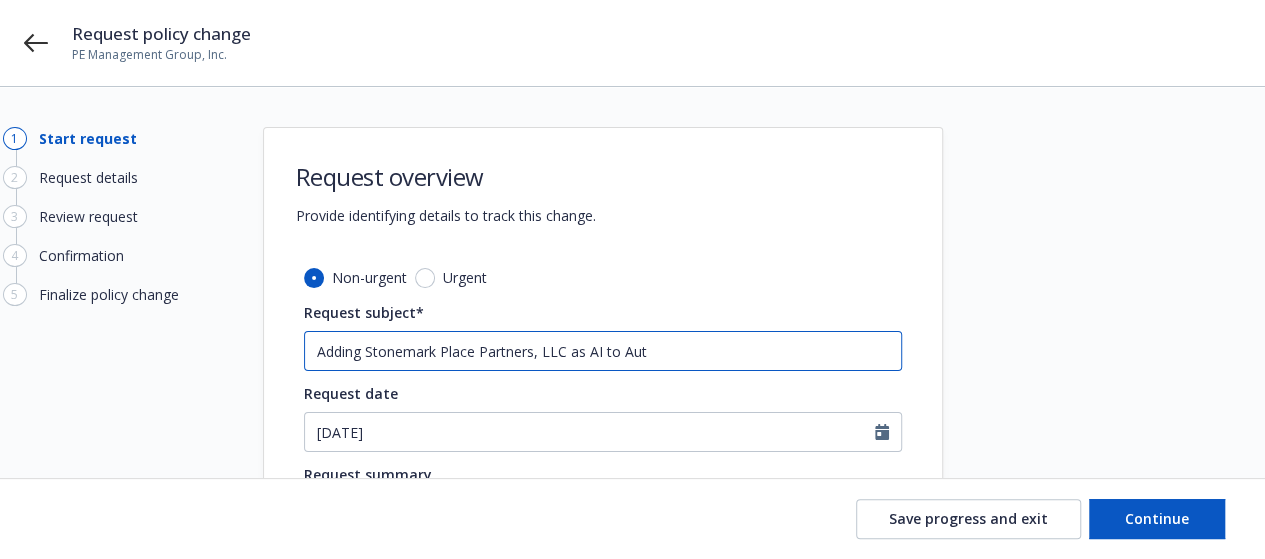 type on "x" 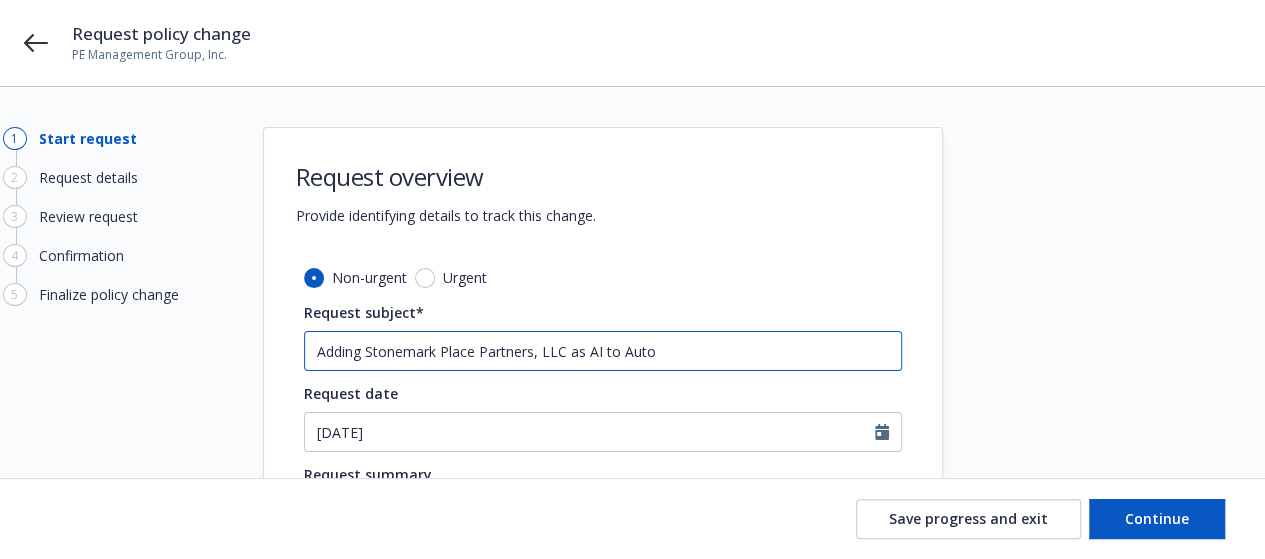 type on "x" 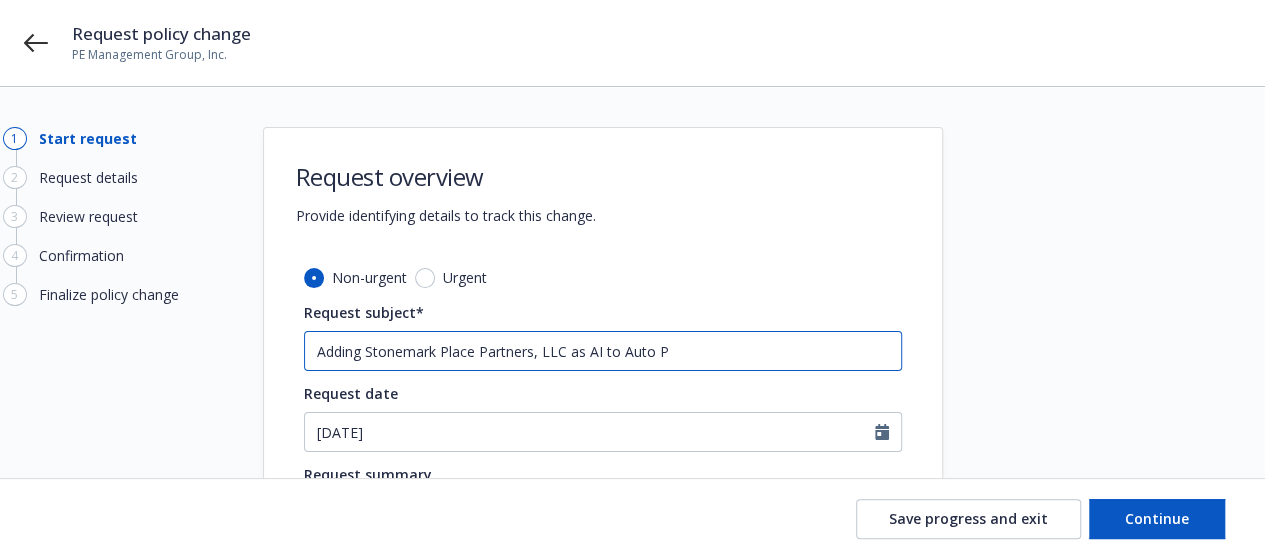 type on "x" 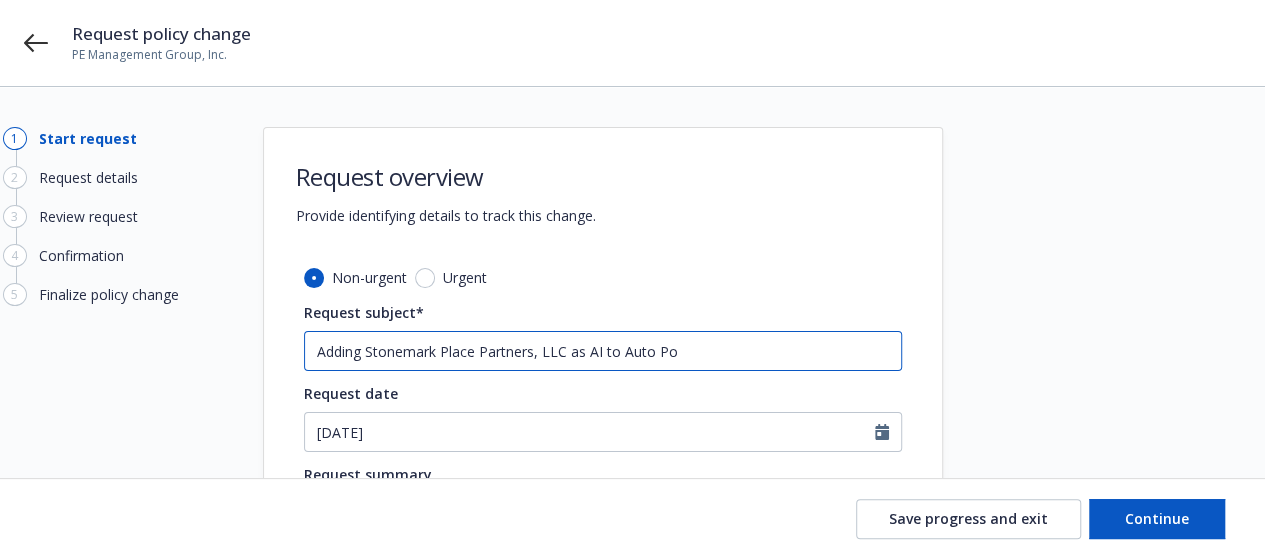 type on "x" 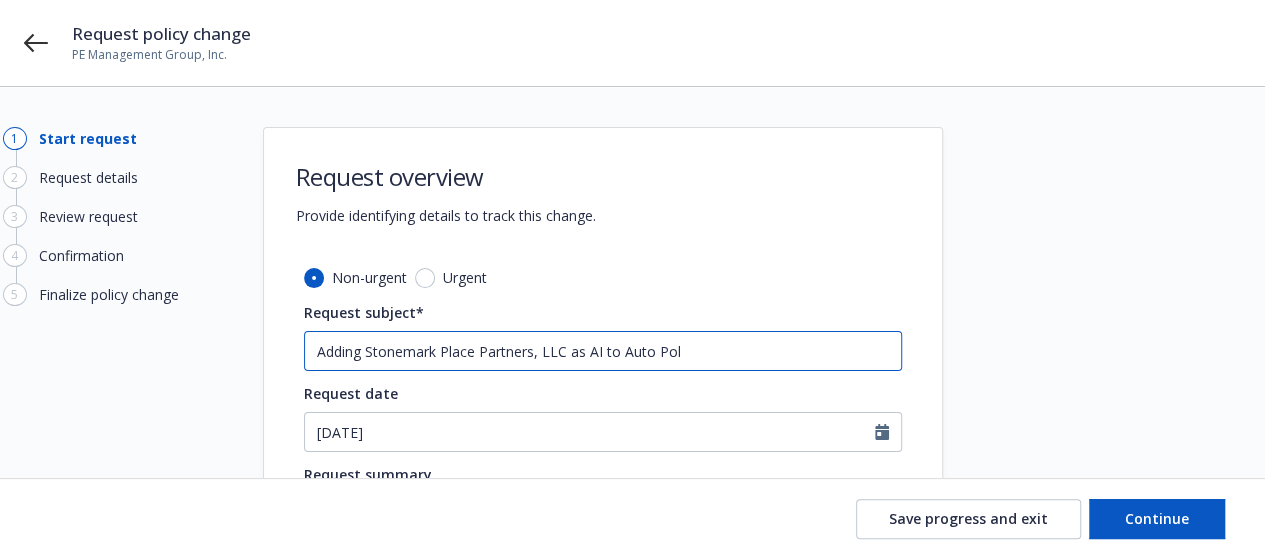 type on "x" 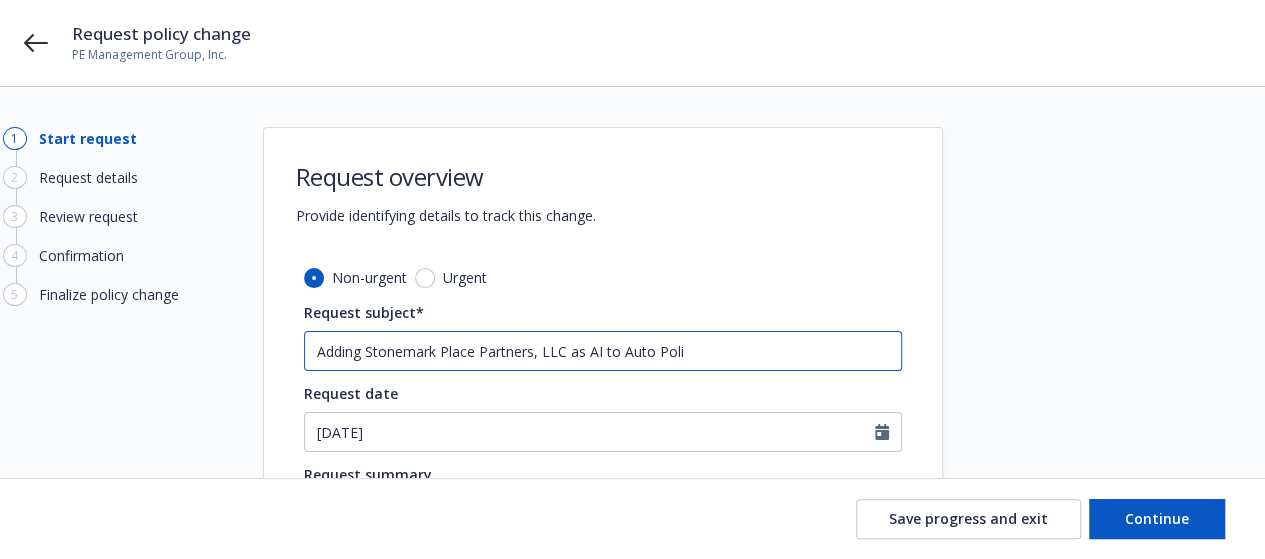 type on "x" 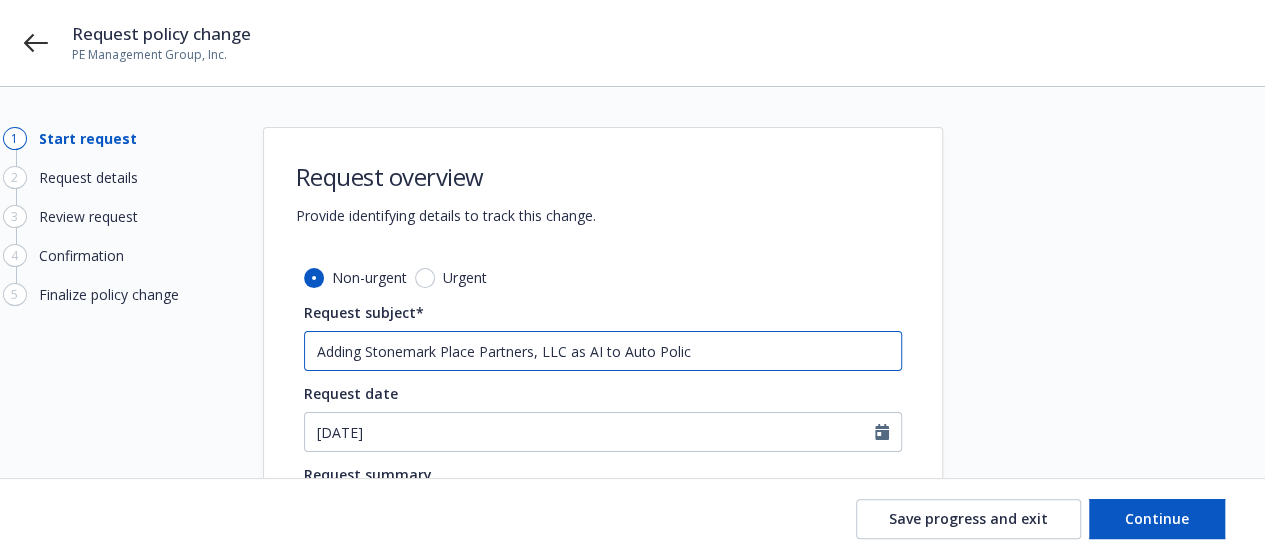 type on "x" 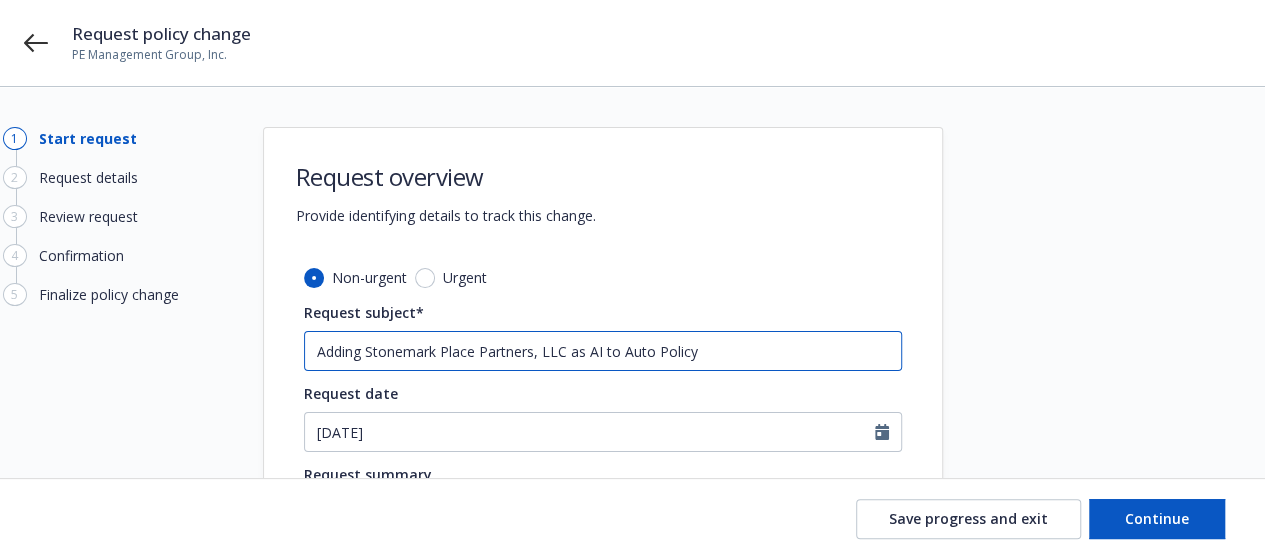 drag, startPoint x: 744, startPoint y: 355, endPoint x: 34, endPoint y: 249, distance: 717.8691 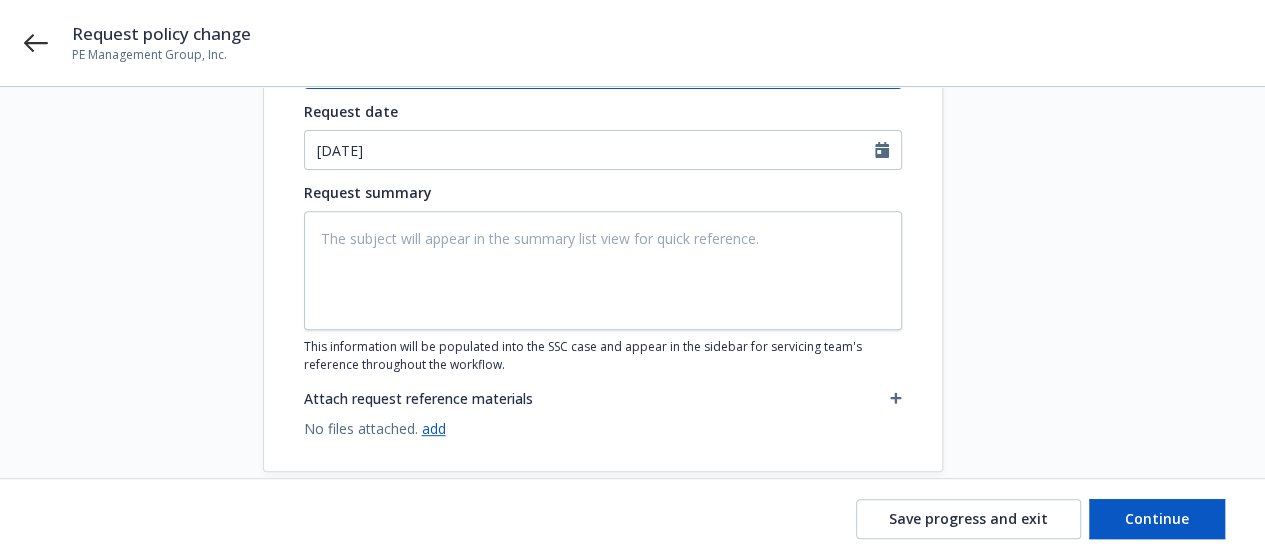 scroll, scrollTop: 323, scrollLeft: 0, axis: vertical 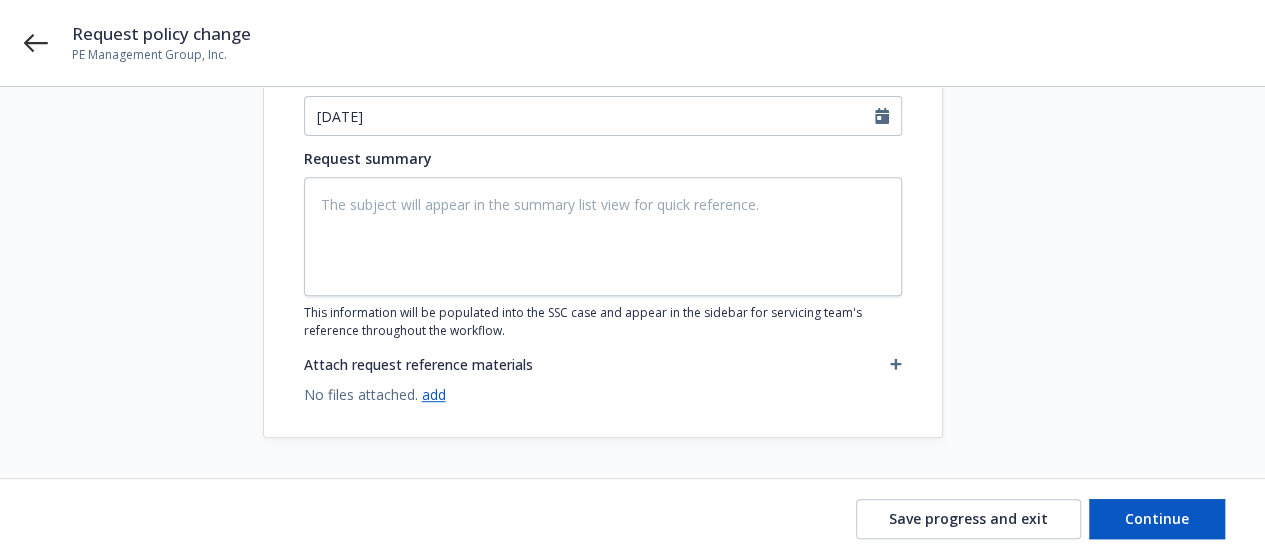 click on "Request summary" at bounding box center [603, 158] 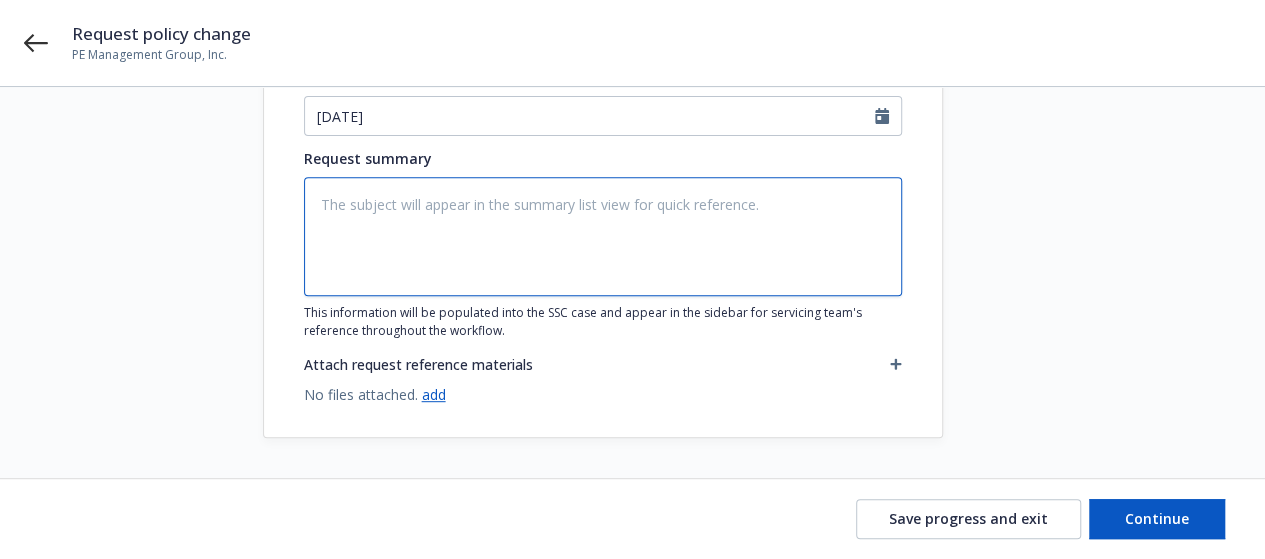 click at bounding box center [603, 236] 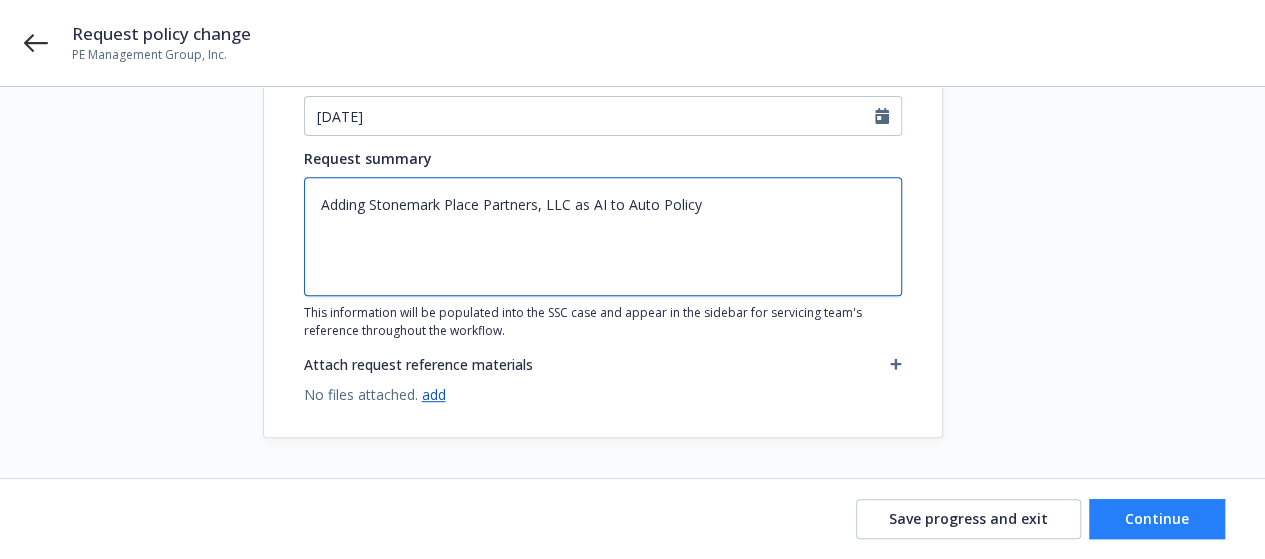 type on "Adding Stonemark Place Partners, LLC as AI to Auto Policy" 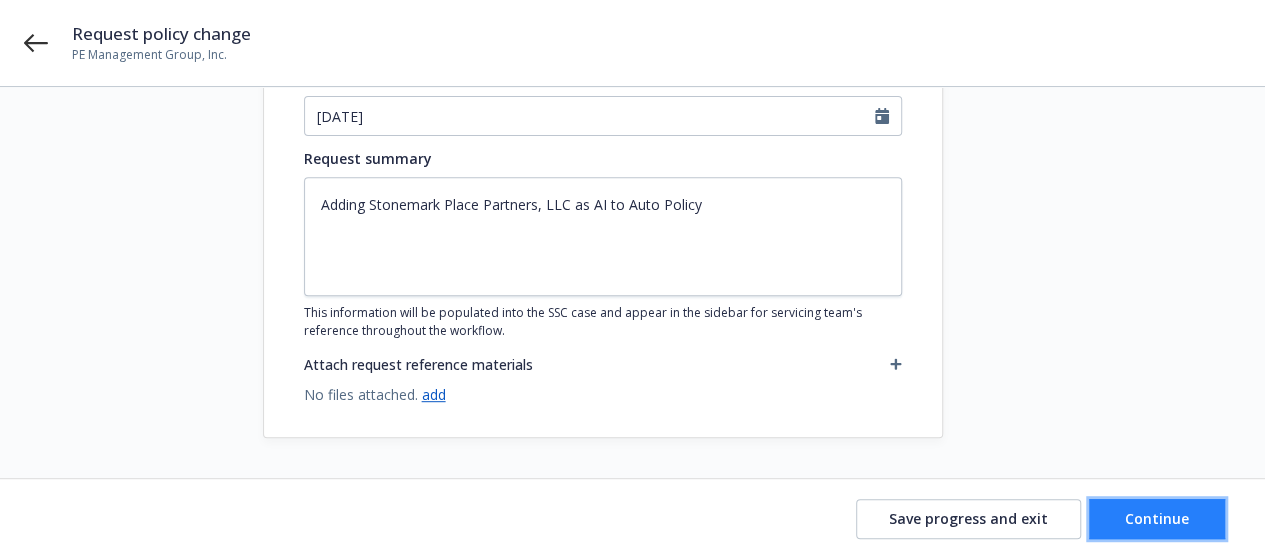 click on "Continue" at bounding box center [1157, 518] 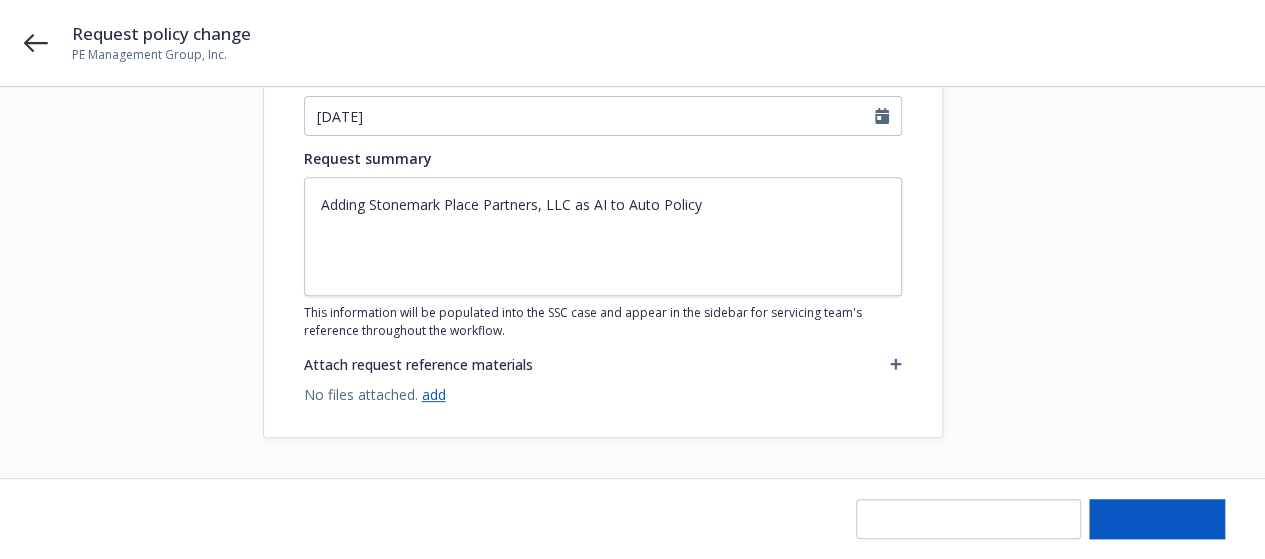 type on "x" 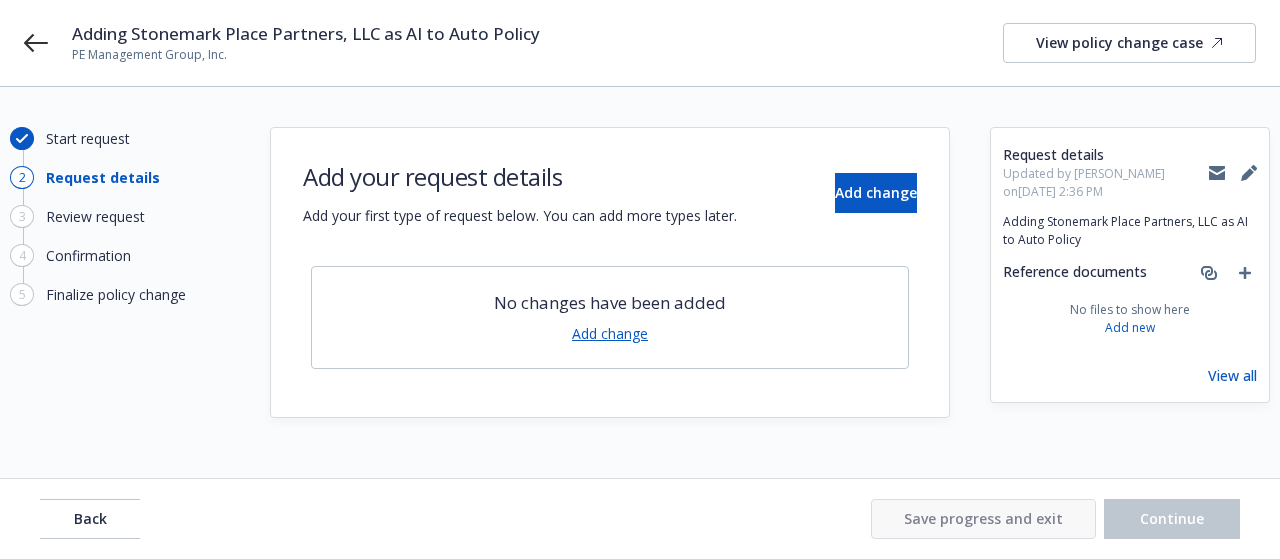 click on "Add change" at bounding box center (610, 333) 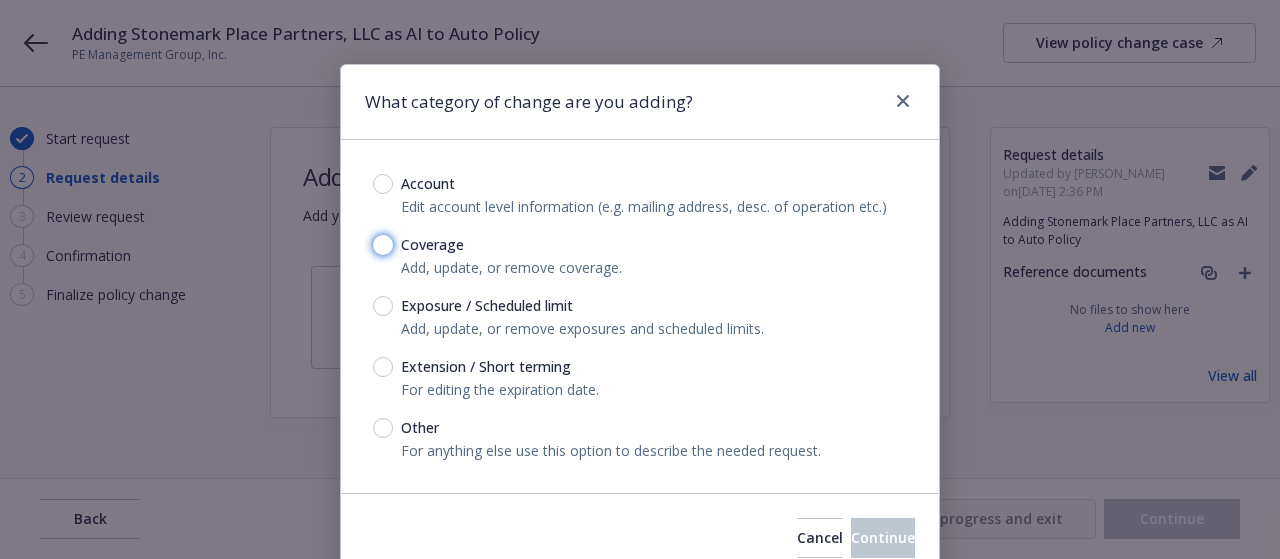 click on "Coverage" at bounding box center (383, 245) 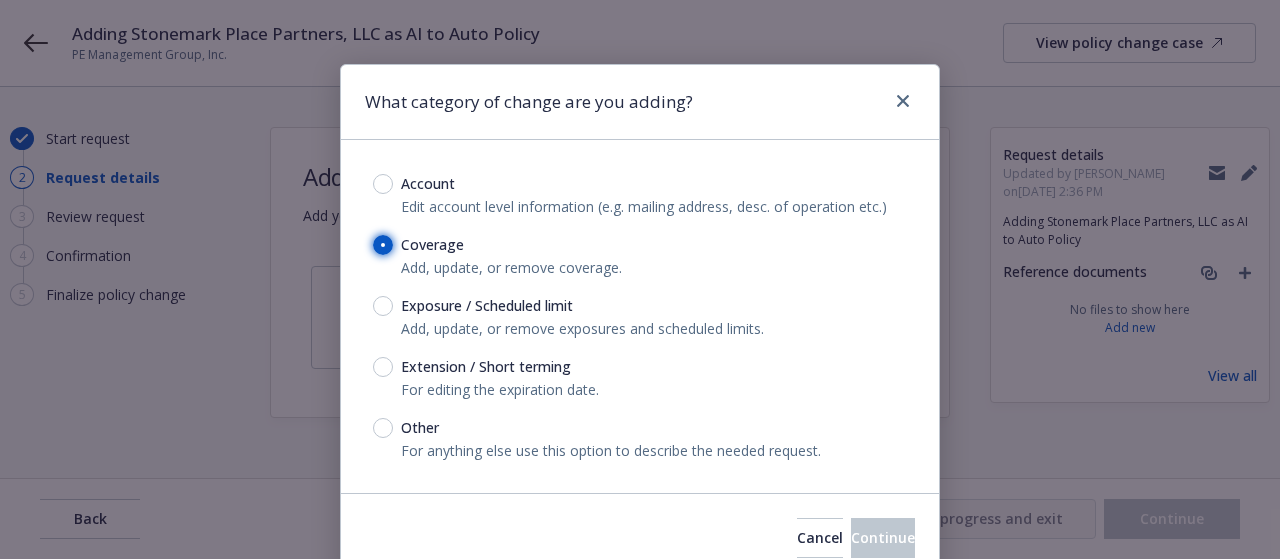 radio on "true" 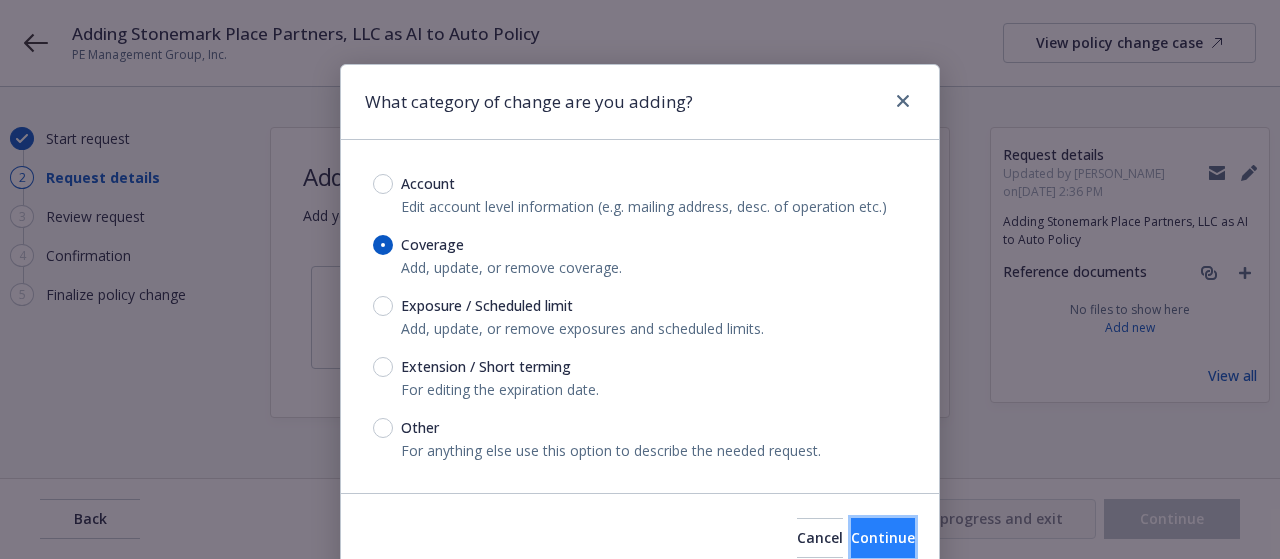 click on "Continue" at bounding box center [883, 538] 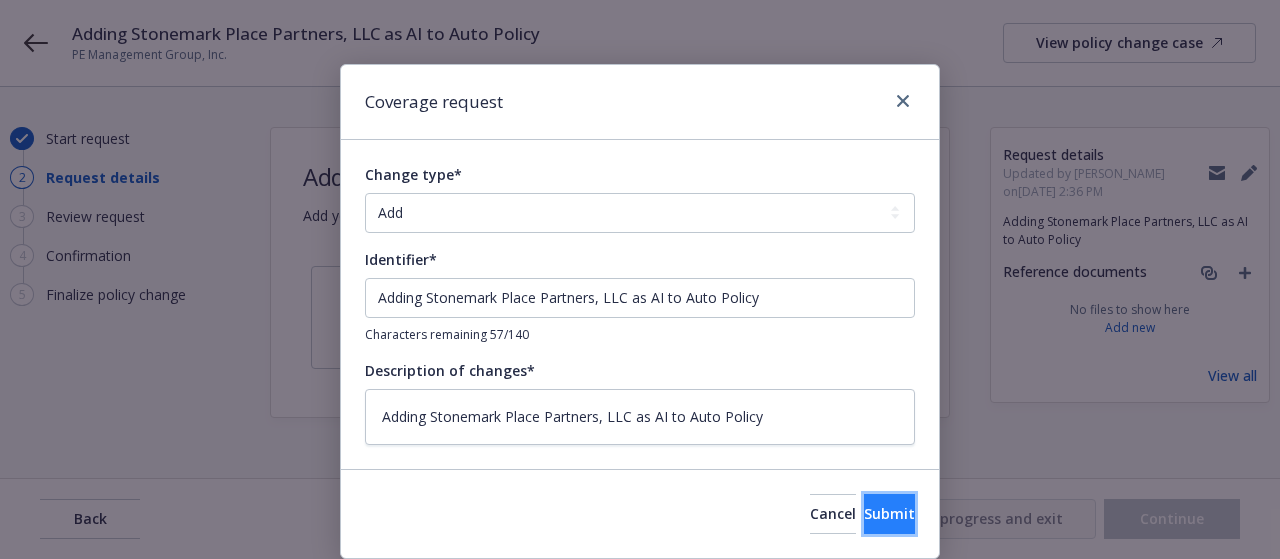 click on "Submit" at bounding box center (889, 513) 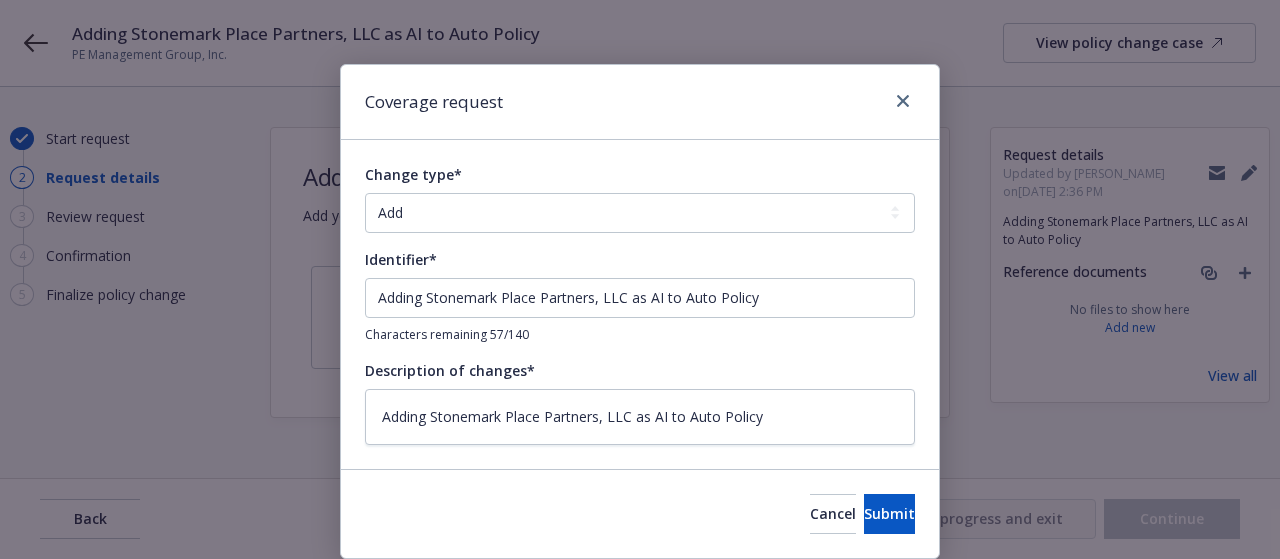 type on "x" 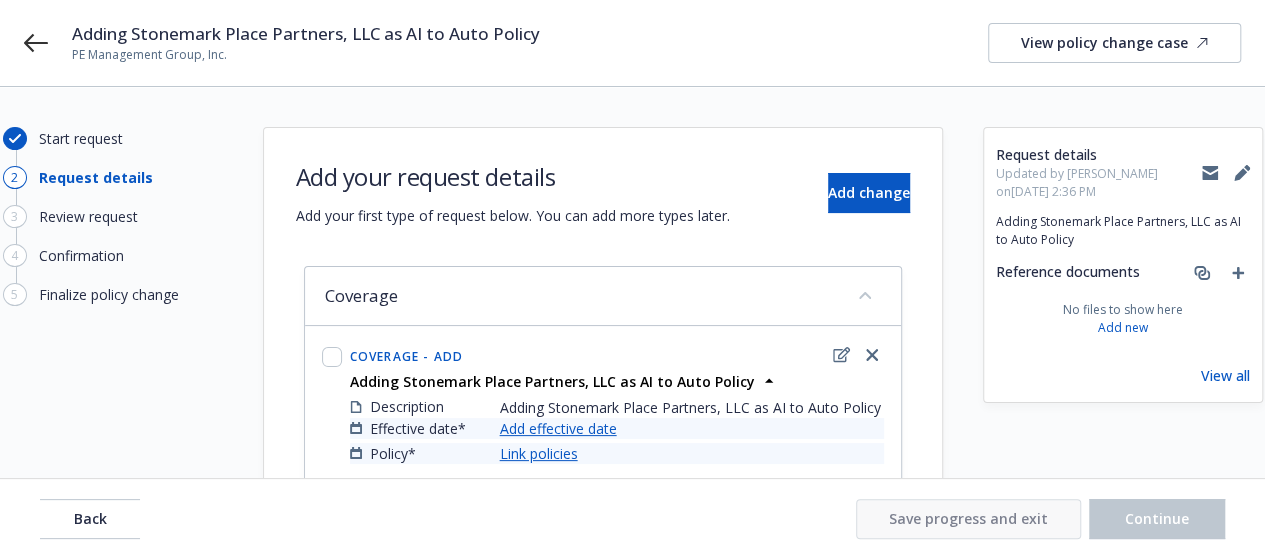 click on "Add effective date" at bounding box center (558, 428) 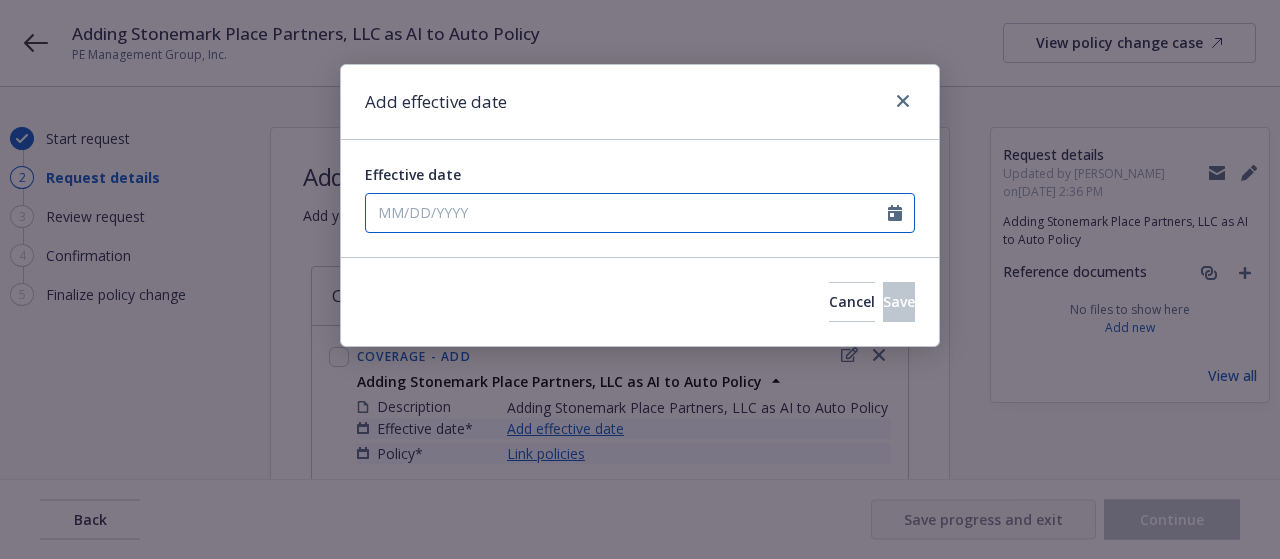 click on "Effective date" at bounding box center [627, 213] 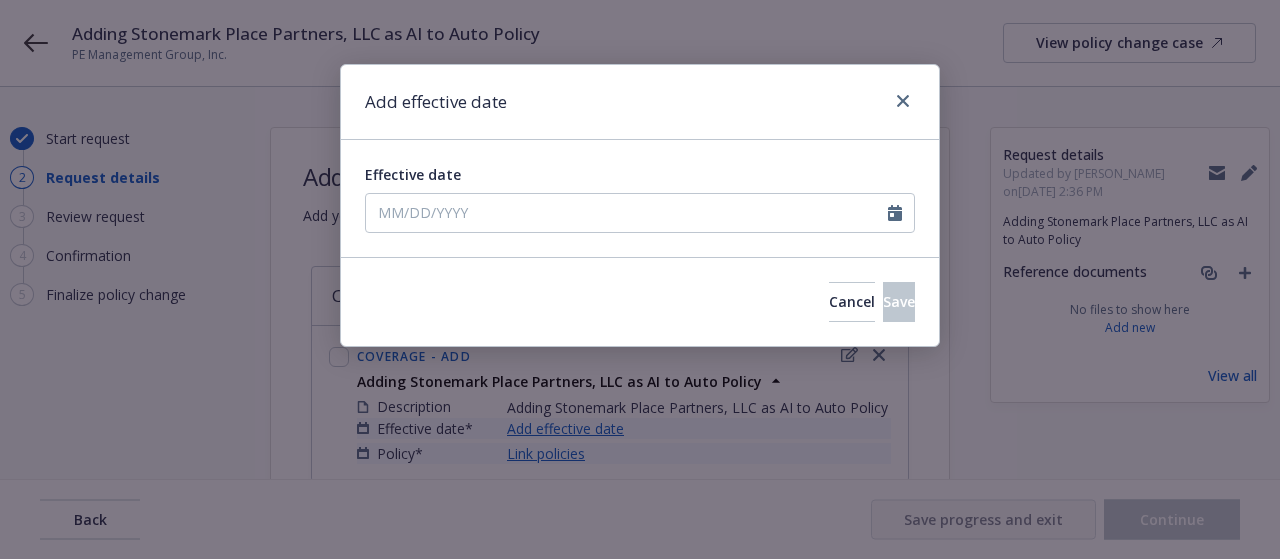 click on "11" at bounding box center [552, 365] 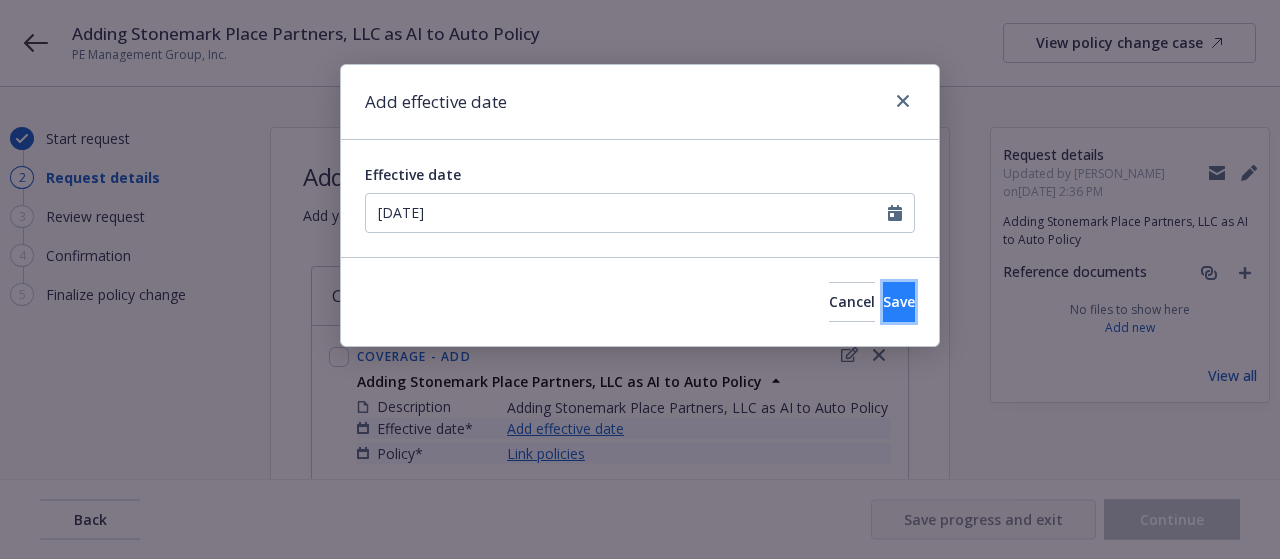 click on "Save" at bounding box center (899, 301) 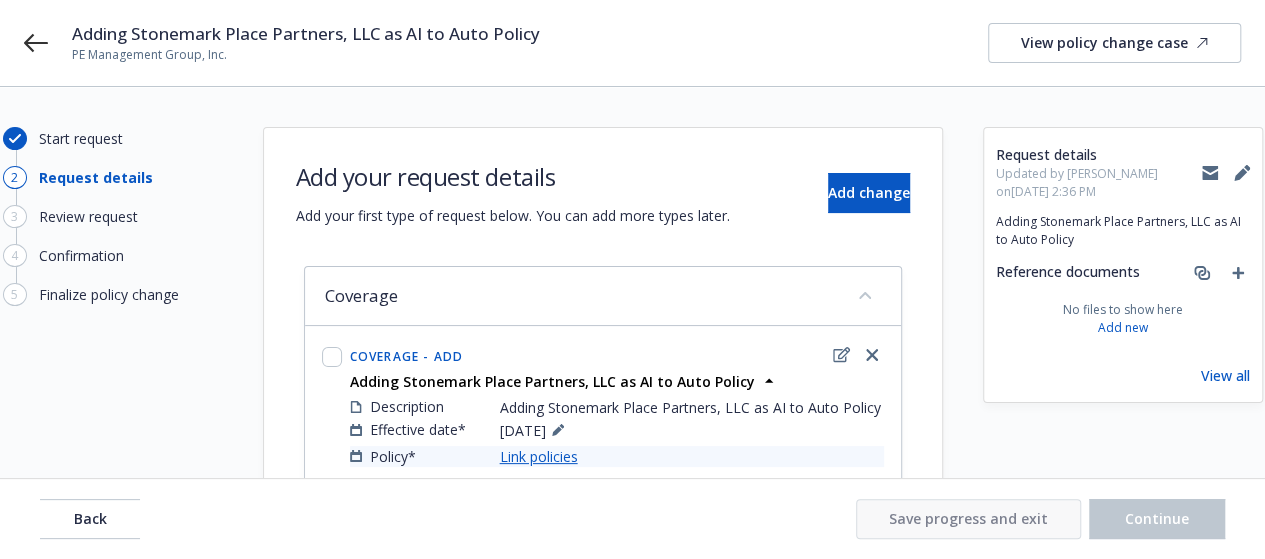 click on "Link policies" at bounding box center [539, 456] 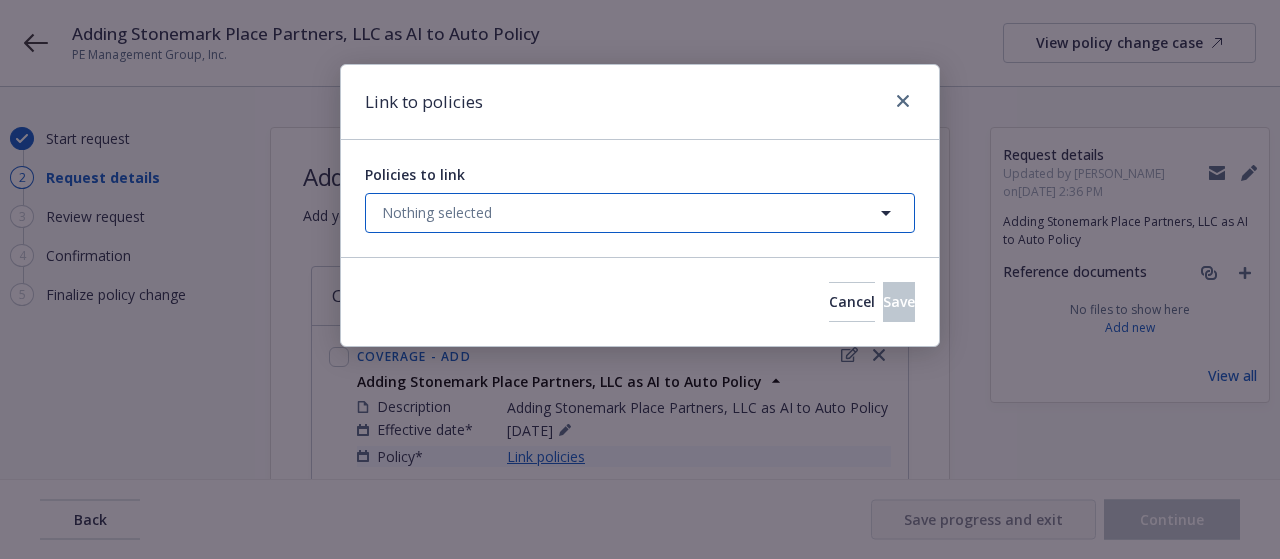 click on "Nothing selected" at bounding box center [640, 213] 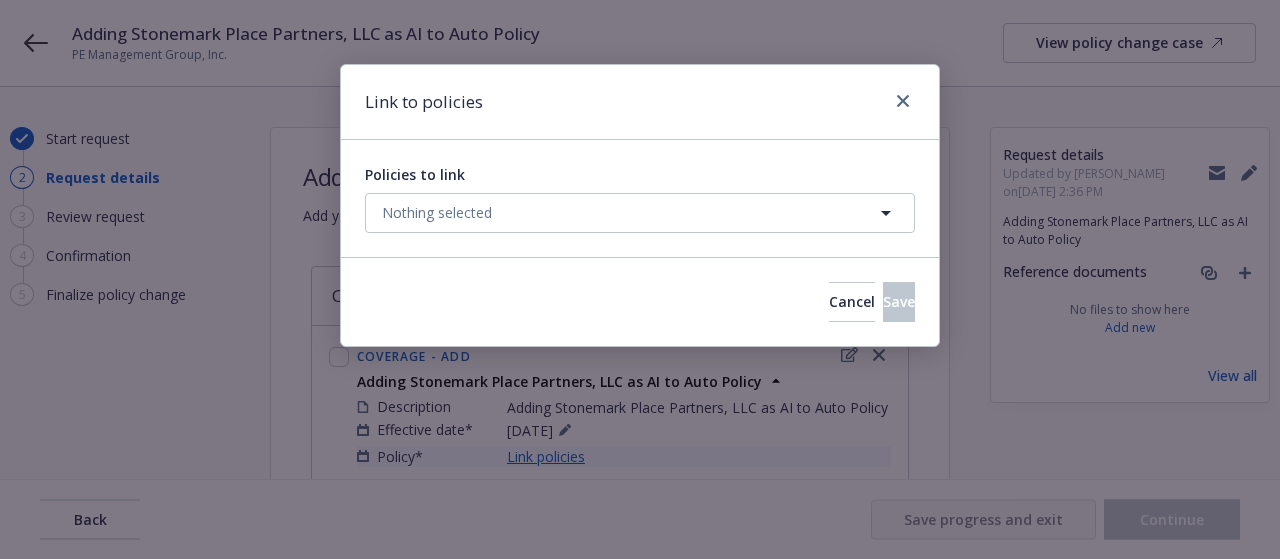 select on "ACTIVE" 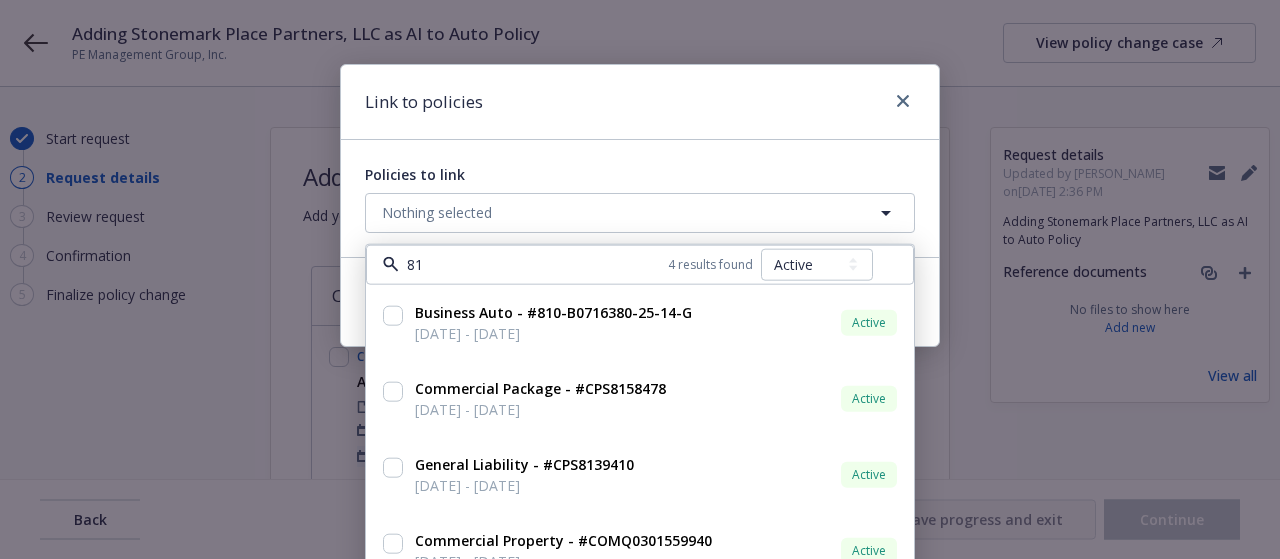 type on "810" 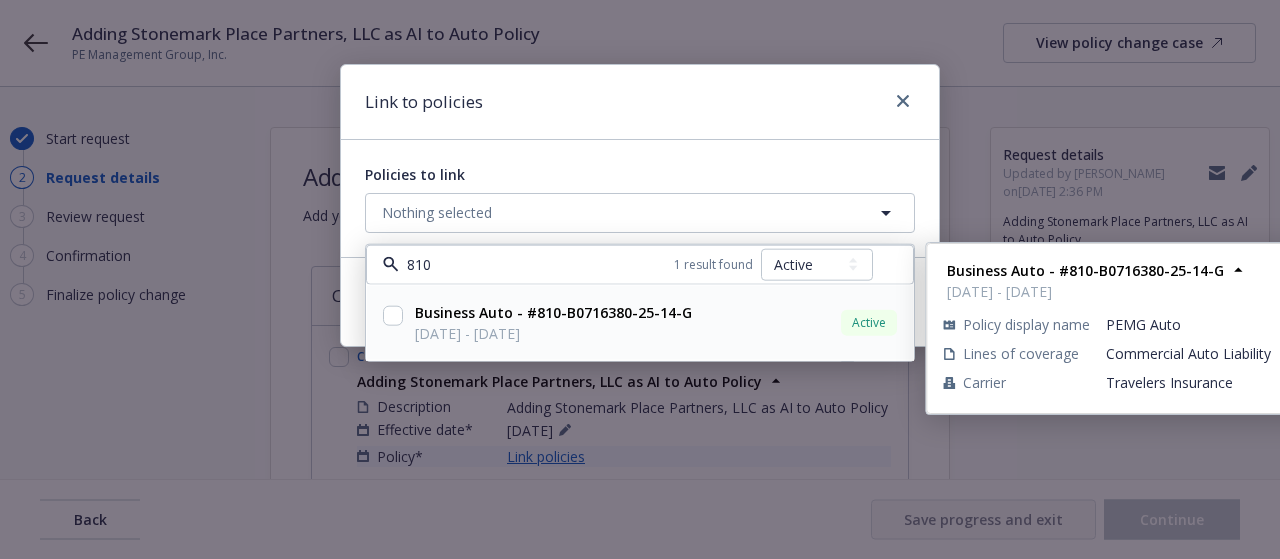 click at bounding box center (393, 315) 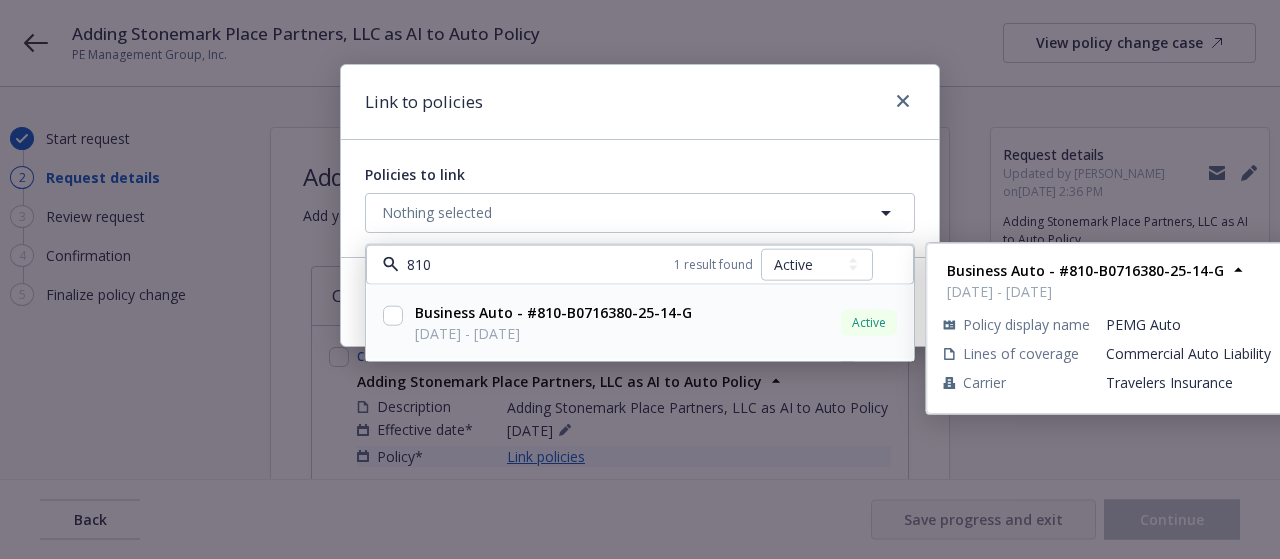 checkbox on "true" 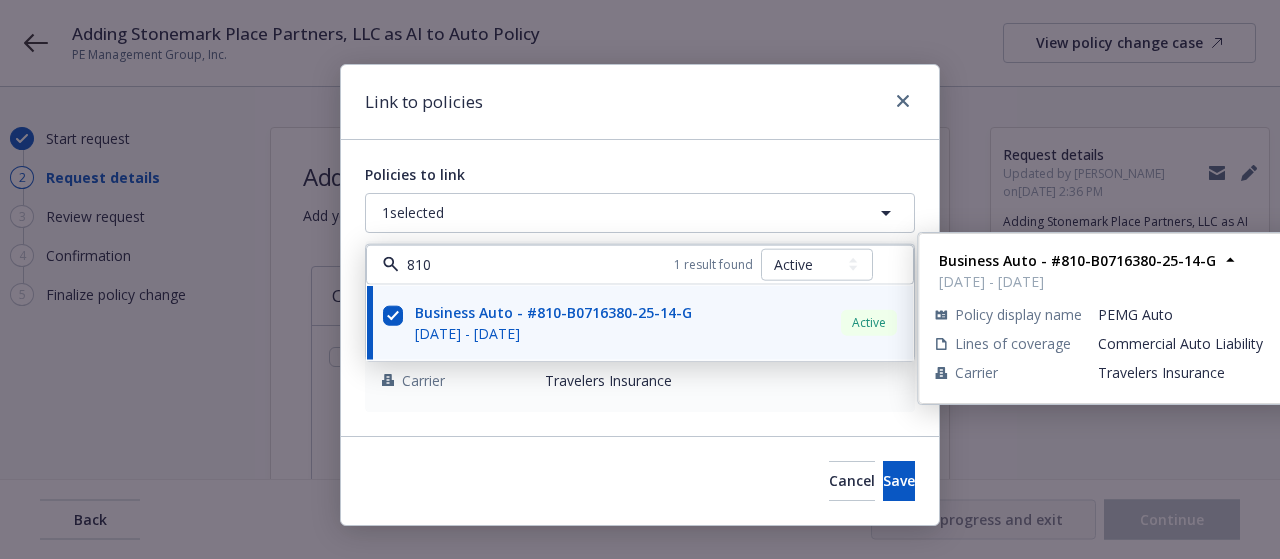 type on "810" 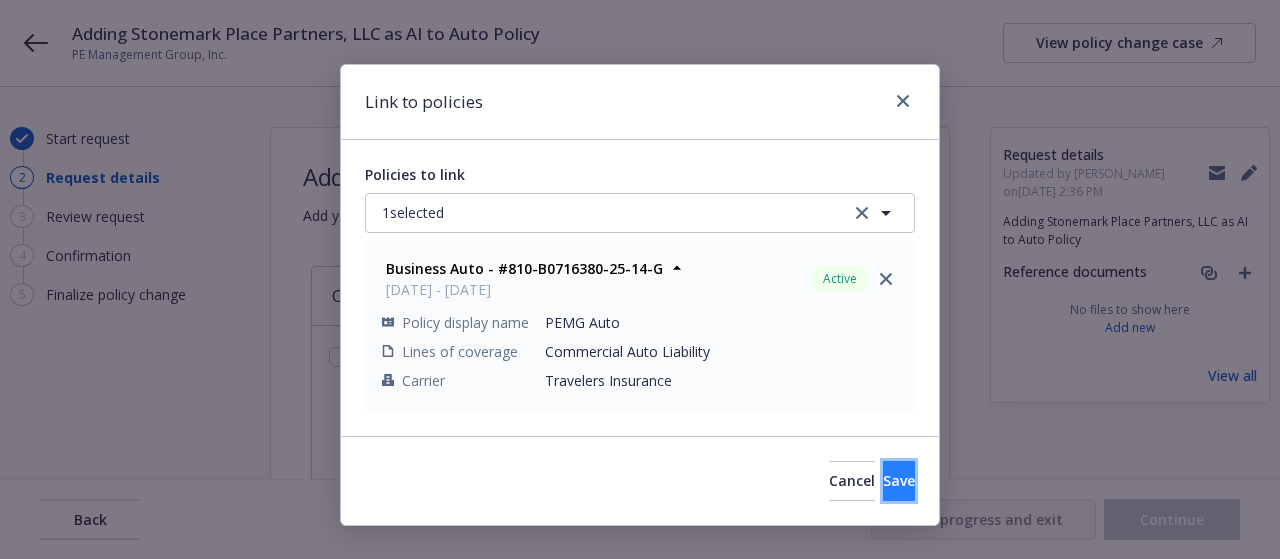 click on "Save" at bounding box center (899, 481) 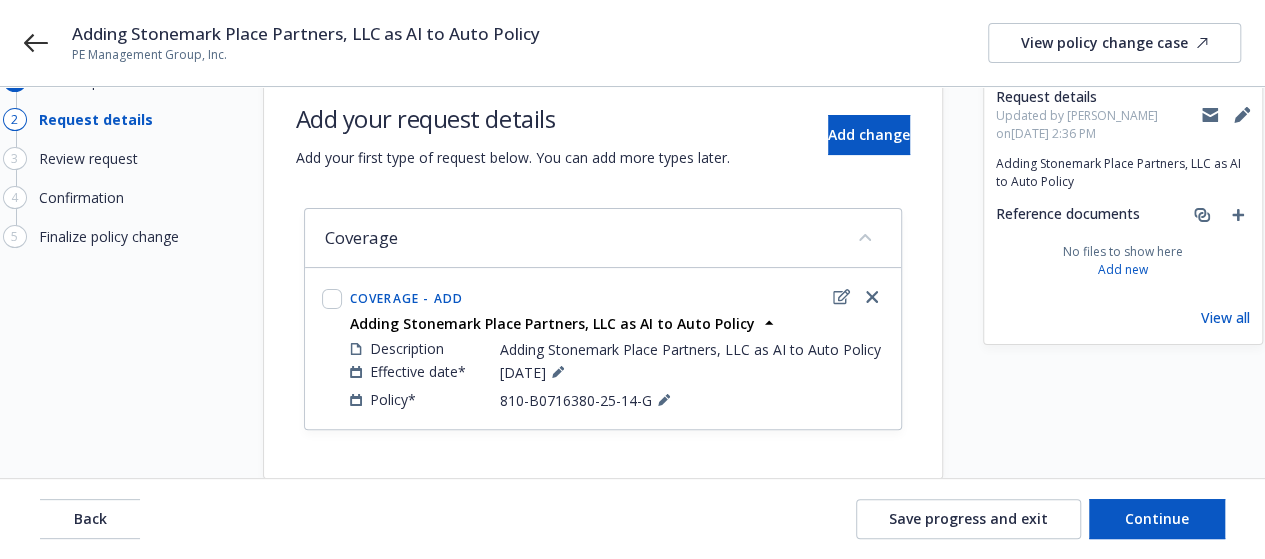 scroll, scrollTop: 103, scrollLeft: 0, axis: vertical 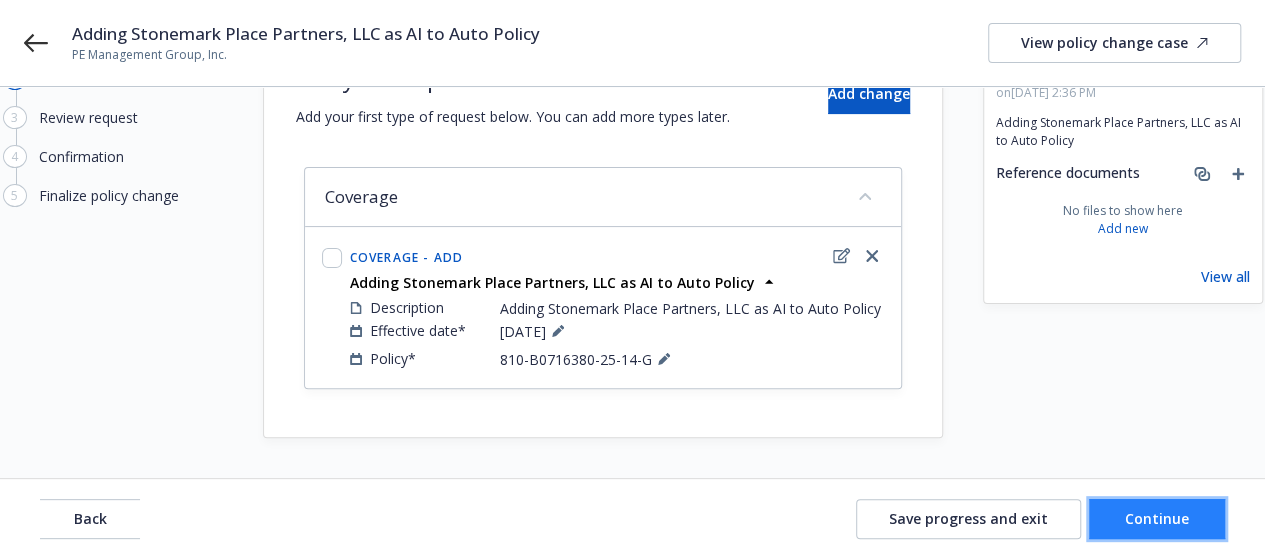 click on "Continue" at bounding box center (1157, 519) 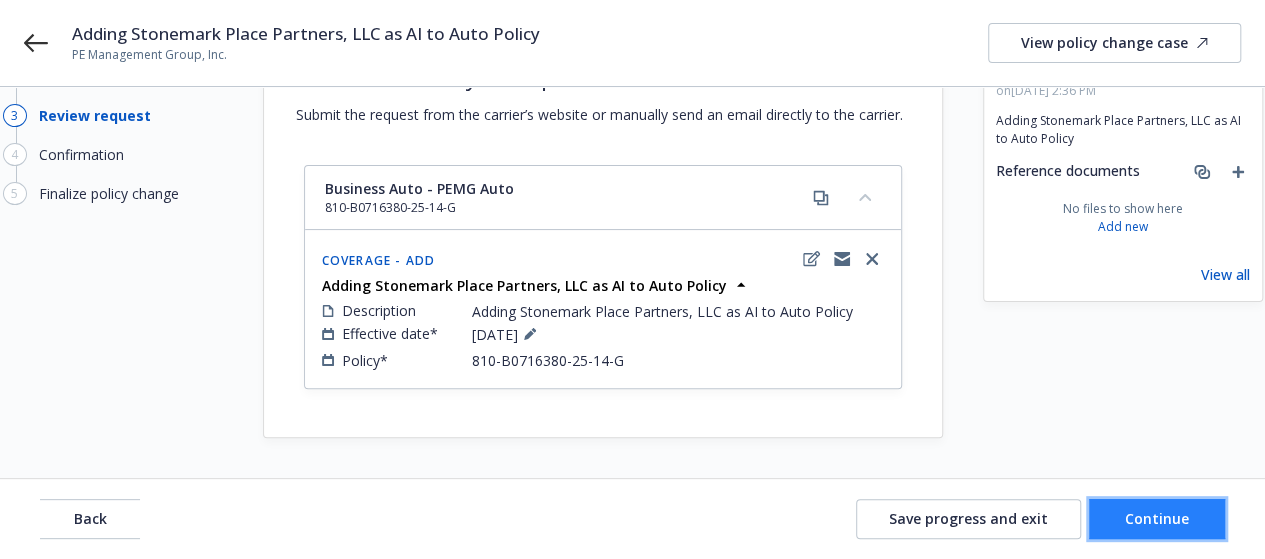 click on "Continue" at bounding box center (1157, 519) 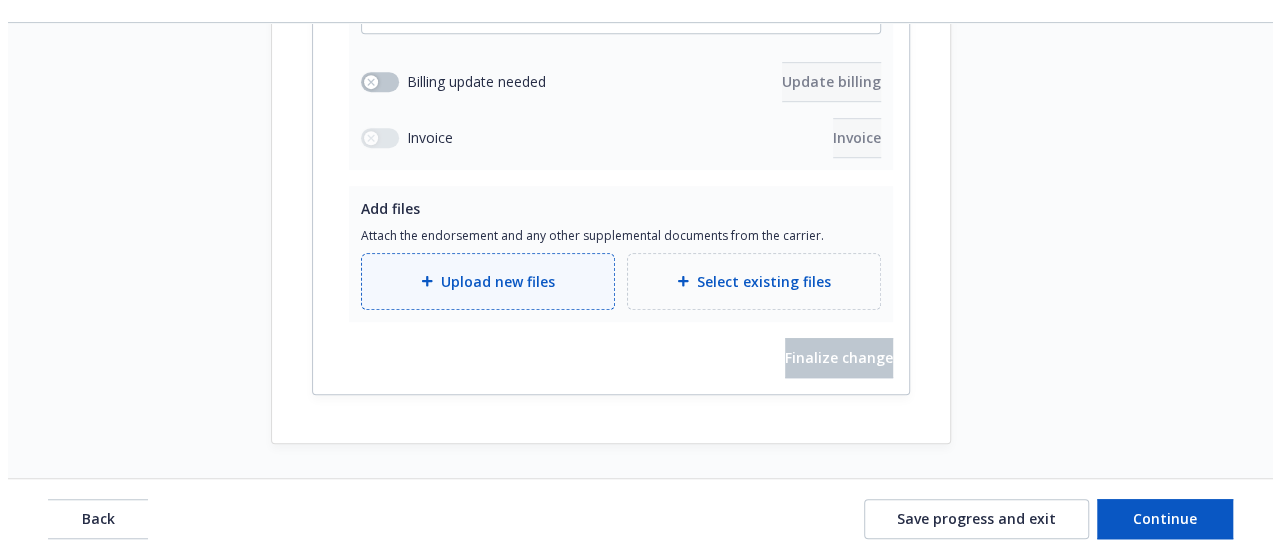 scroll, scrollTop: 554, scrollLeft: 0, axis: vertical 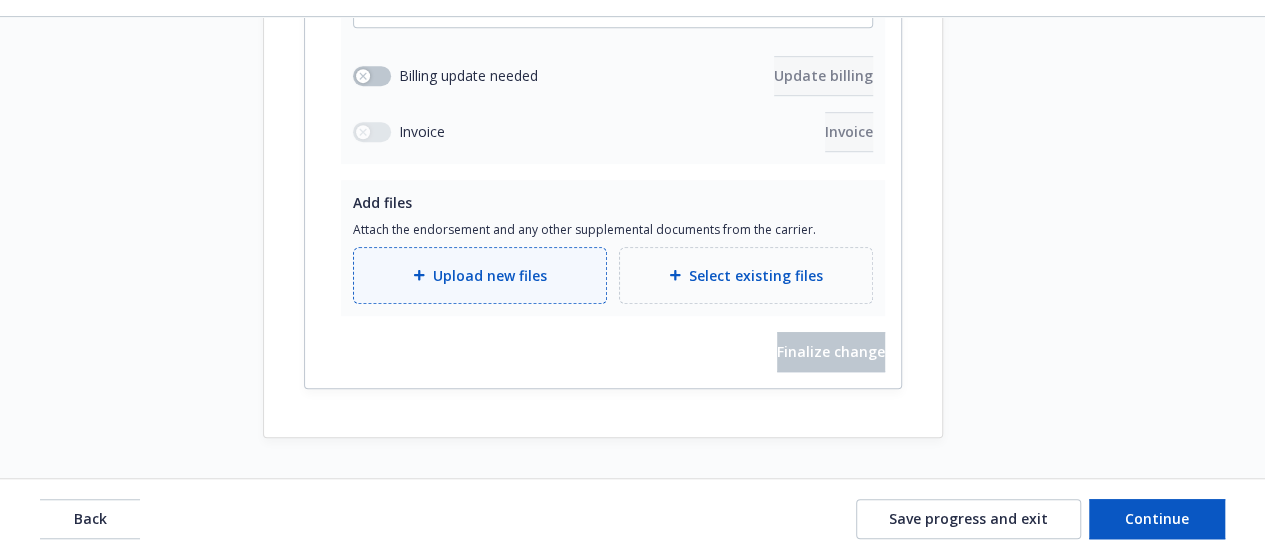 click on "Upload new files" at bounding box center [490, 275] 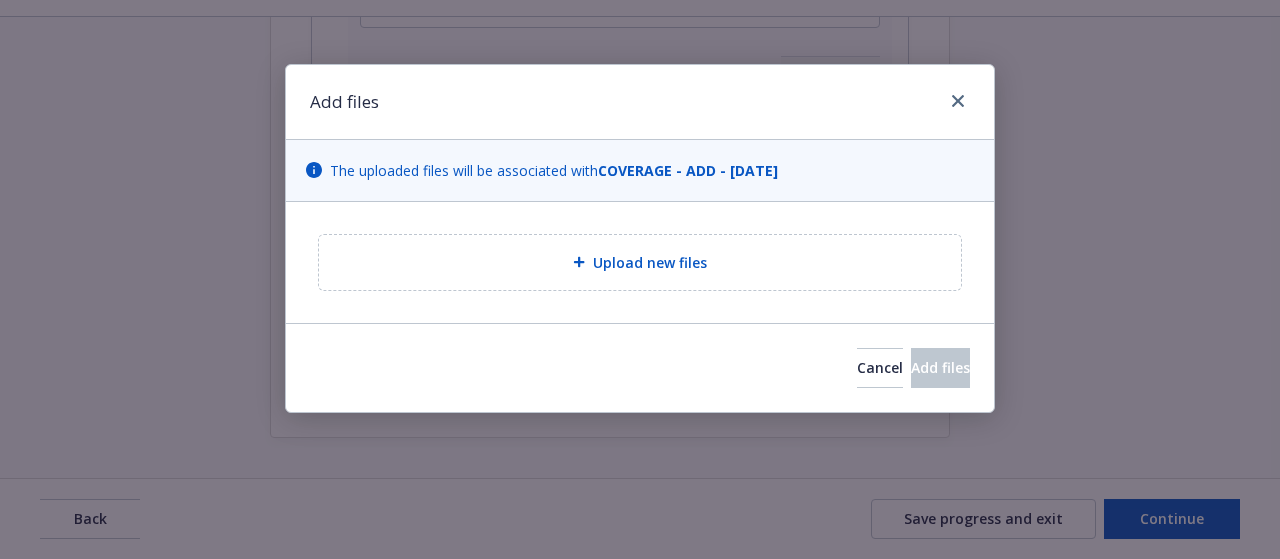 type on "x" 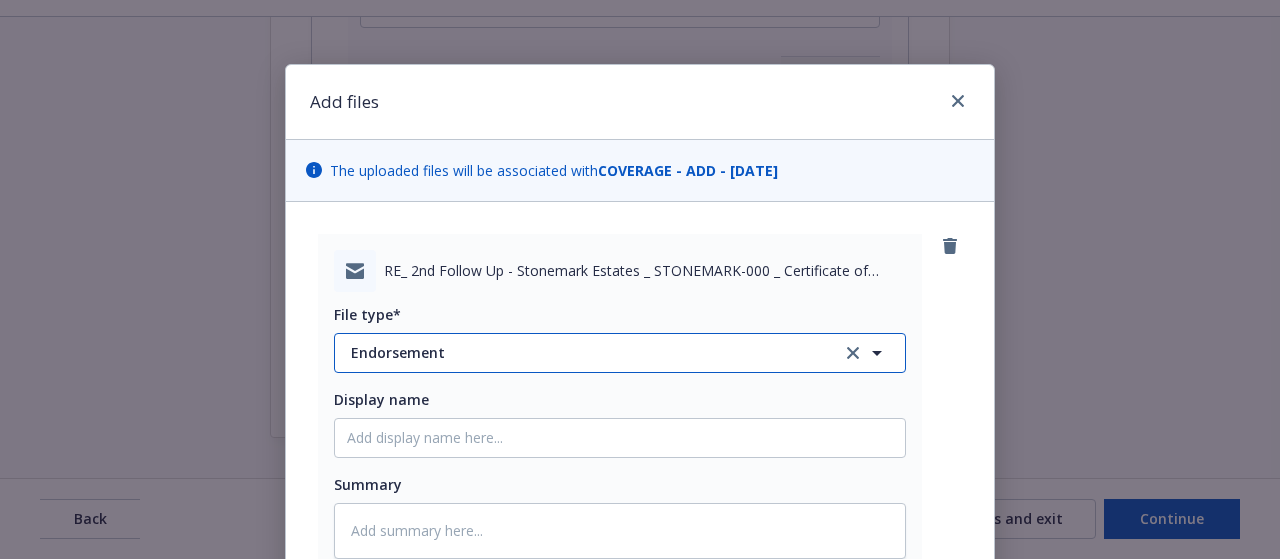 click on "Endorsement" at bounding box center (620, 353) 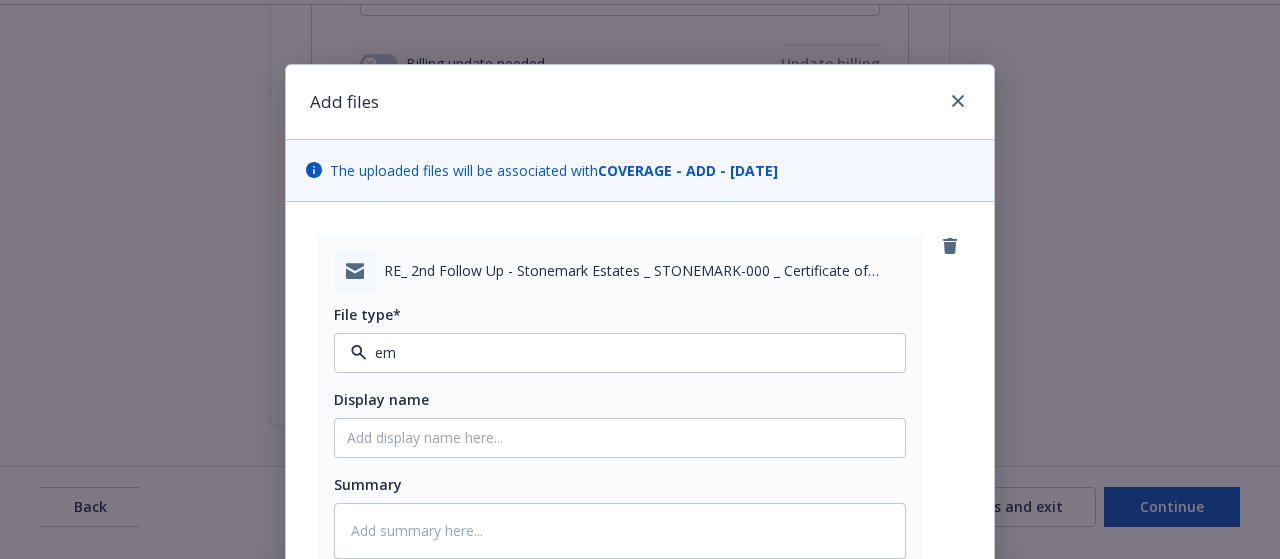 type on "ema" 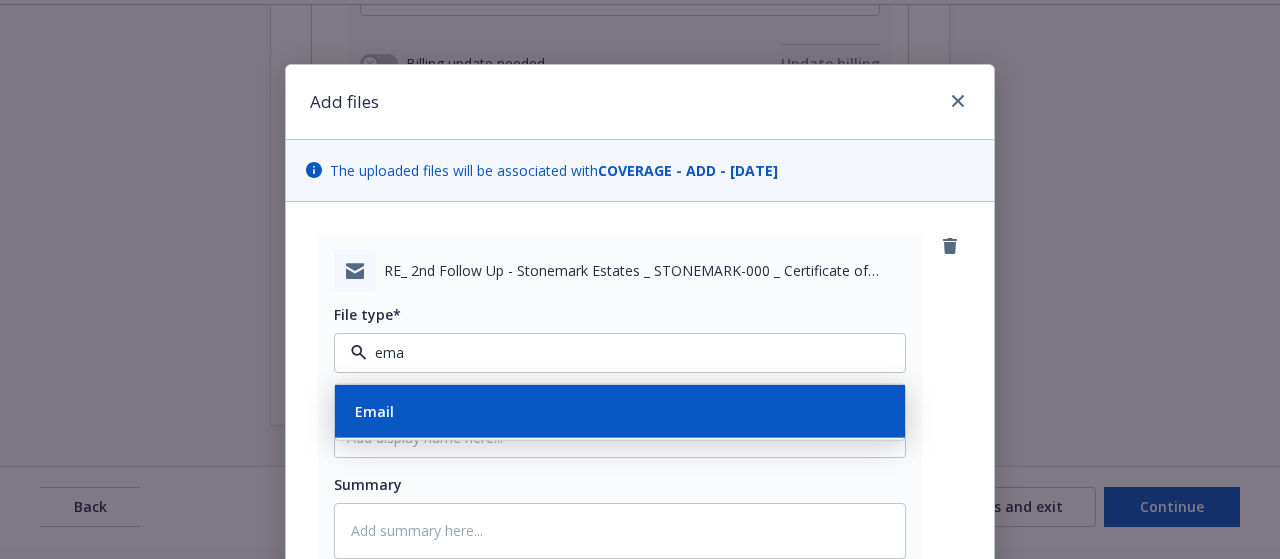 drag, startPoint x: 486, startPoint y: 426, endPoint x: 402, endPoint y: 429, distance: 84.05355 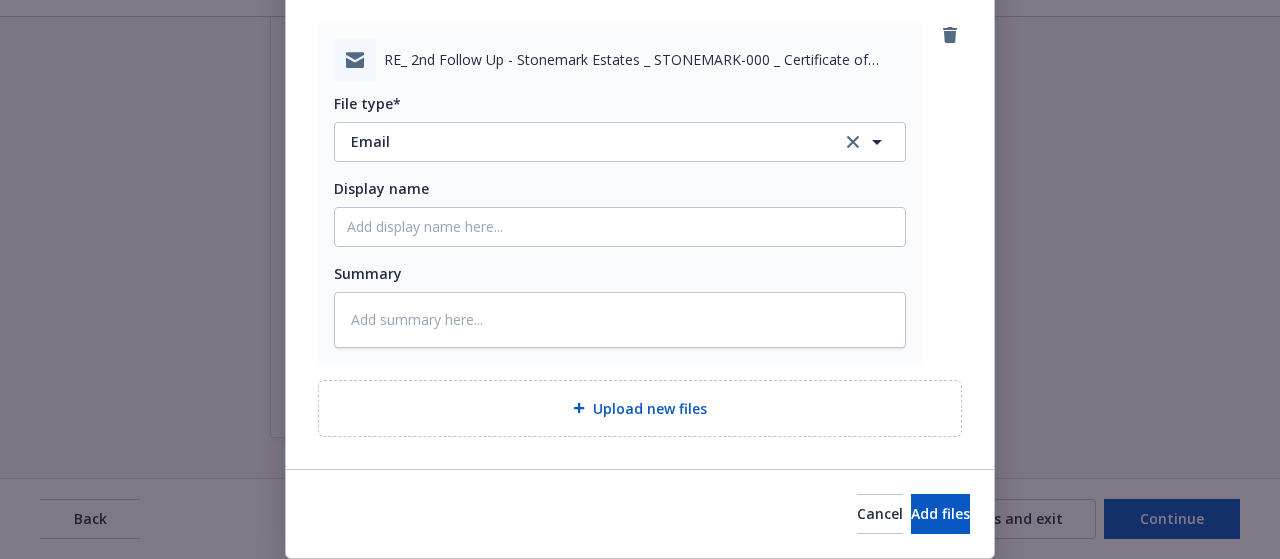scroll, scrollTop: 298, scrollLeft: 0, axis: vertical 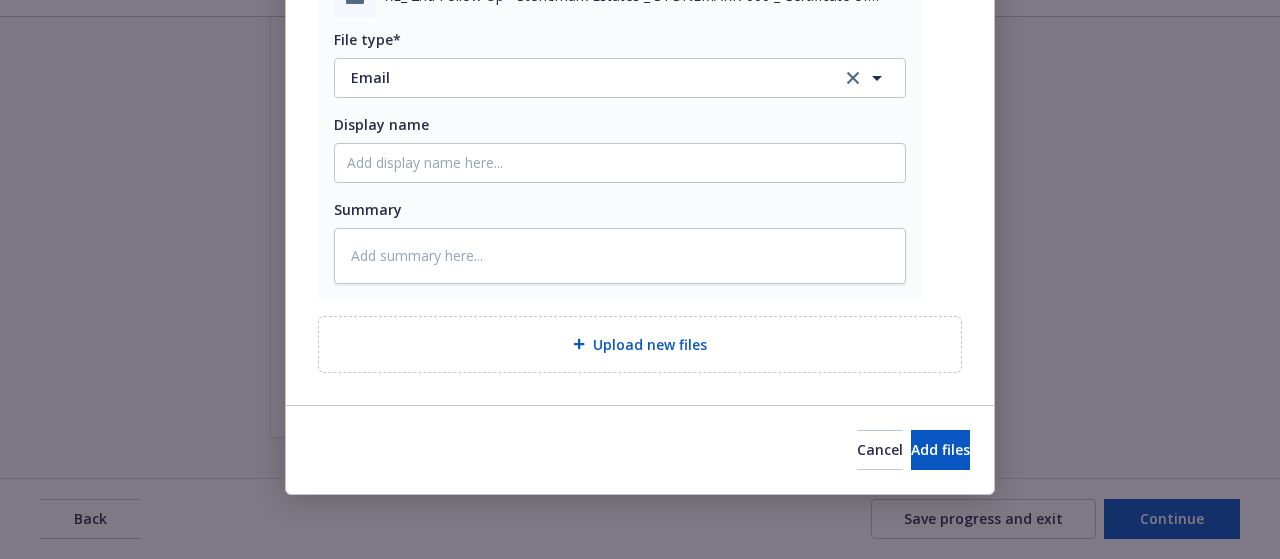 type on "x" 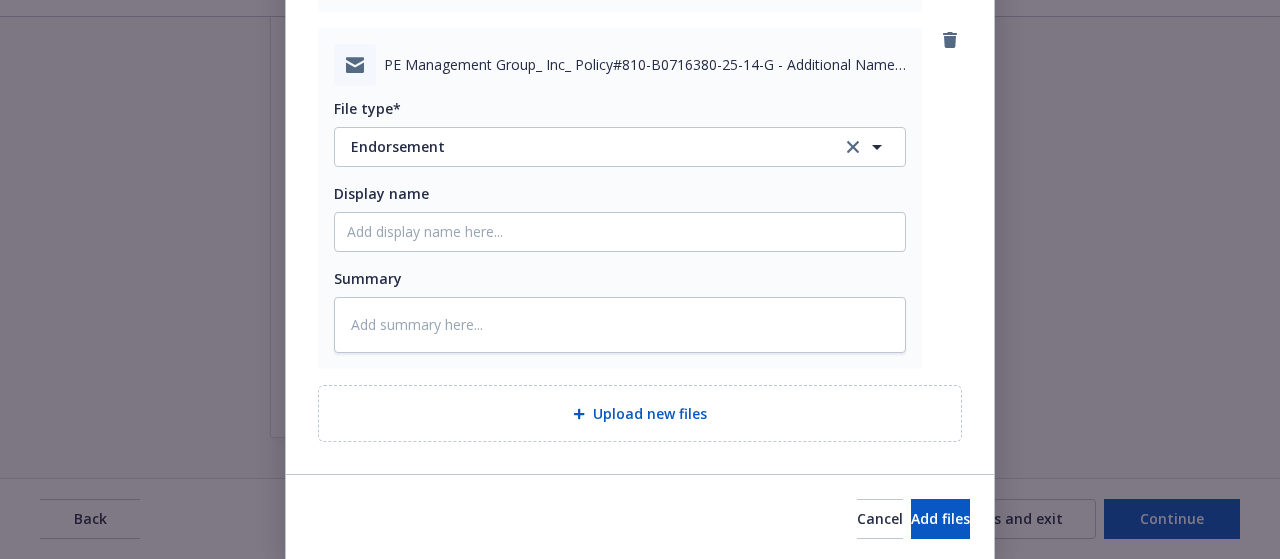 scroll, scrollTop: 668, scrollLeft: 0, axis: vertical 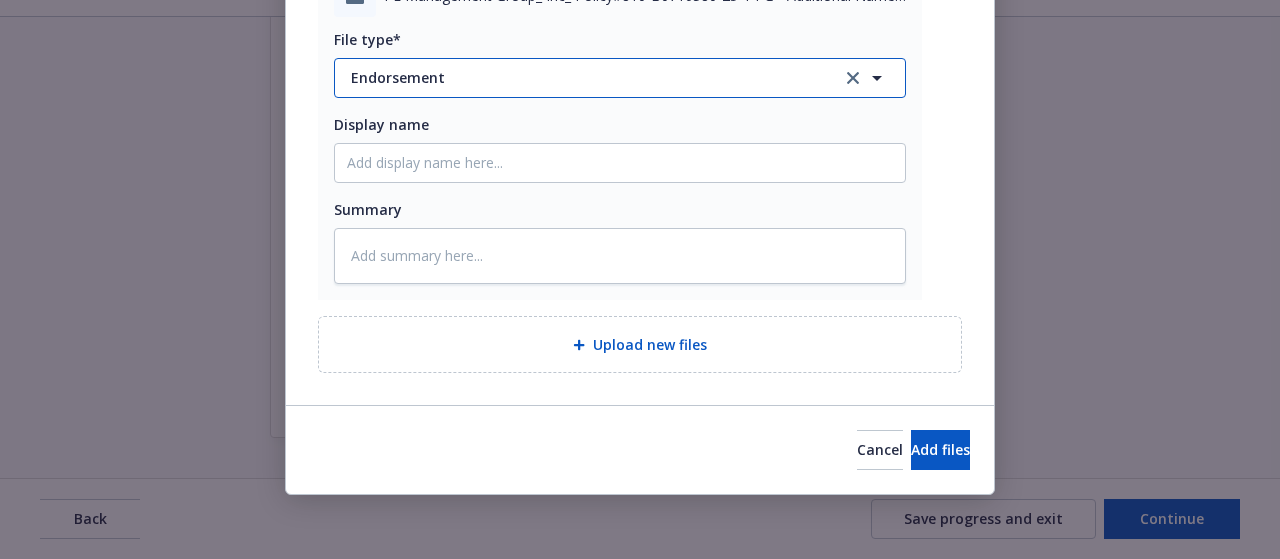 click on "Endorsement" at bounding box center (620, 78) 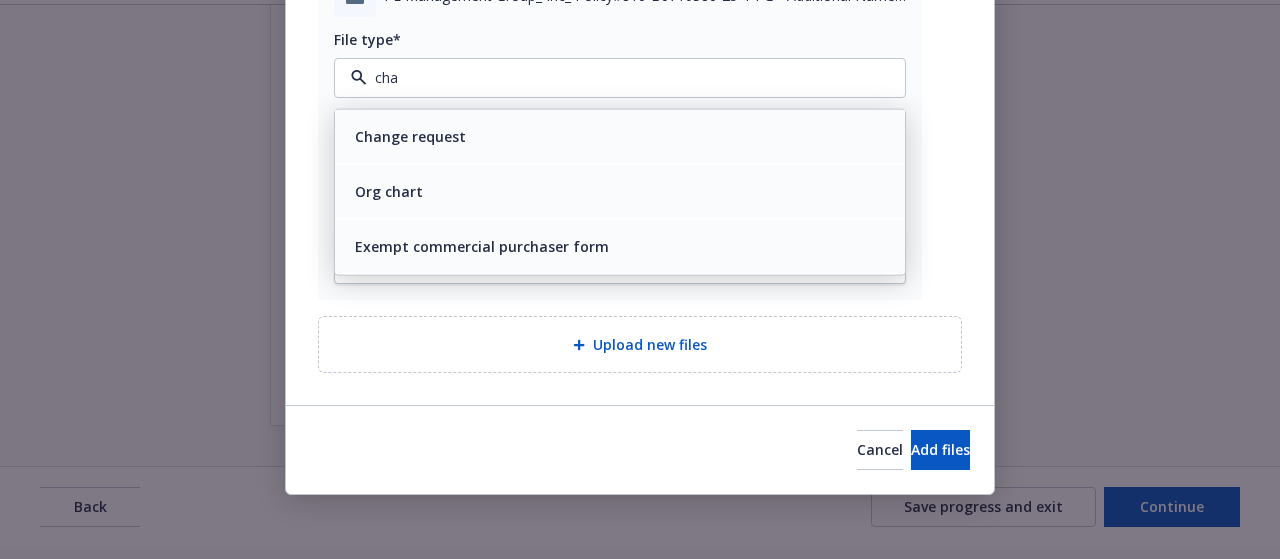 type on "chan" 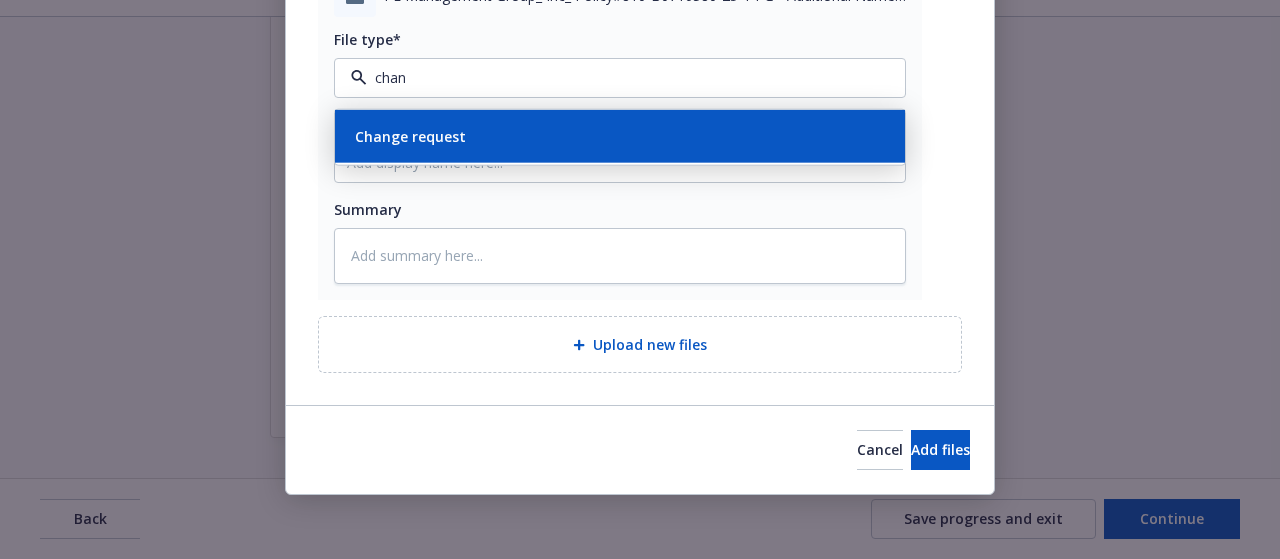 click on "Change request" at bounding box center [620, 135] 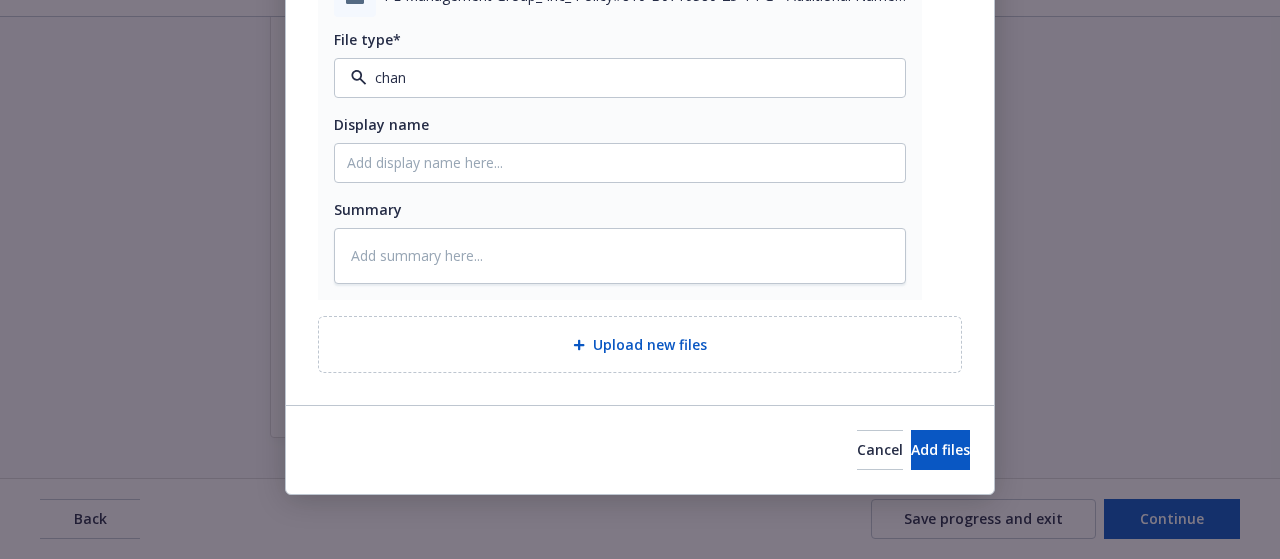 type on "x" 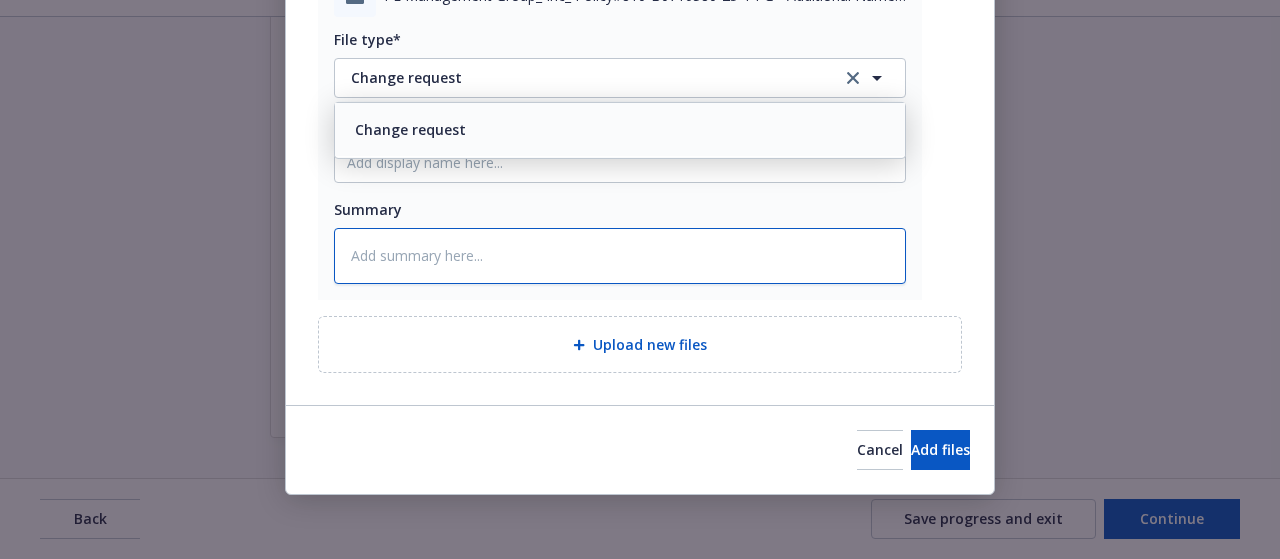 click at bounding box center (620, 256) 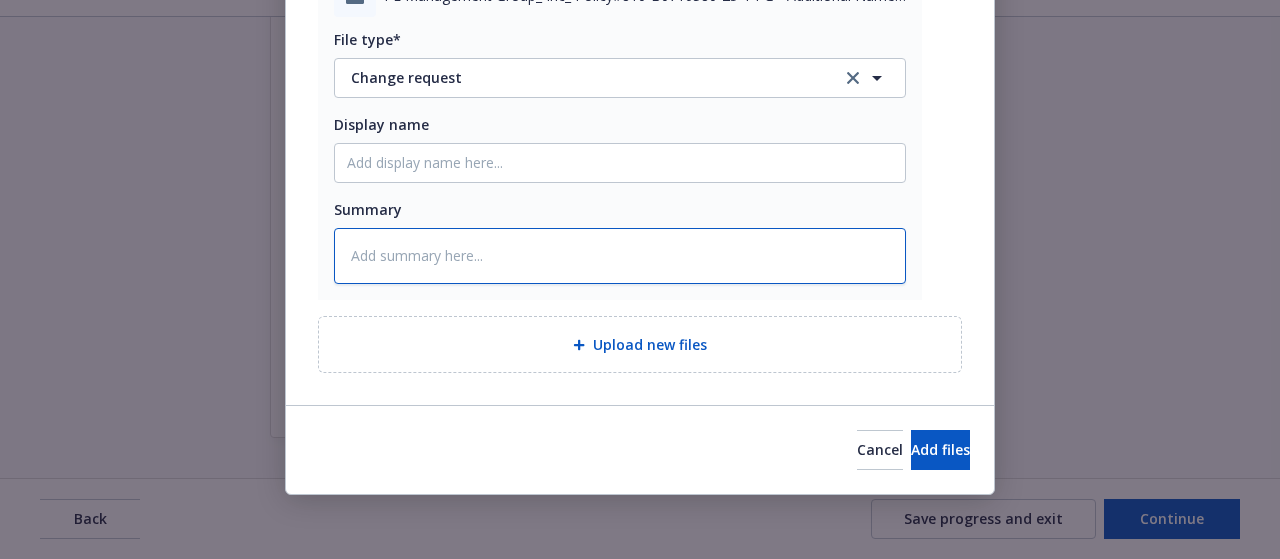 type on "C" 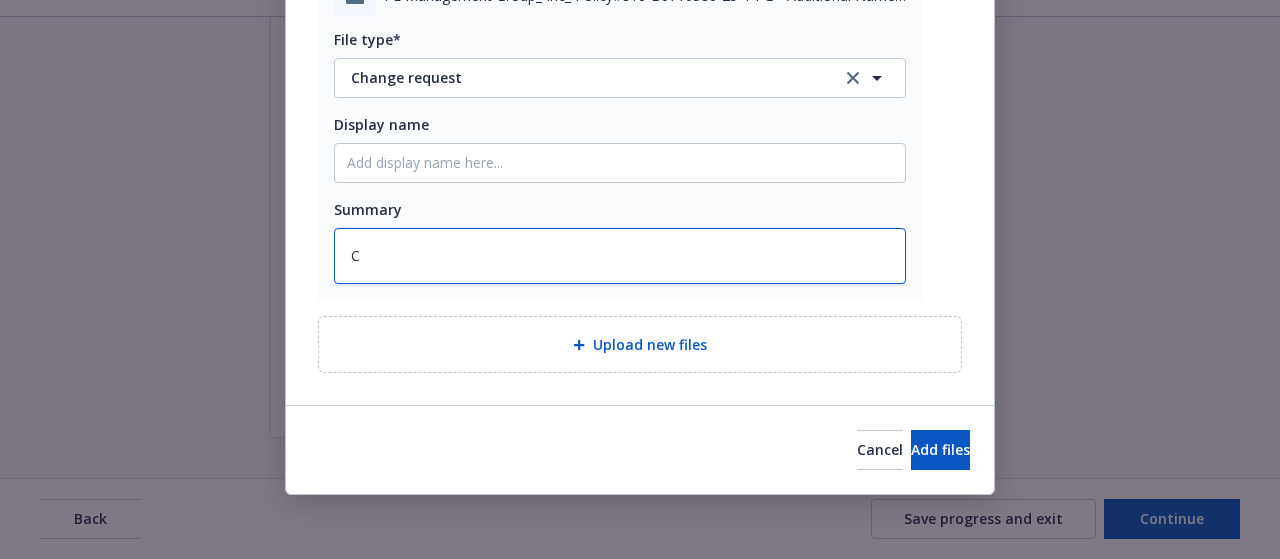 type on "x" 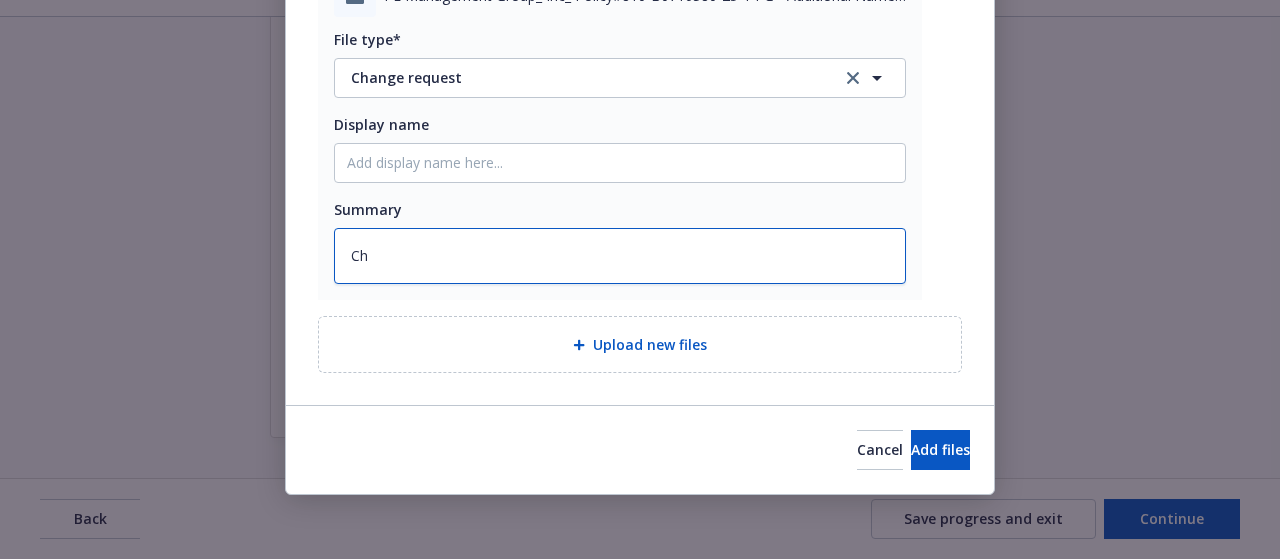 type on "x" 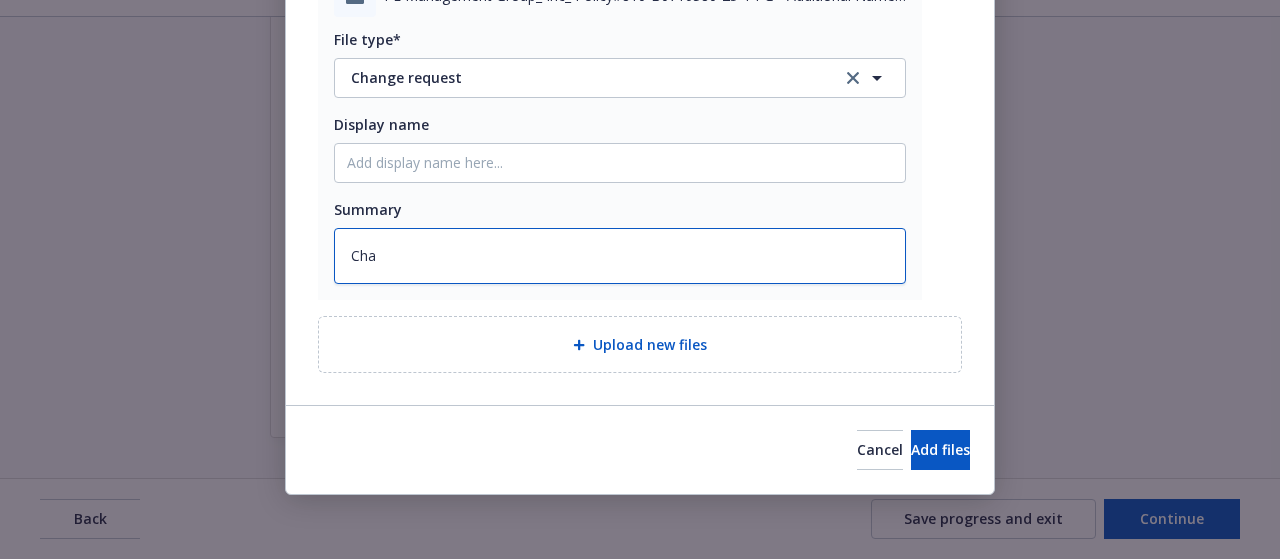 type on "Chan" 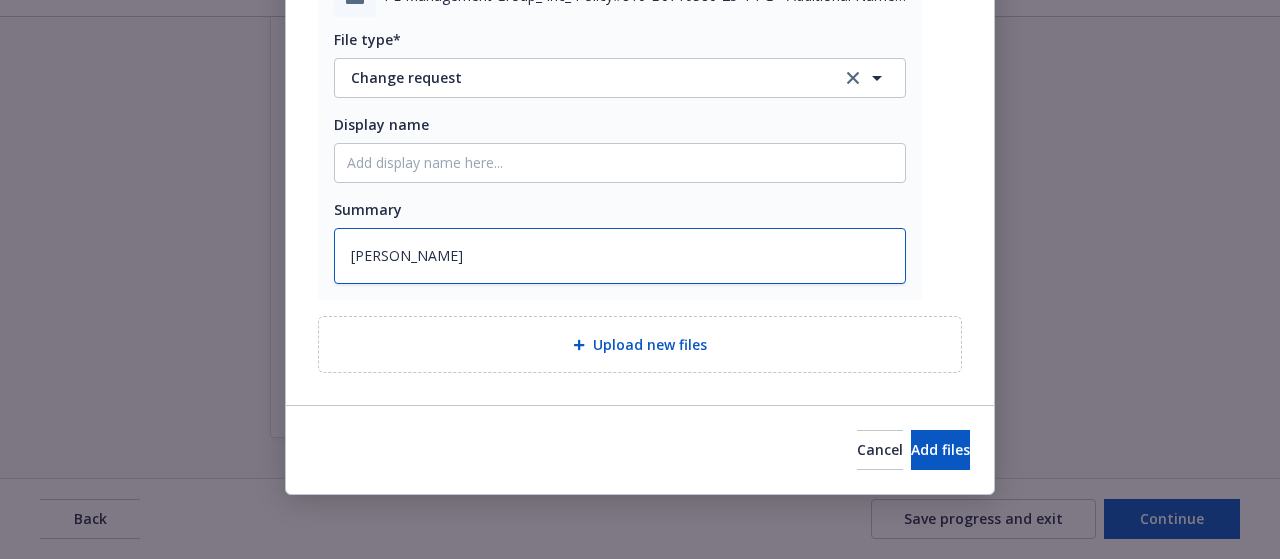 type on "x" 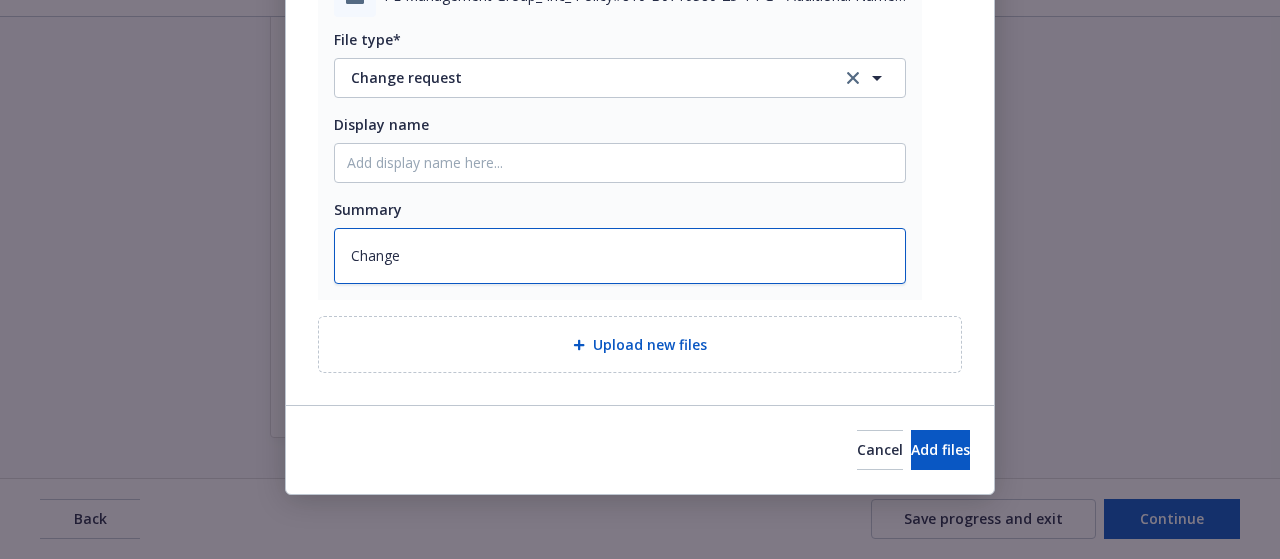 type on "x" 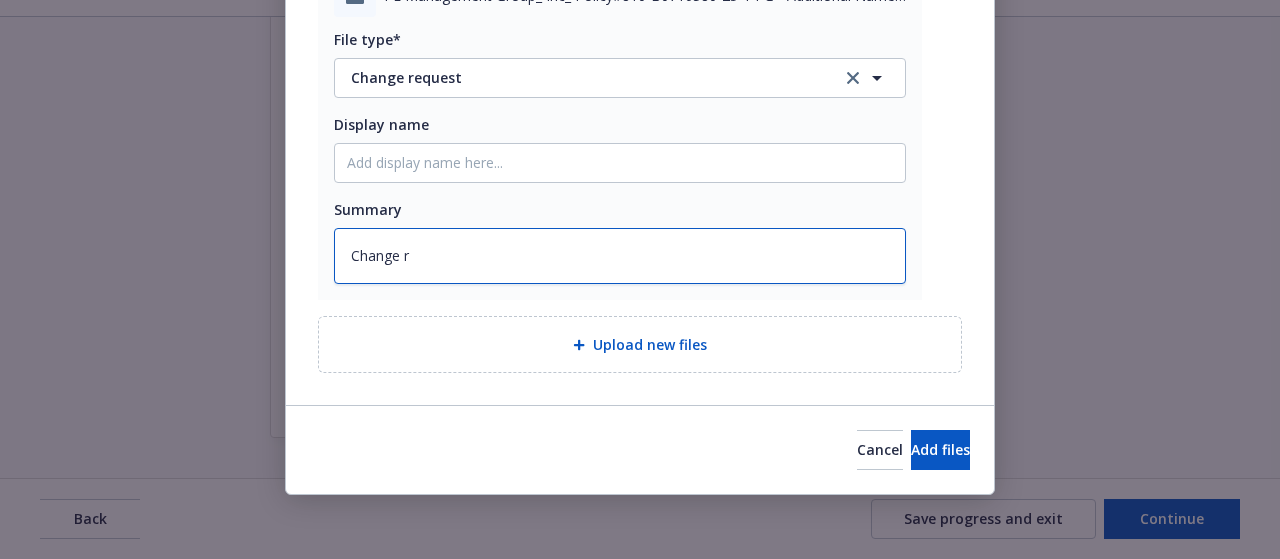 type on "x" 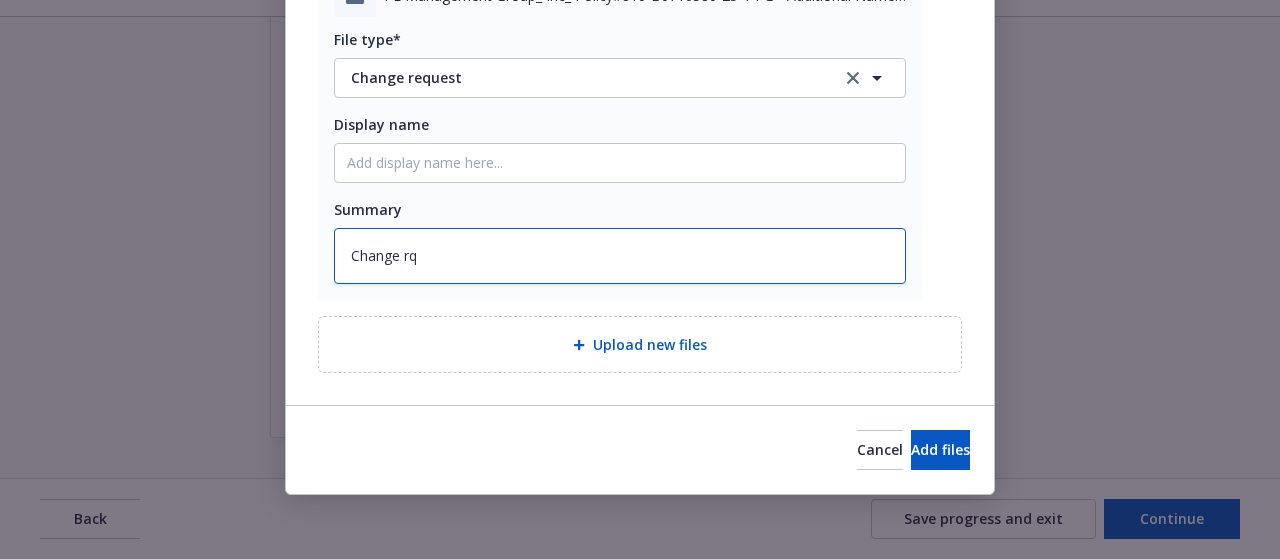 type on "x" 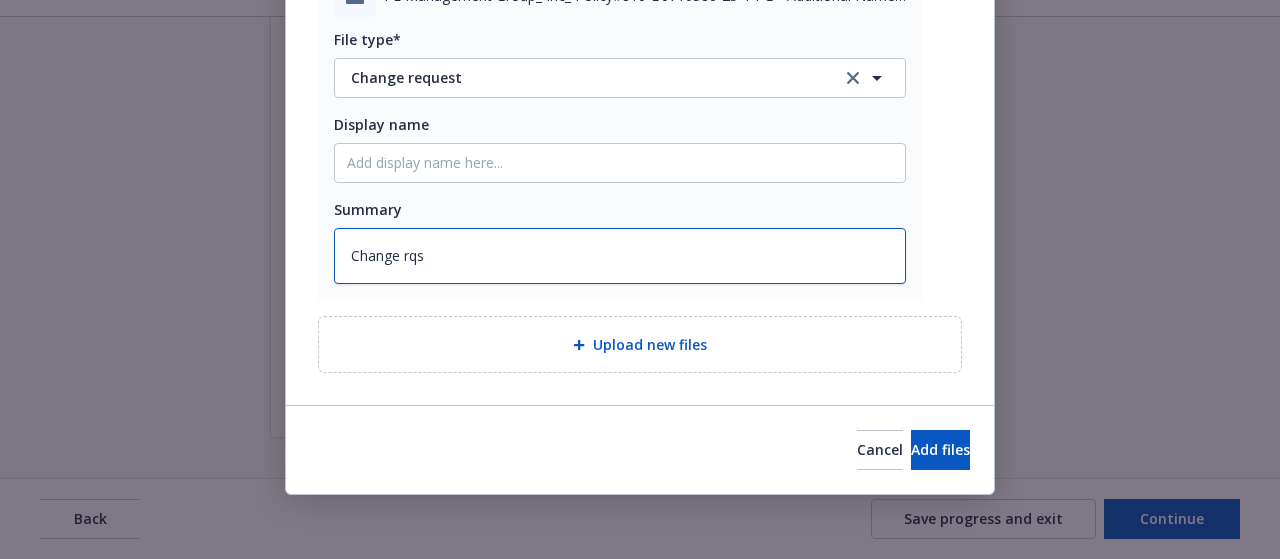 type on "x" 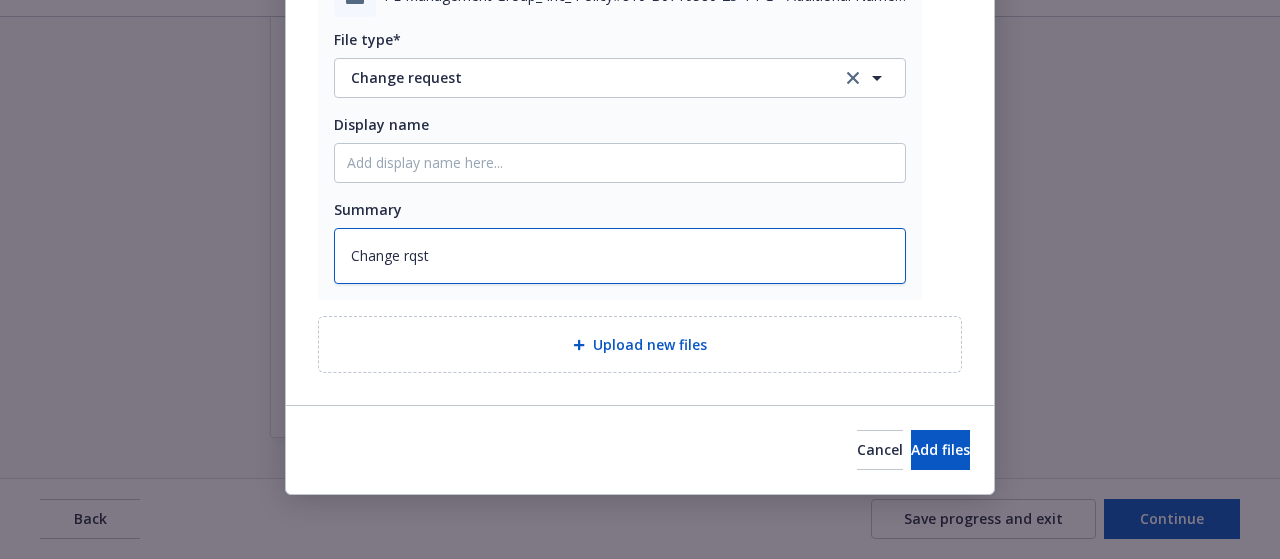 type on "x" 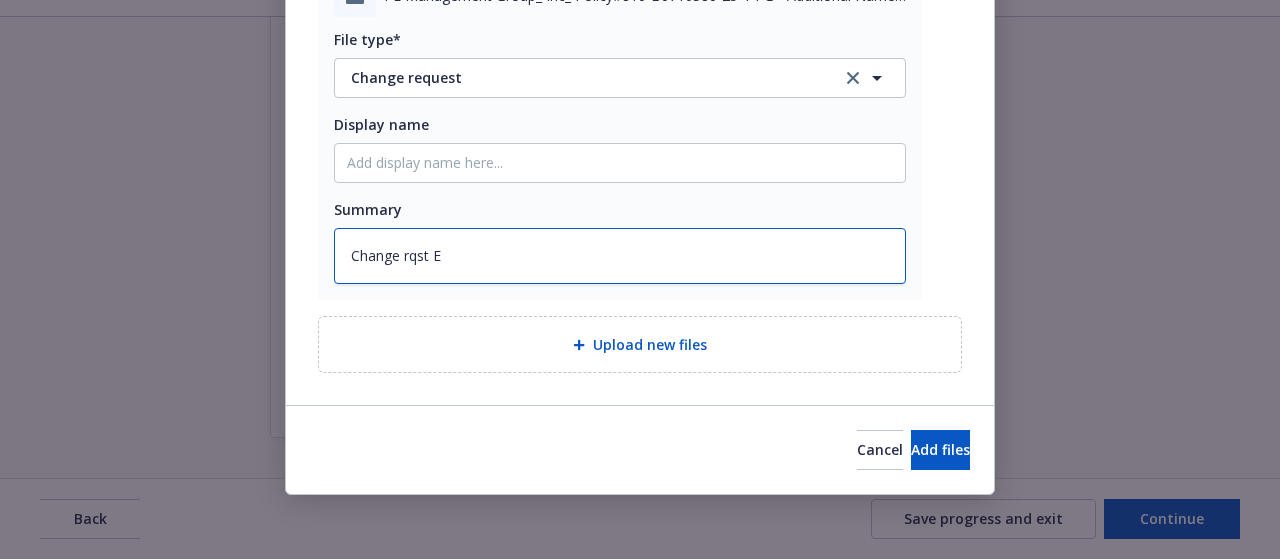 type on "Change rqst EM" 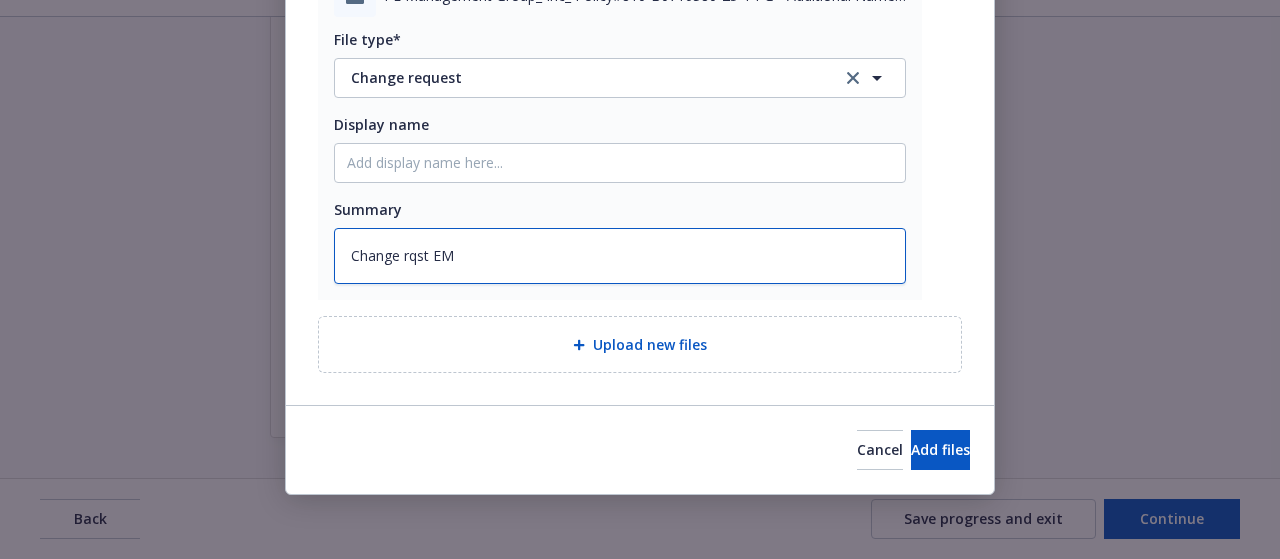 type on "x" 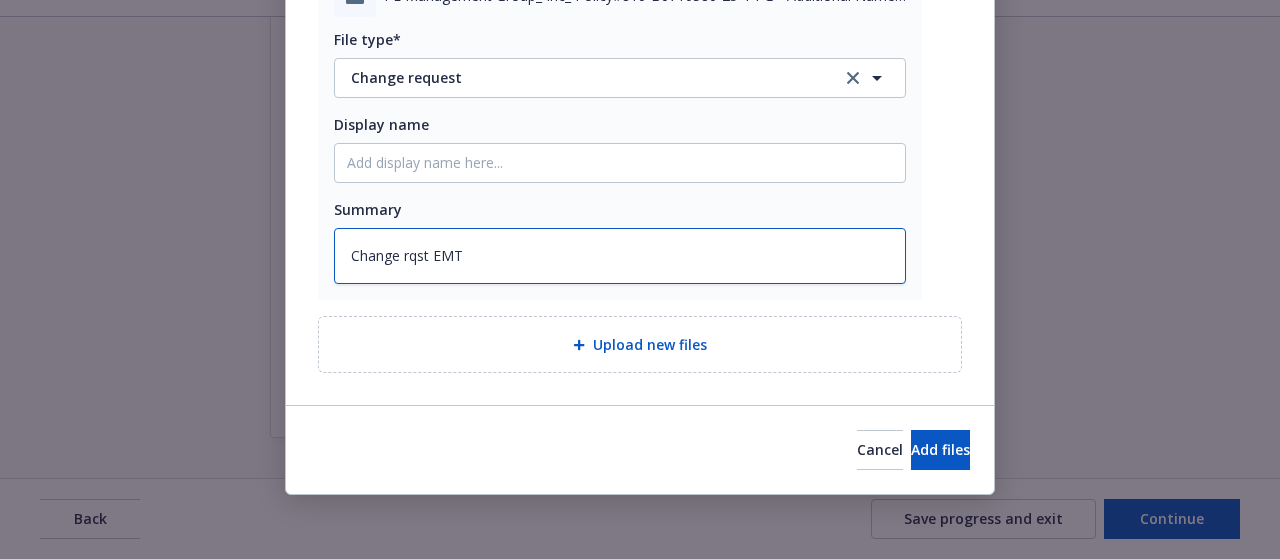 type on "Change rqst EMT" 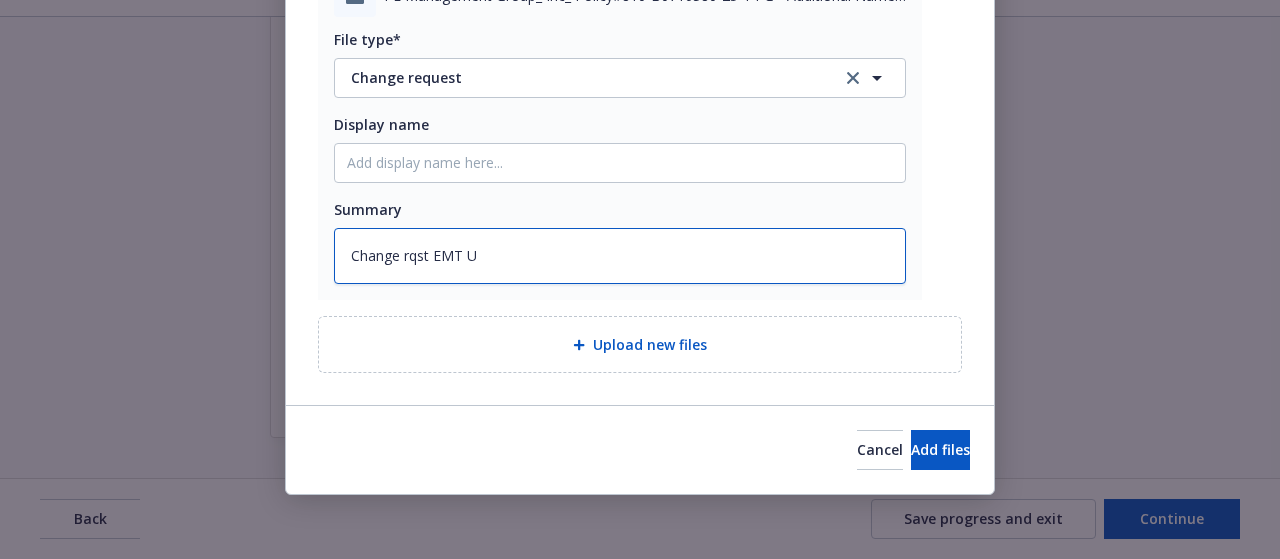 type on "x" 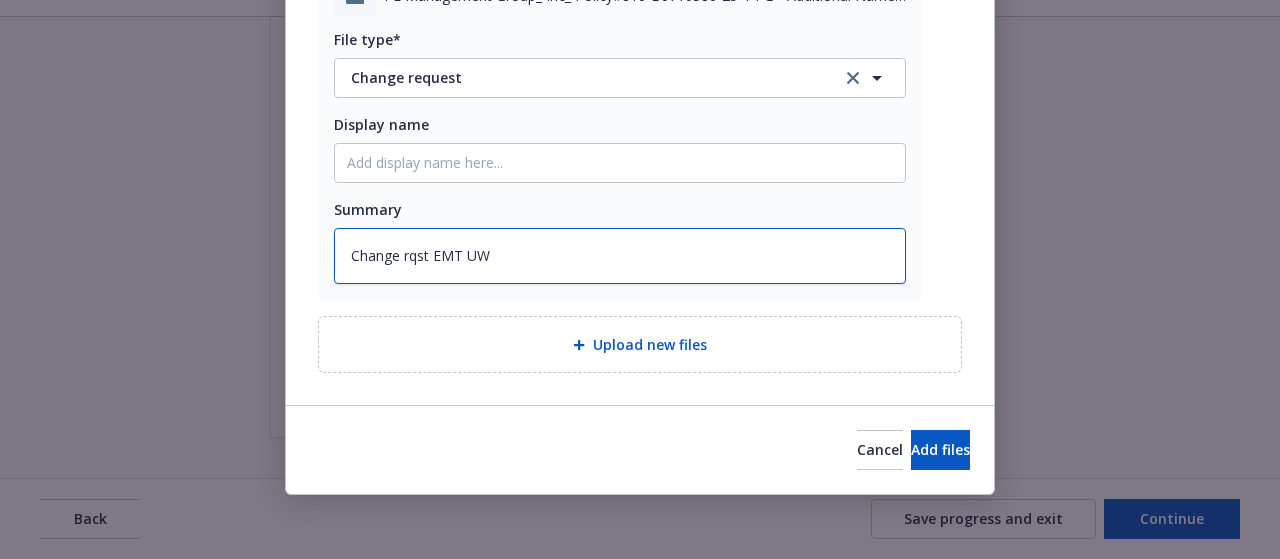 type on "Change rqst EMT UW" 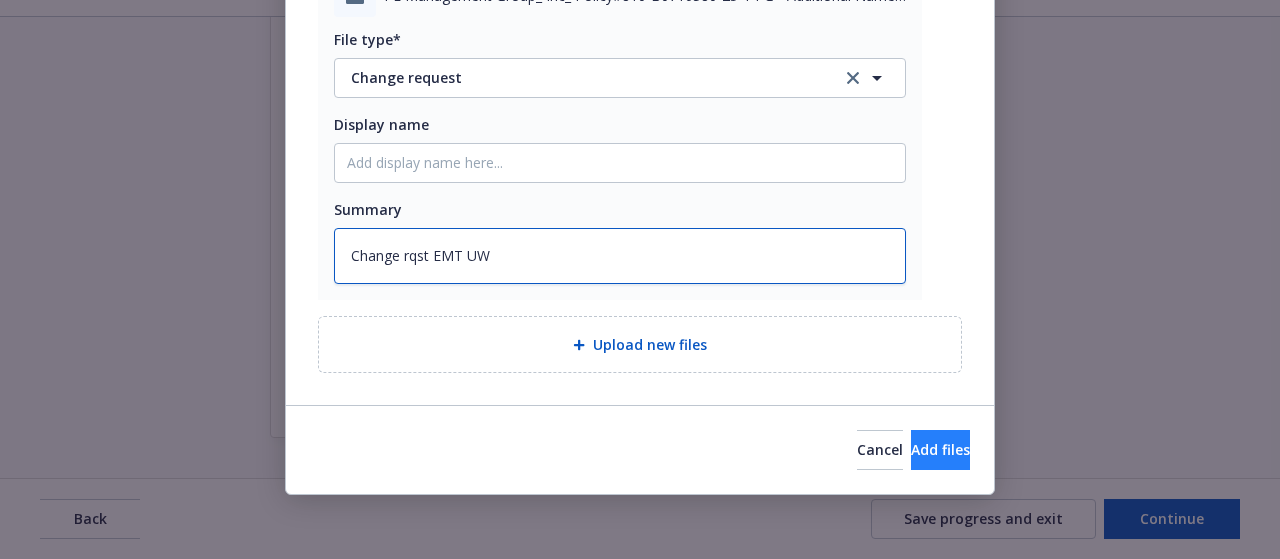 type on "Change rqst EMT UW" 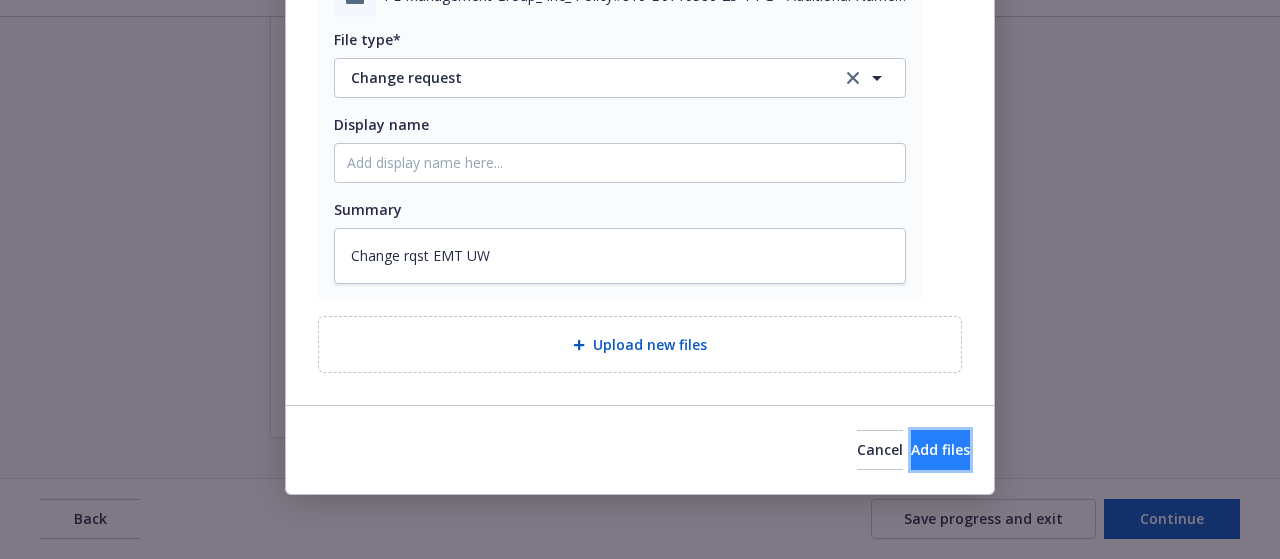 click on "Add files" at bounding box center [940, 449] 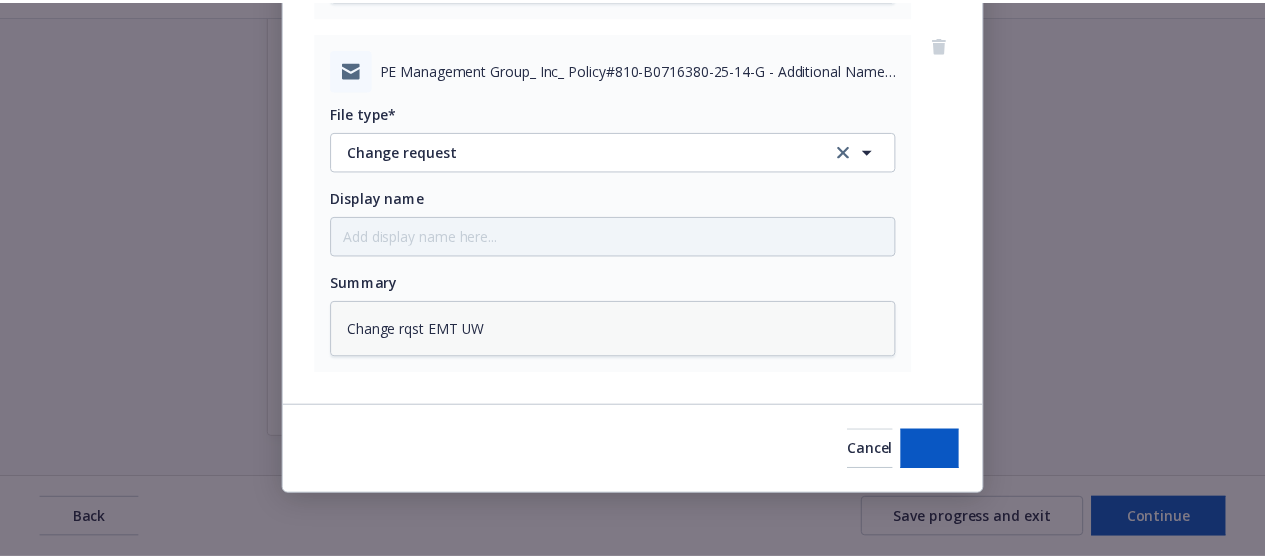 scroll, scrollTop: 593, scrollLeft: 0, axis: vertical 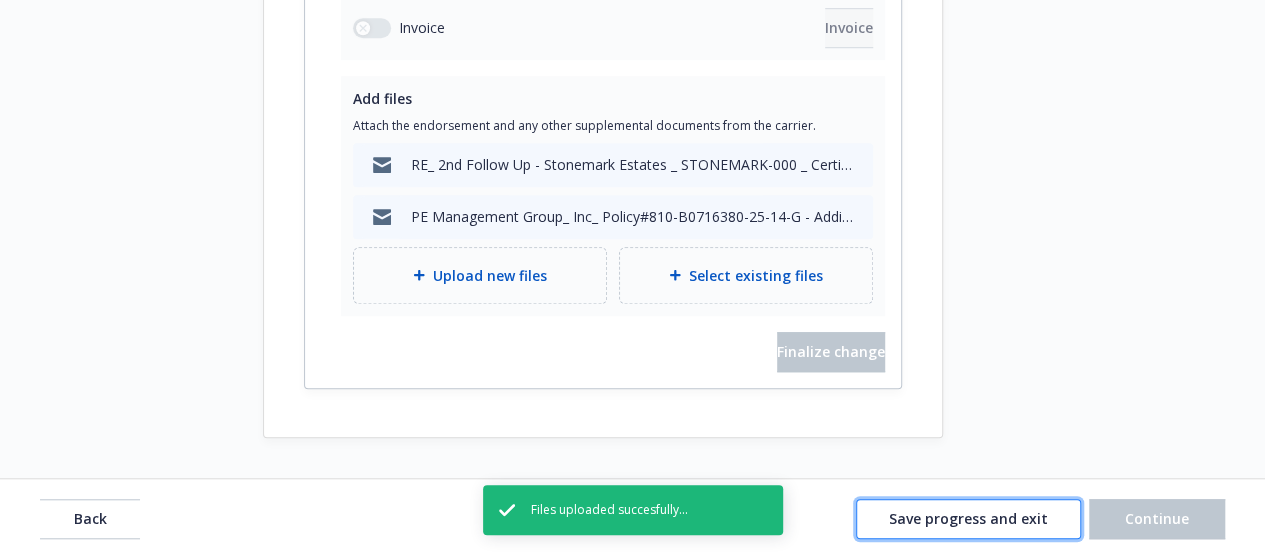 click on "Save progress and exit" at bounding box center (968, 519) 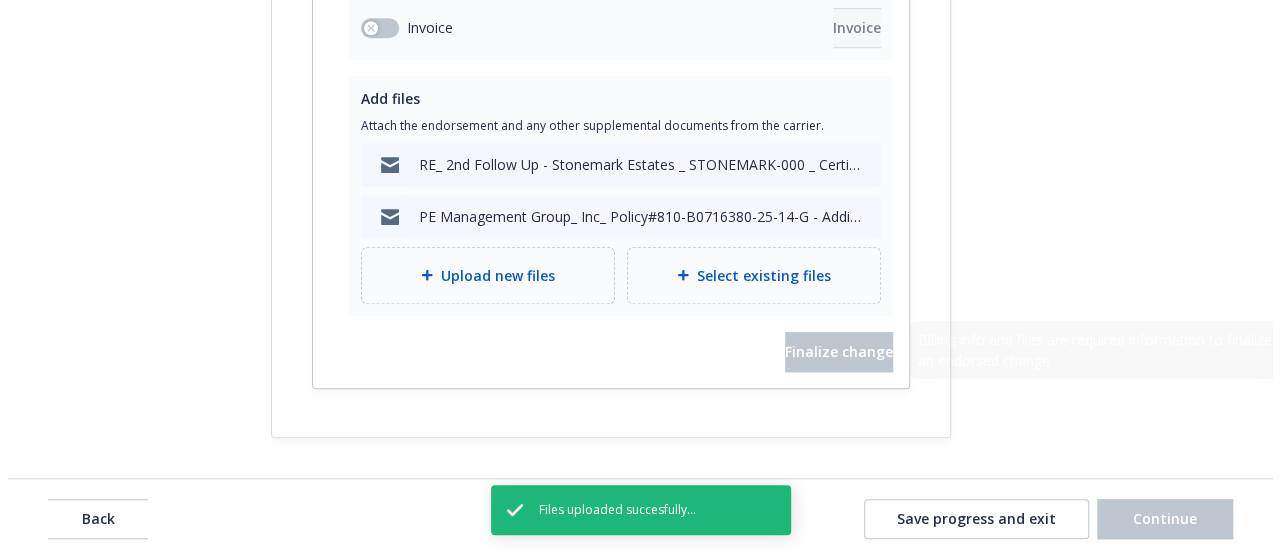 scroll, scrollTop: 0, scrollLeft: 0, axis: both 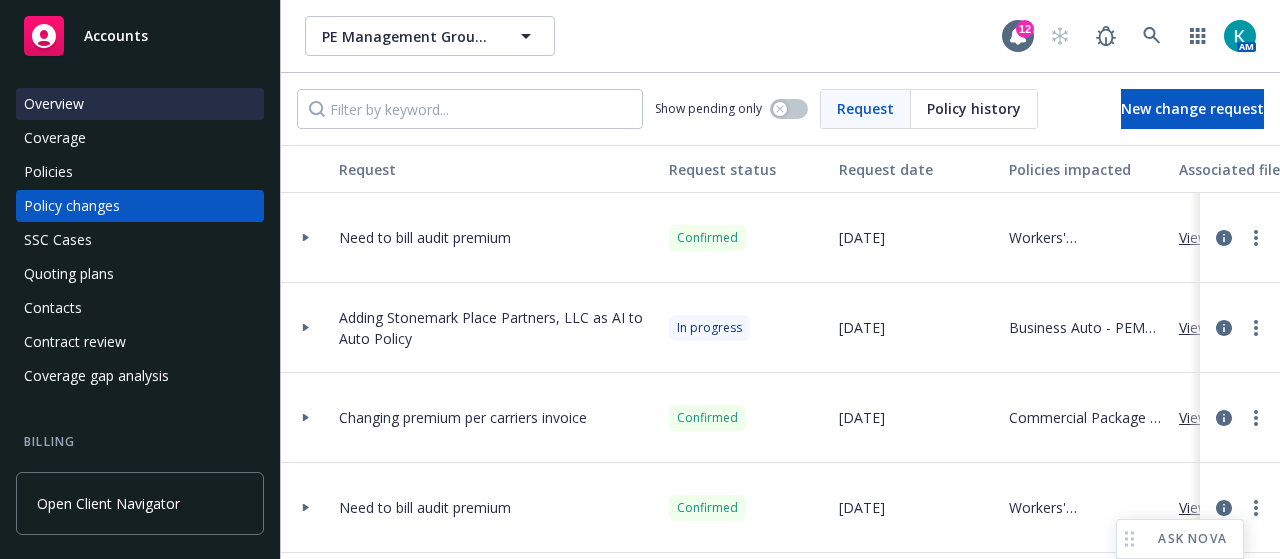 click on "Overview" at bounding box center (140, 104) 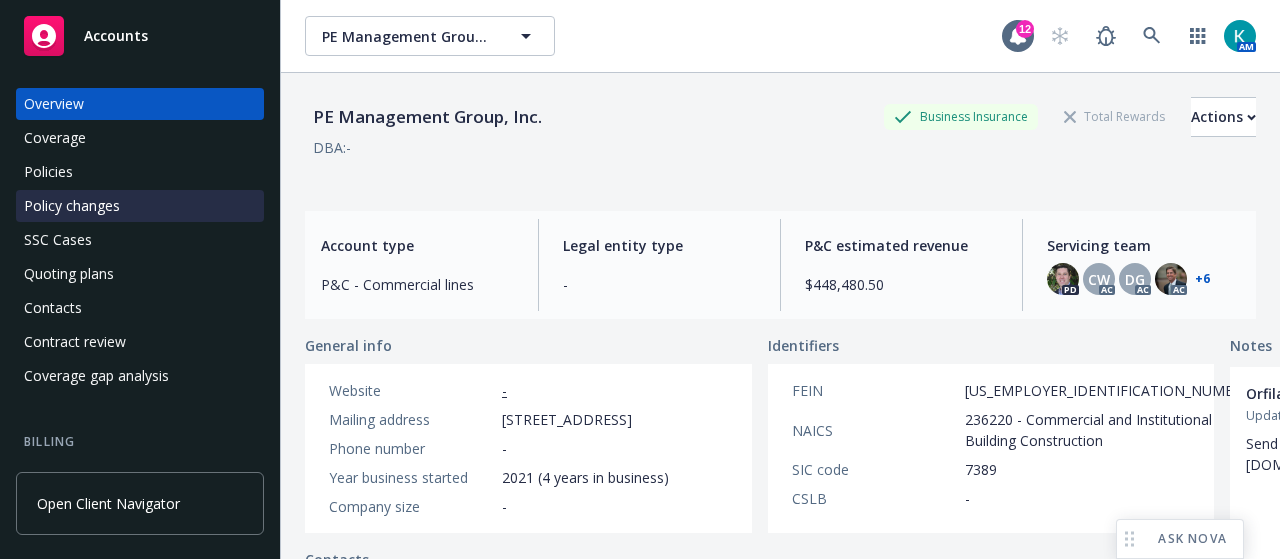 click on "Policy changes" at bounding box center (140, 206) 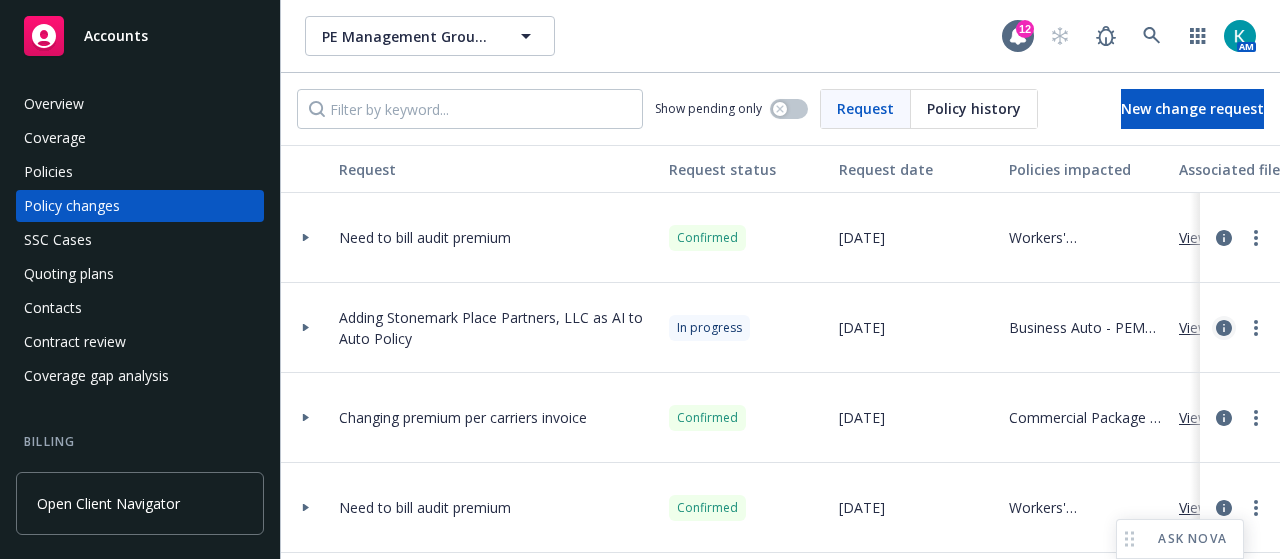 click at bounding box center [1224, 328] 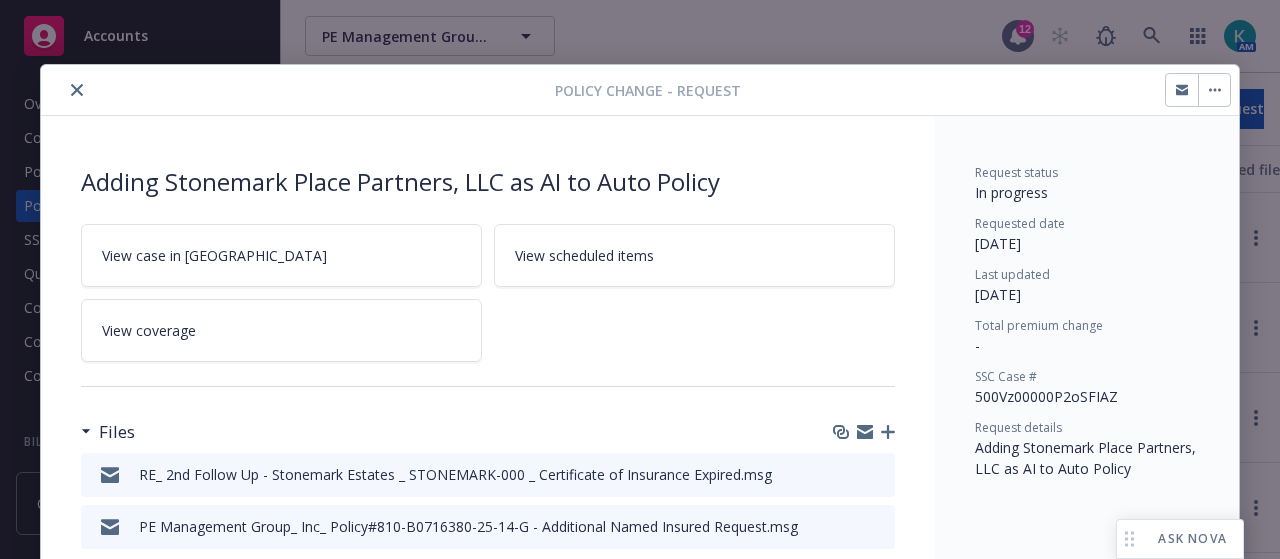 scroll, scrollTop: 60, scrollLeft: 0, axis: vertical 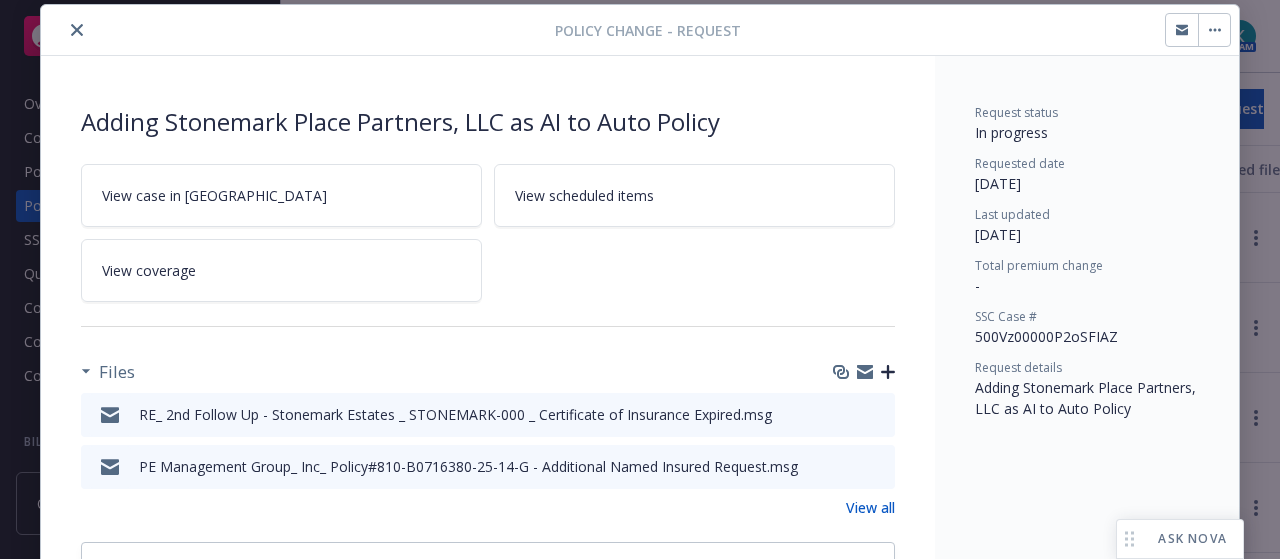 click 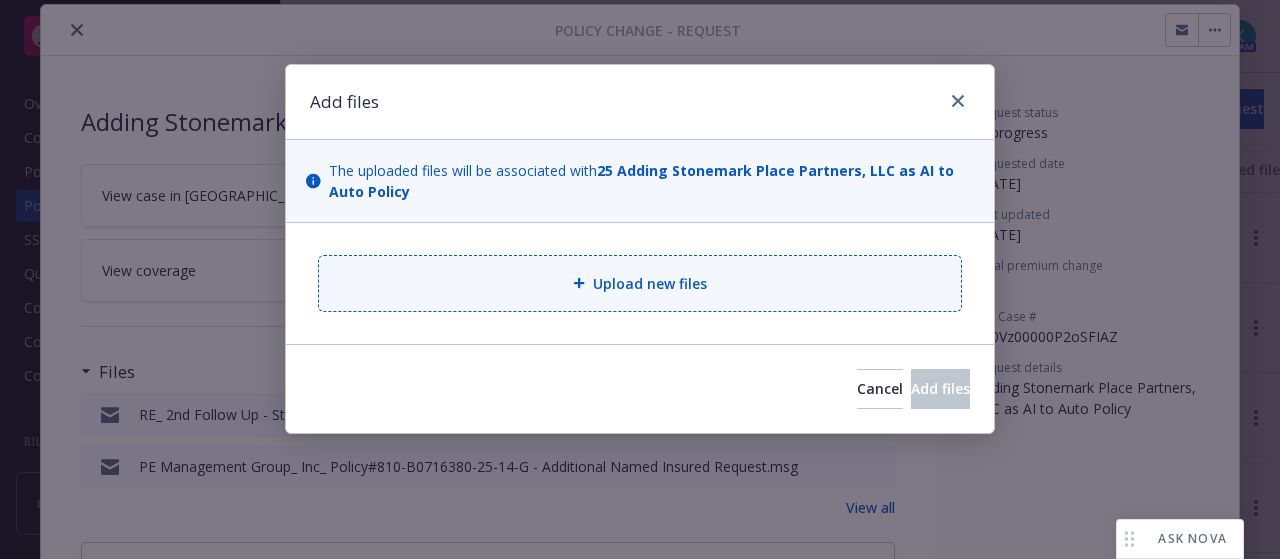 type on "x" 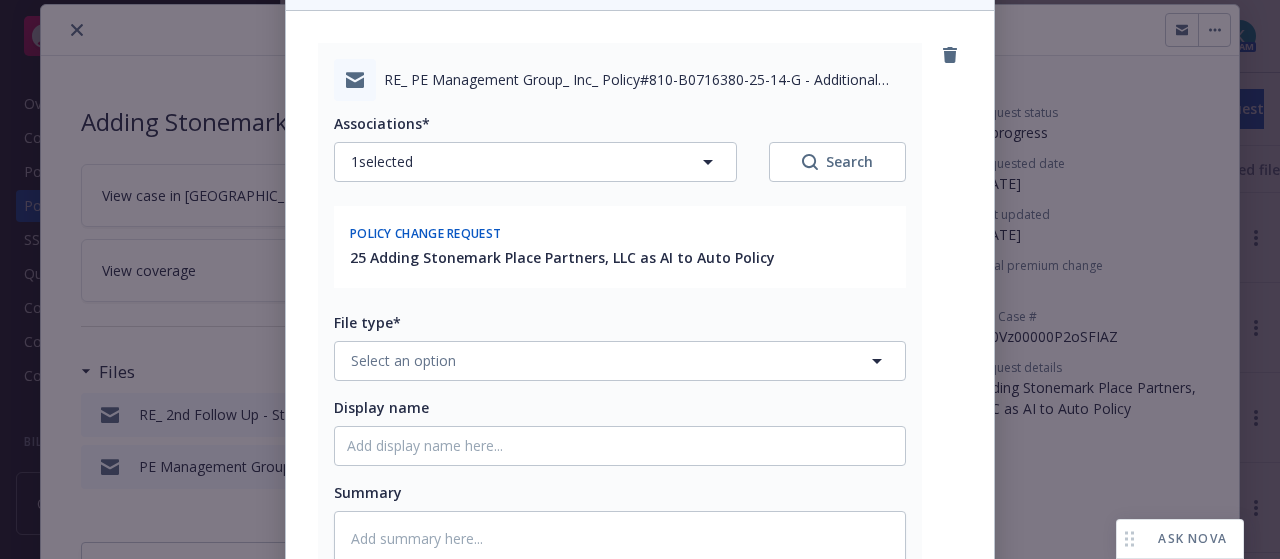 scroll, scrollTop: 300, scrollLeft: 0, axis: vertical 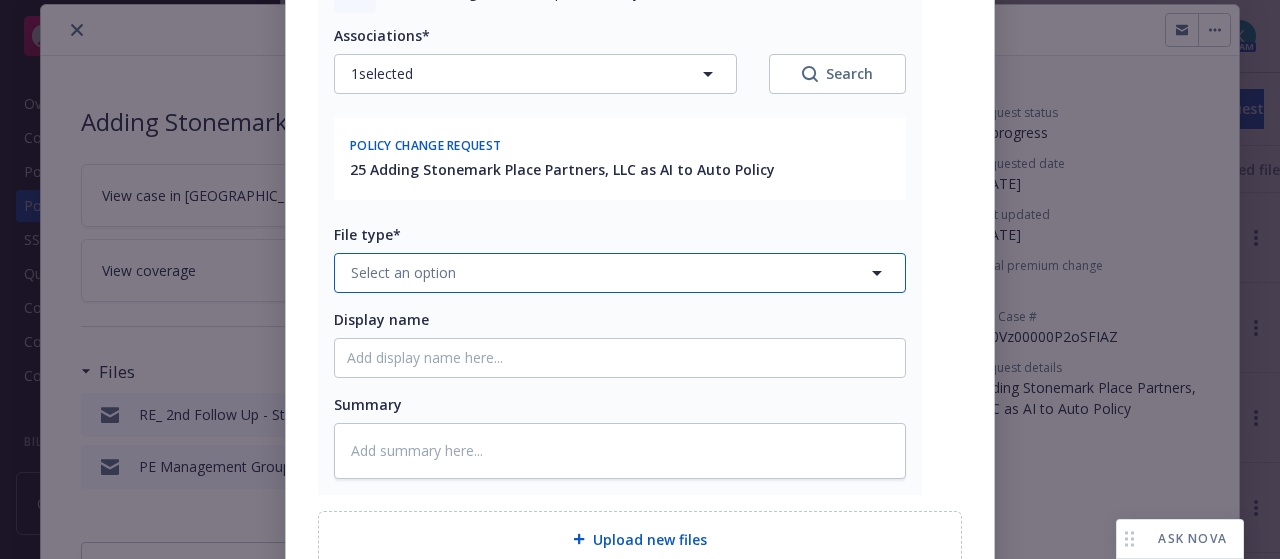 click on "Select an option" at bounding box center [403, 272] 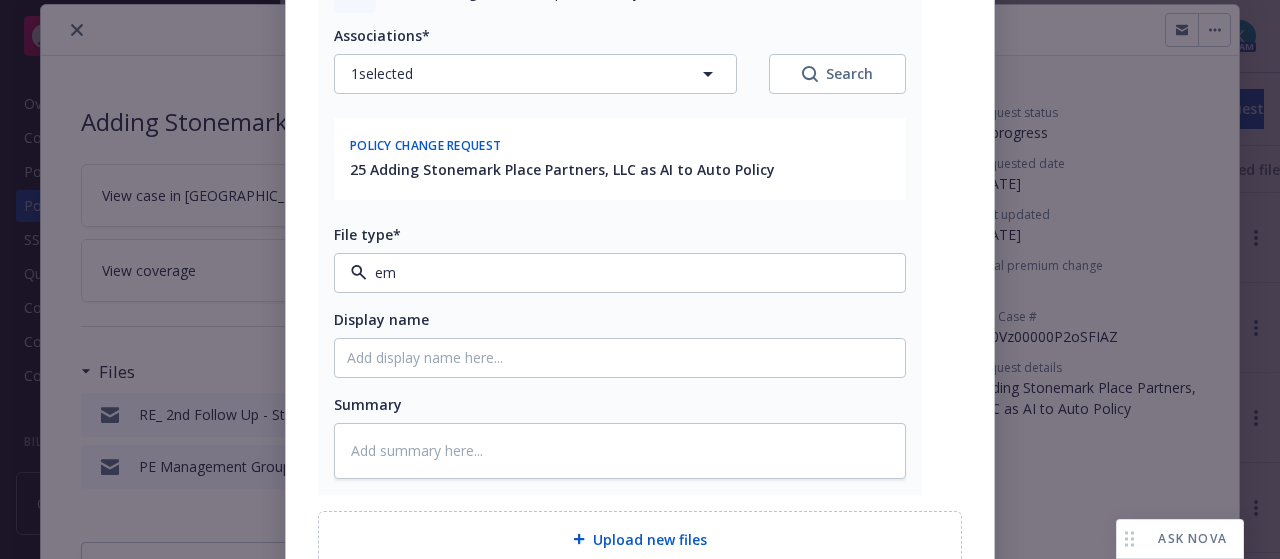 type on "ema" 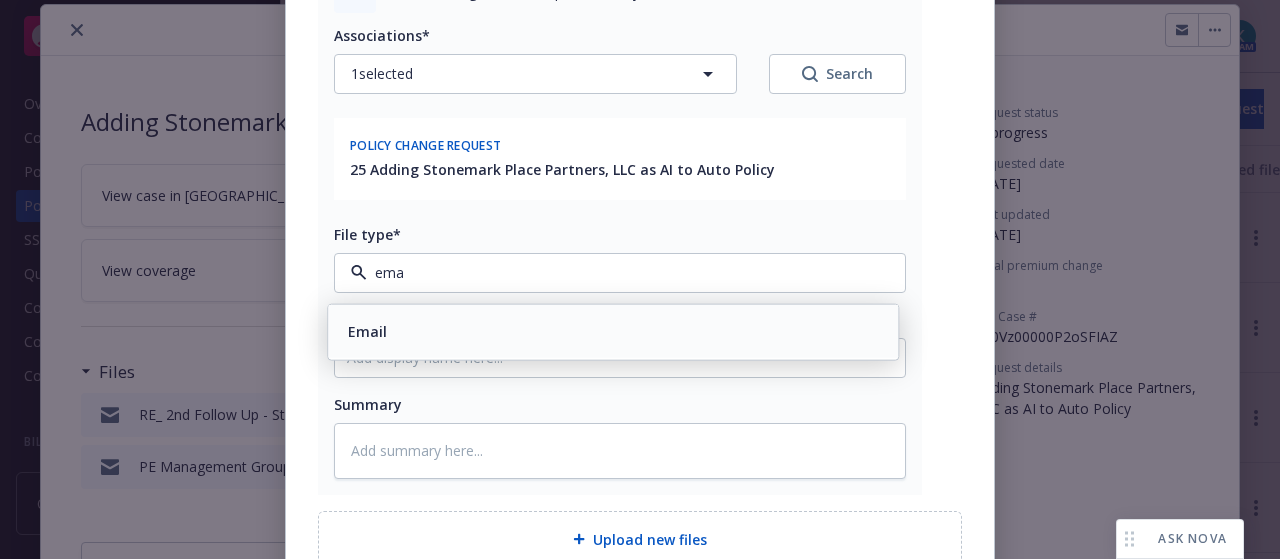 drag, startPoint x: 480, startPoint y: 344, endPoint x: 538, endPoint y: 445, distance: 116.46888 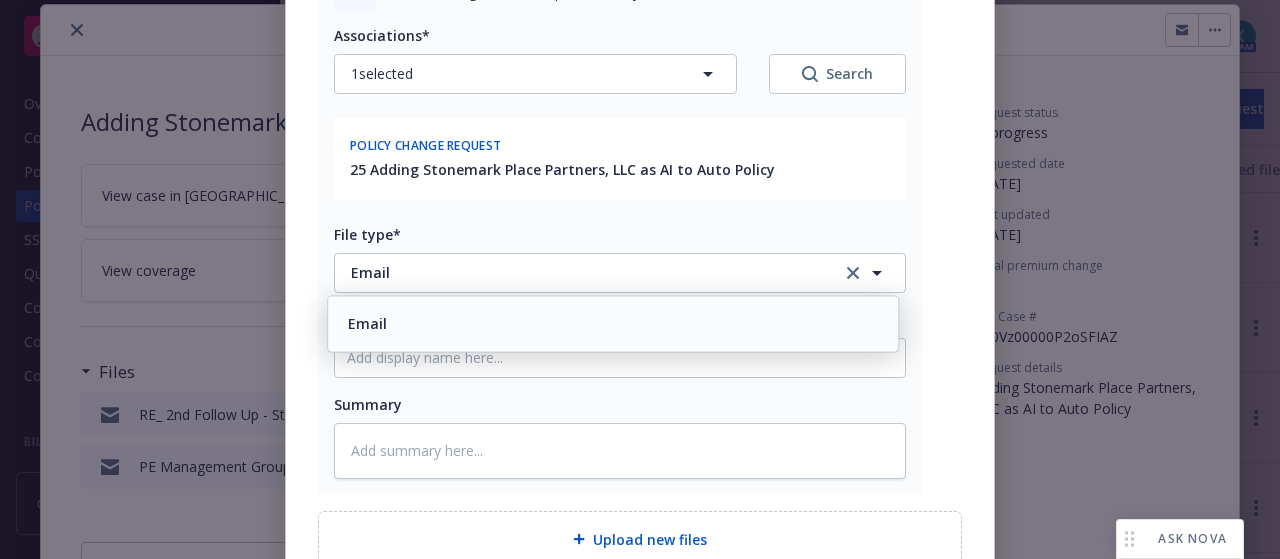 click on "Summary" at bounding box center (620, 436) 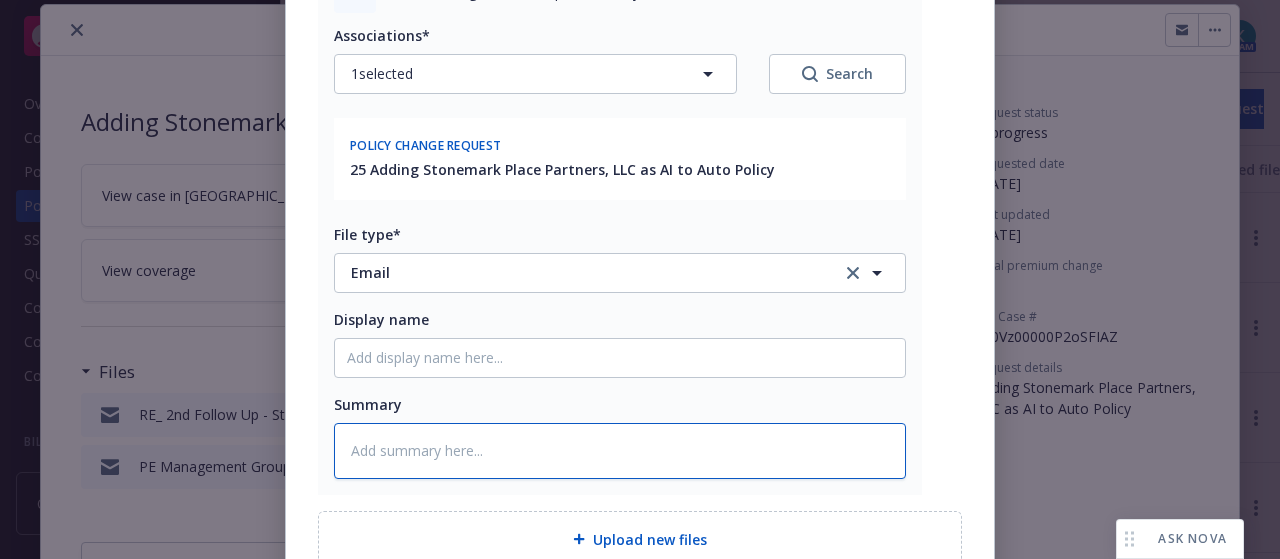 drag, startPoint x: 579, startPoint y: 473, endPoint x: 589, endPoint y: 472, distance: 10.049875 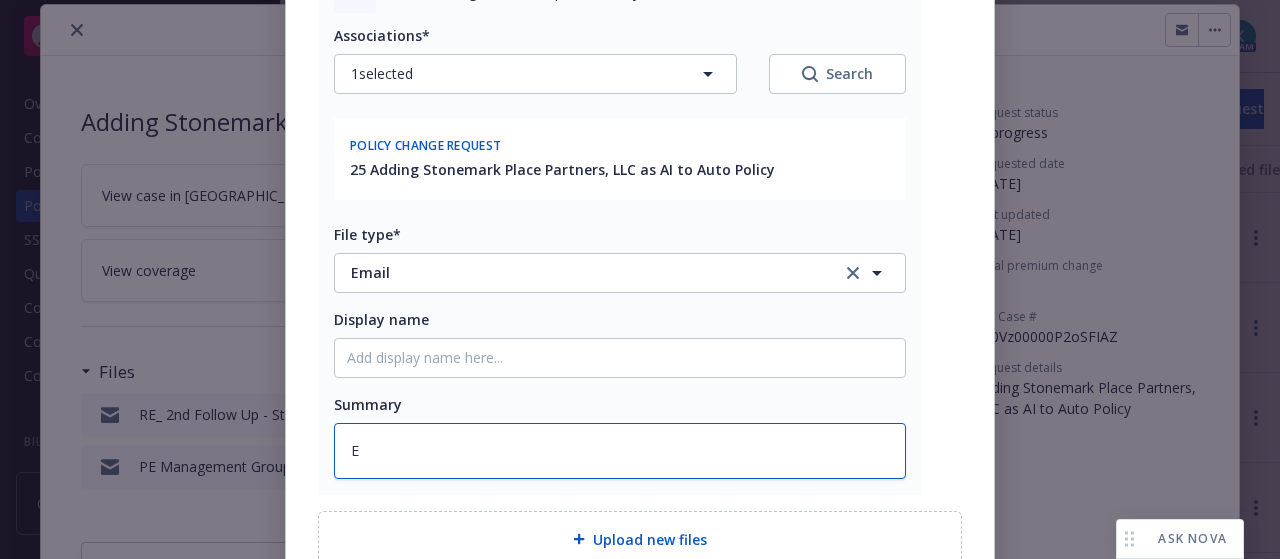 type on "x" 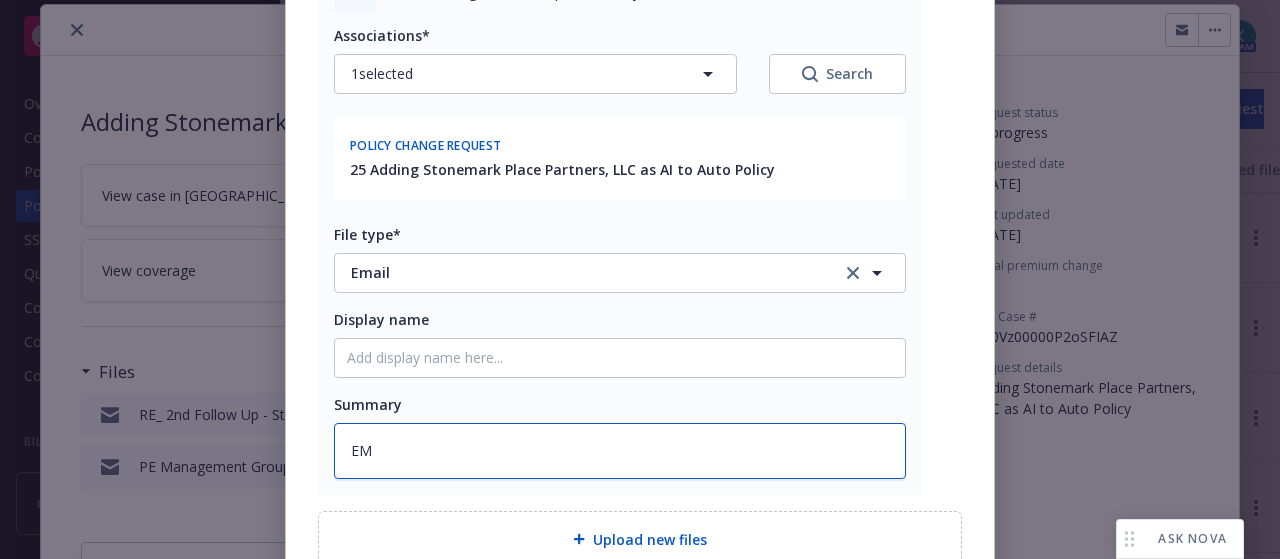 type on "x" 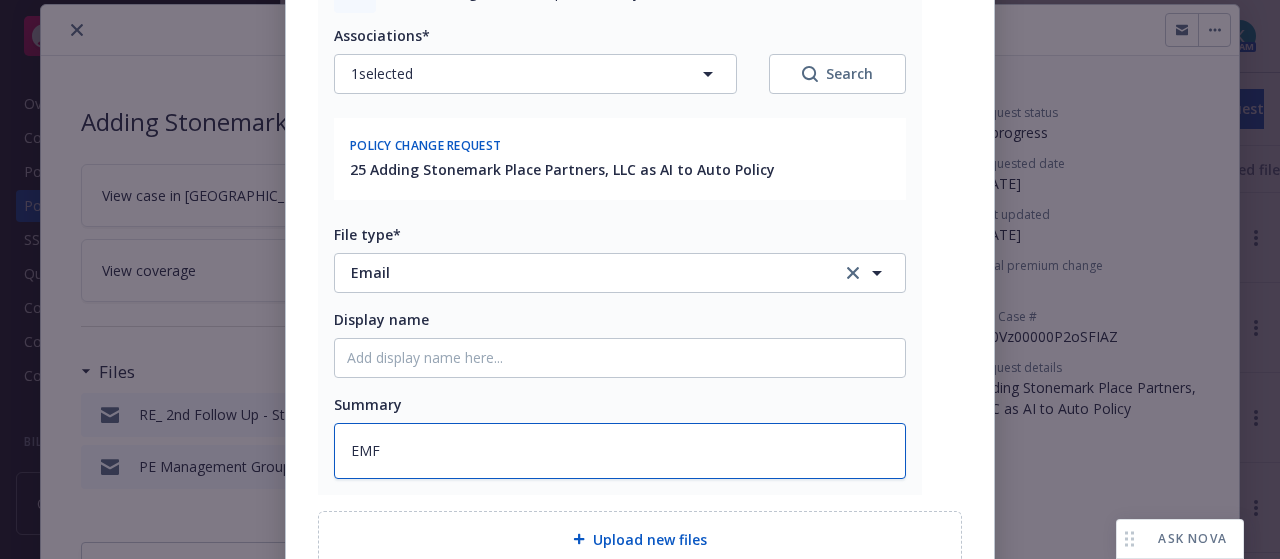type on "x" 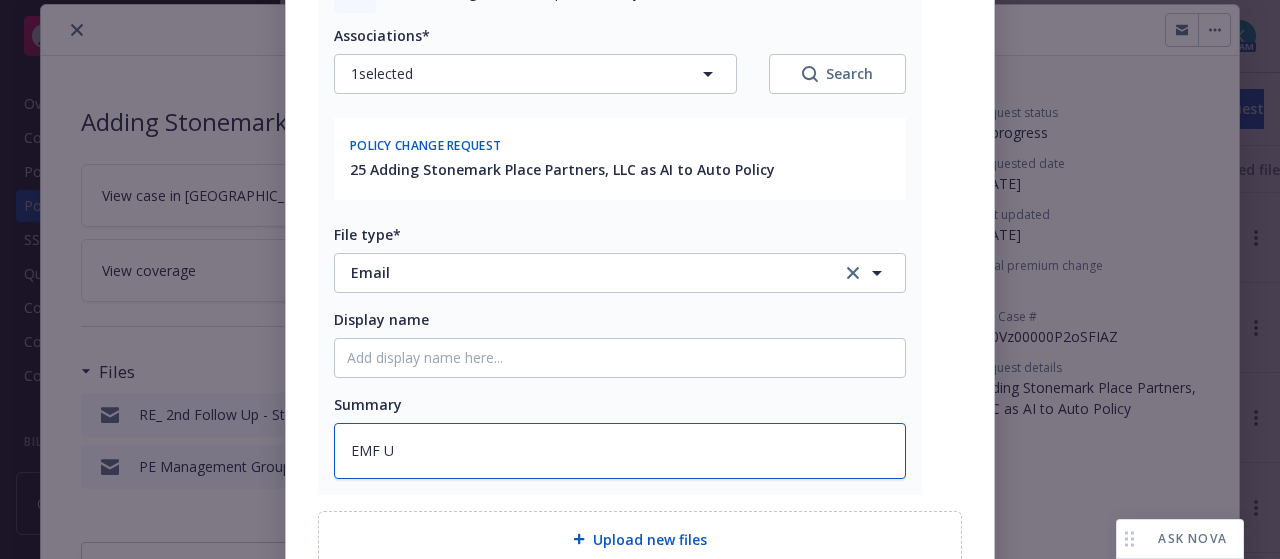 type on "x" 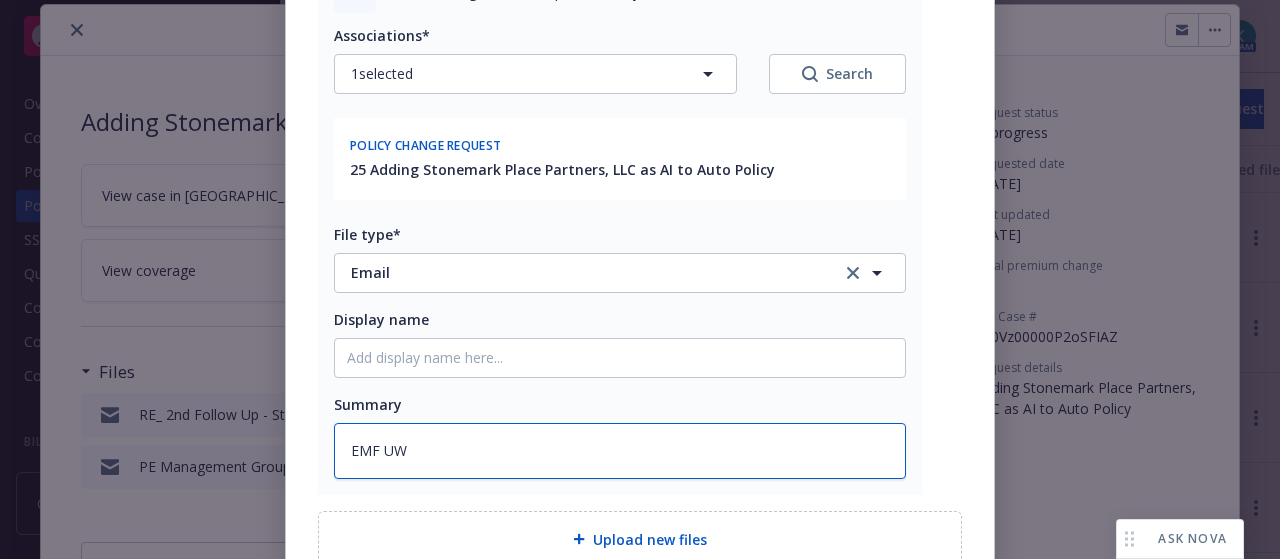 type on "x" 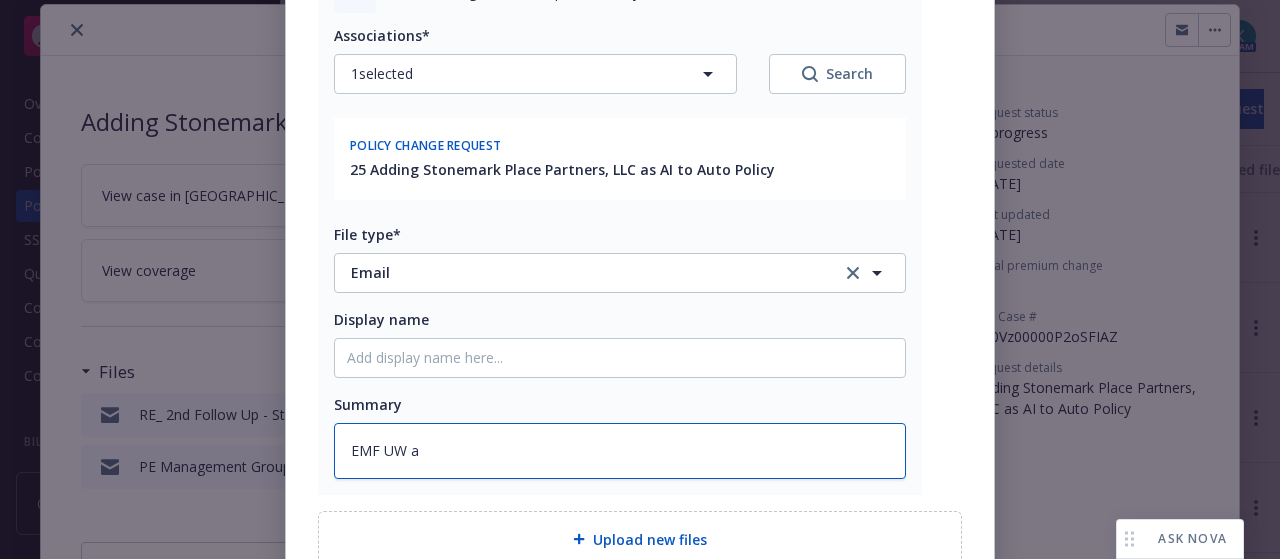 type on "EMF UW ad" 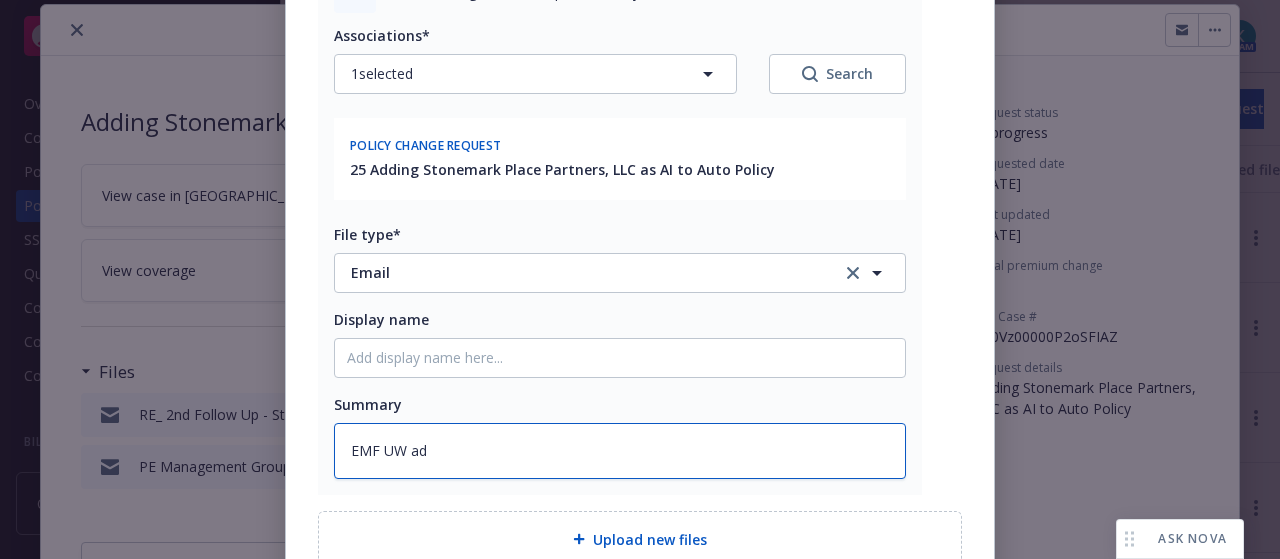 type on "x" 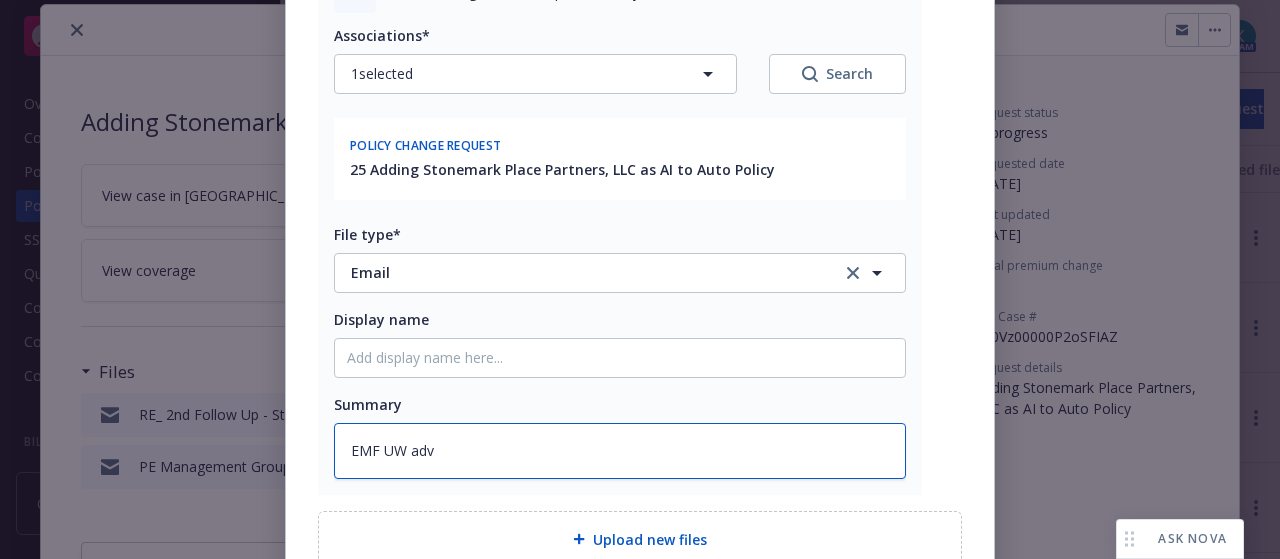 type on "x" 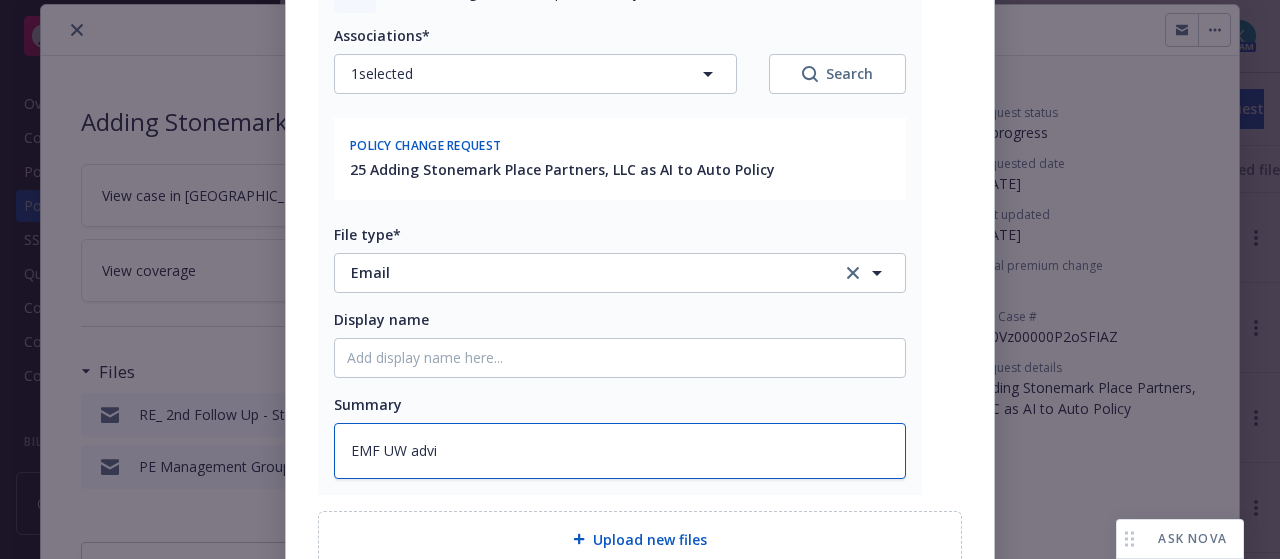 type on "x" 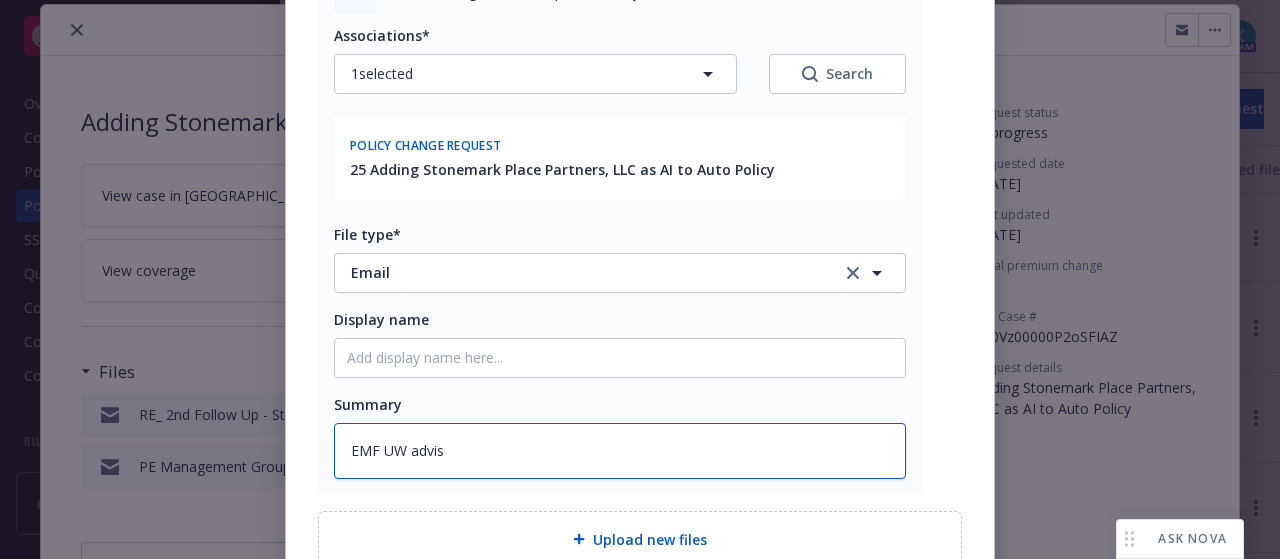 type on "EMF UW advisi" 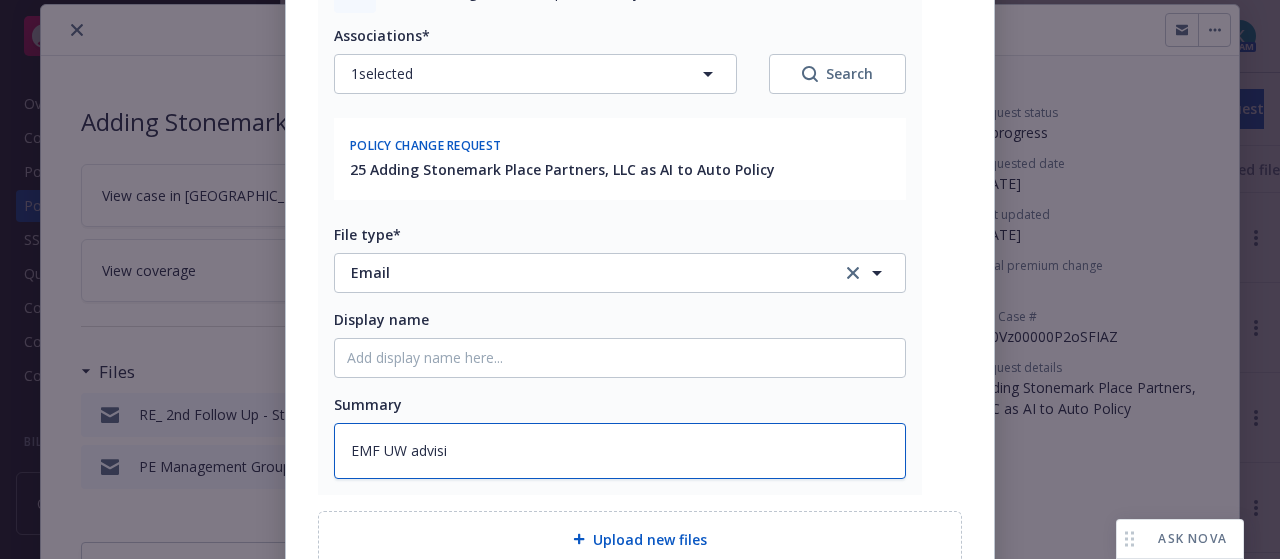 type on "x" 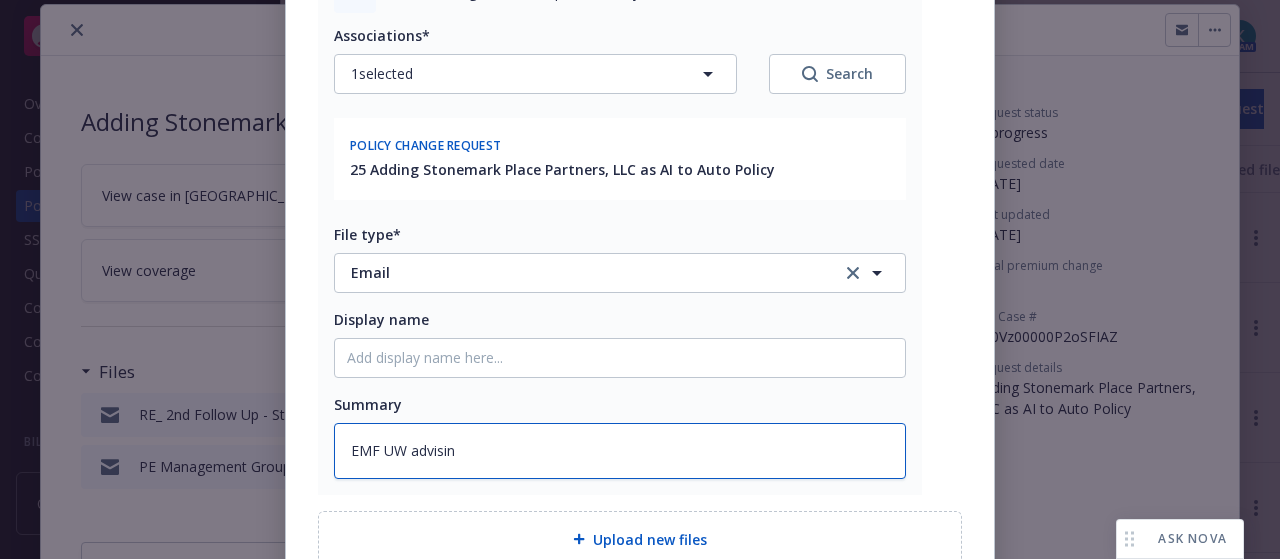 type on "x" 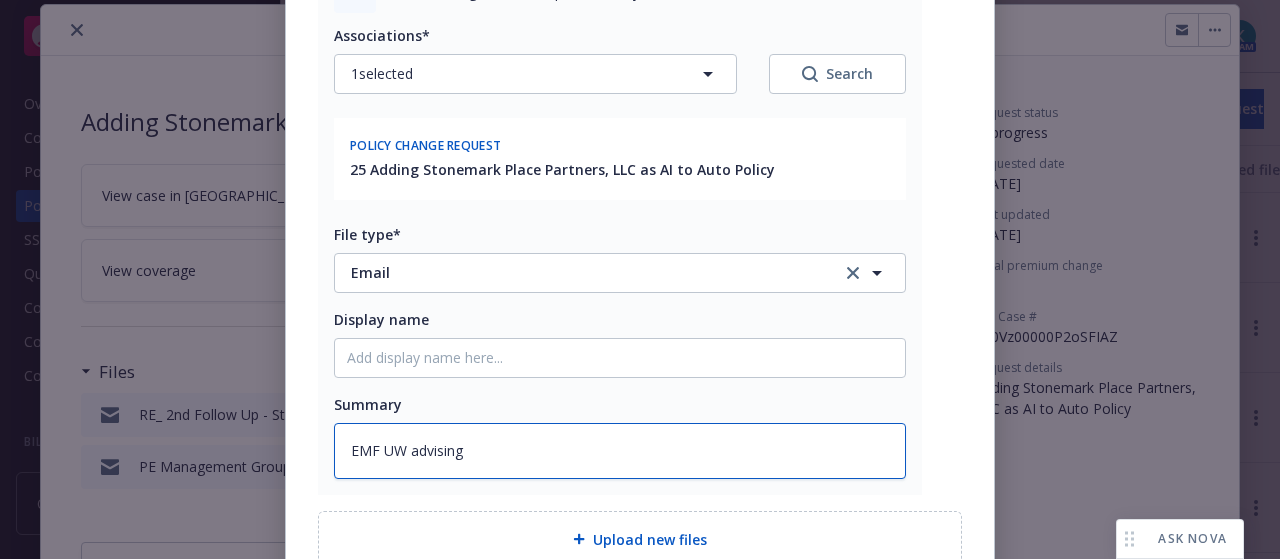 type on "x" 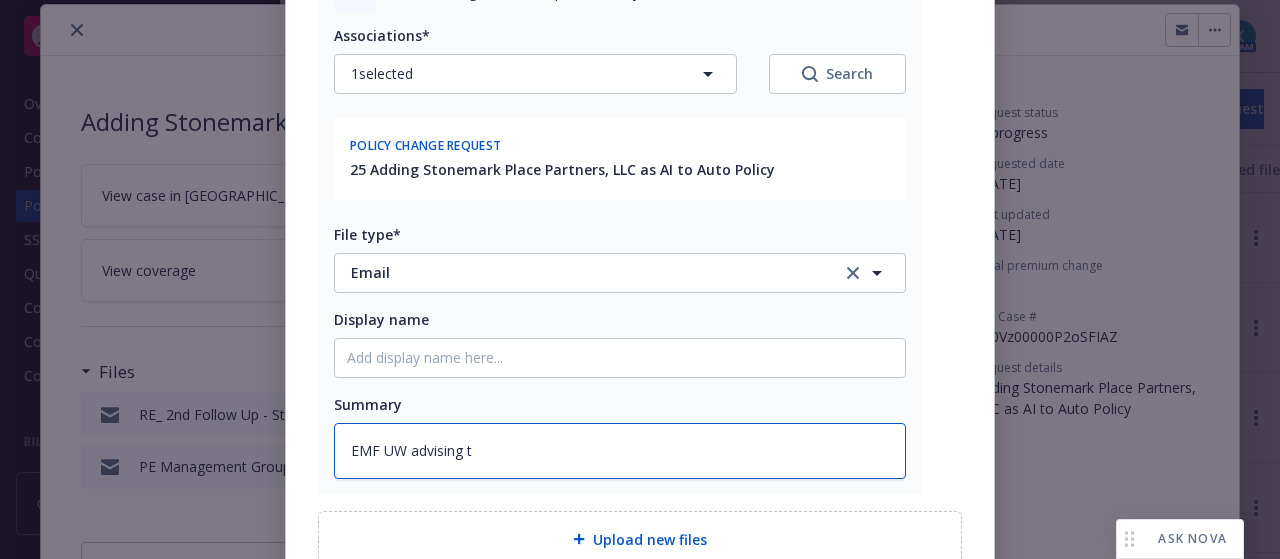 type on "EMF UW advising th" 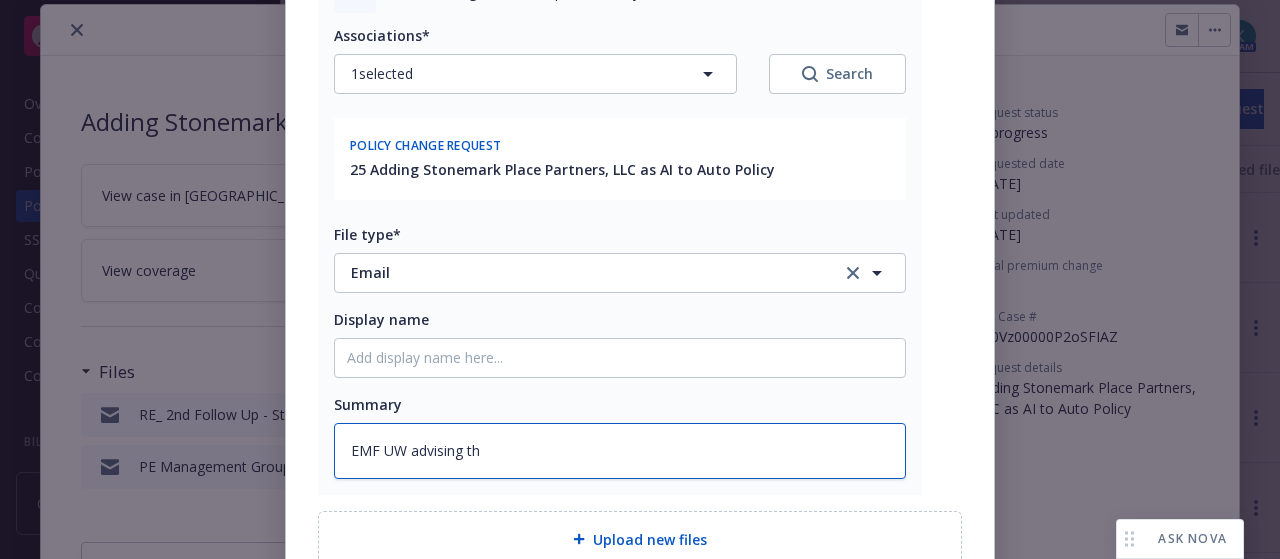 type on "x" 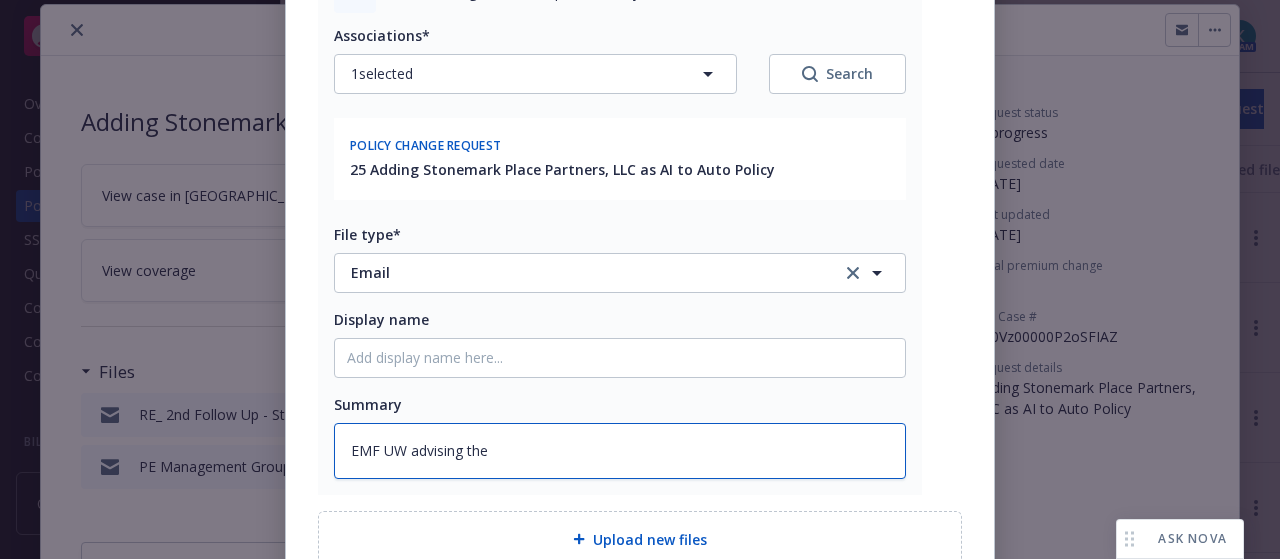 type on "EMF UW advising they" 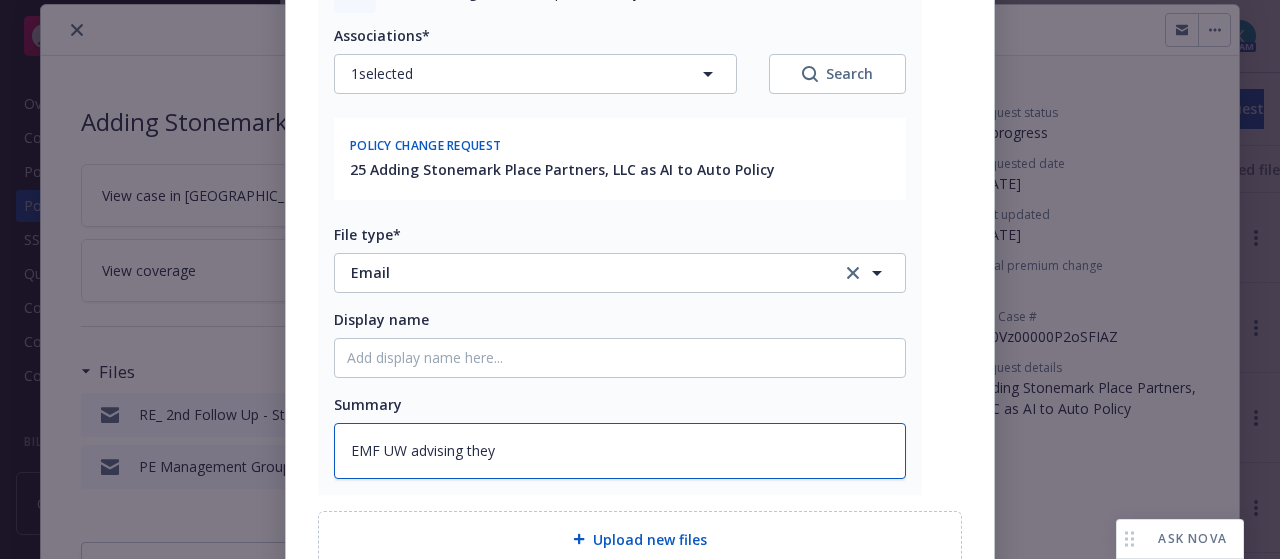 type on "x" 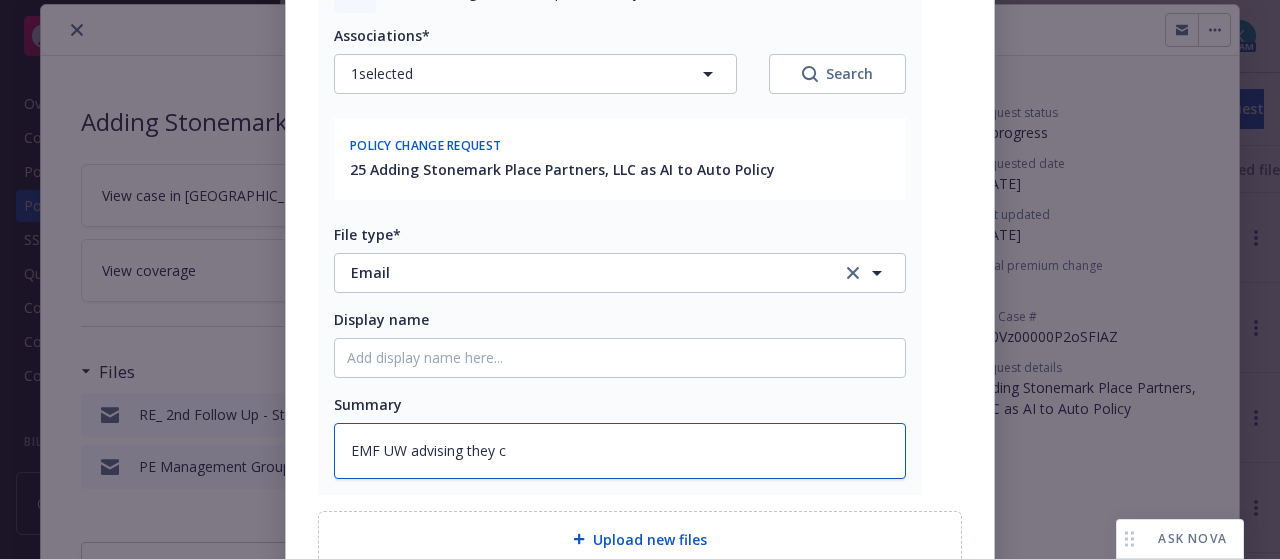 type on "x" 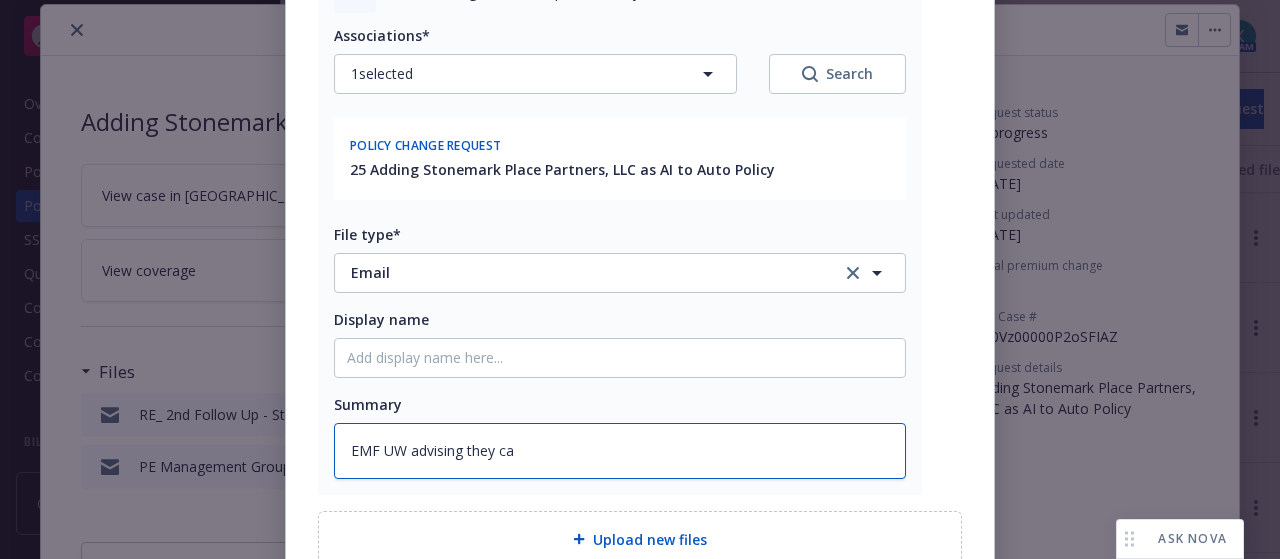 type on "EMF UW advising they can" 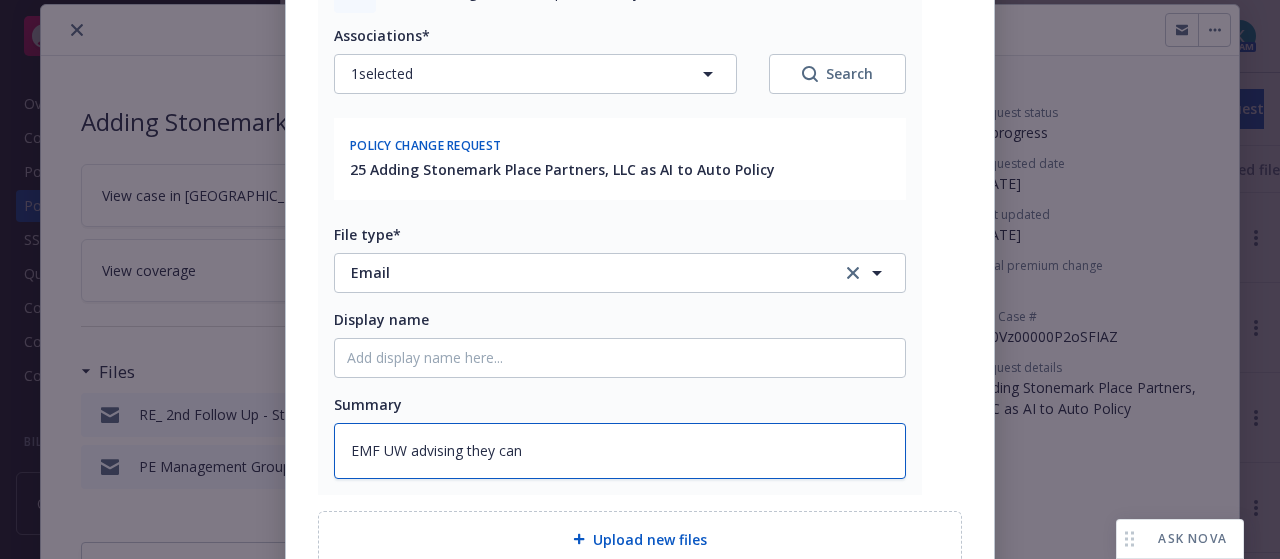 type on "x" 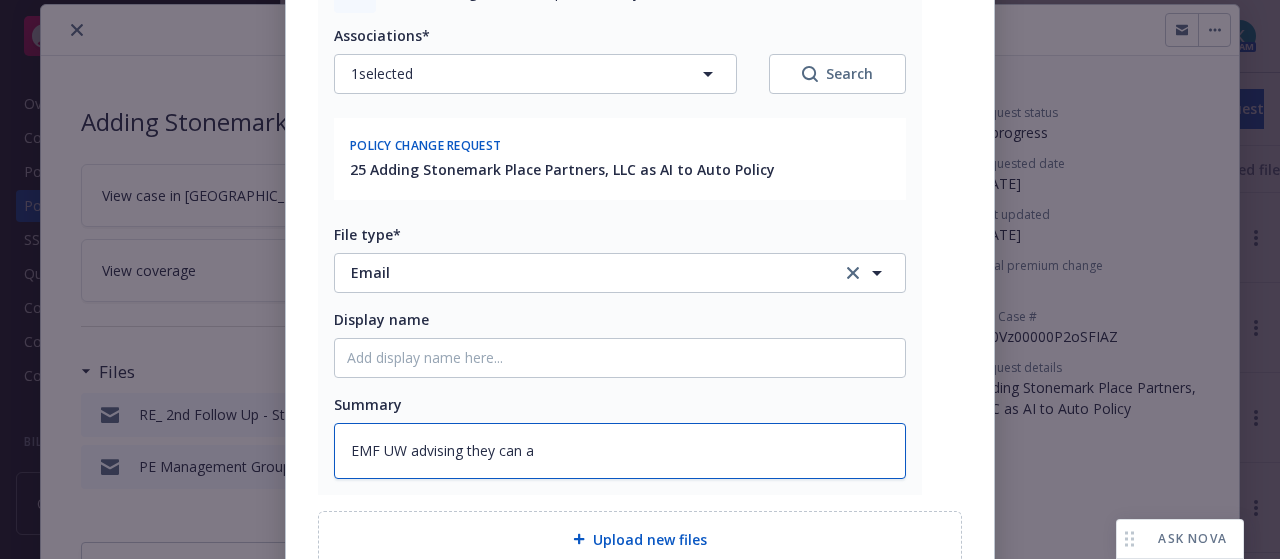 type on "x" 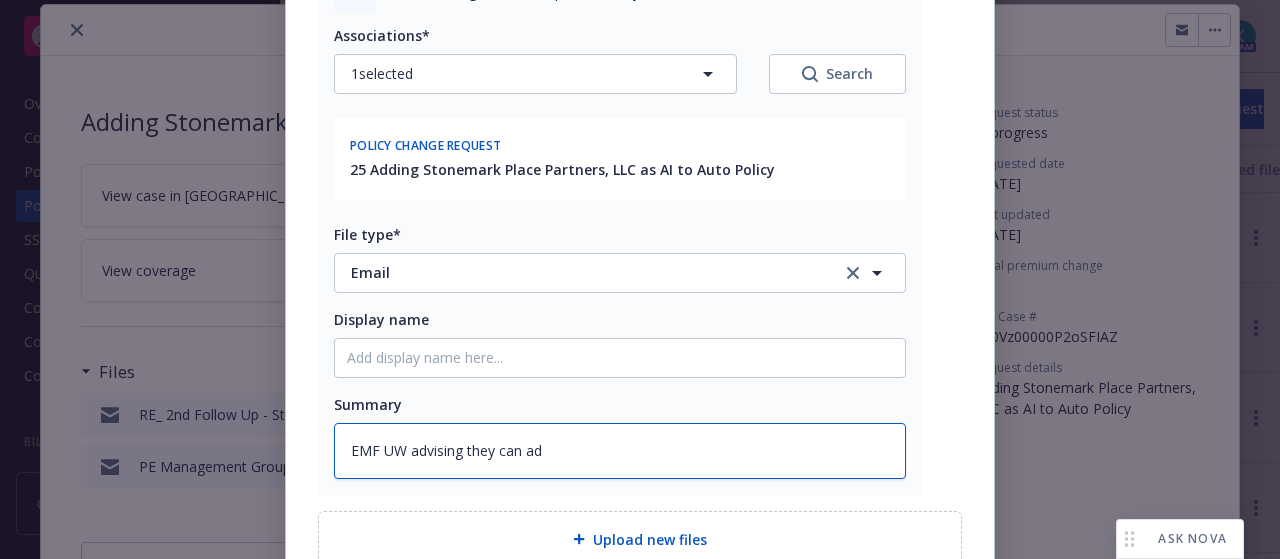 type on "x" 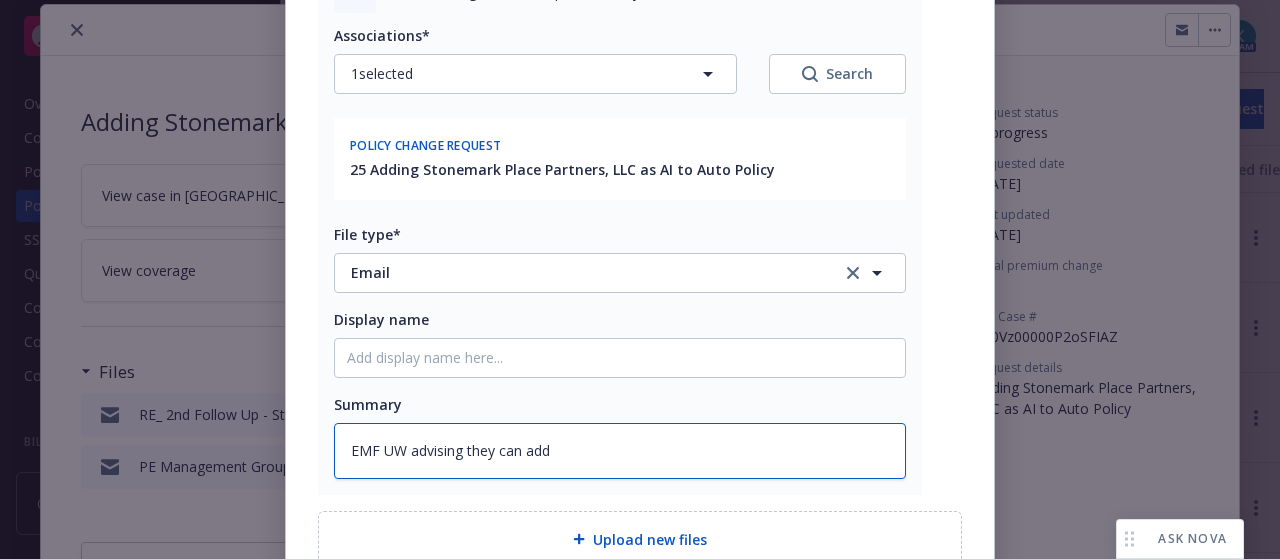 type on "x" 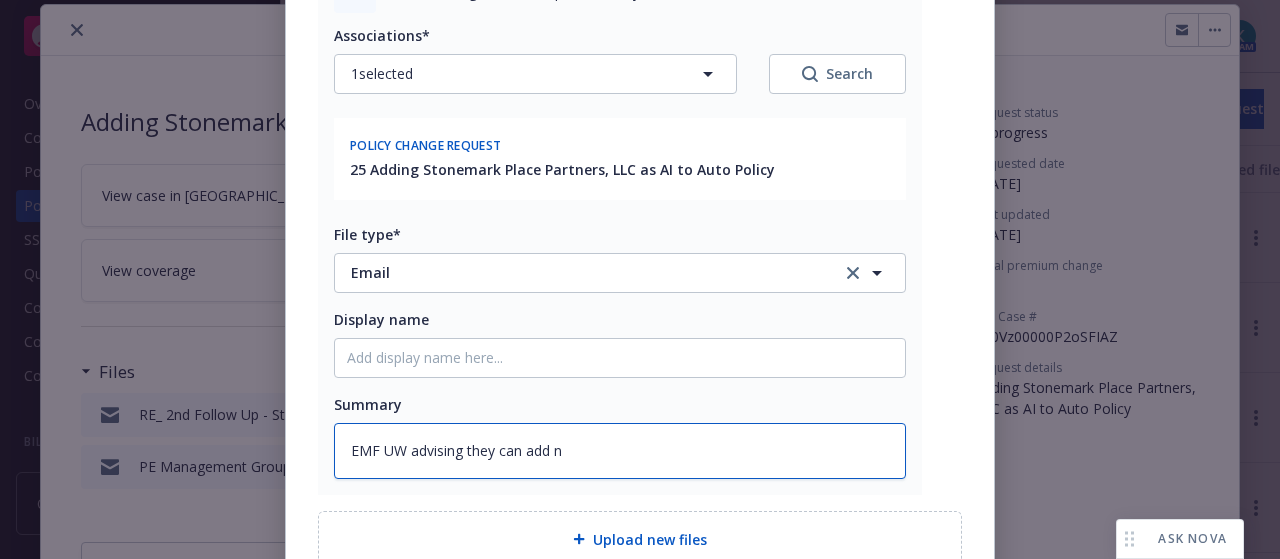 type on "x" 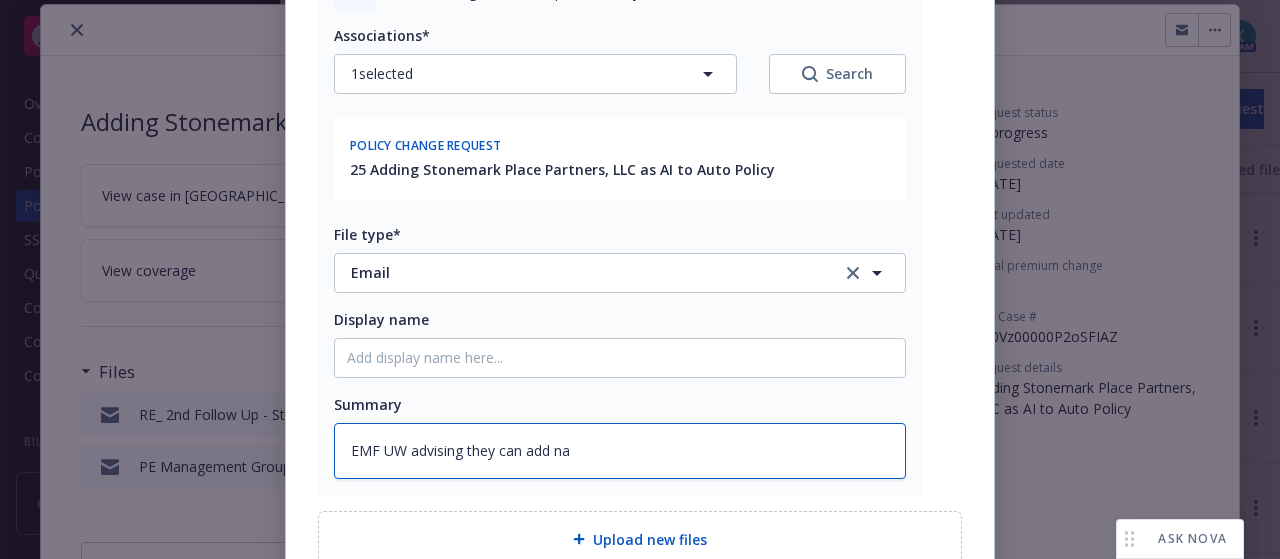 type on "EMF UW advising they can add nam" 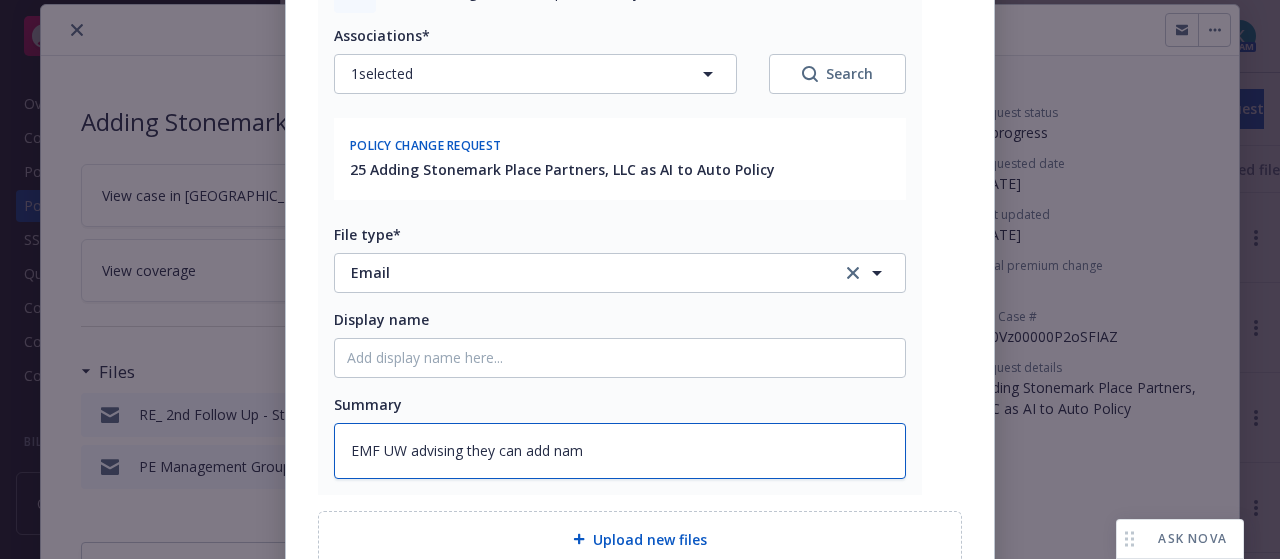 type on "x" 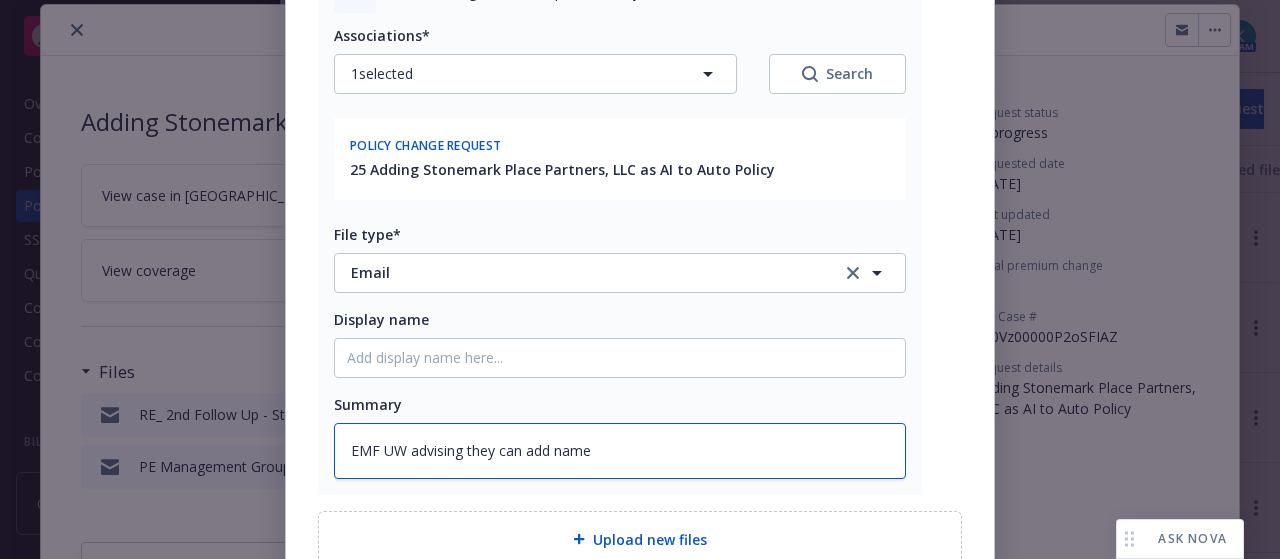 type on "x" 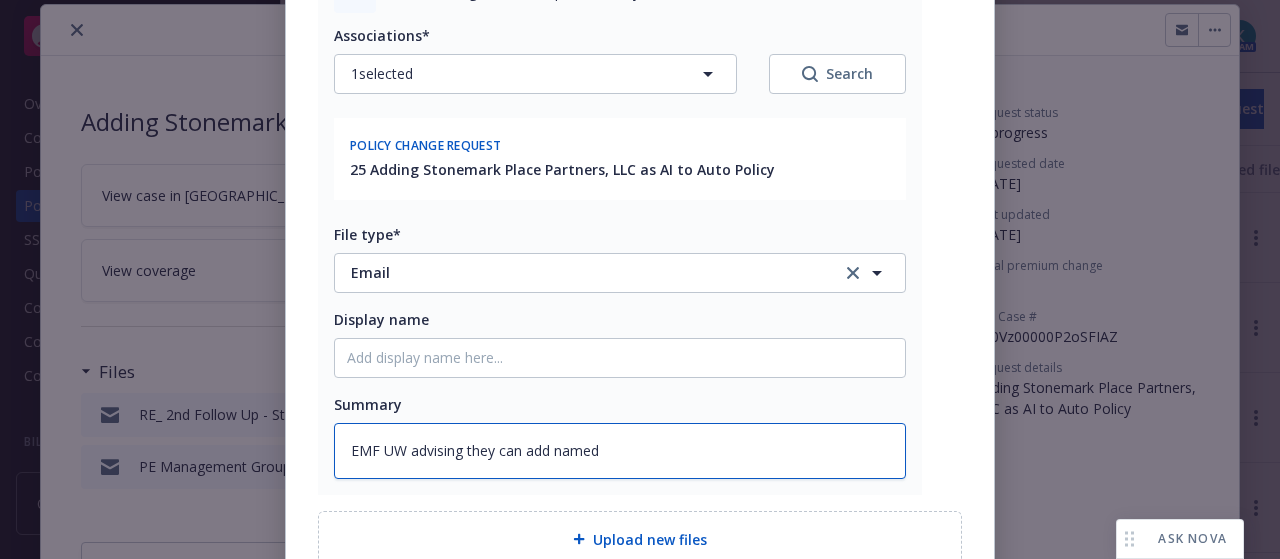 type on "EMF UW advising they can add named" 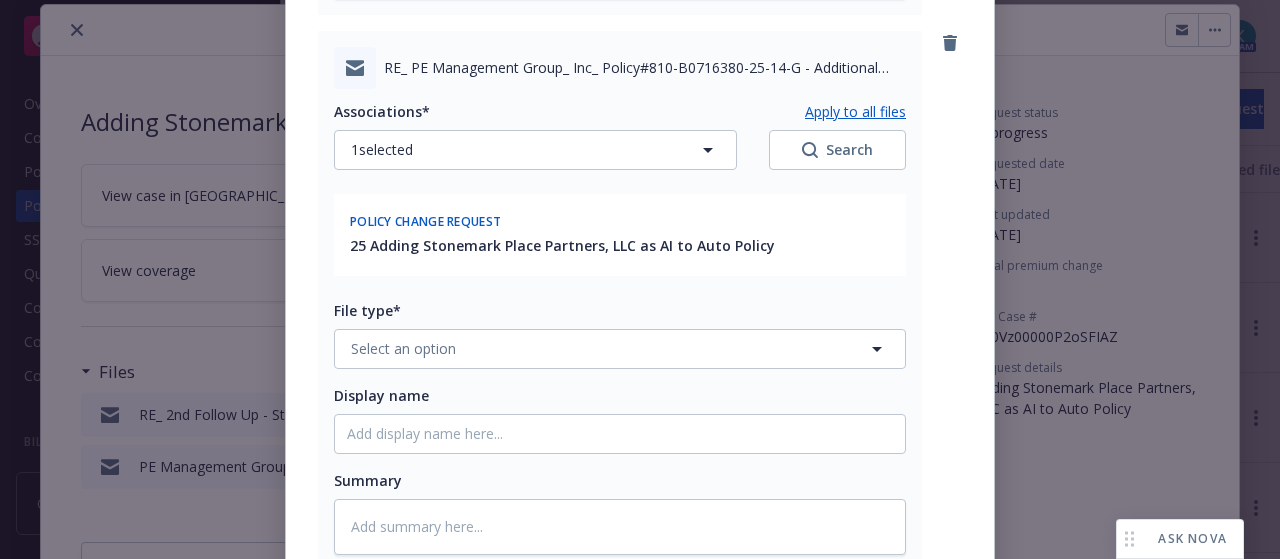 scroll, scrollTop: 978, scrollLeft: 0, axis: vertical 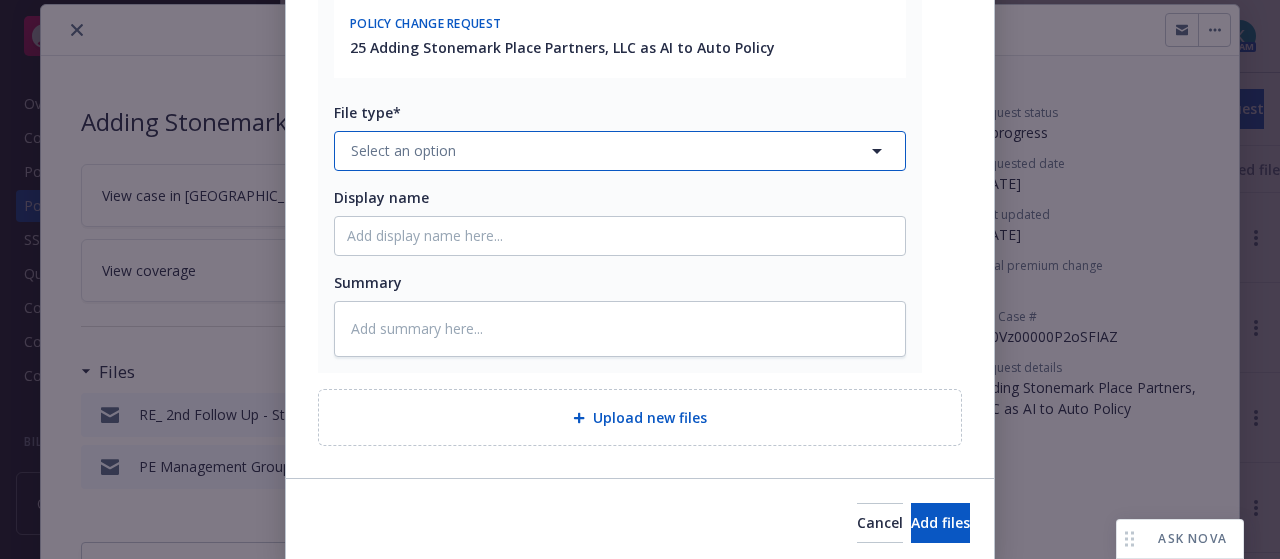 click on "Select an option" at bounding box center (403, 150) 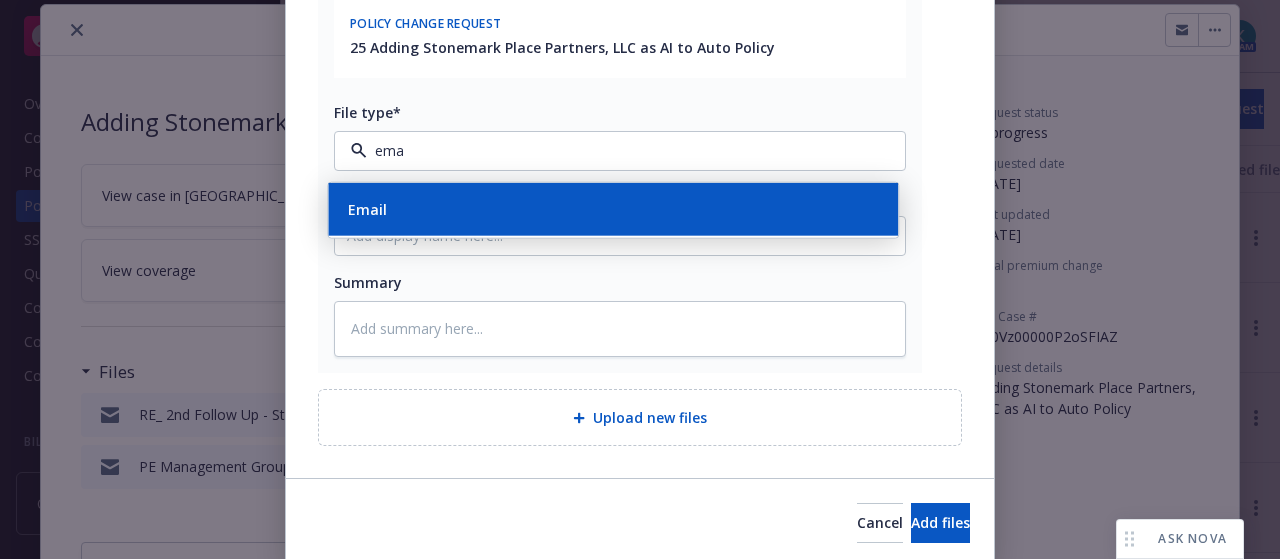 click on "Email" at bounding box center (613, 208) 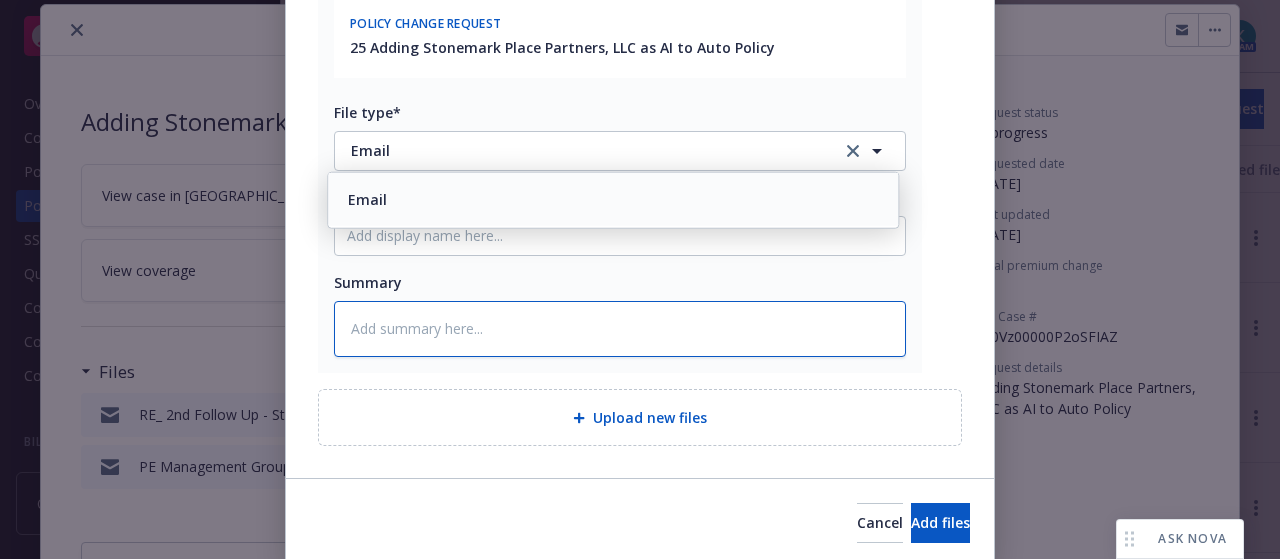 click at bounding box center (620, 329) 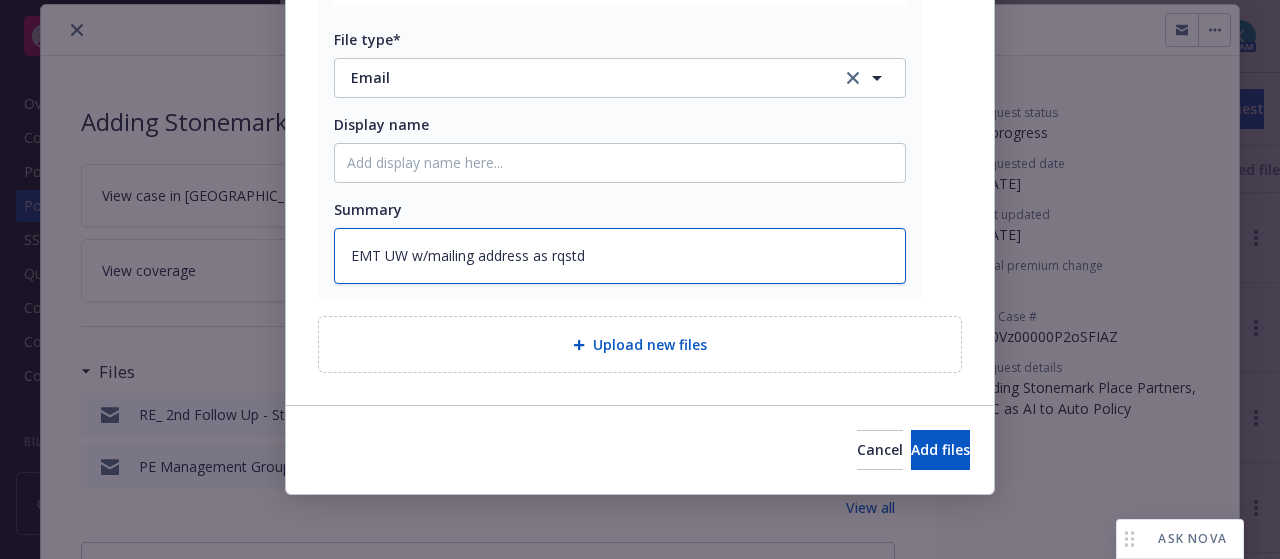 scroll, scrollTop: 1104, scrollLeft: 0, axis: vertical 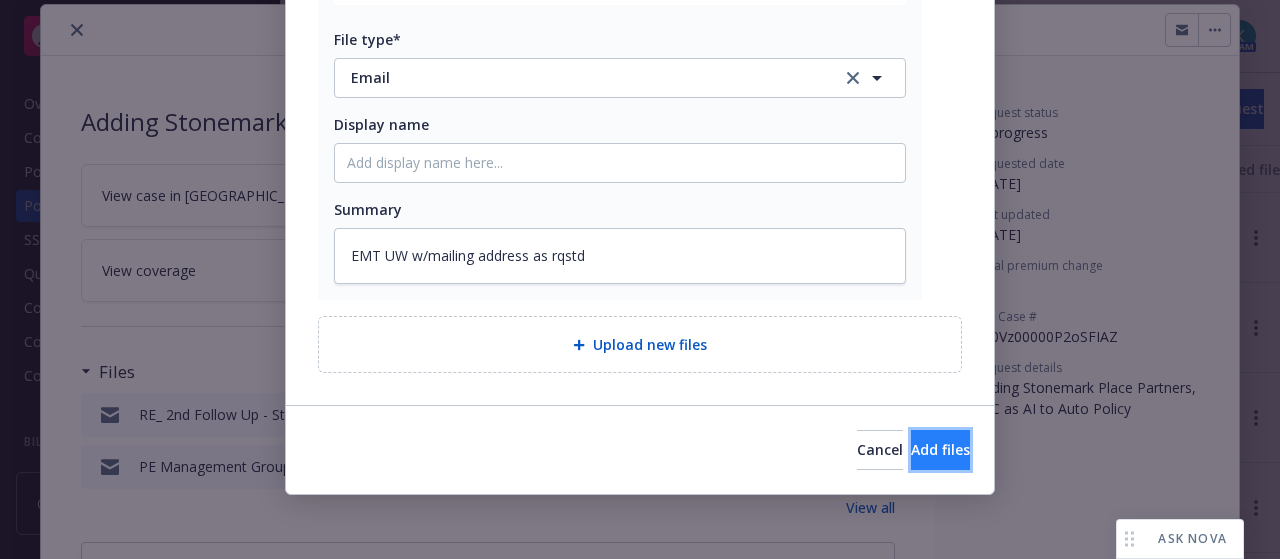 click on "Add files" at bounding box center (940, 449) 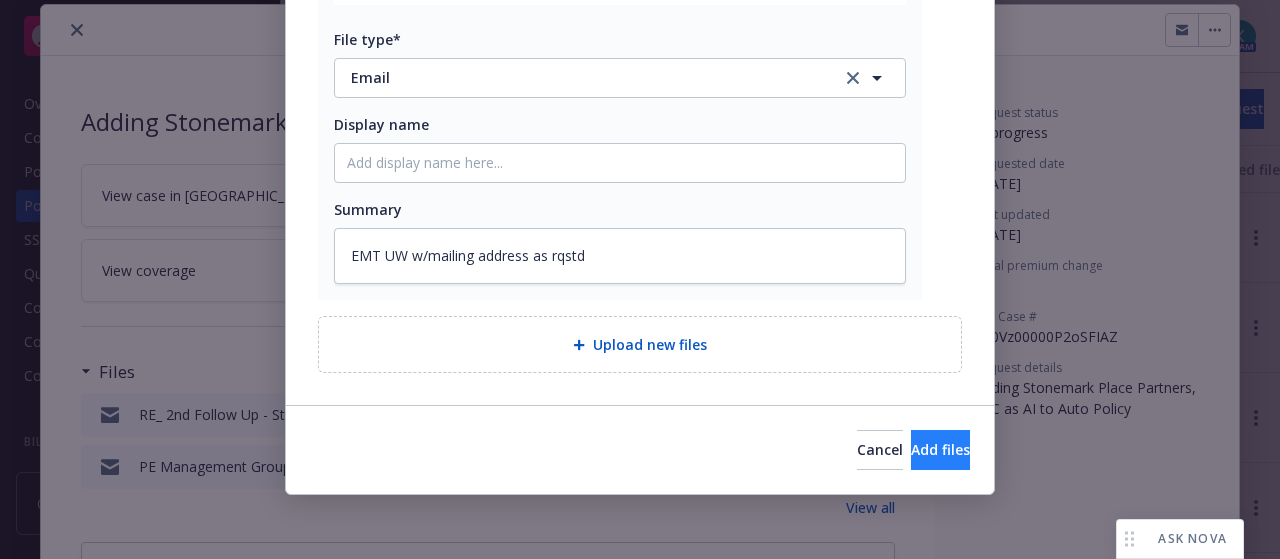 scroll, scrollTop: 1029, scrollLeft: 0, axis: vertical 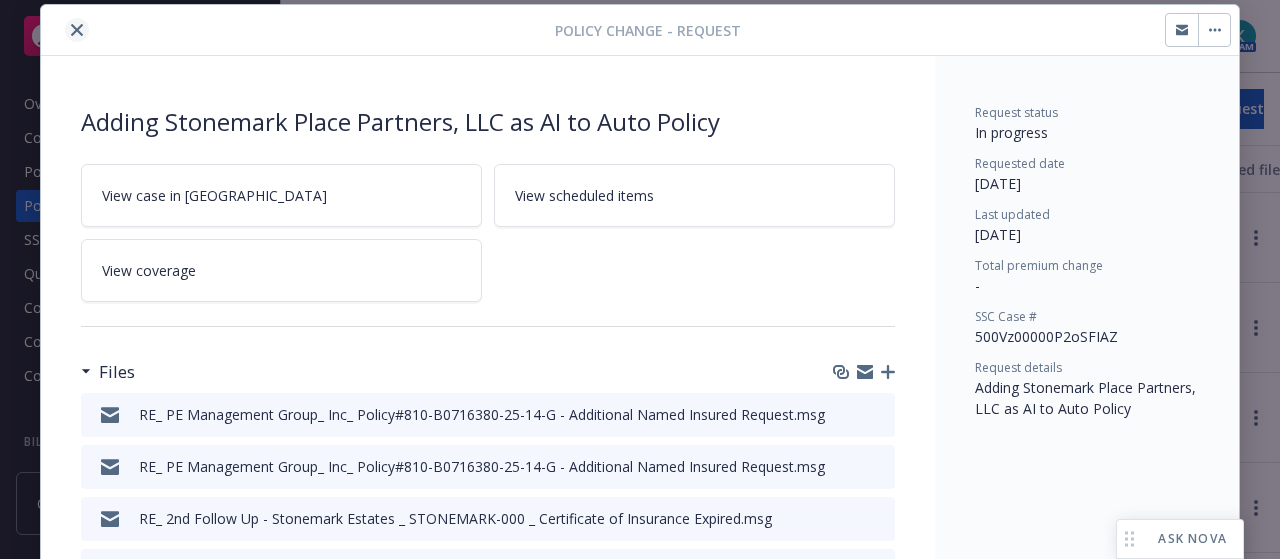 click 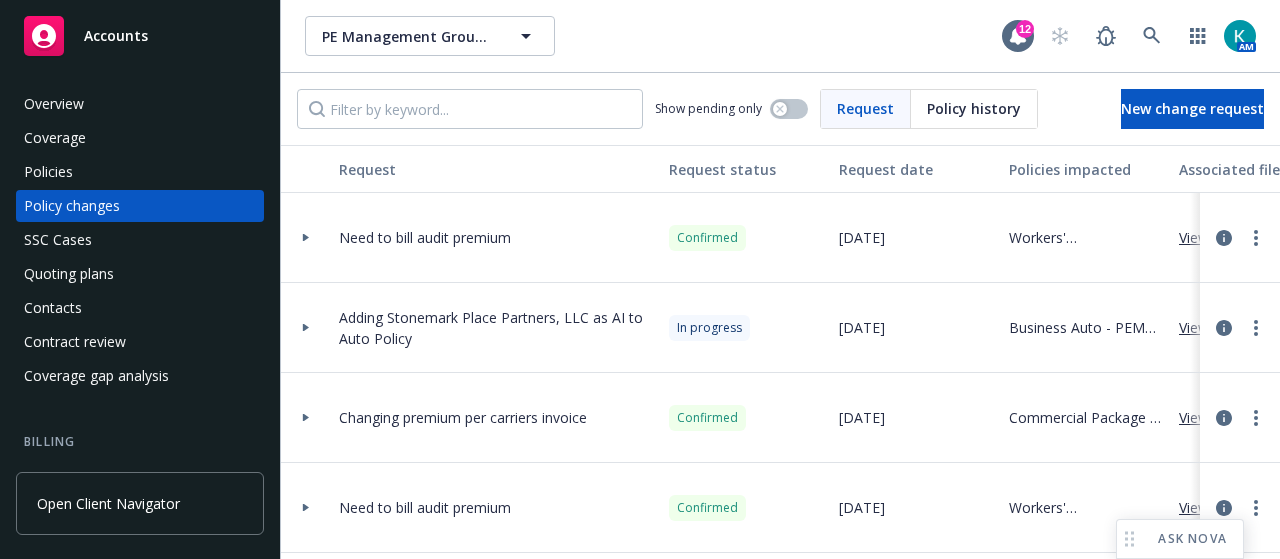click on "PE Management Group, Inc. PE Management Group, Inc. 12 AM" at bounding box center [780, 36] 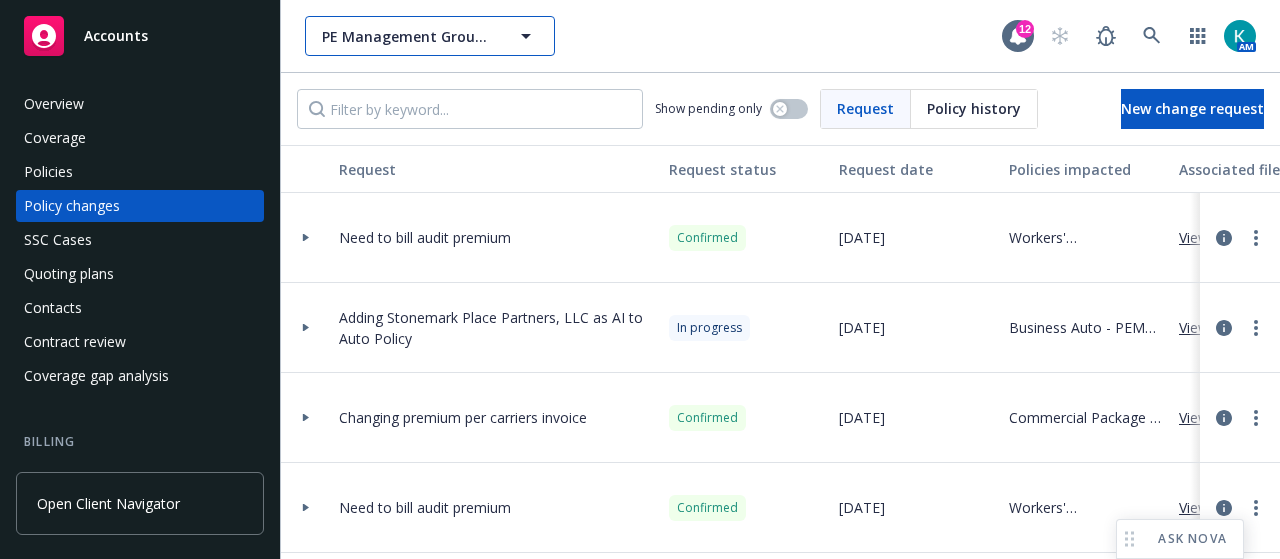 click on "PE Management Group, Inc." at bounding box center [408, 36] 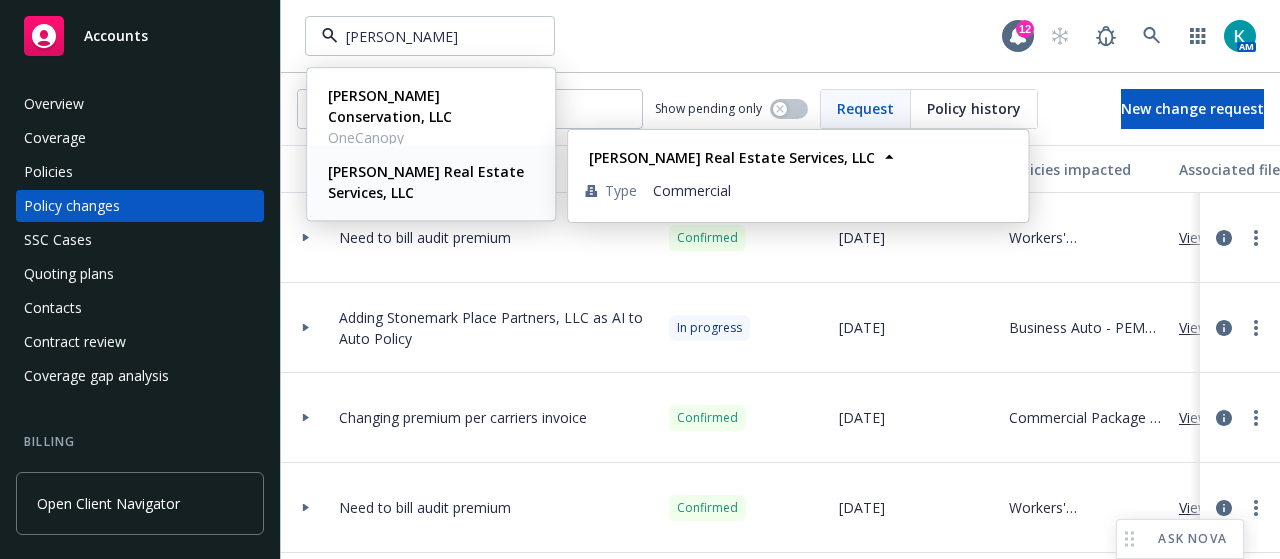 click on "Brinkman Real Estate Services, LLC" at bounding box center (429, 182) 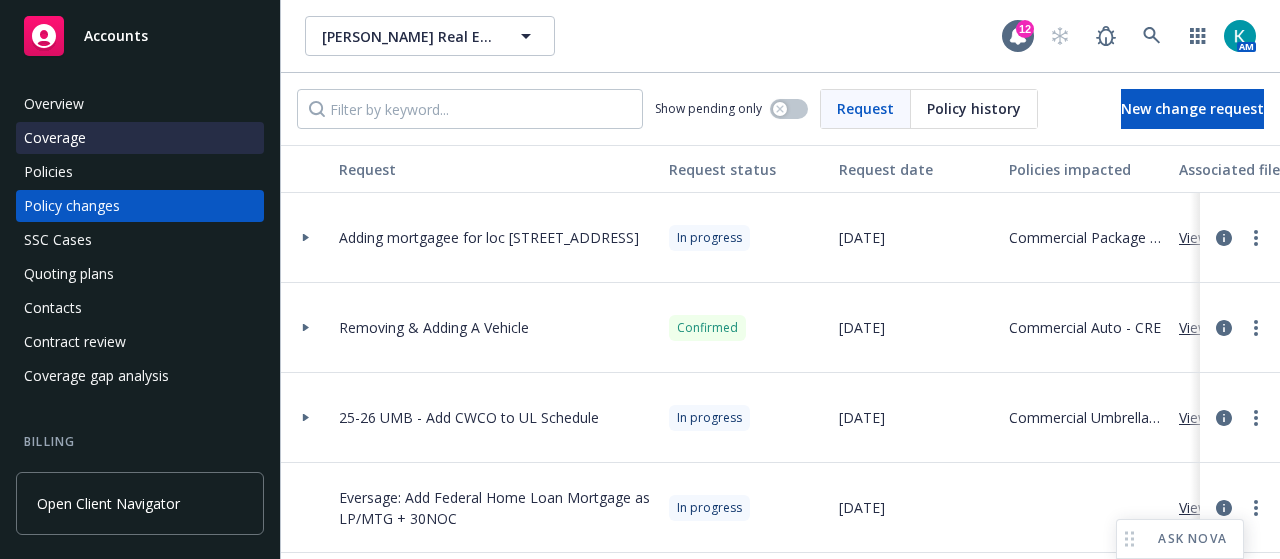 scroll, scrollTop: 16, scrollLeft: 0, axis: vertical 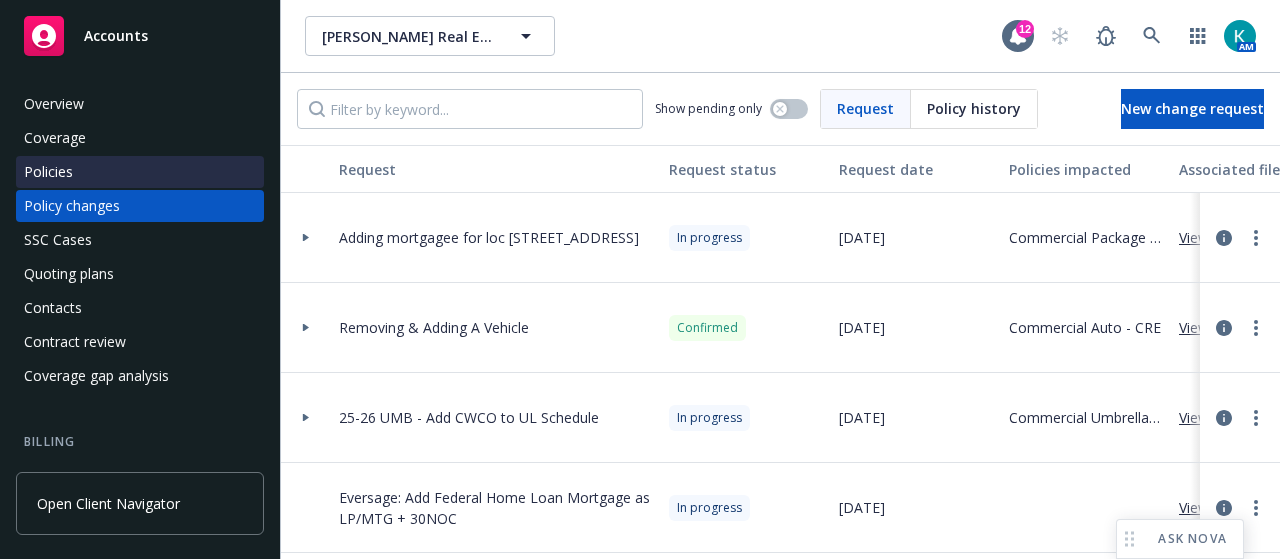 click on "Policies" at bounding box center [140, 172] 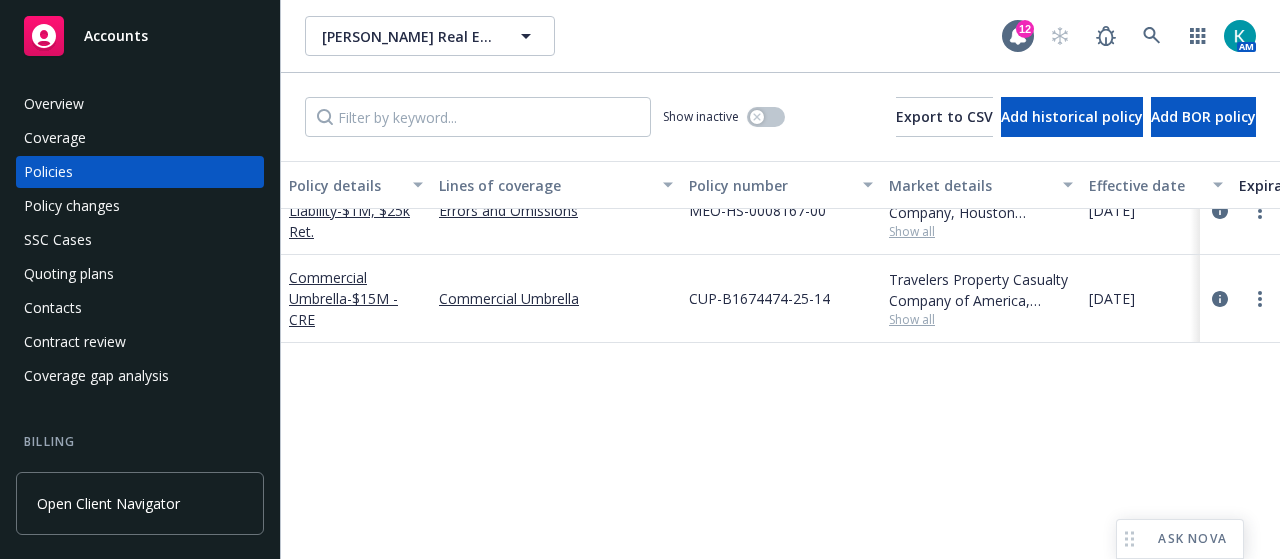 scroll, scrollTop: 0, scrollLeft: 0, axis: both 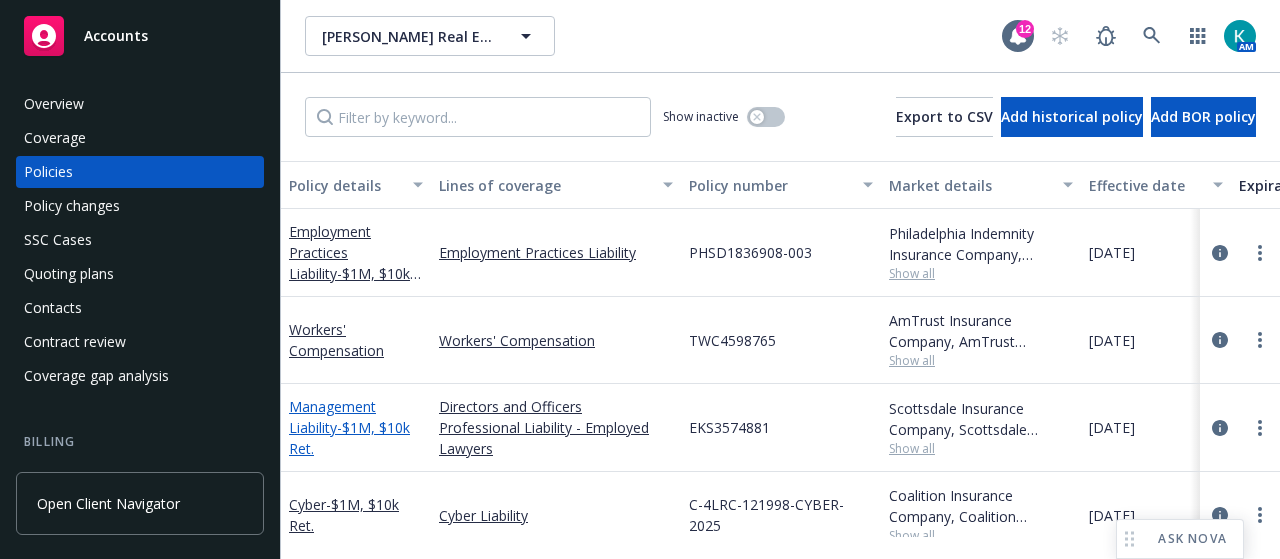 click on "-  $1M, $10k Ret." at bounding box center (349, 438) 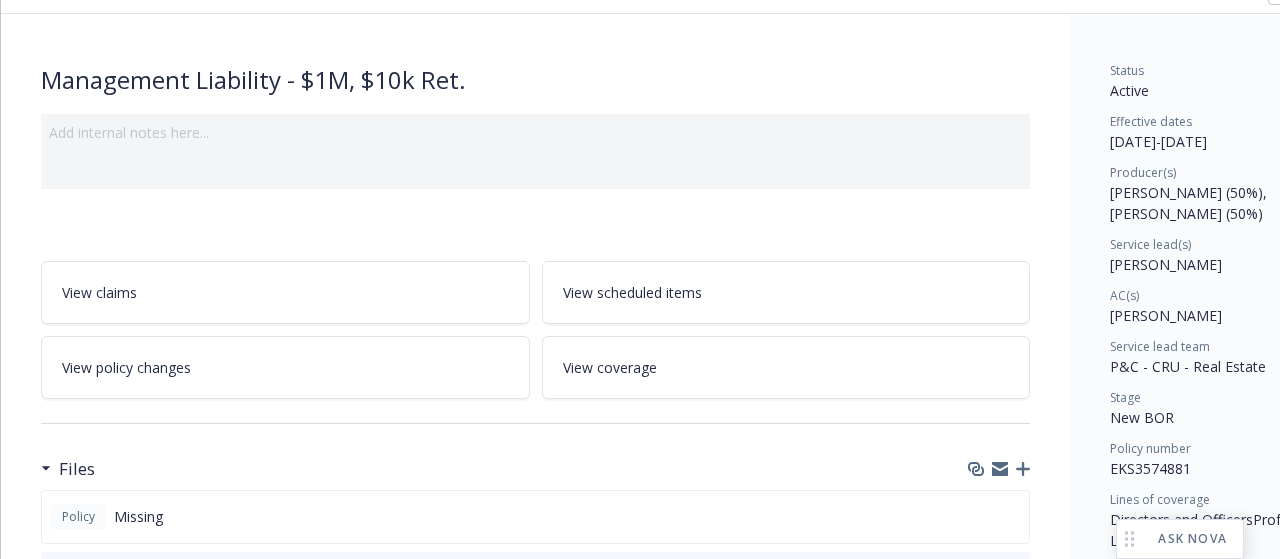 scroll, scrollTop: 200, scrollLeft: 0, axis: vertical 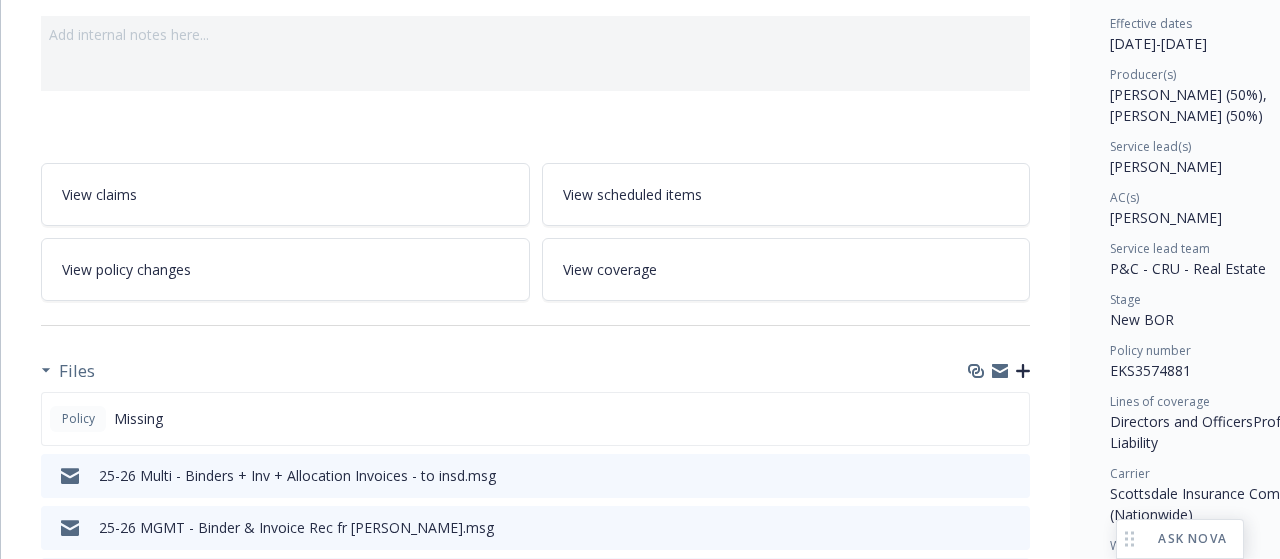 click 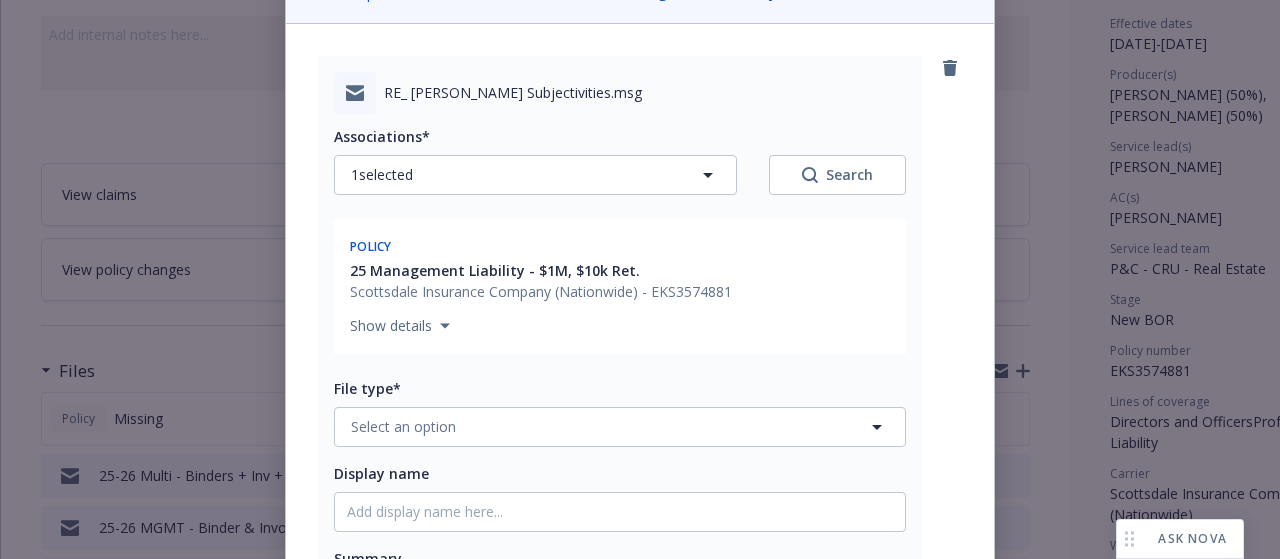 scroll, scrollTop: 300, scrollLeft: 0, axis: vertical 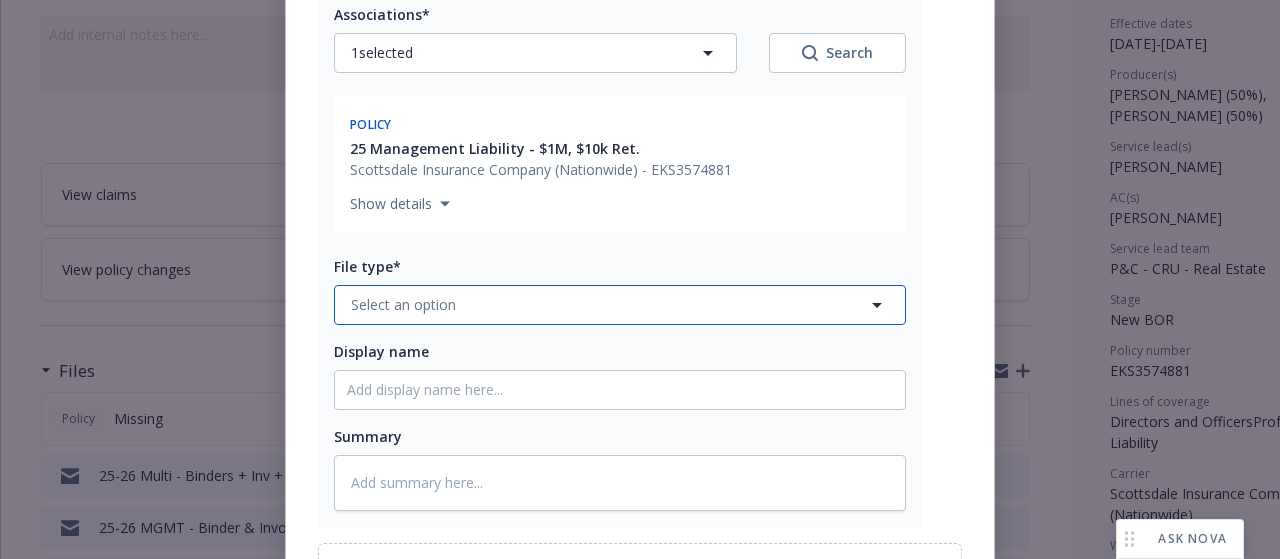 click on "Select an option" at bounding box center (620, 305) 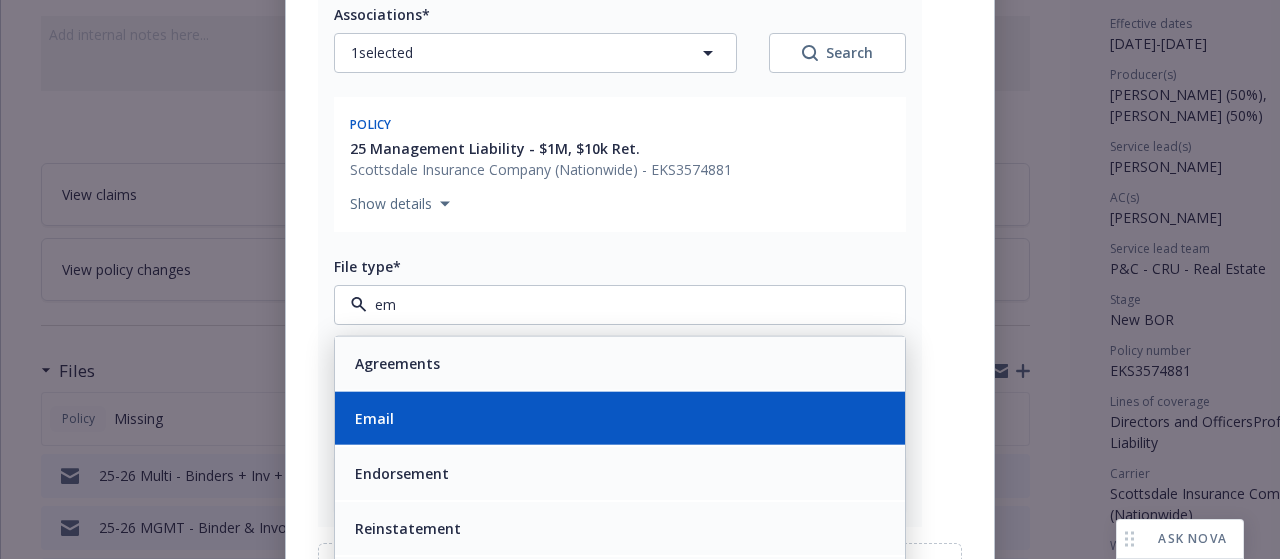 click on "Email" at bounding box center [620, 417] 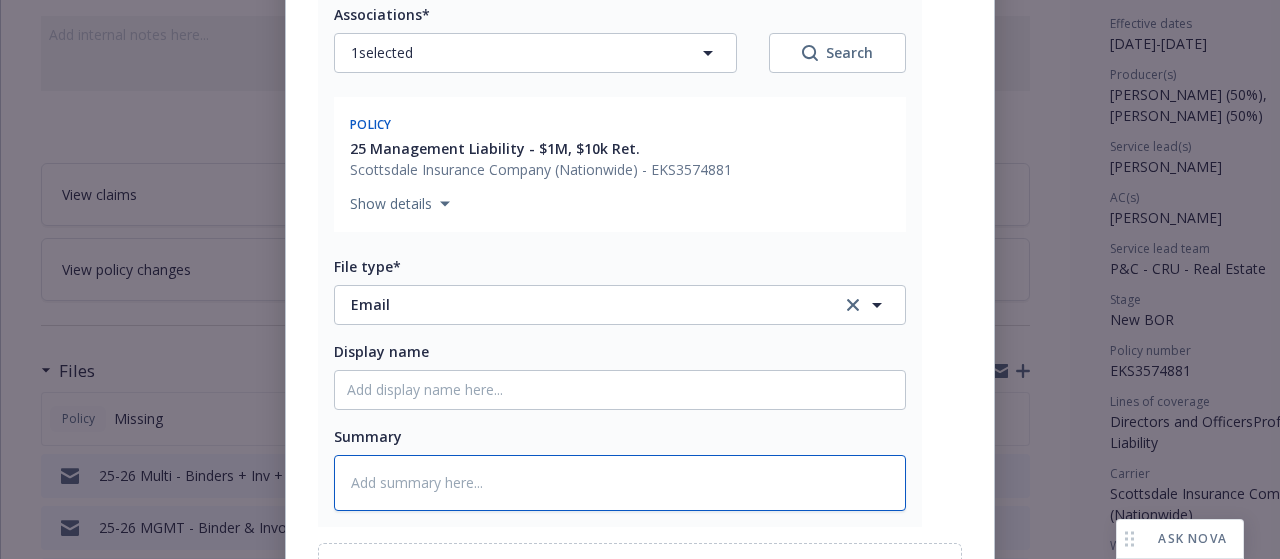 drag, startPoint x: 522, startPoint y: 487, endPoint x: 548, endPoint y: 479, distance: 27.202942 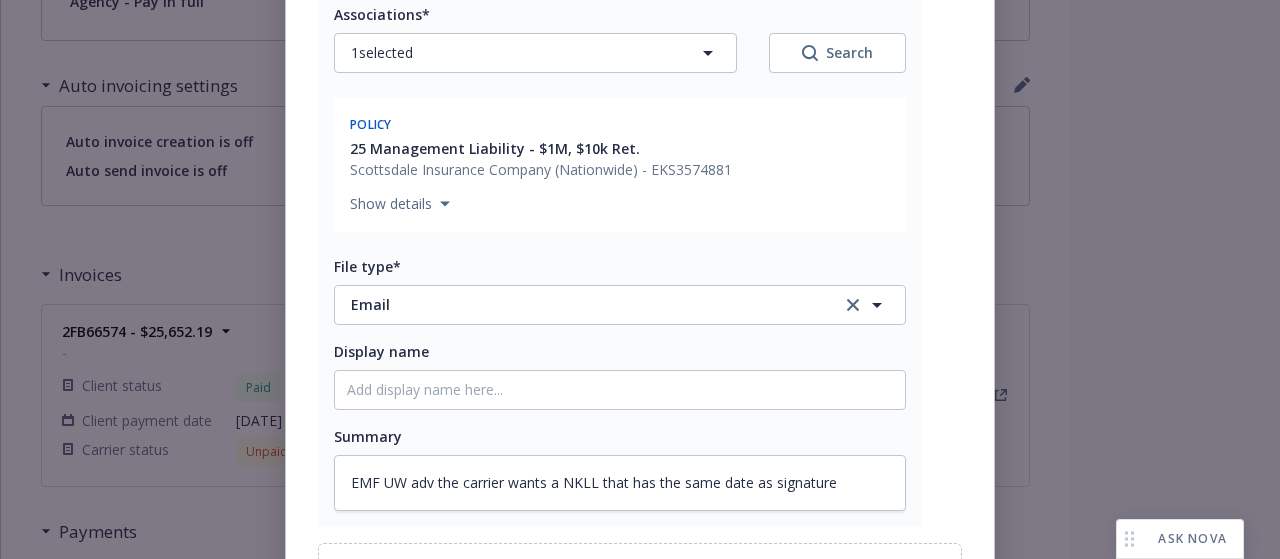 scroll, scrollTop: 1825, scrollLeft: 0, axis: vertical 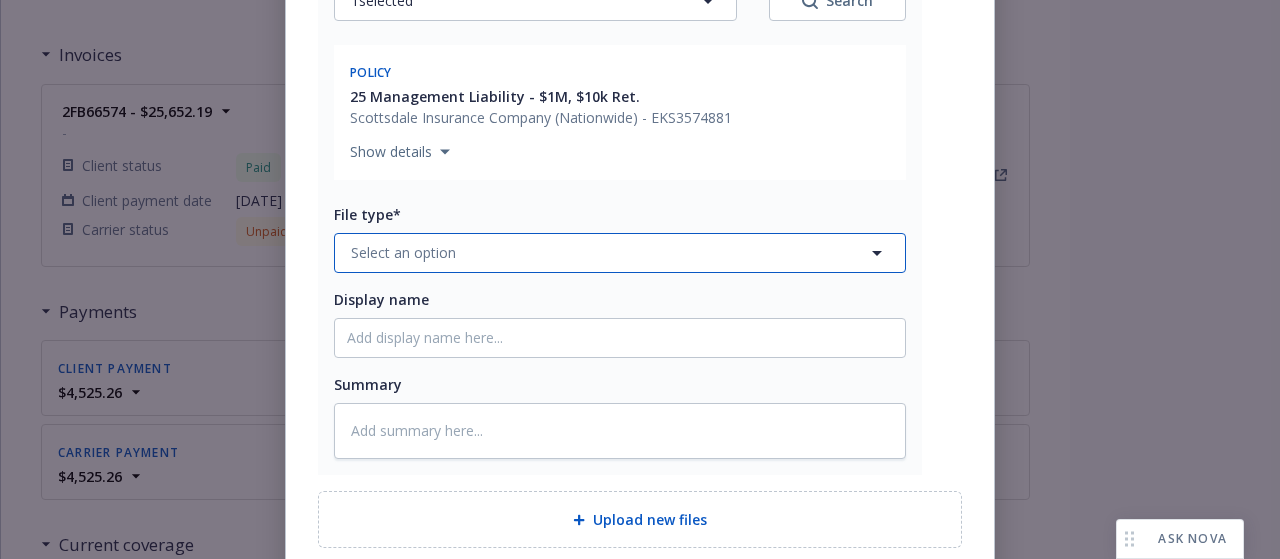 click on "Select an option" at bounding box center [620, 253] 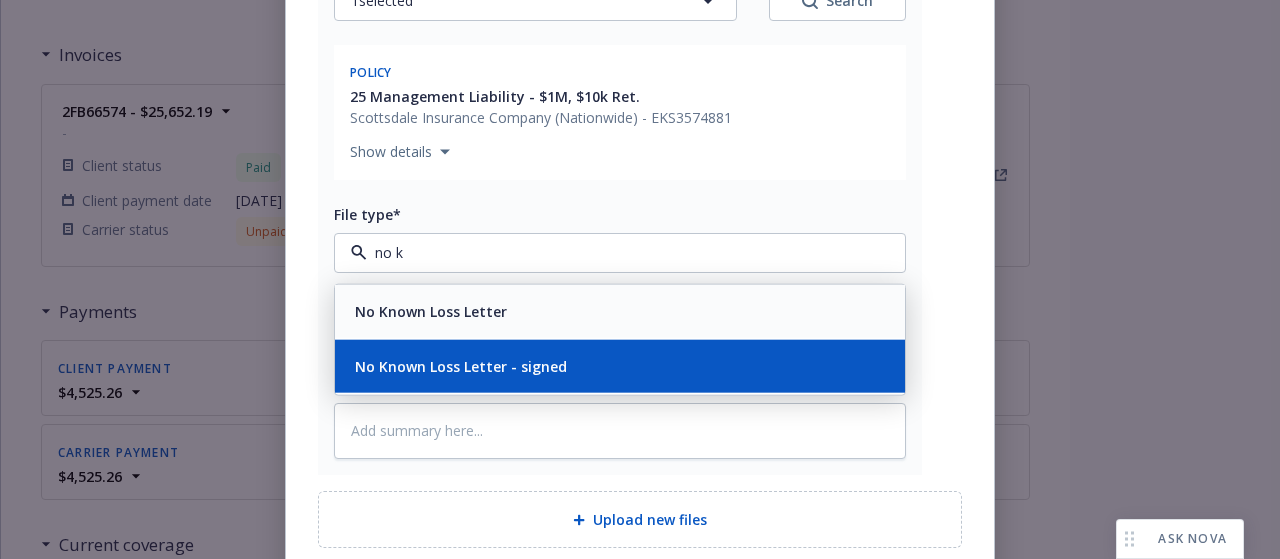 click on "No Known Loss Letter - signed" at bounding box center [620, 365] 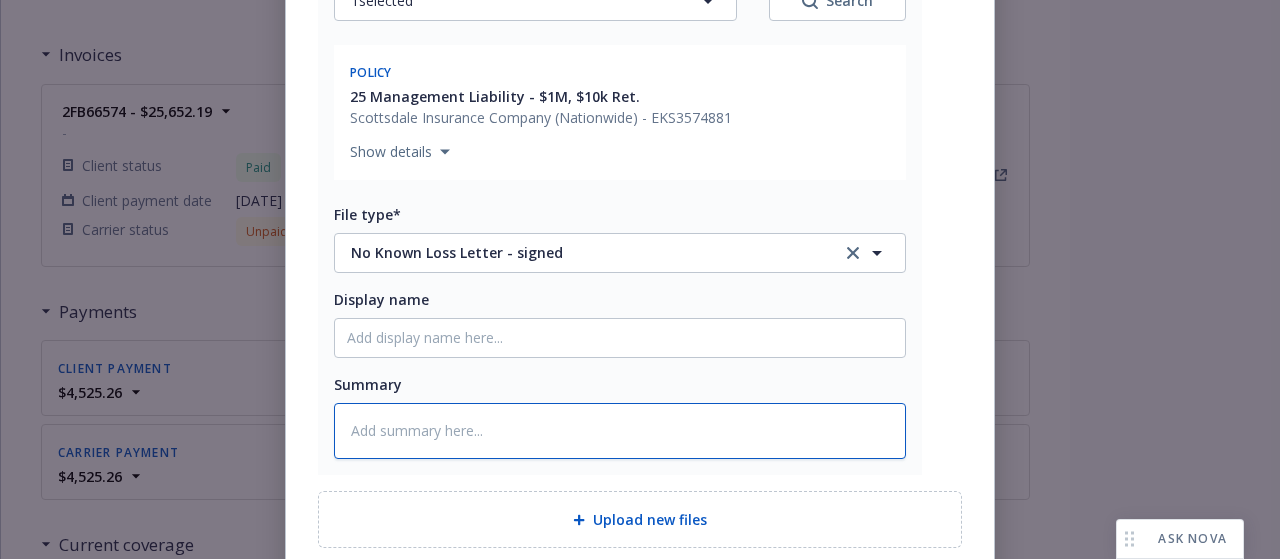 click at bounding box center (620, 431) 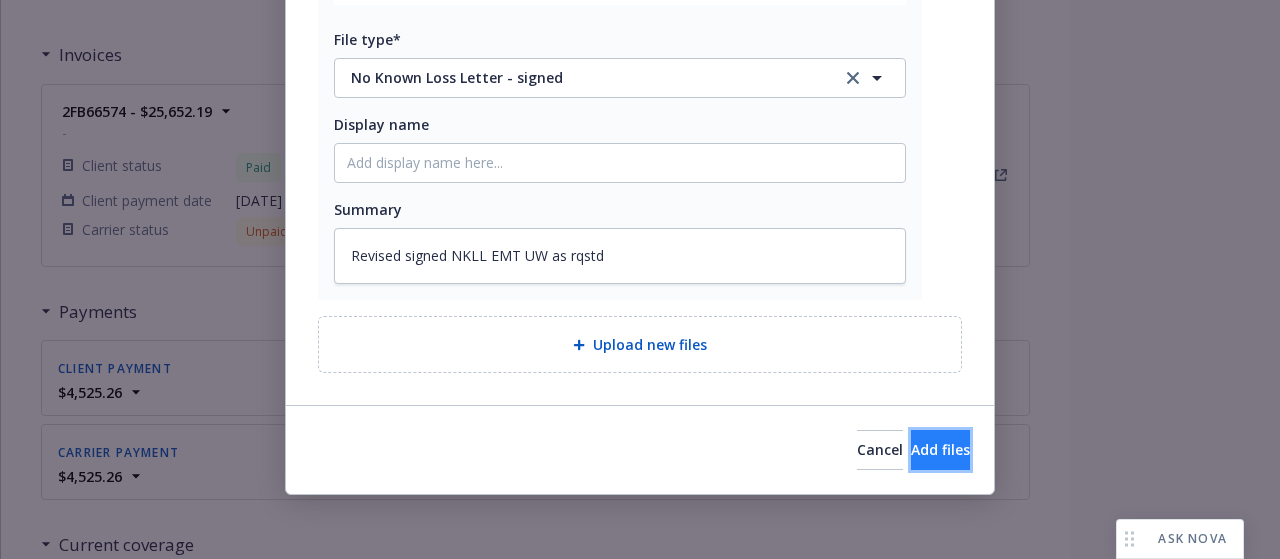 click on "Add files" at bounding box center (940, 449) 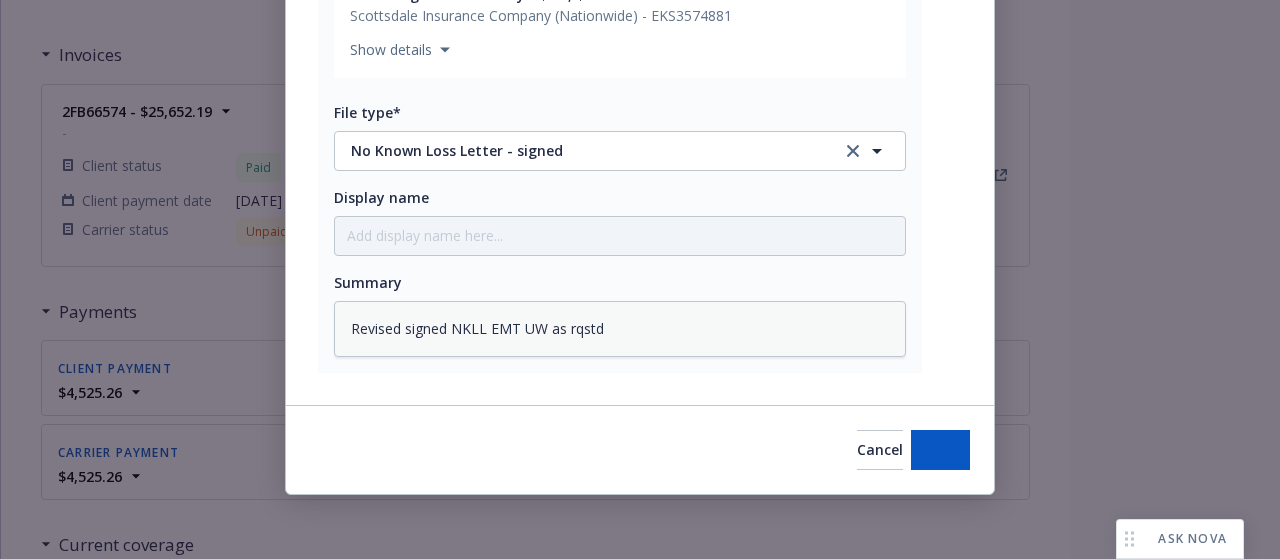 scroll, scrollTop: 1118, scrollLeft: 0, axis: vertical 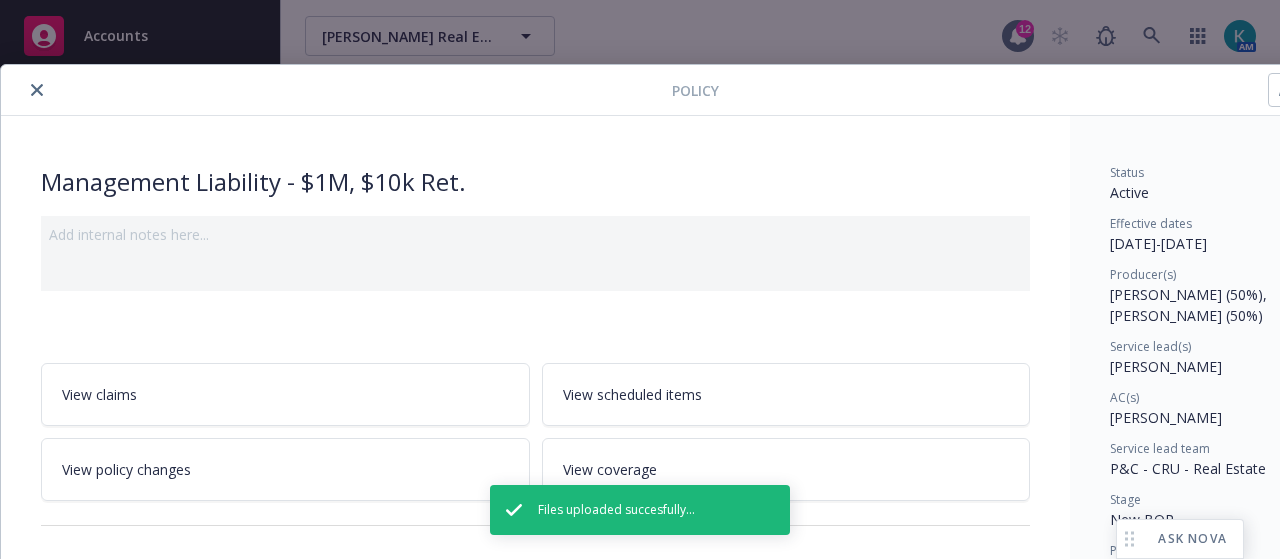 drag, startPoint x: 40, startPoint y: 96, endPoint x: 48, endPoint y: 81, distance: 17 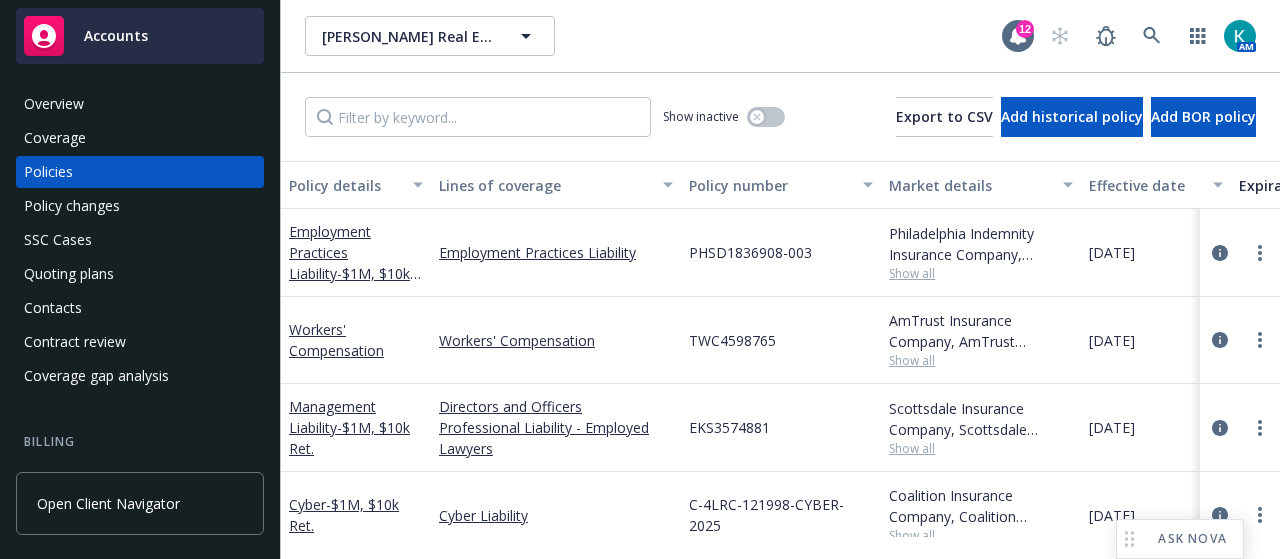 click on "Accounts" at bounding box center (140, 36) 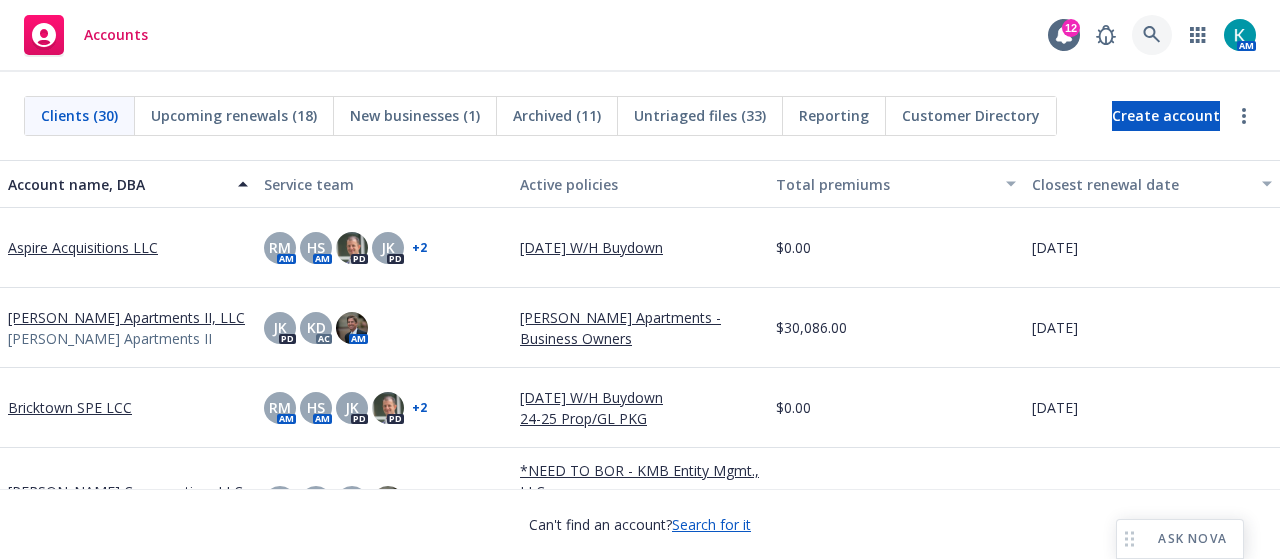 click at bounding box center (1152, 35) 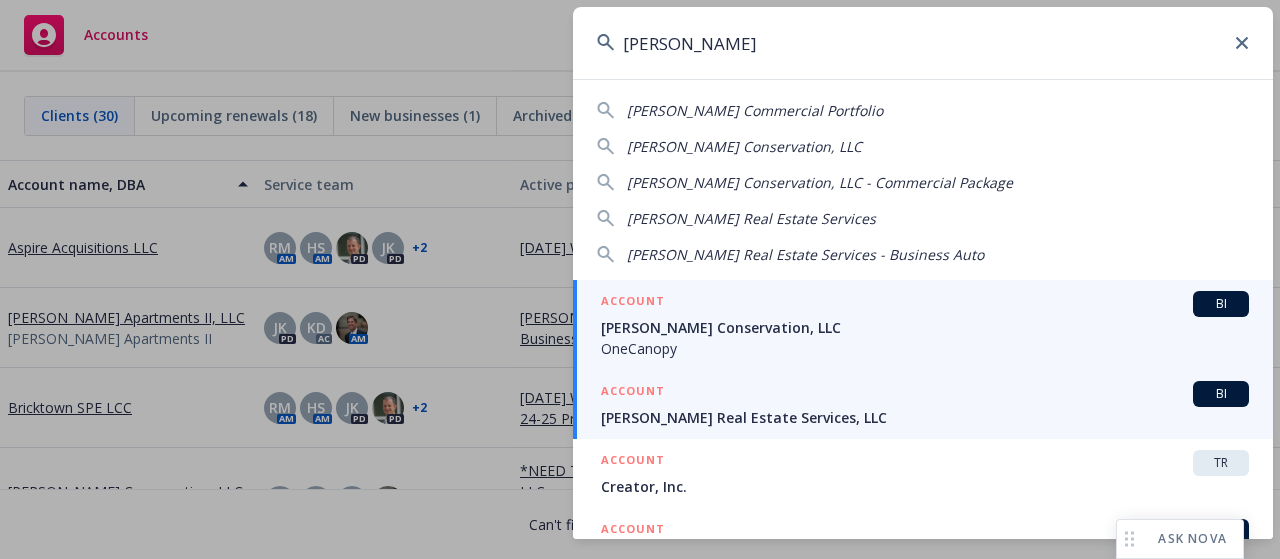 click on "Brinkman Real Estate Services, LLC" at bounding box center (925, 417) 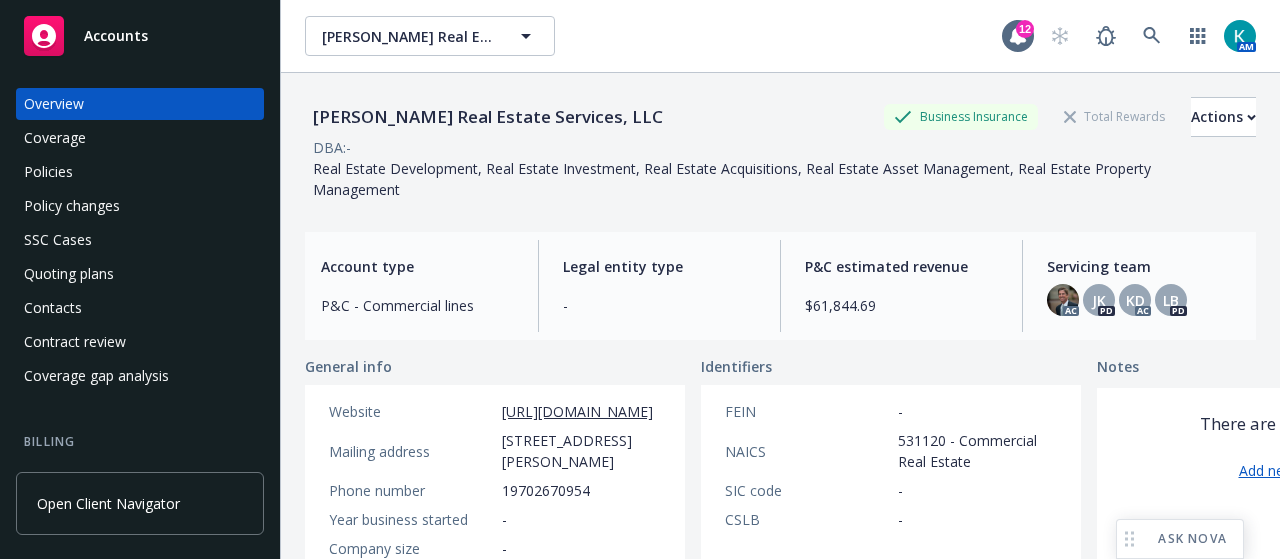 click on "Overview Coverage Policies Policy changes SSC Cases Quoting plans Contacts Contract review Coverage gap analysis" at bounding box center (140, 240) 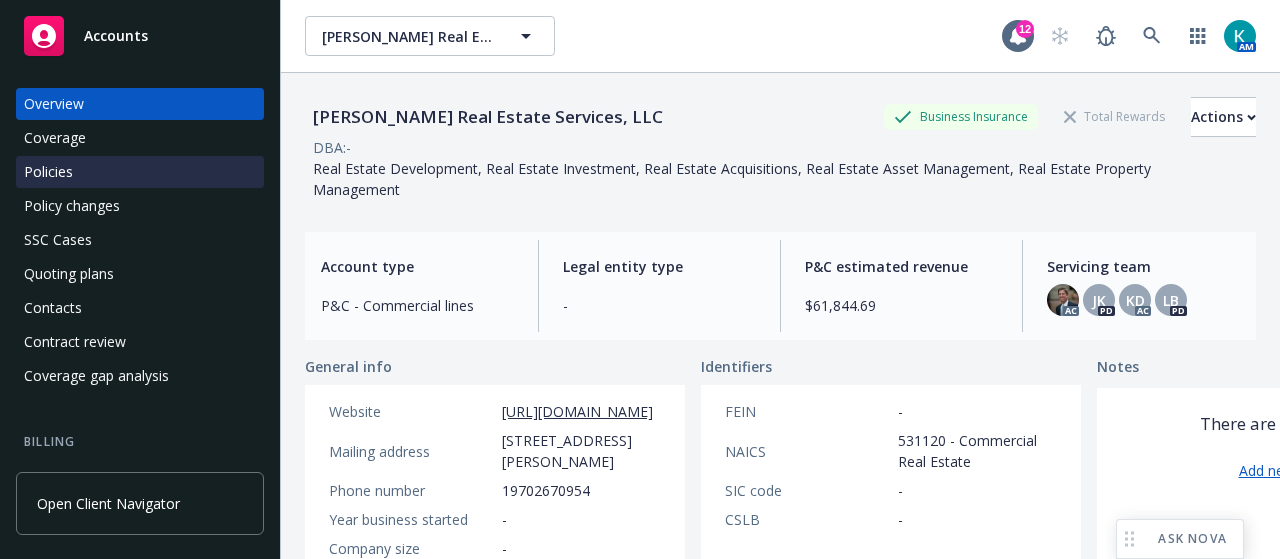 click on "Policies" at bounding box center [140, 172] 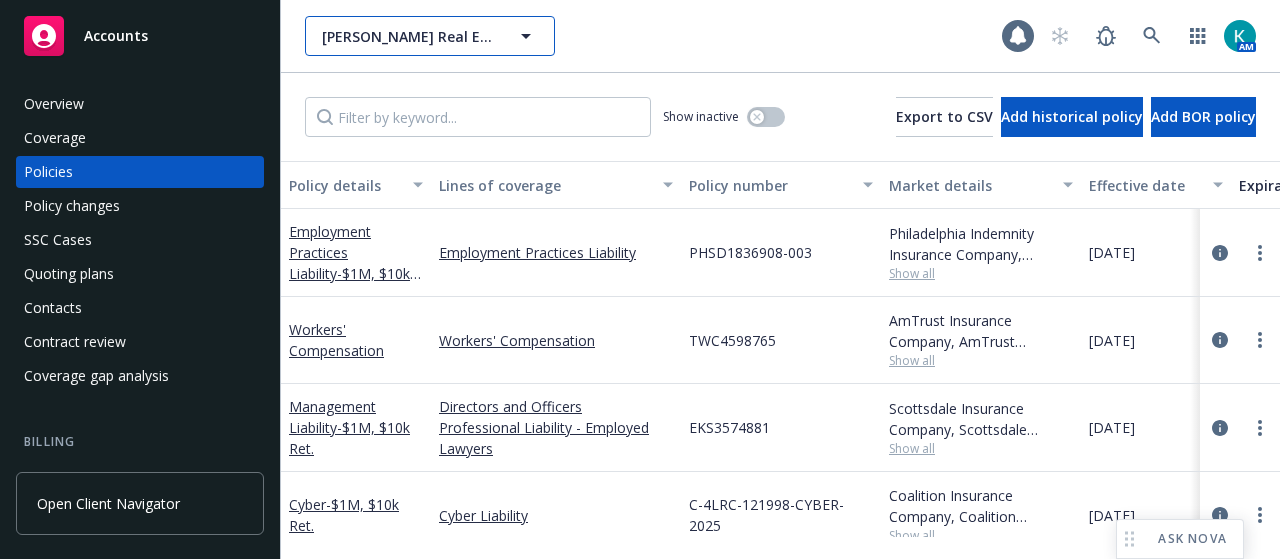 click on "Brinkman Real Estate Services, LLC" at bounding box center [408, 36] 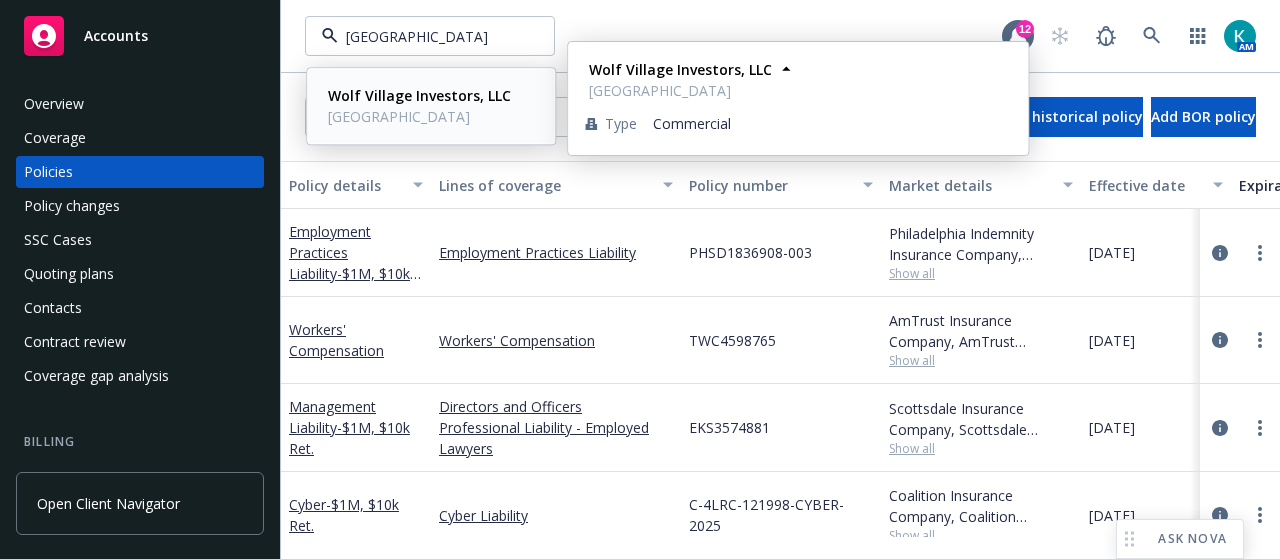 click on "Wolf Village Investors, LLC Wolf Village" at bounding box center [417, 106] 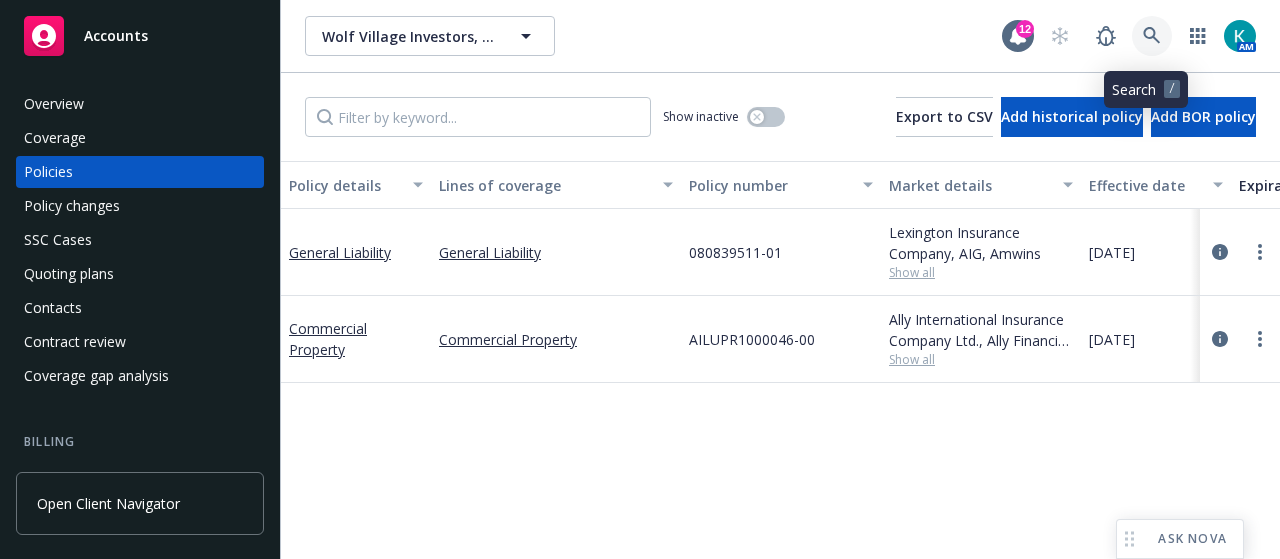 click 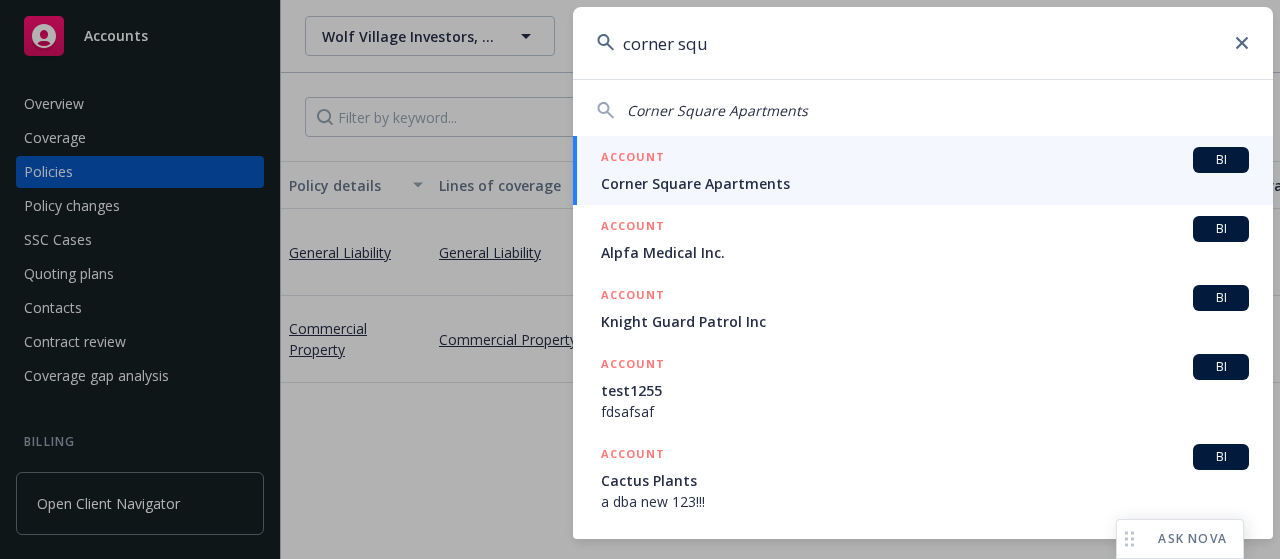 click on "Corner Square Apartments" at bounding box center (925, 183) 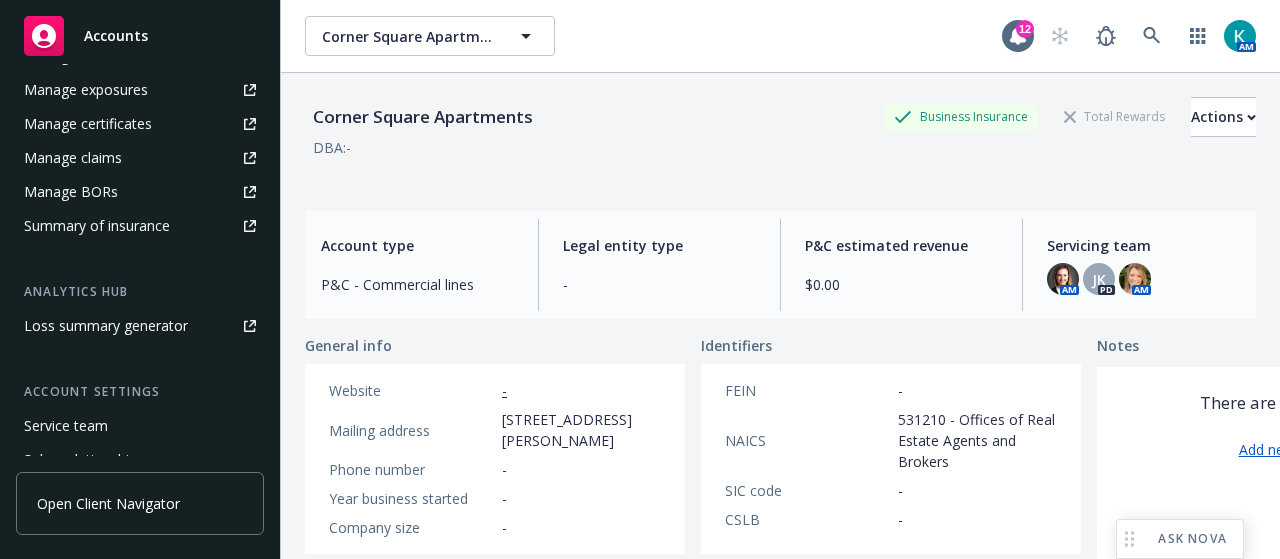 scroll, scrollTop: 720, scrollLeft: 0, axis: vertical 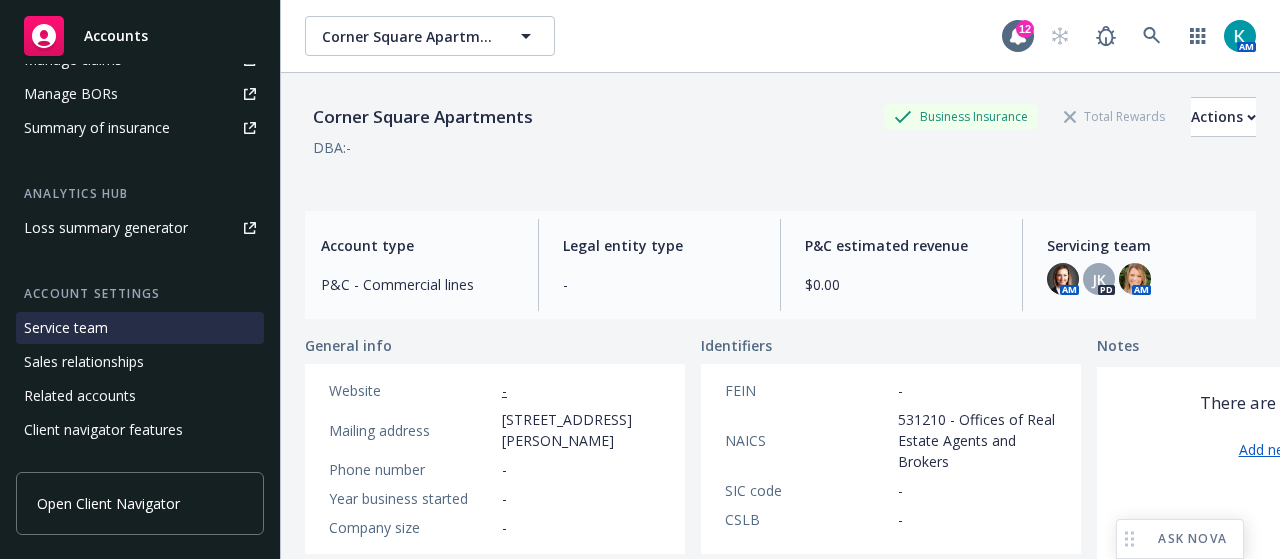 click on "Service team" at bounding box center [140, 328] 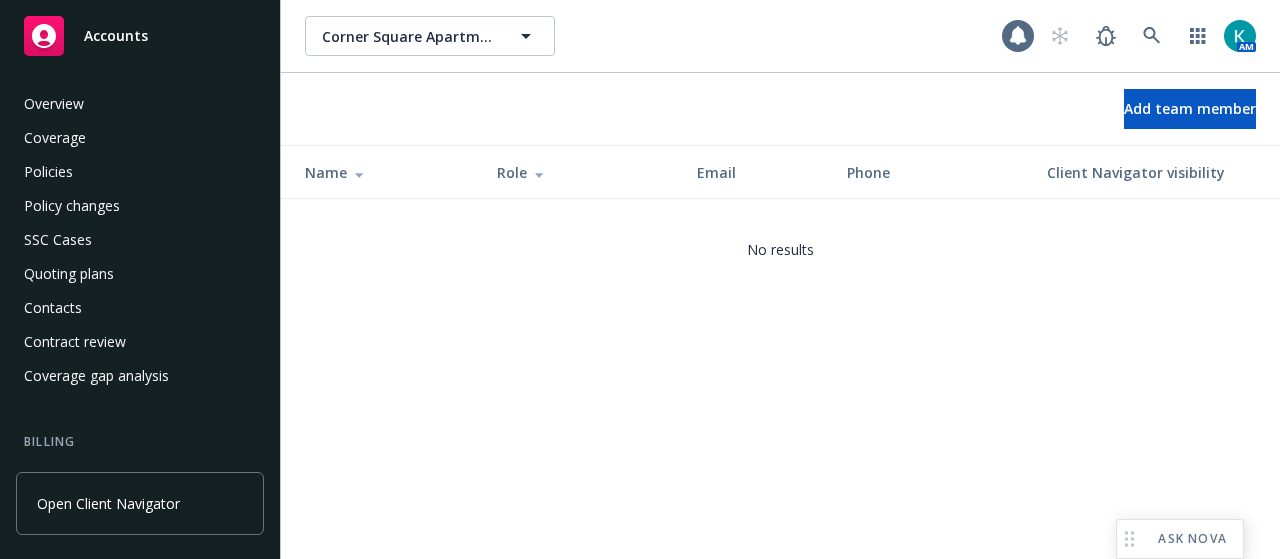 scroll, scrollTop: 798, scrollLeft: 0, axis: vertical 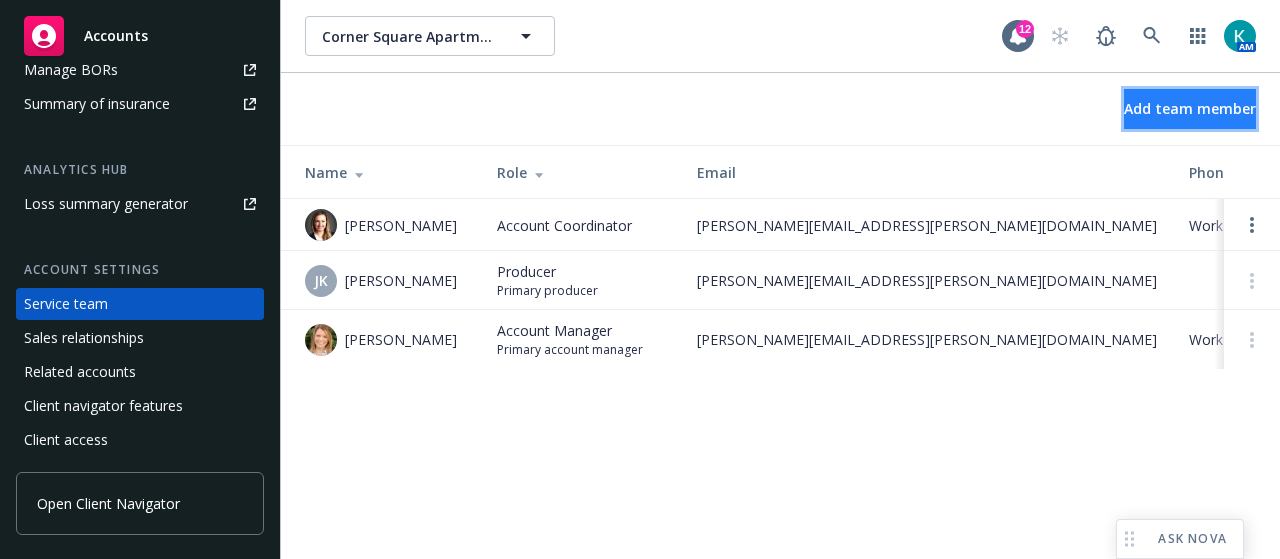 click on "Add team member" at bounding box center [1190, 108] 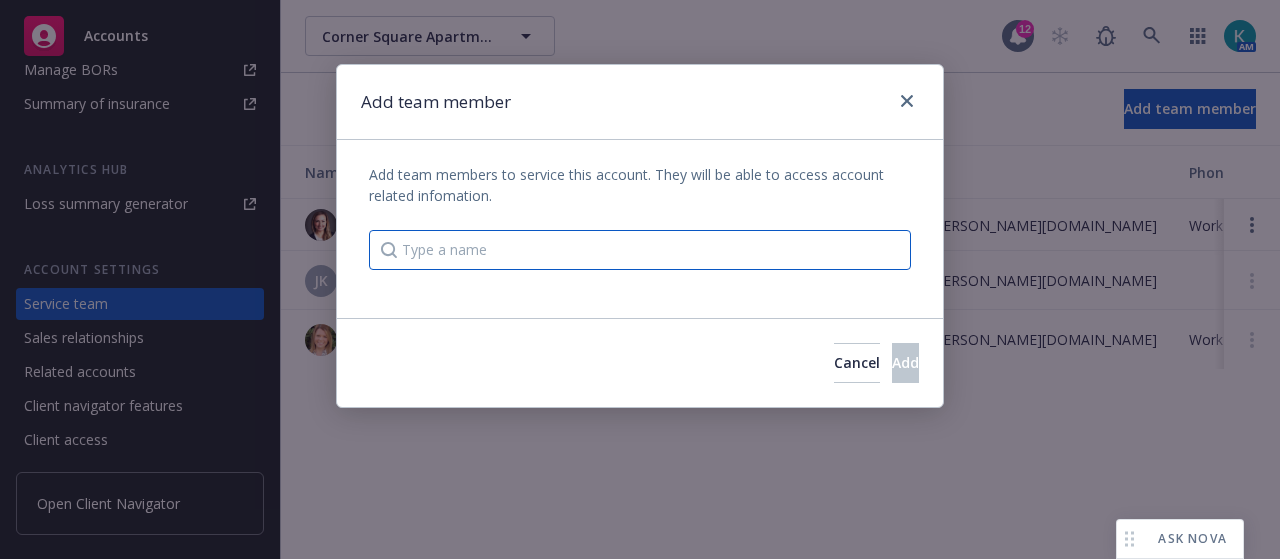 click at bounding box center (640, 250) 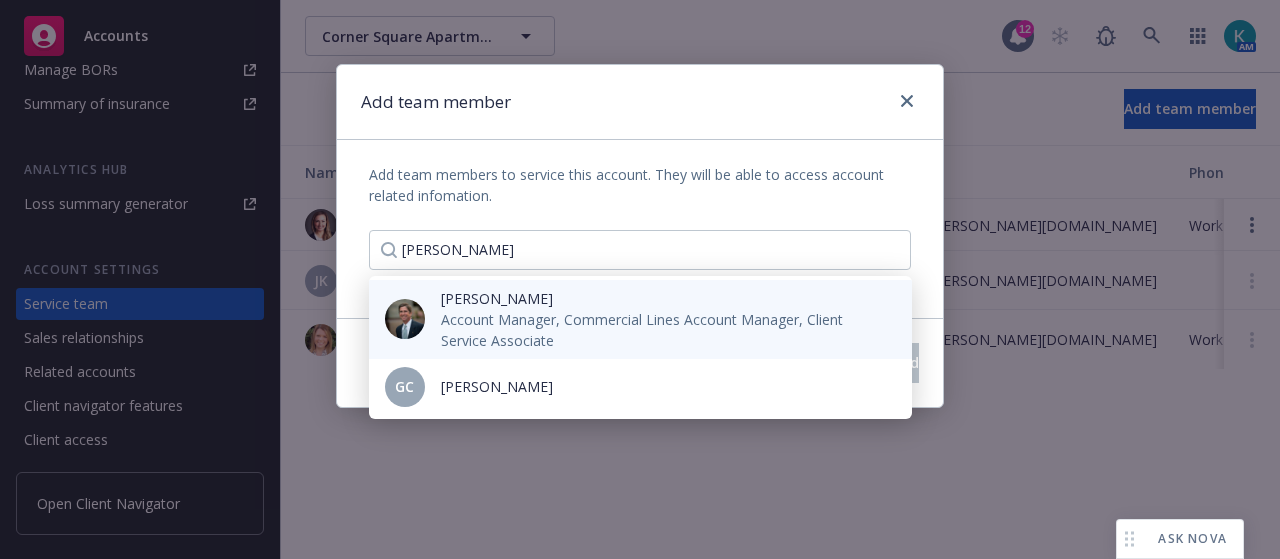 click on "Account Manager, Commercial Lines Account Manager, Client Service Associate" at bounding box center (660, 330) 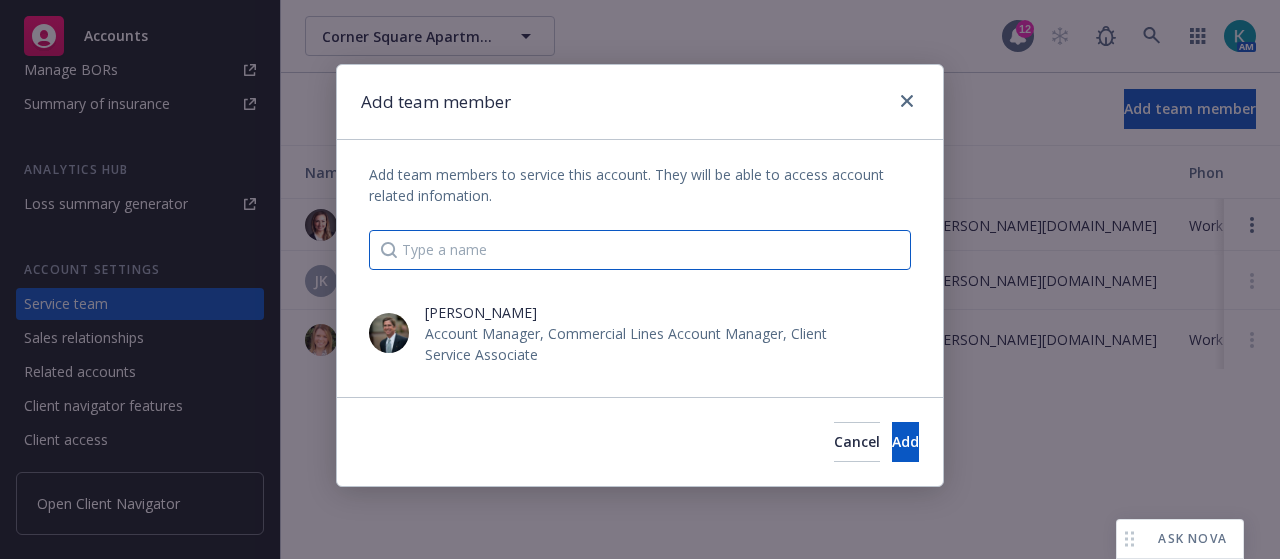 click at bounding box center [640, 250] 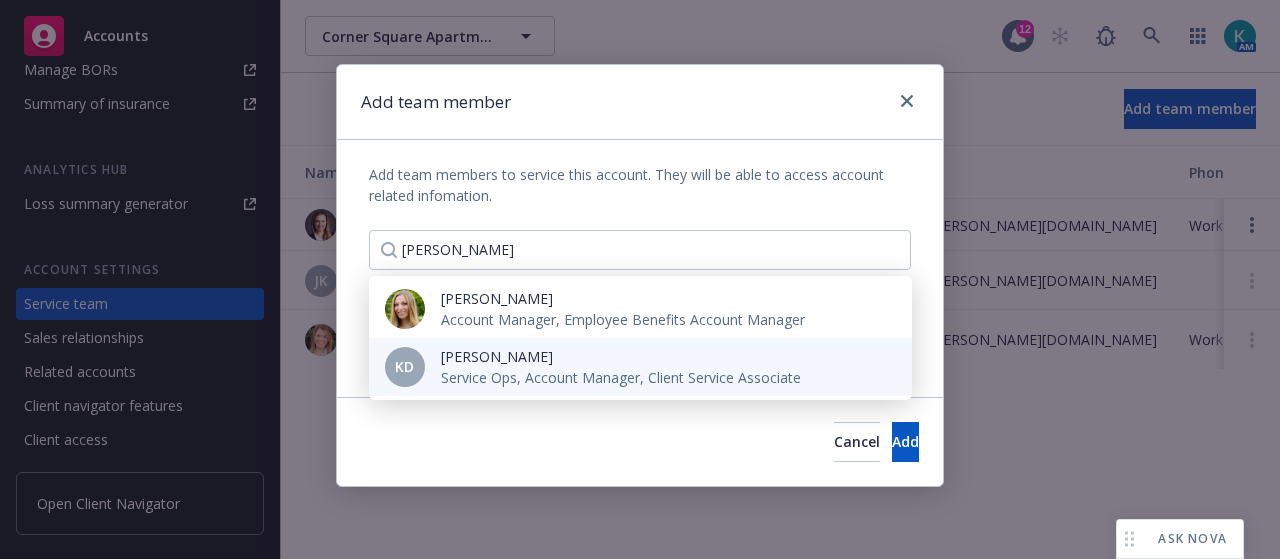click on "Katie DeSimoni" at bounding box center (621, 356) 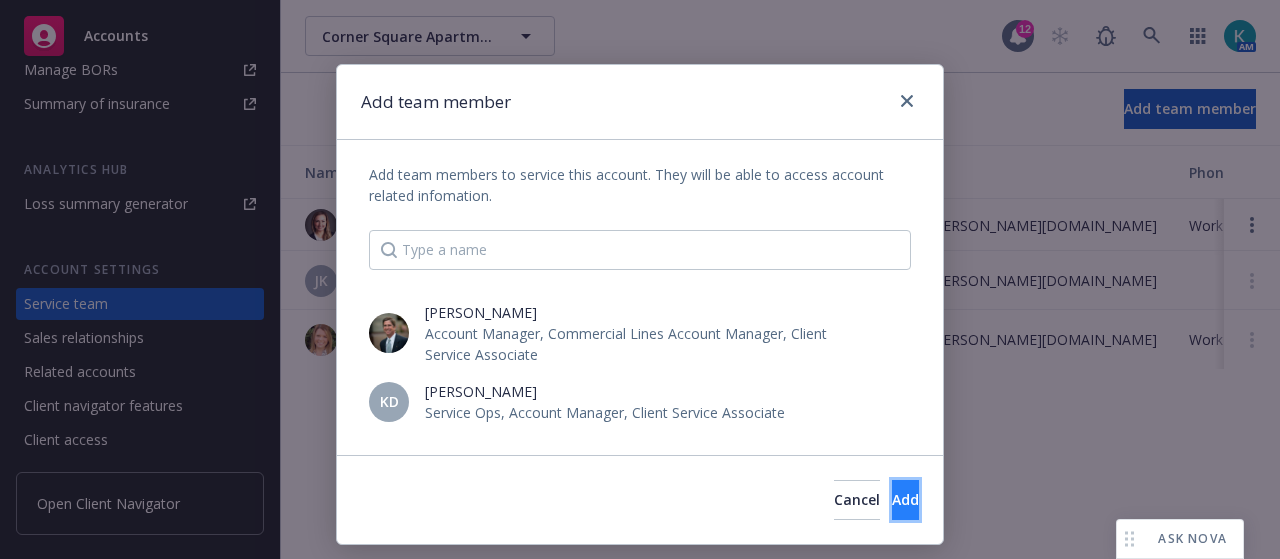 click on "Add" at bounding box center (905, 500) 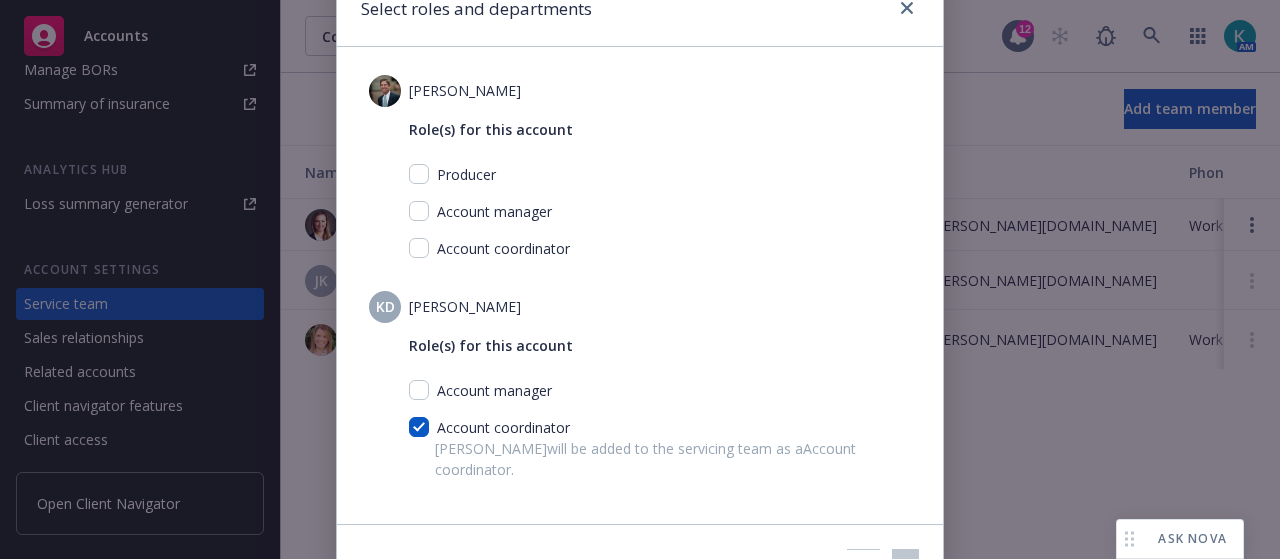 scroll, scrollTop: 200, scrollLeft: 0, axis: vertical 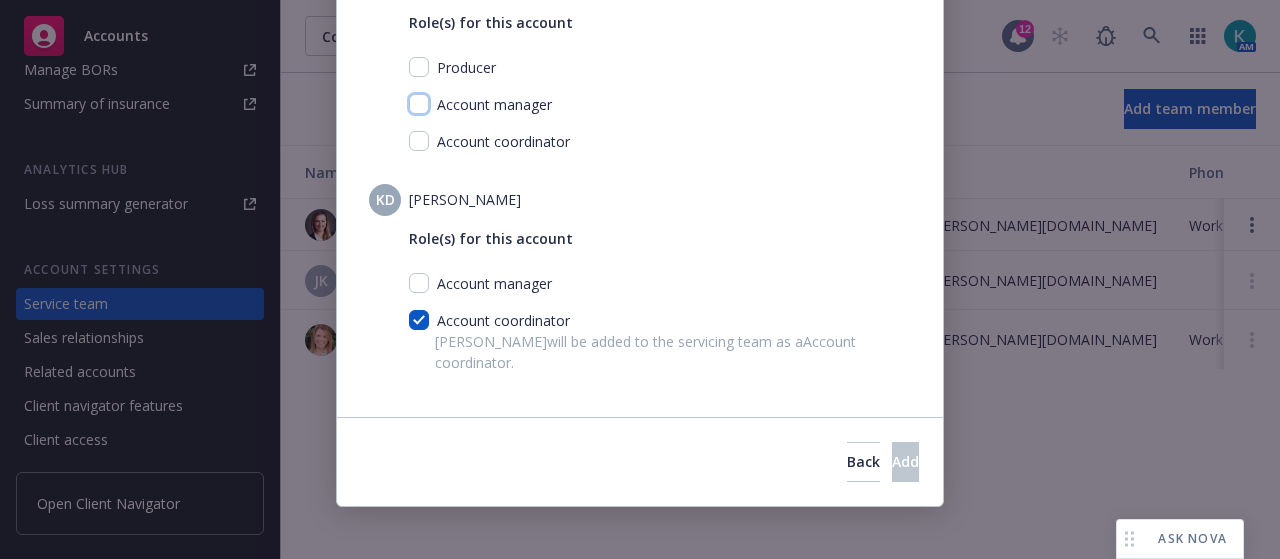 click at bounding box center (419, 104) 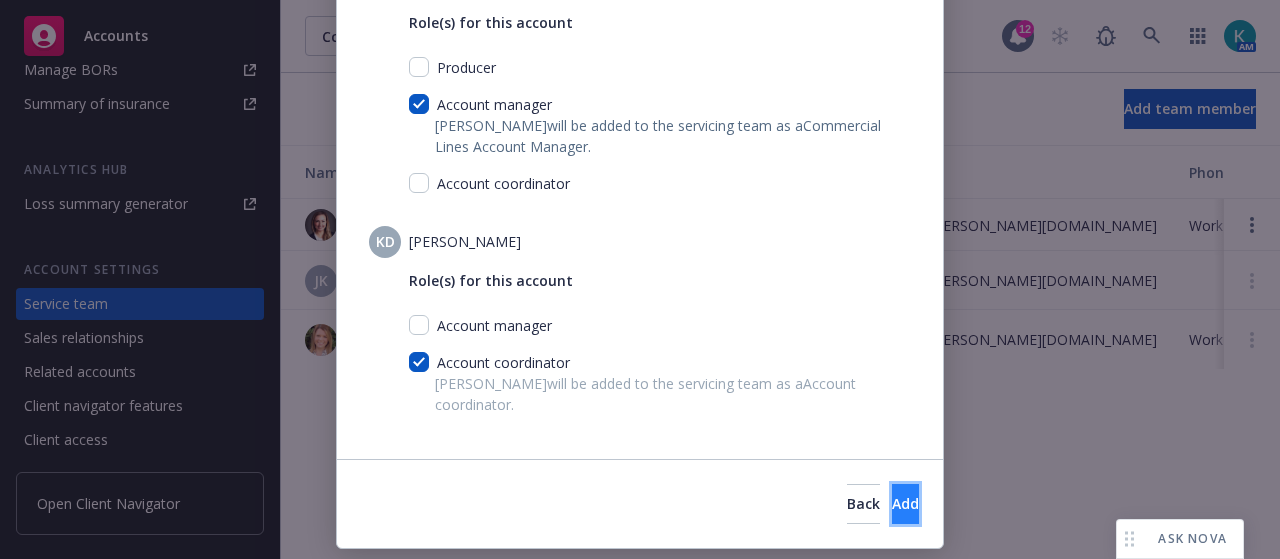 click on "Add" at bounding box center (905, 503) 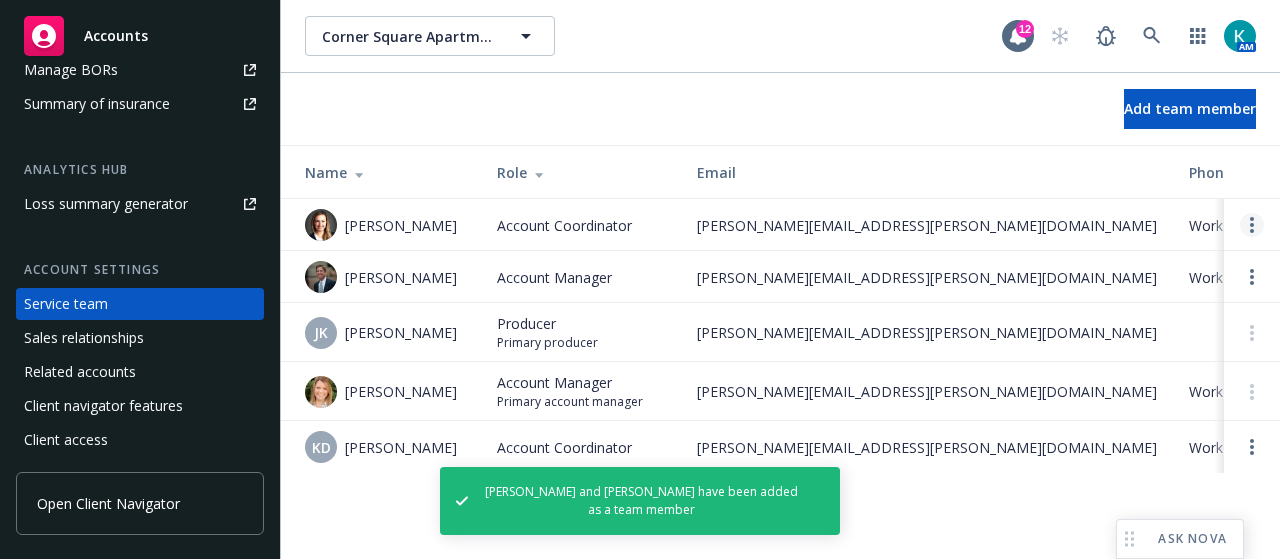 click 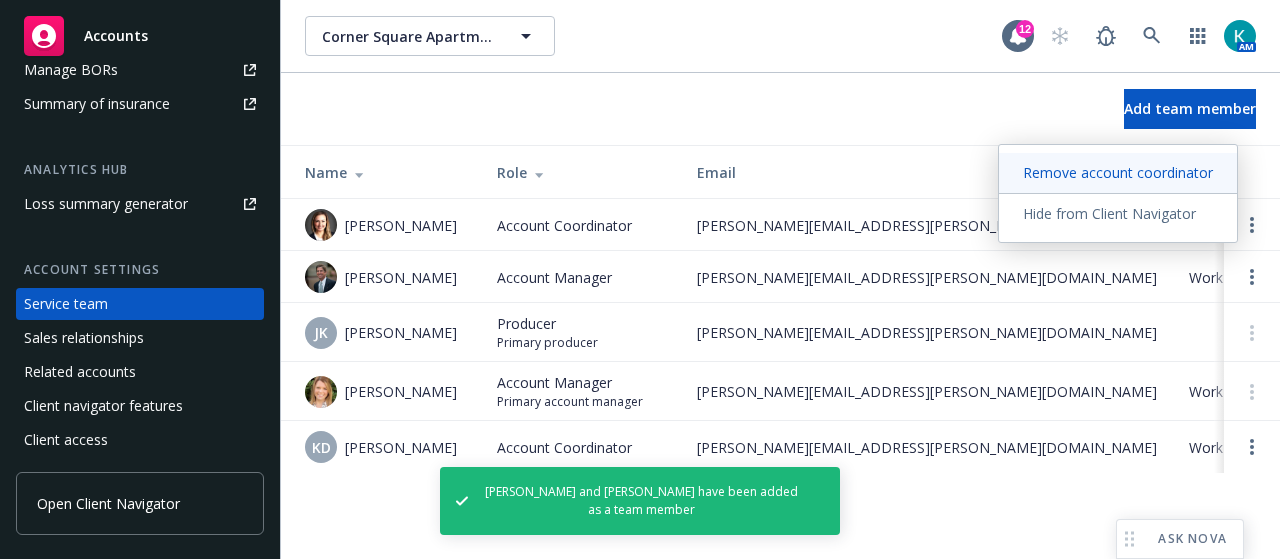 click on "Remove account coordinator" at bounding box center (1118, 172) 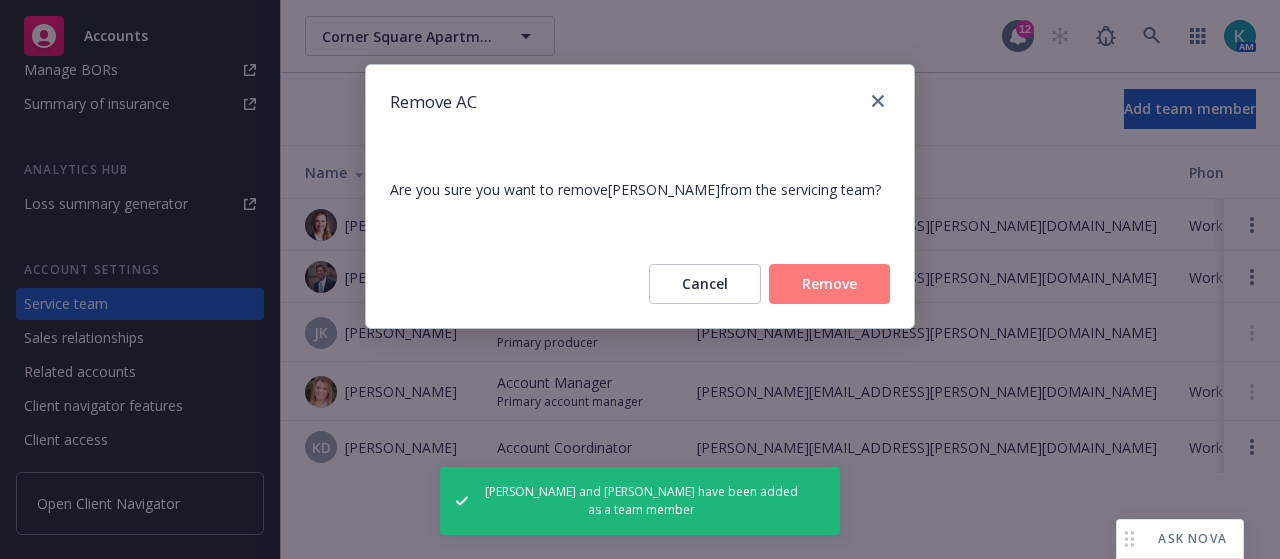 click on "Remove" at bounding box center (829, 284) 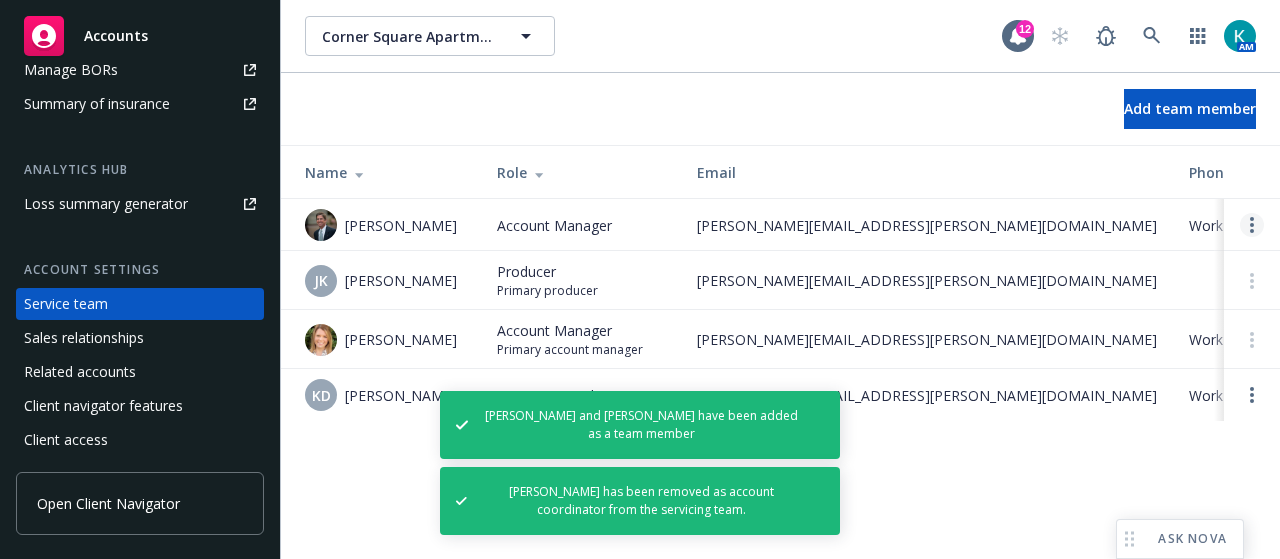 click 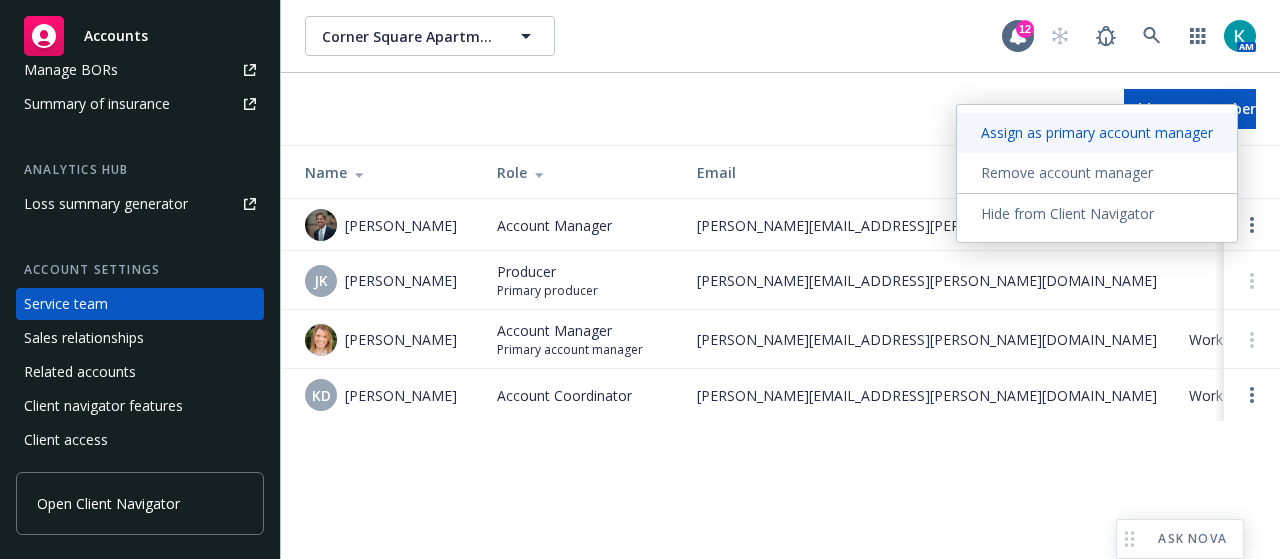 click on "Assign as primary account manager" at bounding box center (1097, 132) 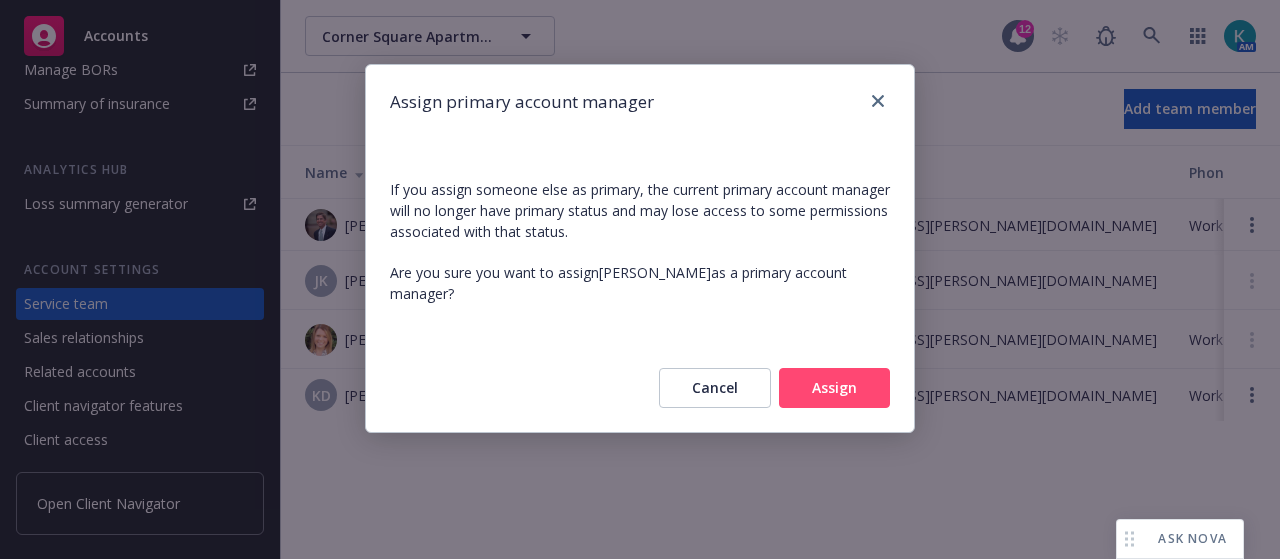click on "Assign" at bounding box center (834, 388) 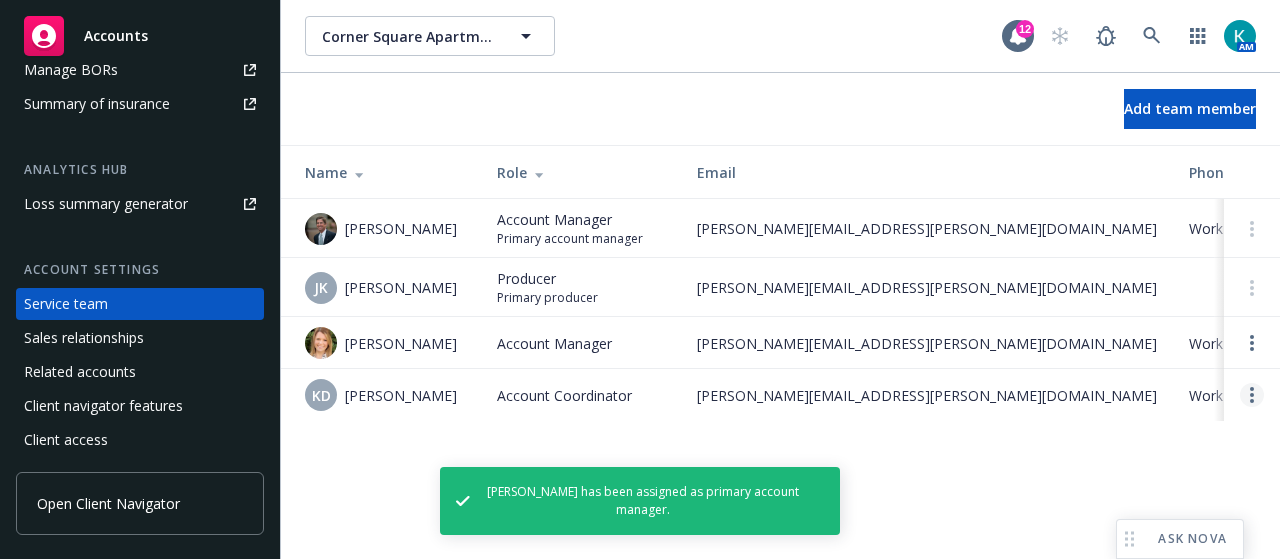 click 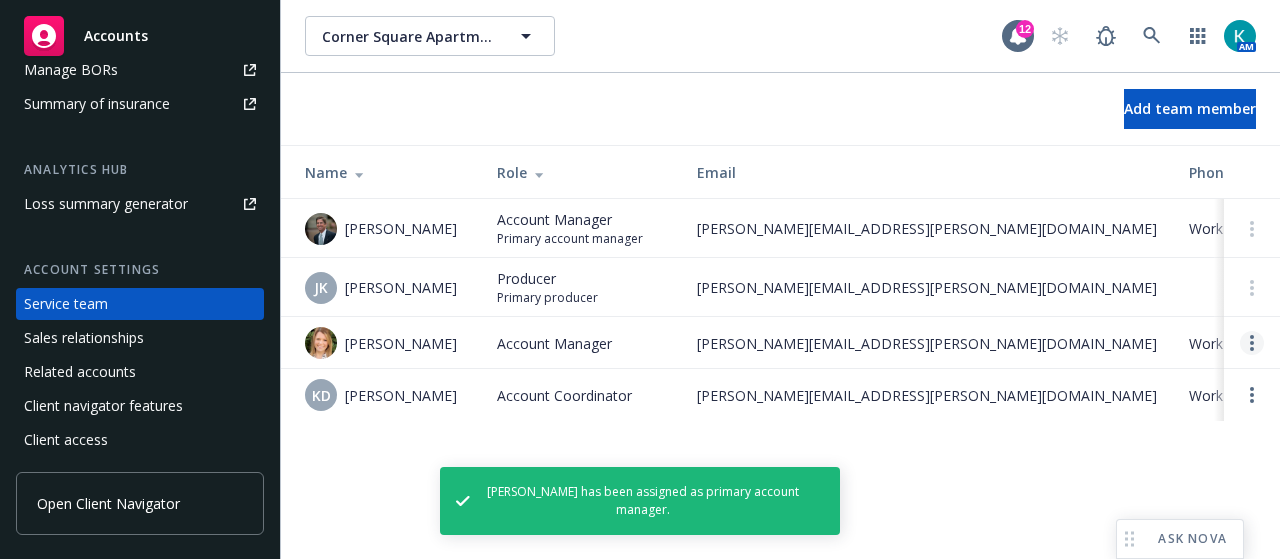 click 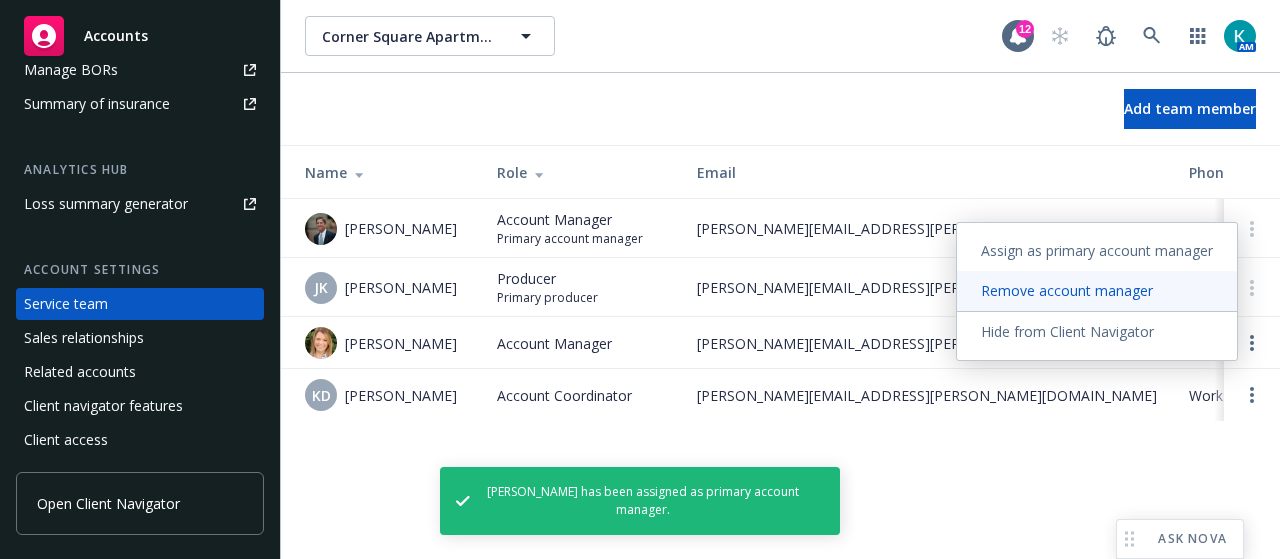 click on "Remove account manager" at bounding box center [1067, 290] 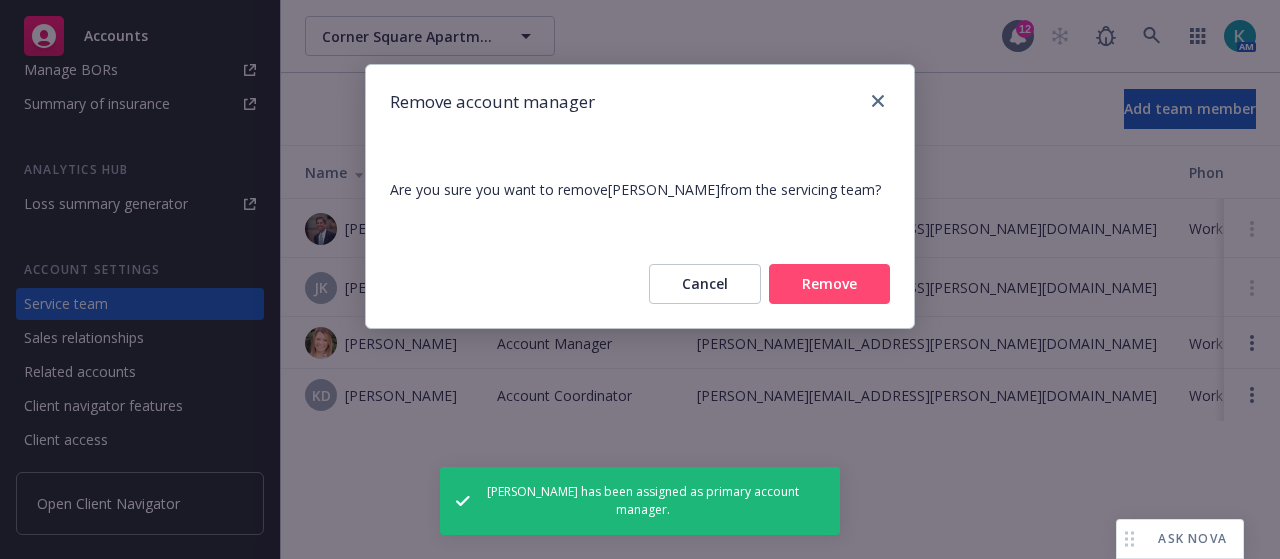 click on "Remove" at bounding box center [829, 284] 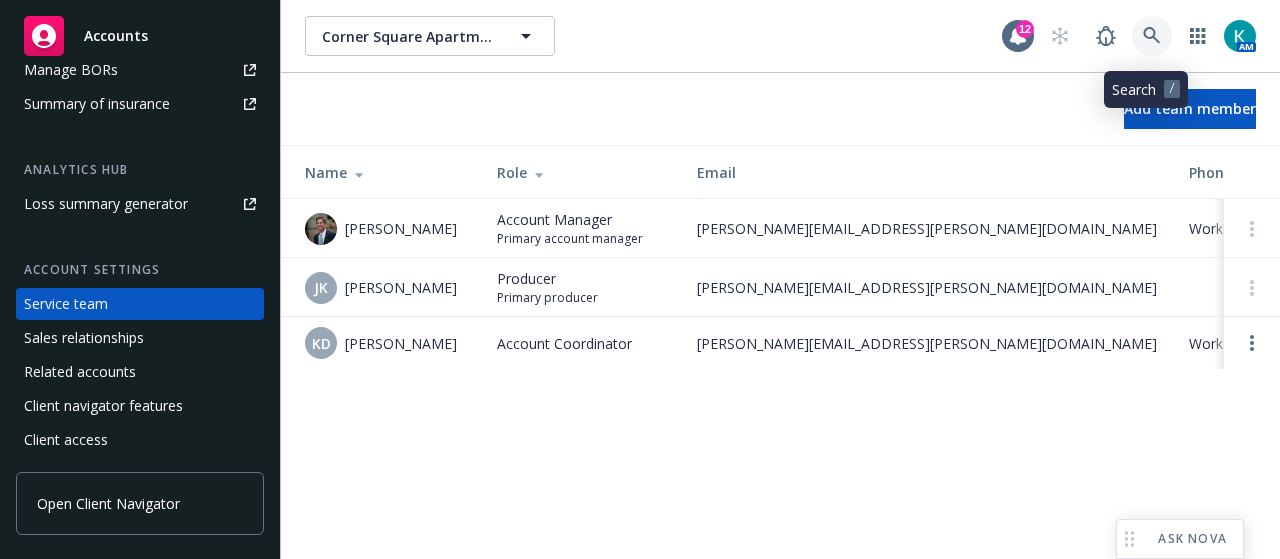 click at bounding box center [1152, 36] 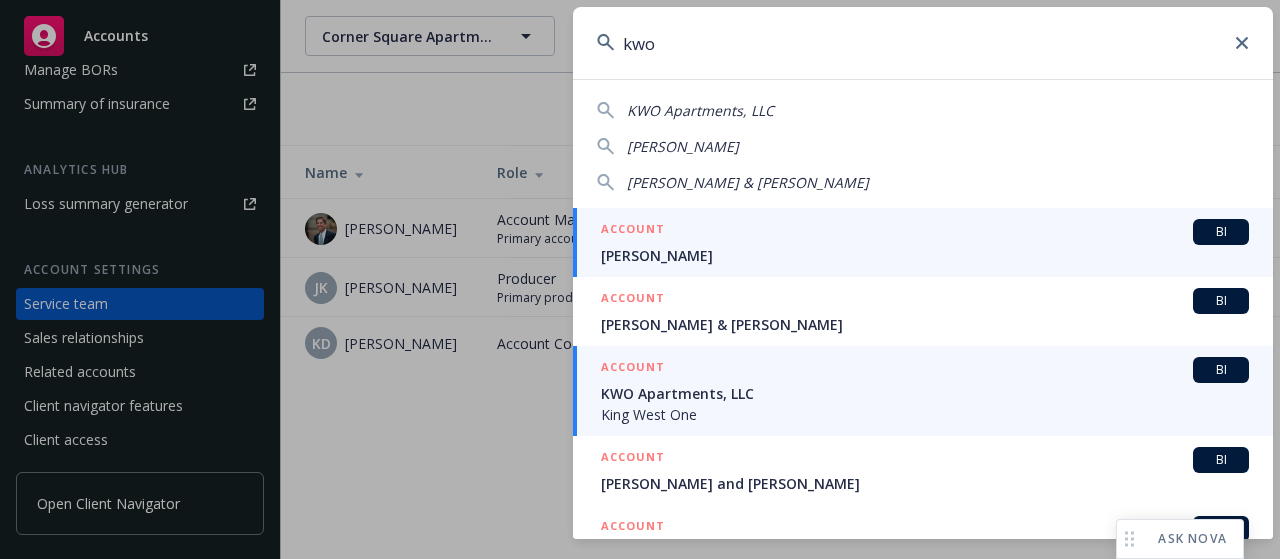 click on "KWO Apartments, LLC" at bounding box center [925, 393] 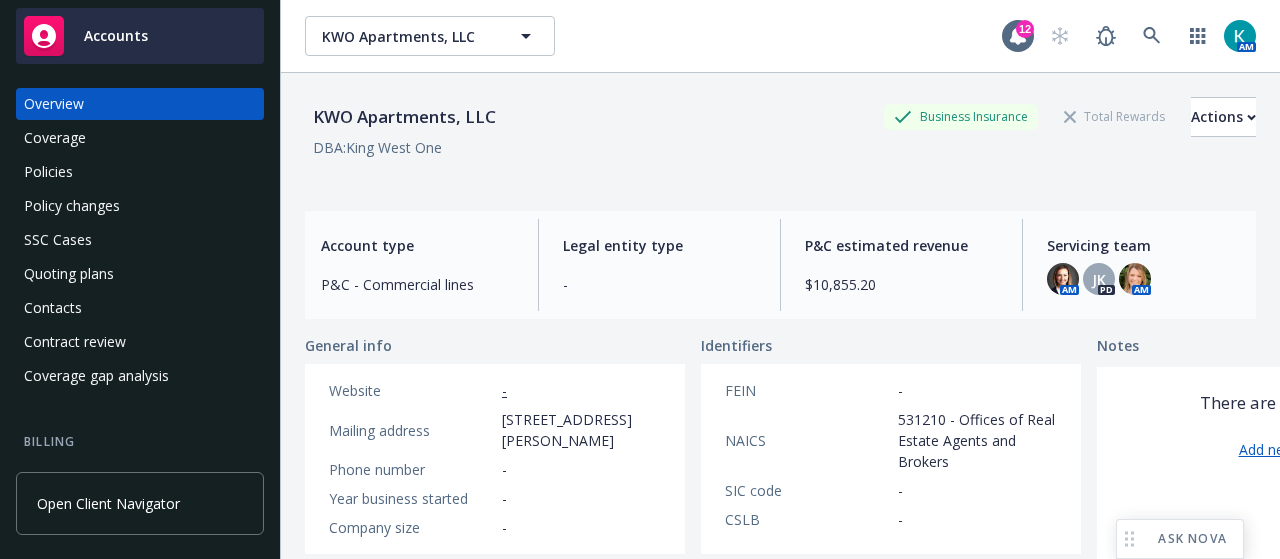 click on "Accounts" at bounding box center [140, 36] 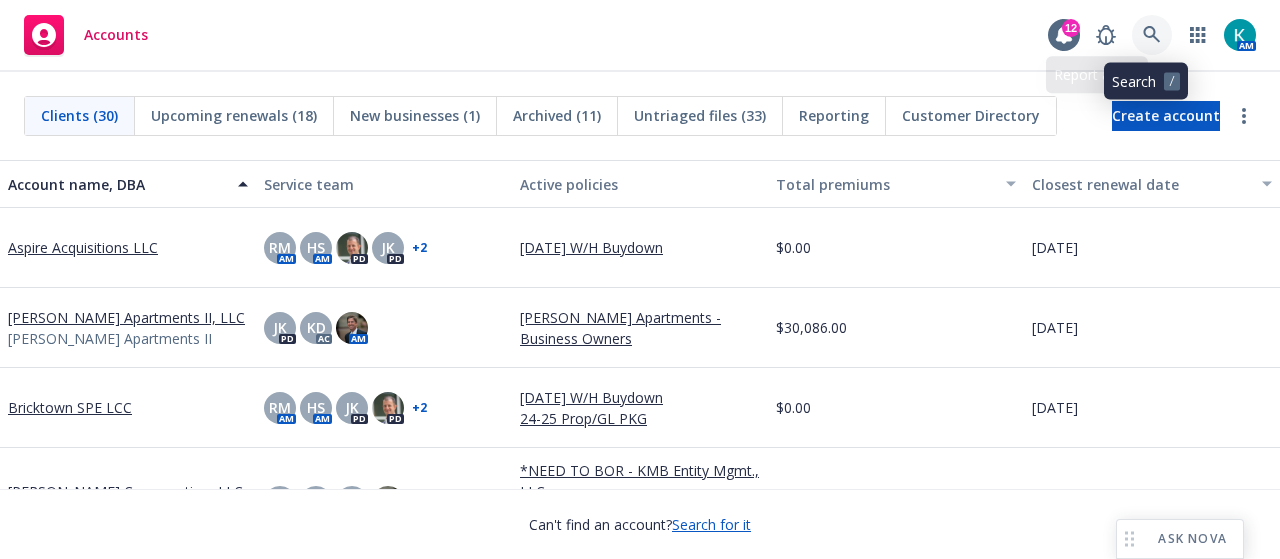 click 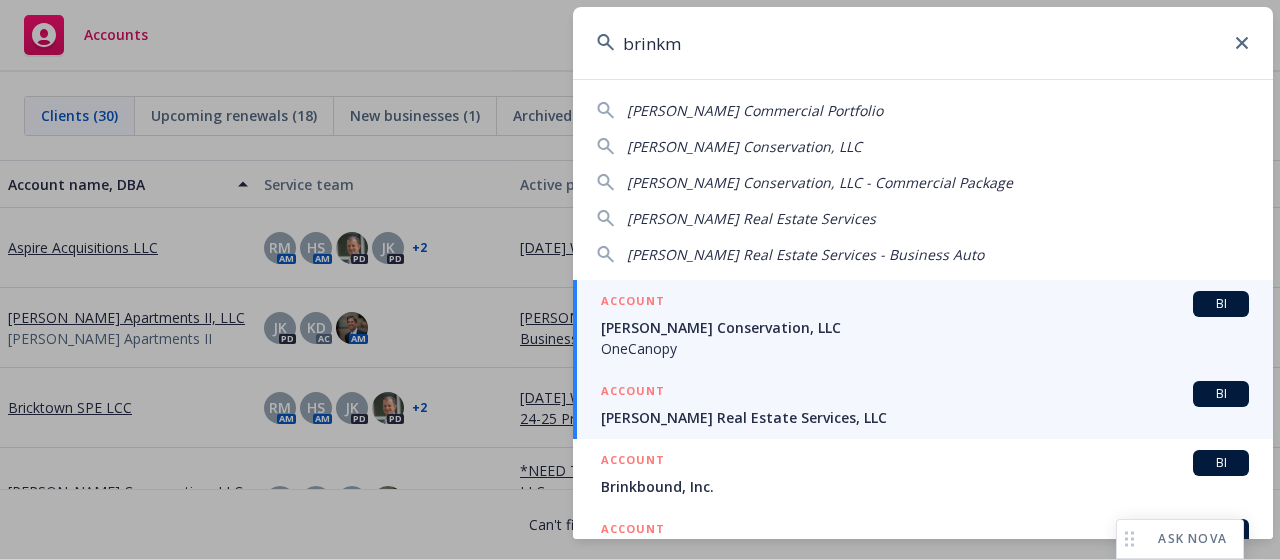 click on "Brinkman Real Estate Services, LLC" at bounding box center [925, 417] 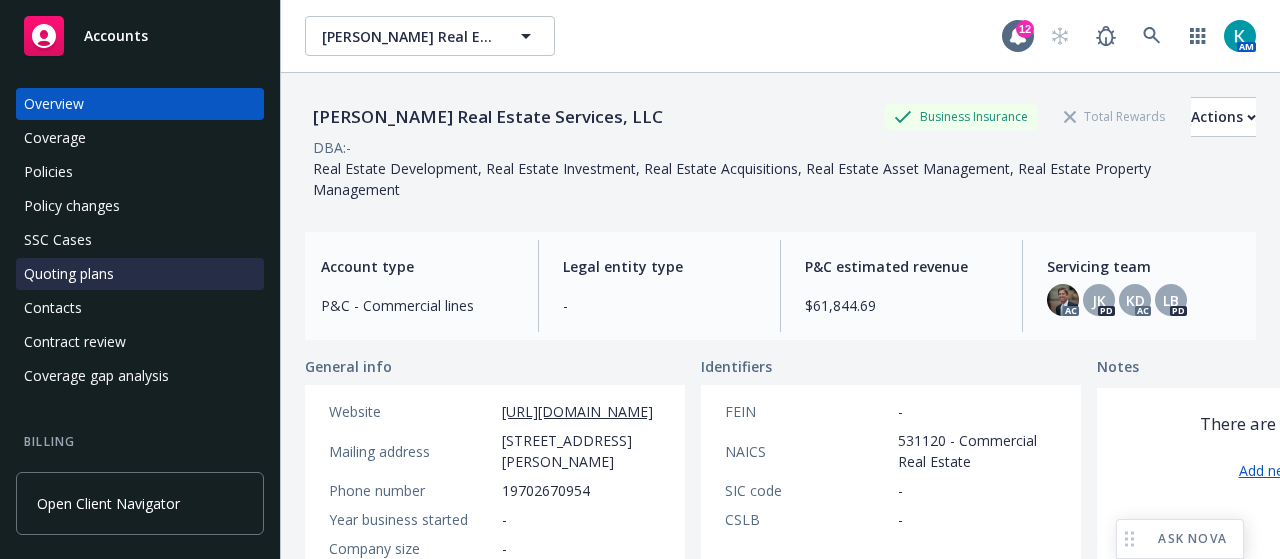 click on "Quoting plans" at bounding box center [140, 274] 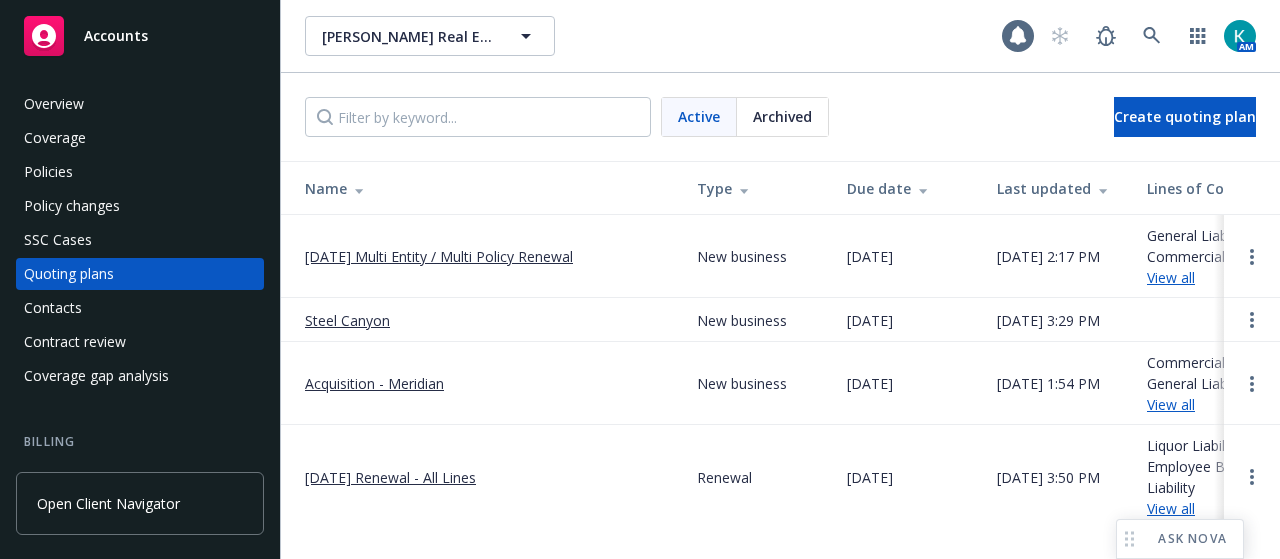 click on "8/20/2025 Multi Entity / Multi Policy Renewal" at bounding box center [439, 256] 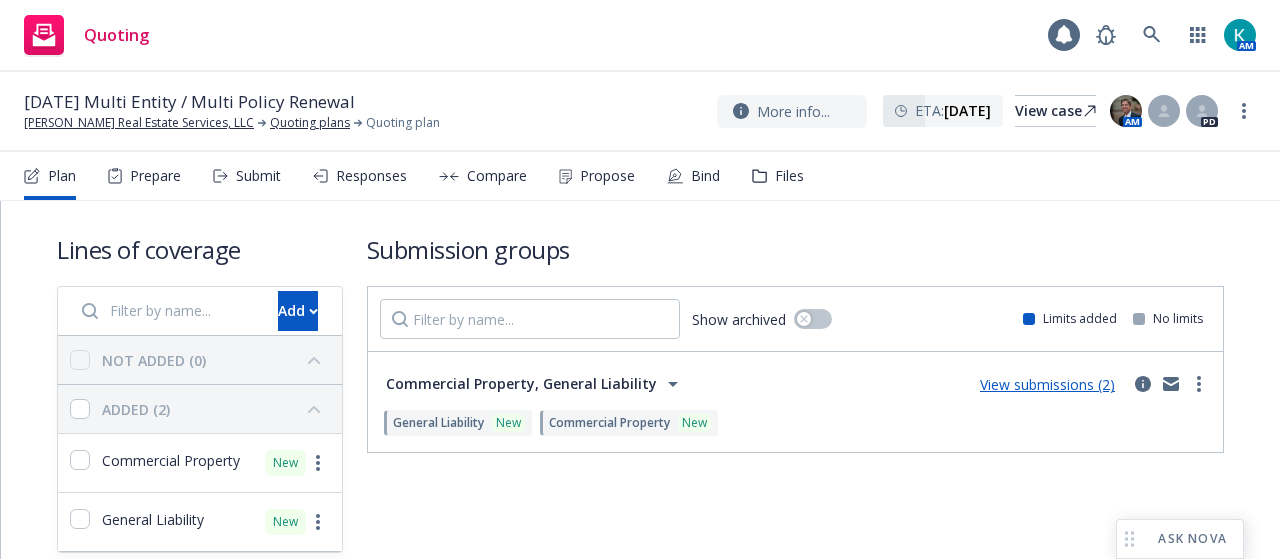 scroll, scrollTop: 0, scrollLeft: 0, axis: both 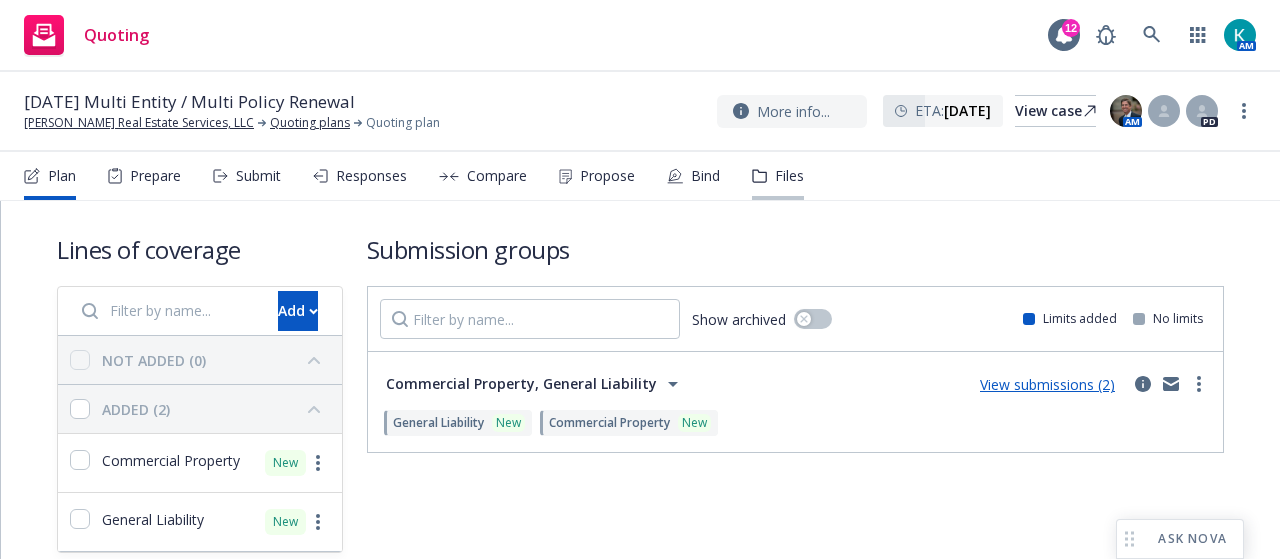 click on "Files" at bounding box center (789, 176) 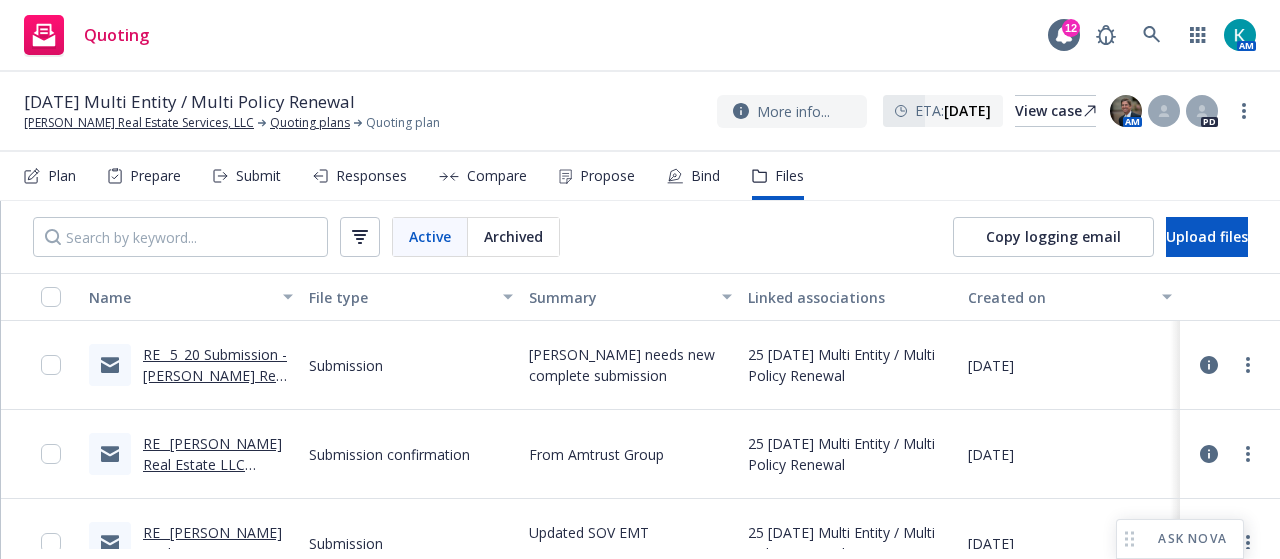scroll, scrollTop: 100, scrollLeft: 0, axis: vertical 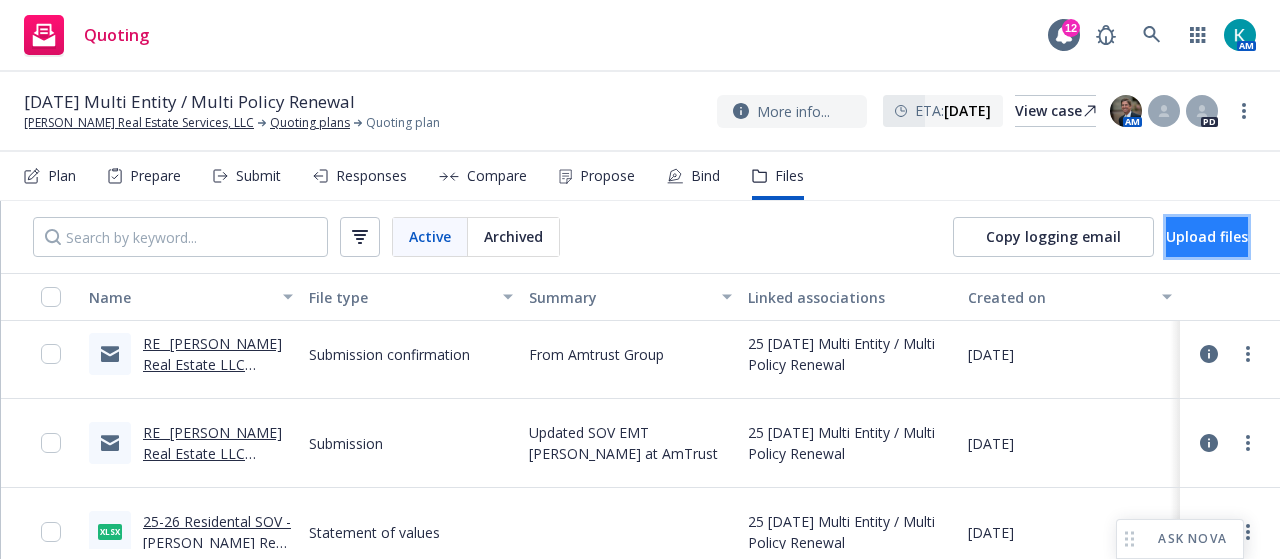 click on "Upload files" at bounding box center [1207, 237] 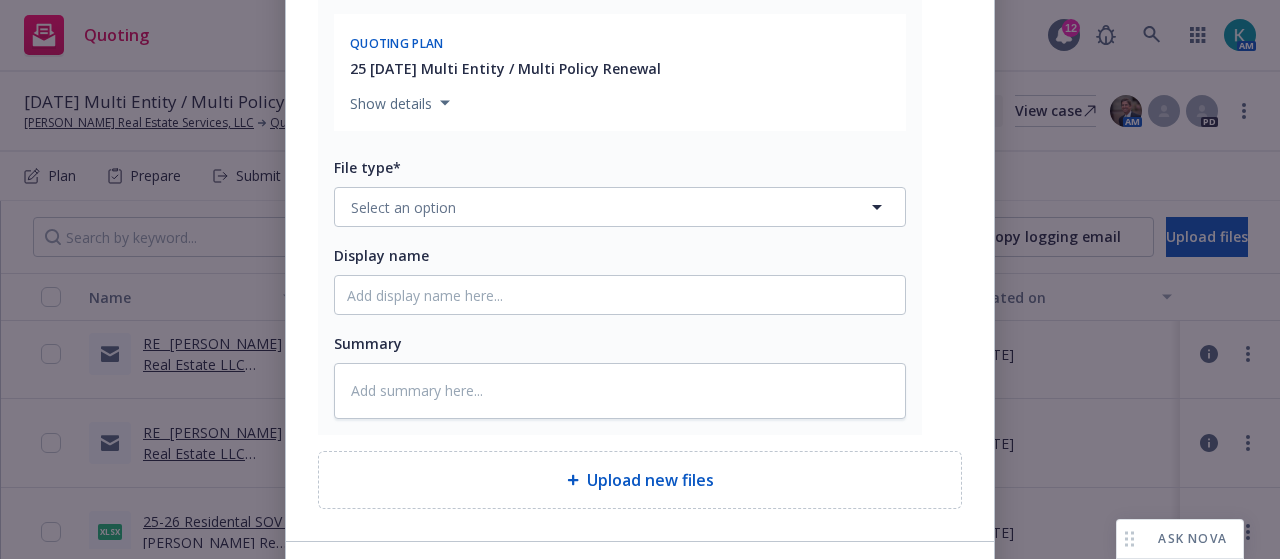 scroll, scrollTop: 499, scrollLeft: 0, axis: vertical 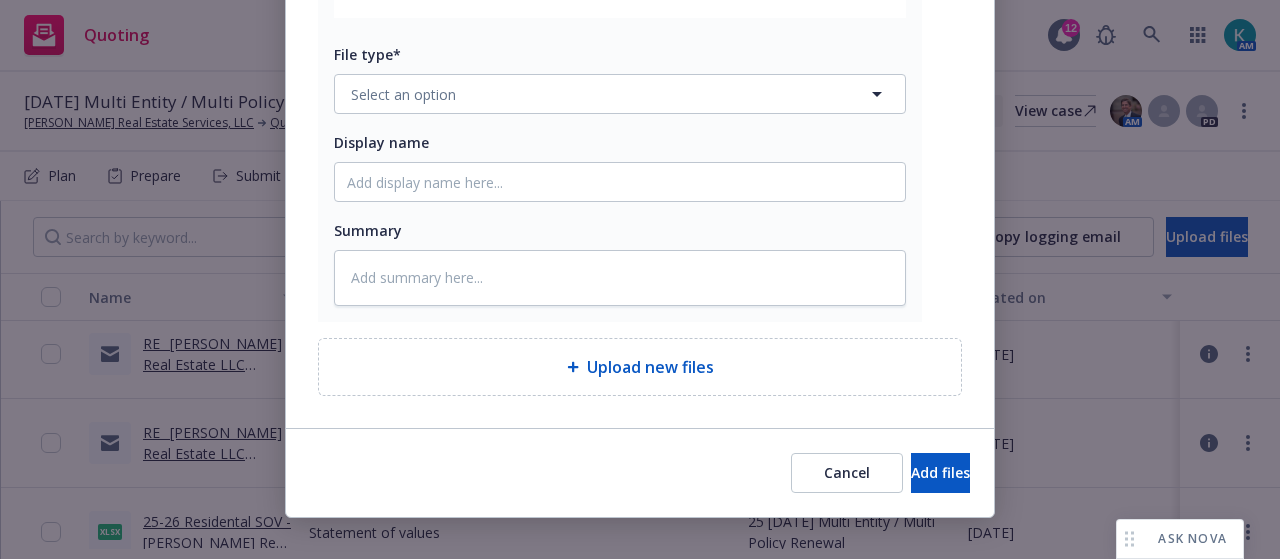 type on "x" 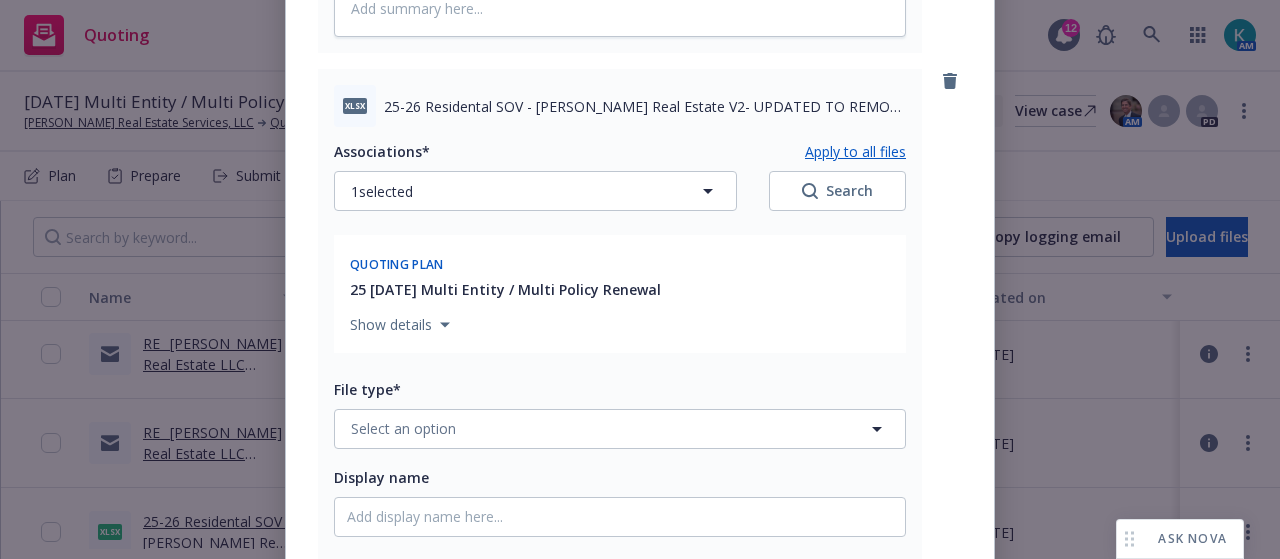 scroll, scrollTop: 899, scrollLeft: 0, axis: vertical 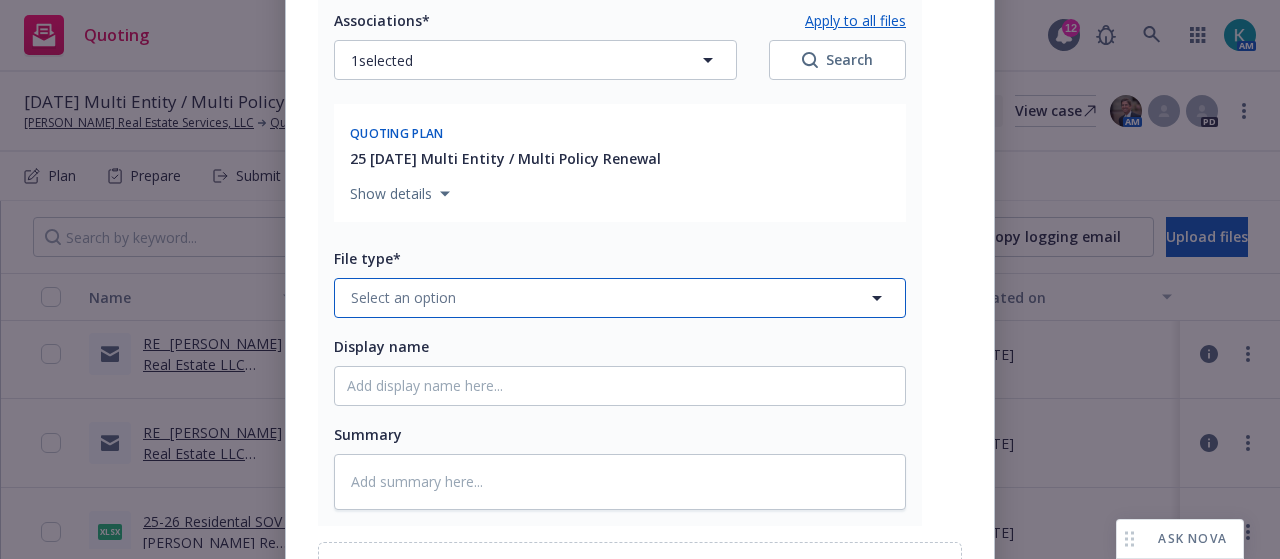 click on "Select an option" at bounding box center (403, 297) 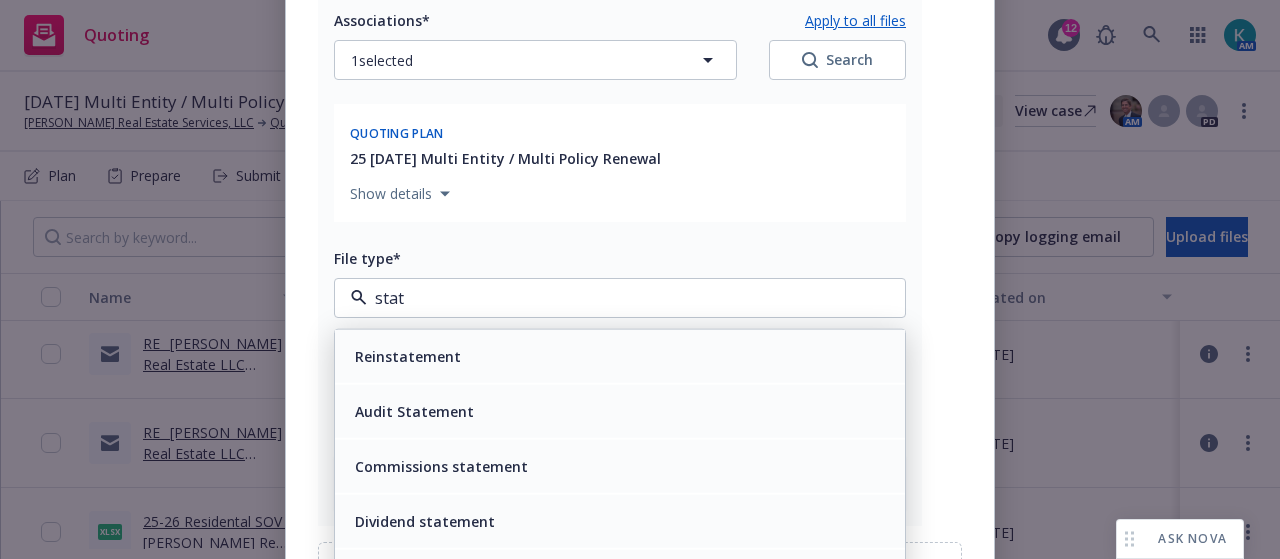 type on "state" 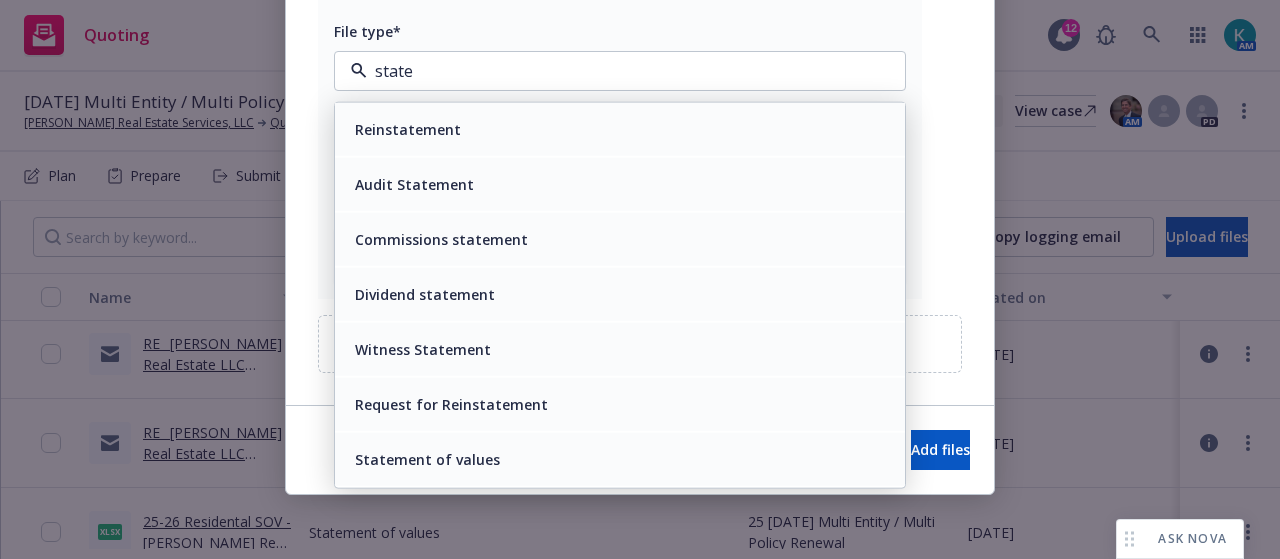 scroll, scrollTop: 1202, scrollLeft: 0, axis: vertical 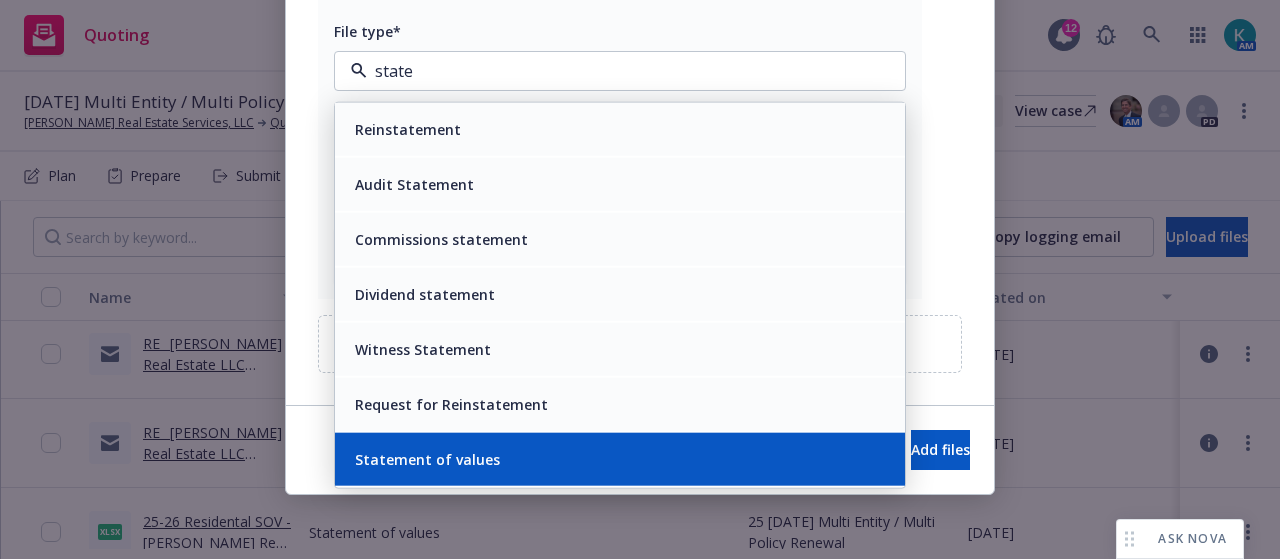click on "Statement of values" at bounding box center [620, 458] 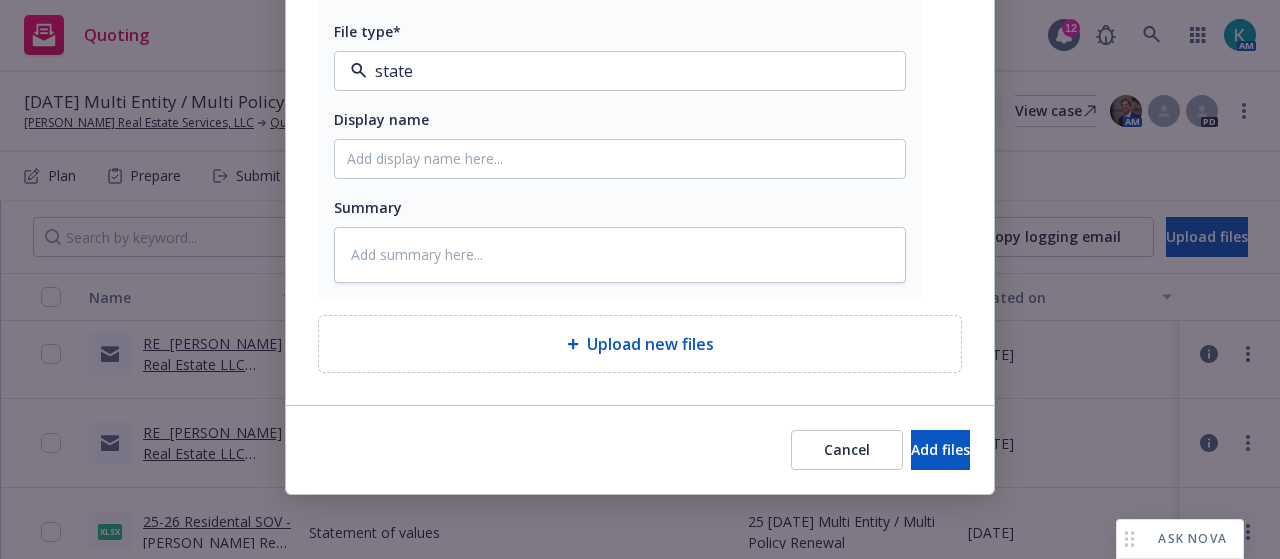 type on "x" 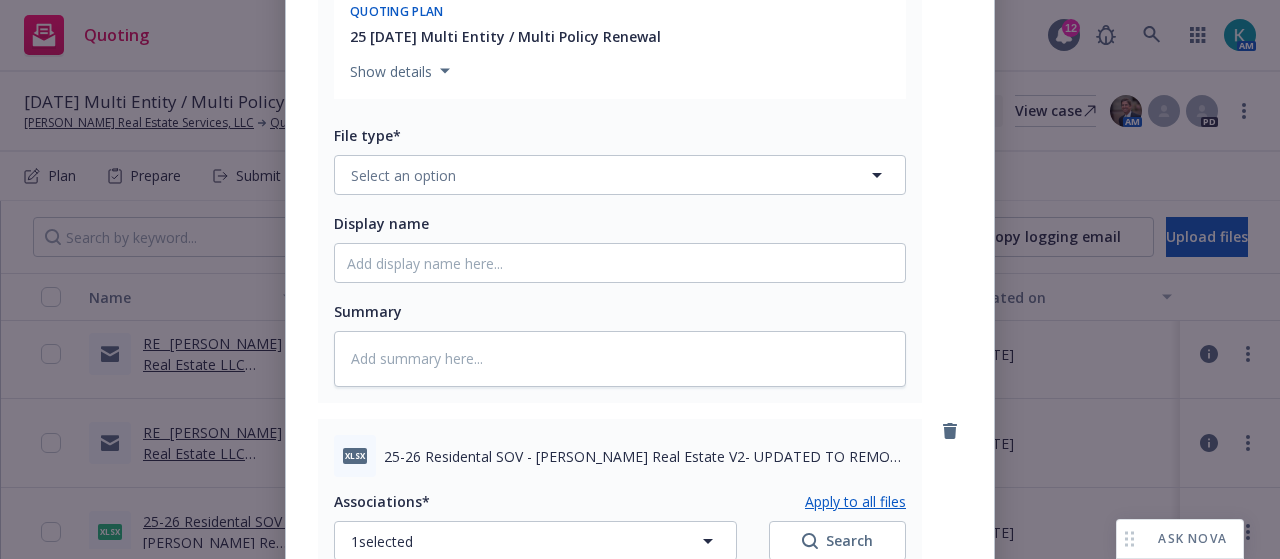 scroll, scrollTop: 302, scrollLeft: 0, axis: vertical 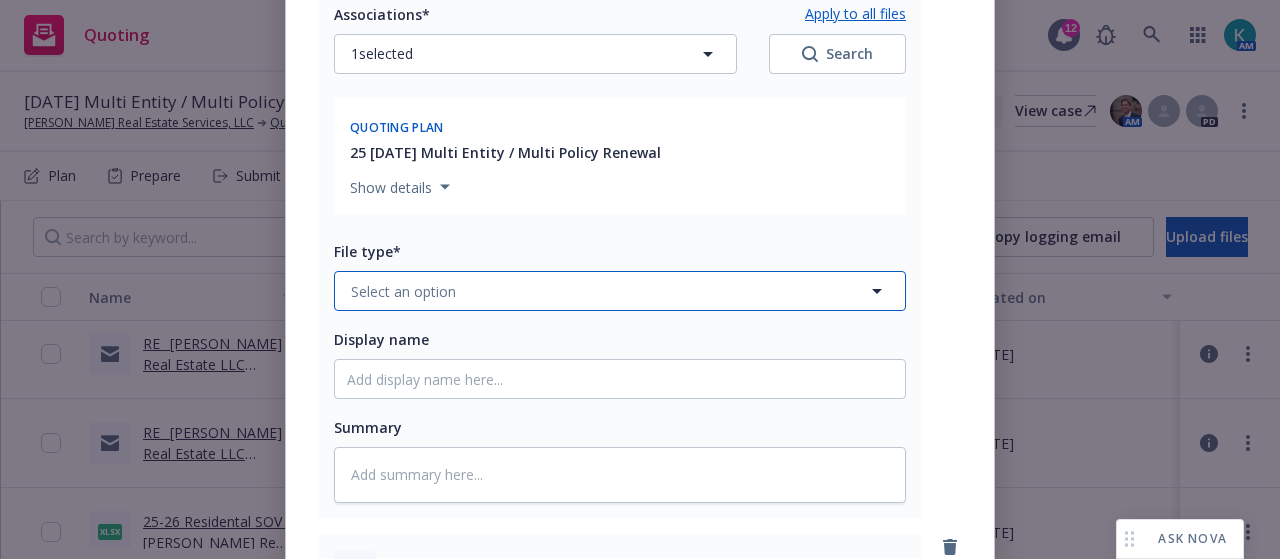 click on "Select an option" at bounding box center [620, 291] 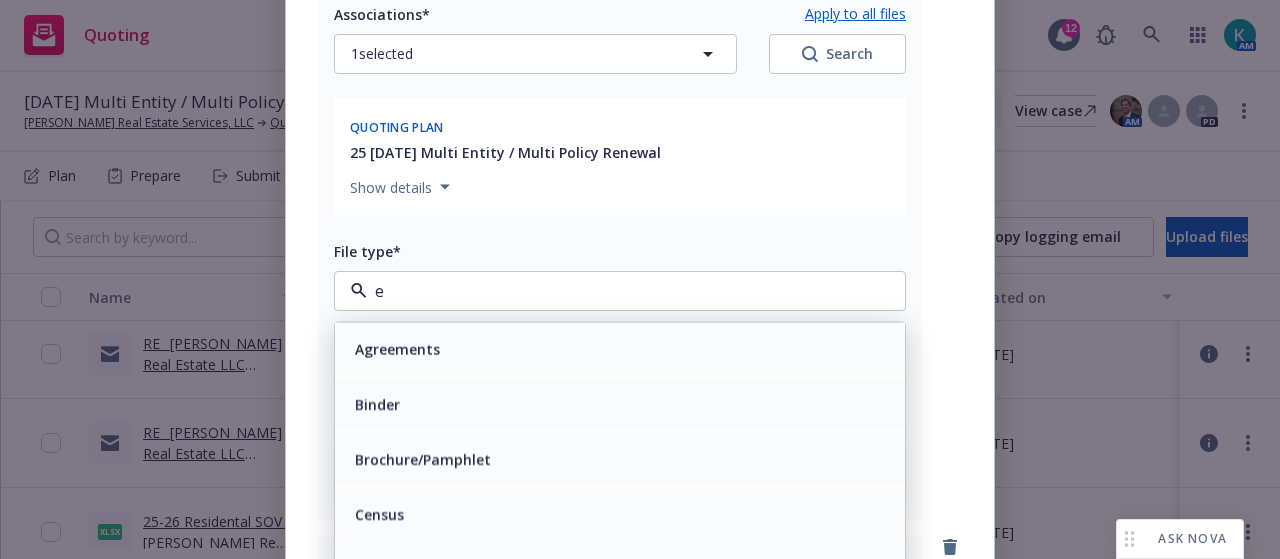 type on "em" 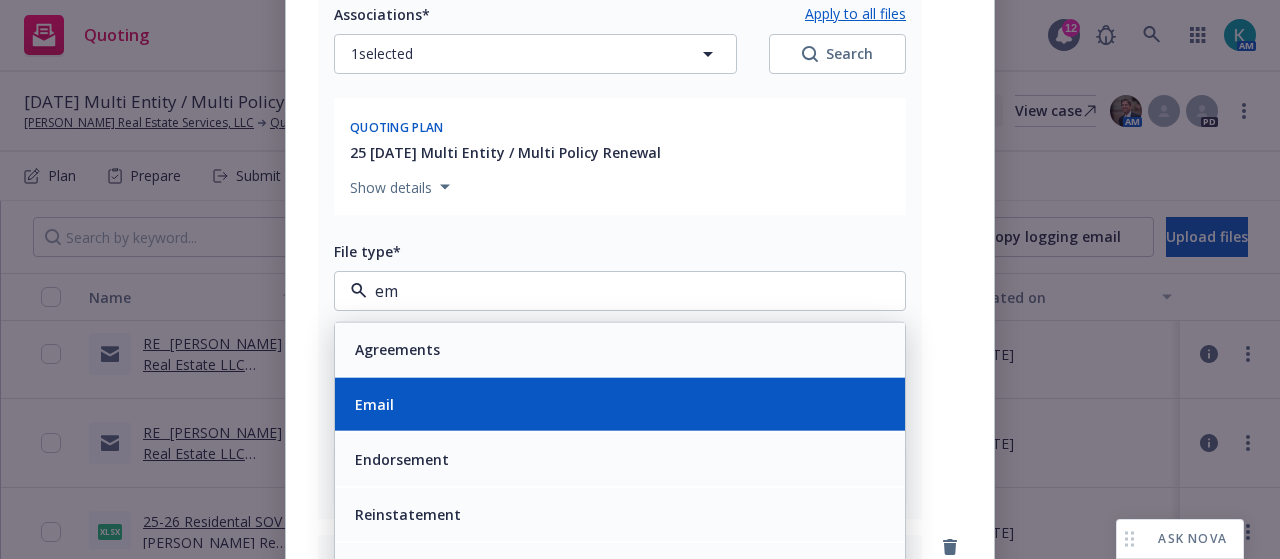 click on "Email" at bounding box center (620, 404) 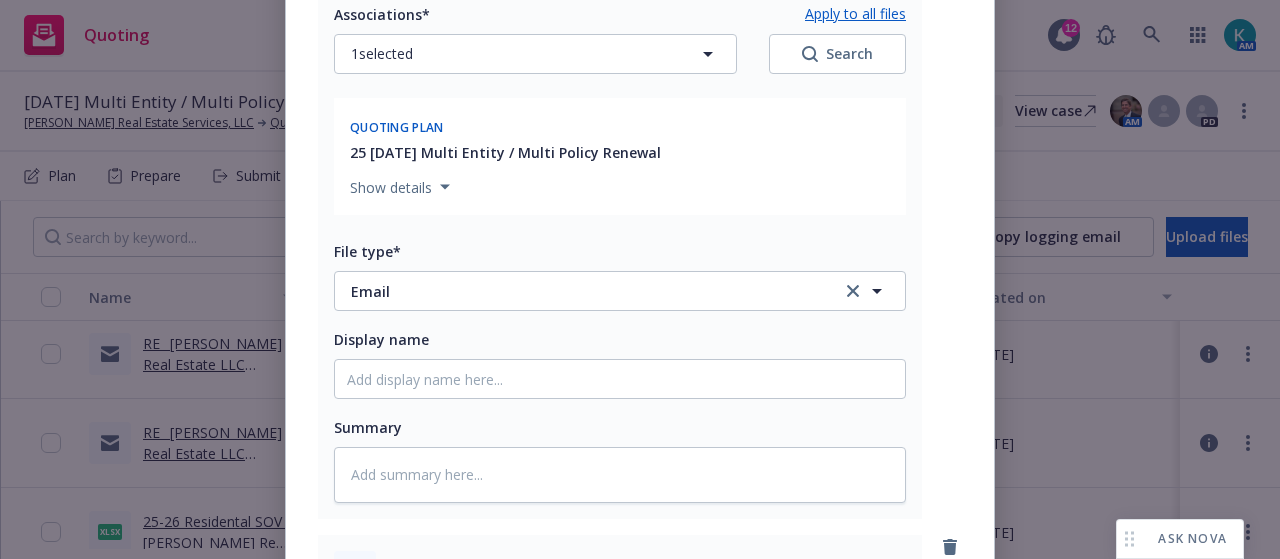 click on "Summary" at bounding box center [620, 427] 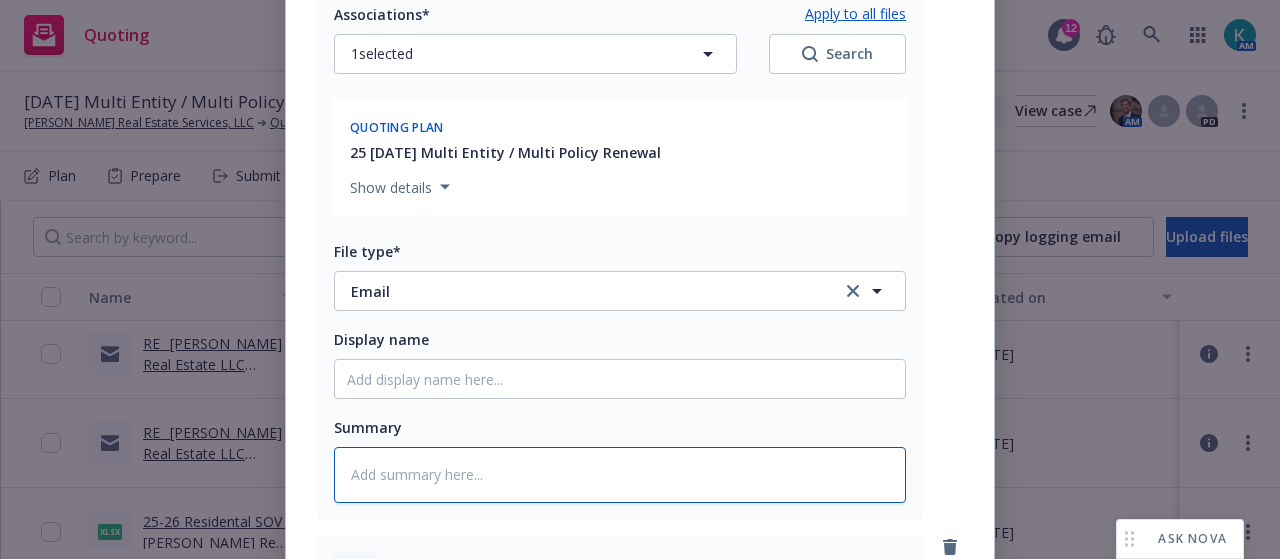 click at bounding box center [620, 475] 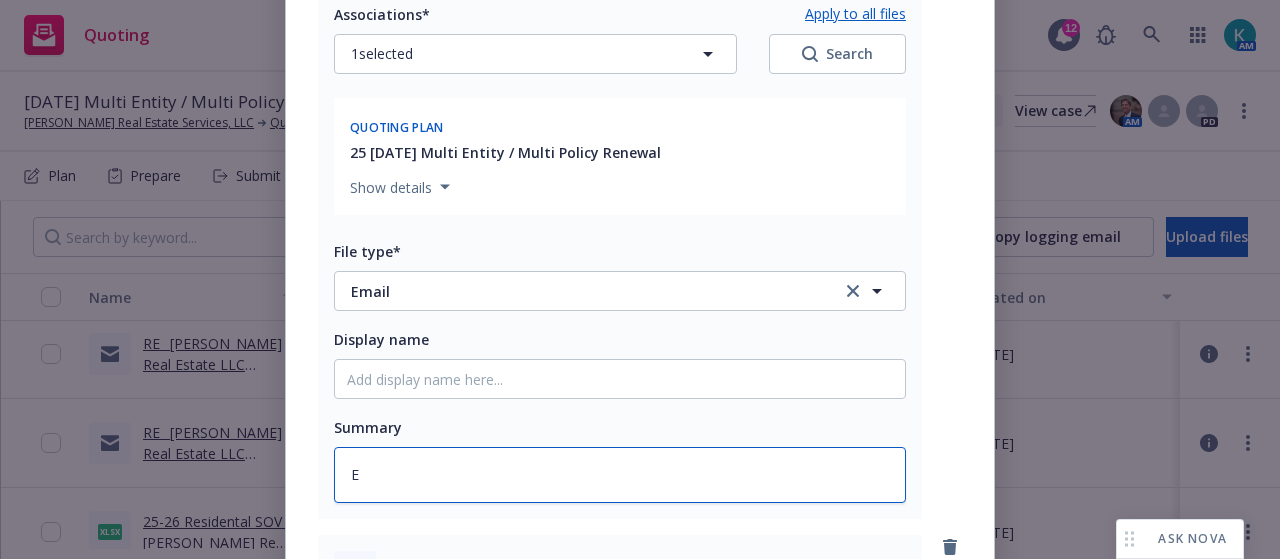 type on "x" 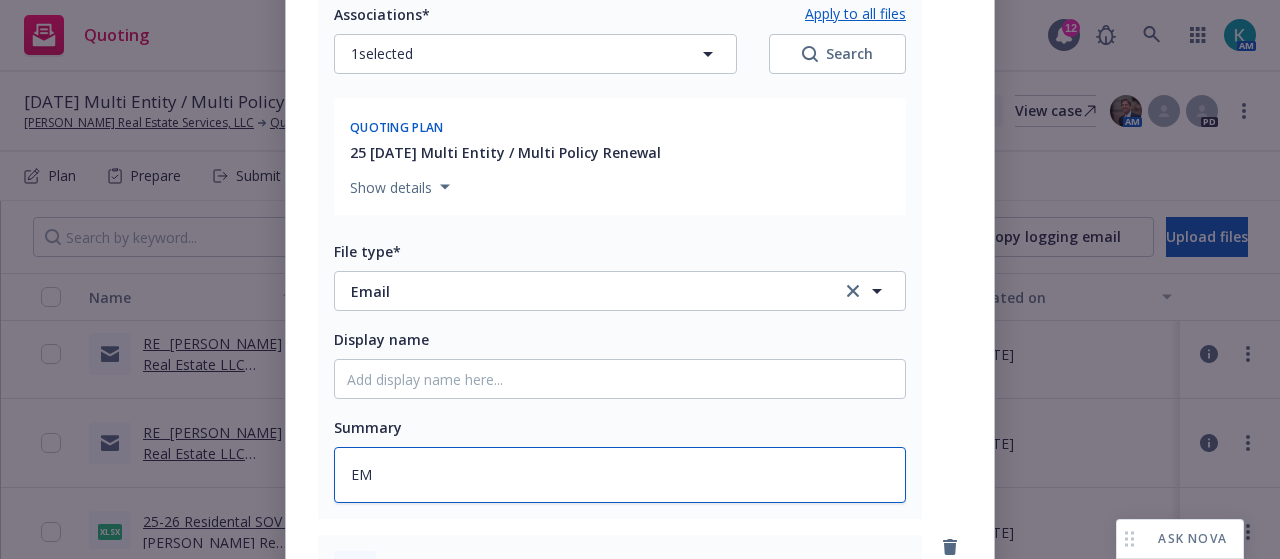 type on "x" 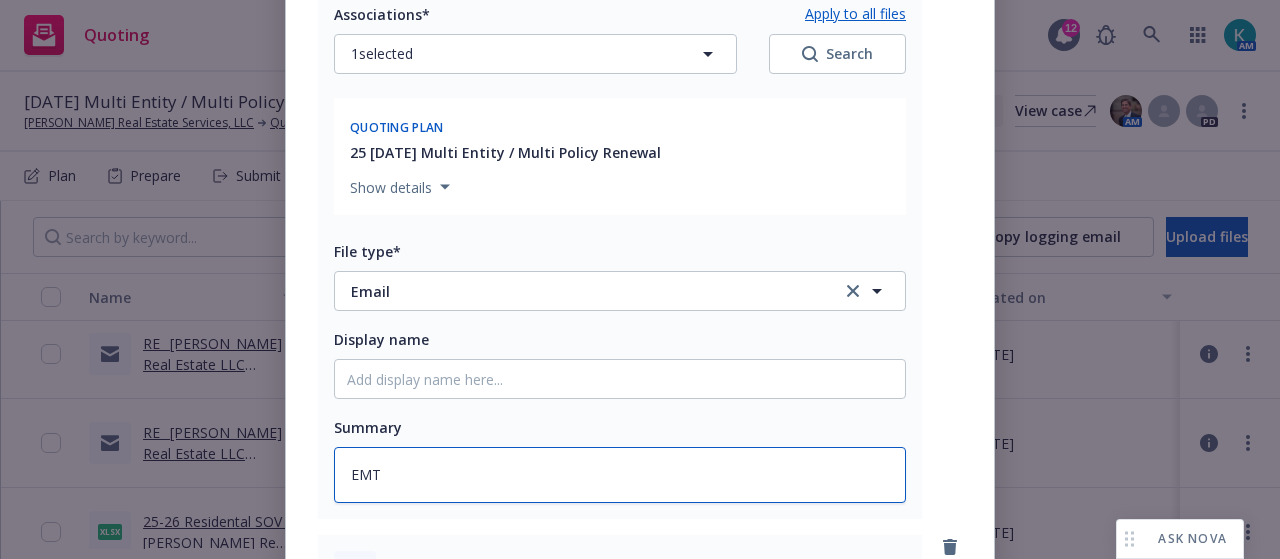type on "x" 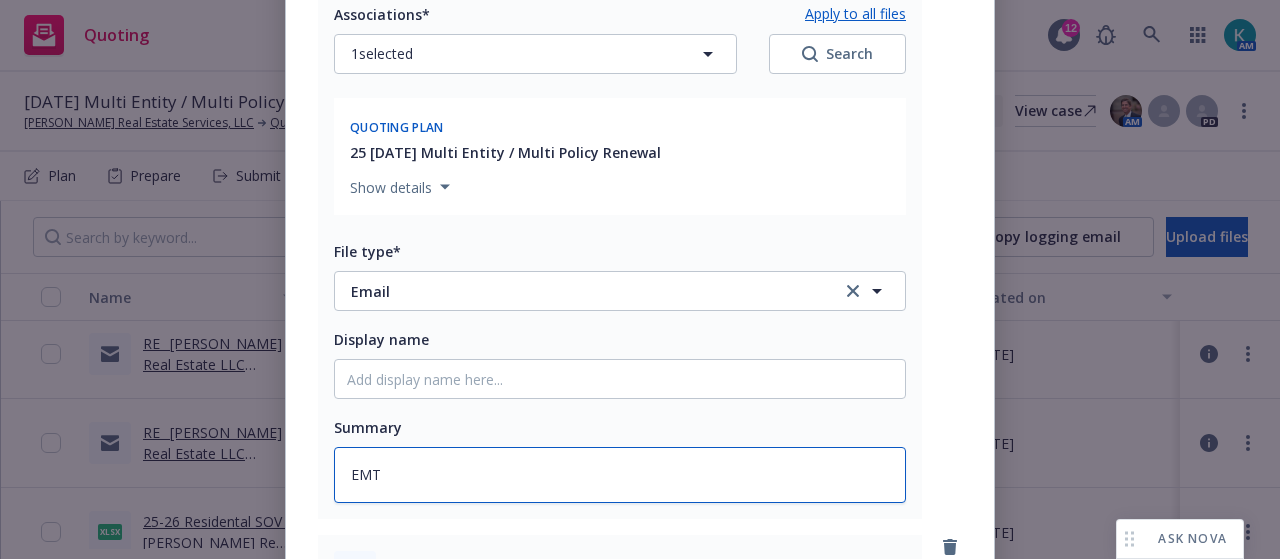 type on "EMT a" 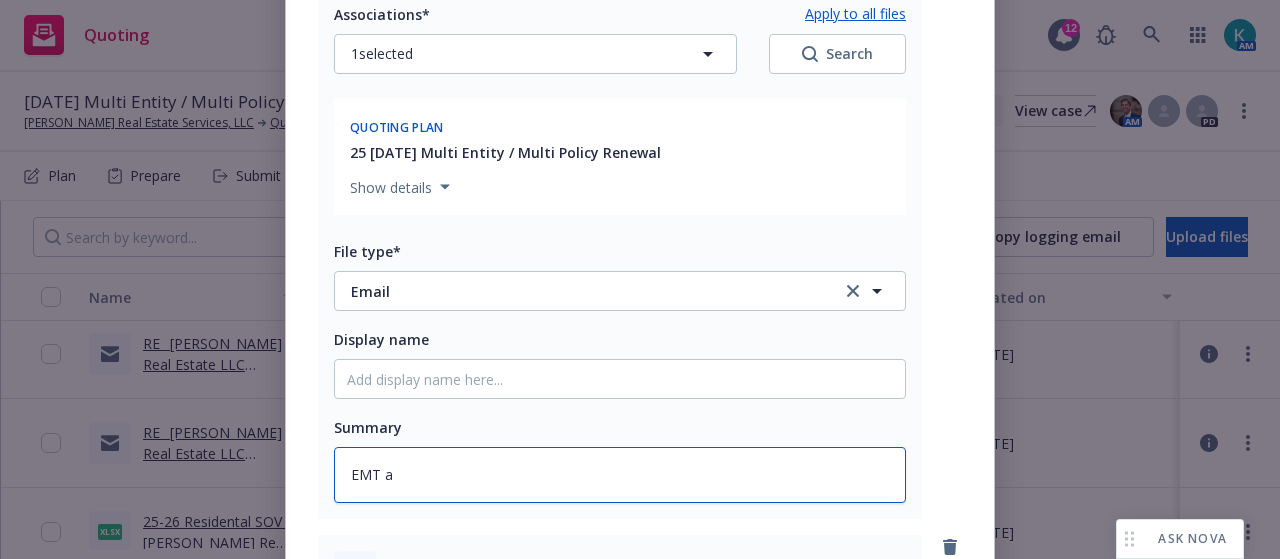 type on "x" 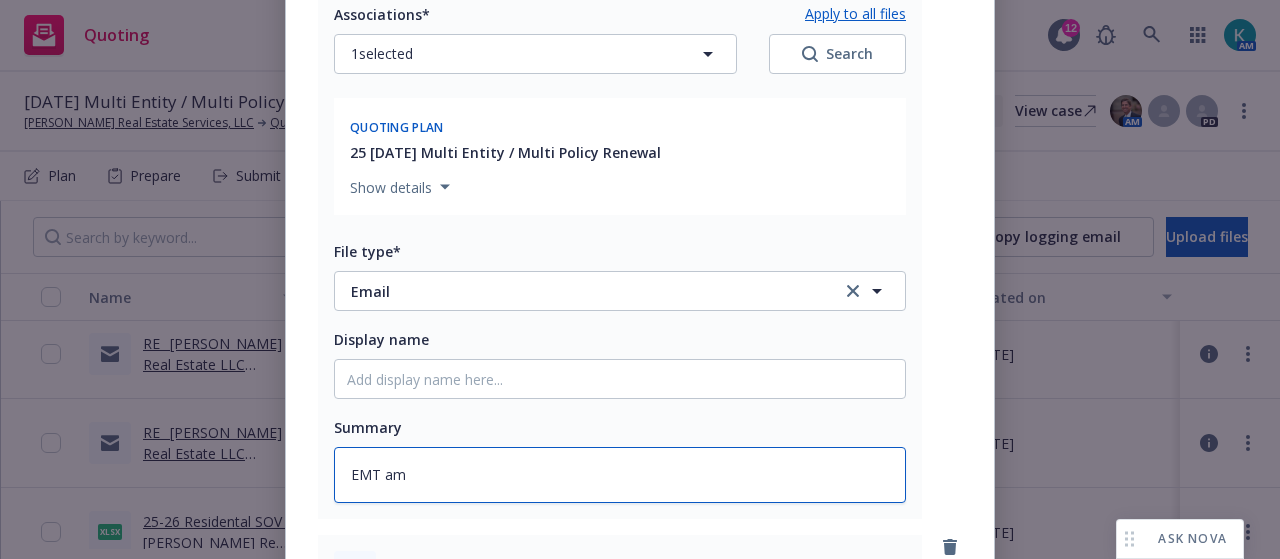 type on "EMT amT" 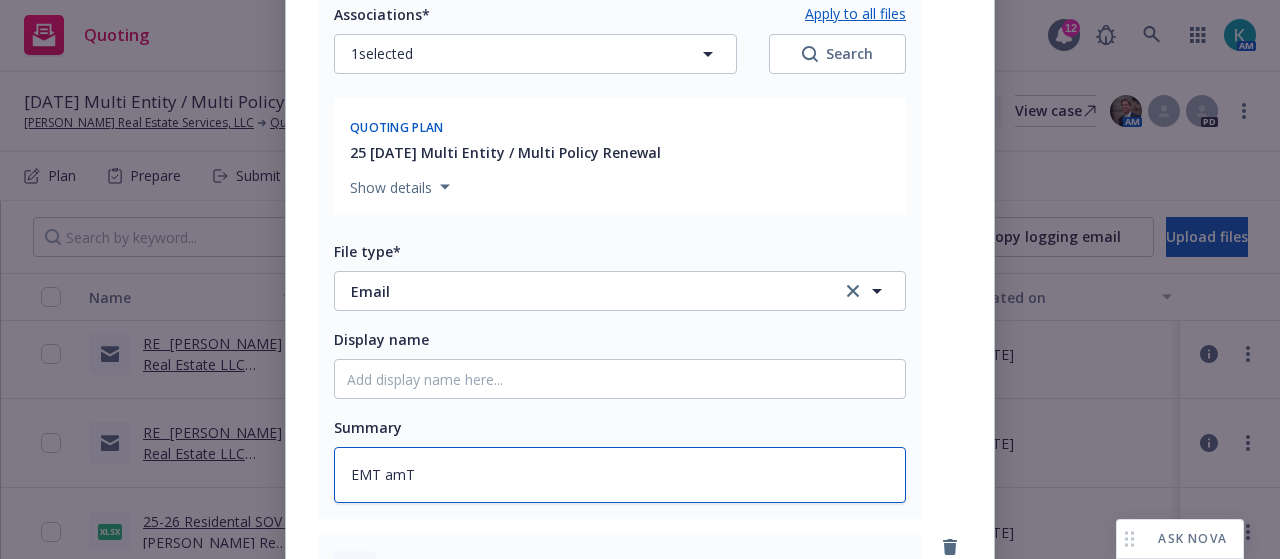 type on "x" 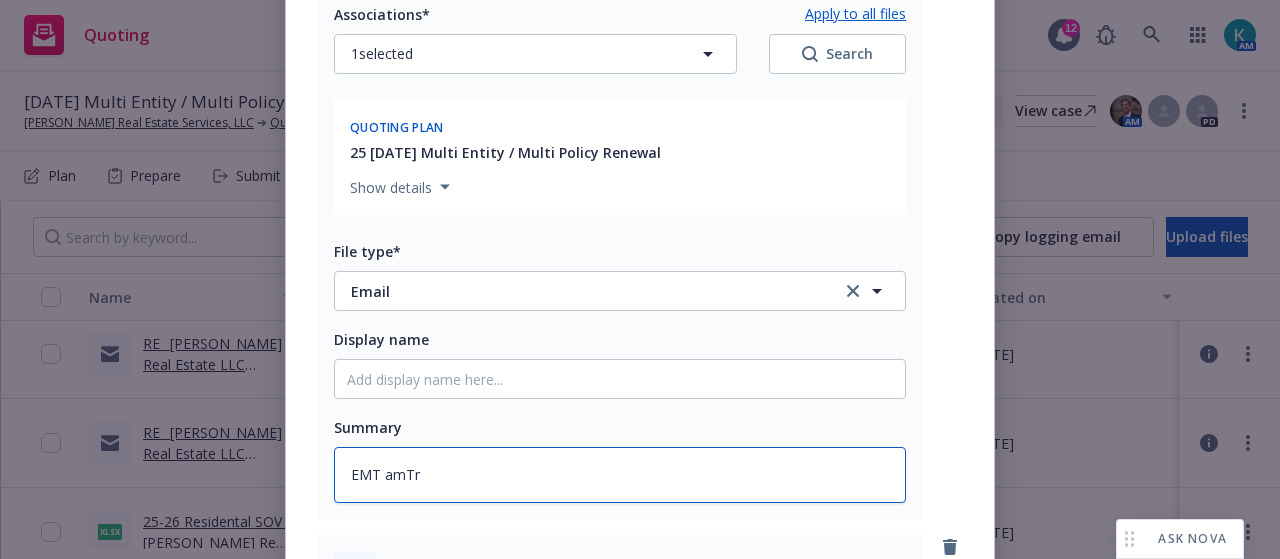 type on "x" 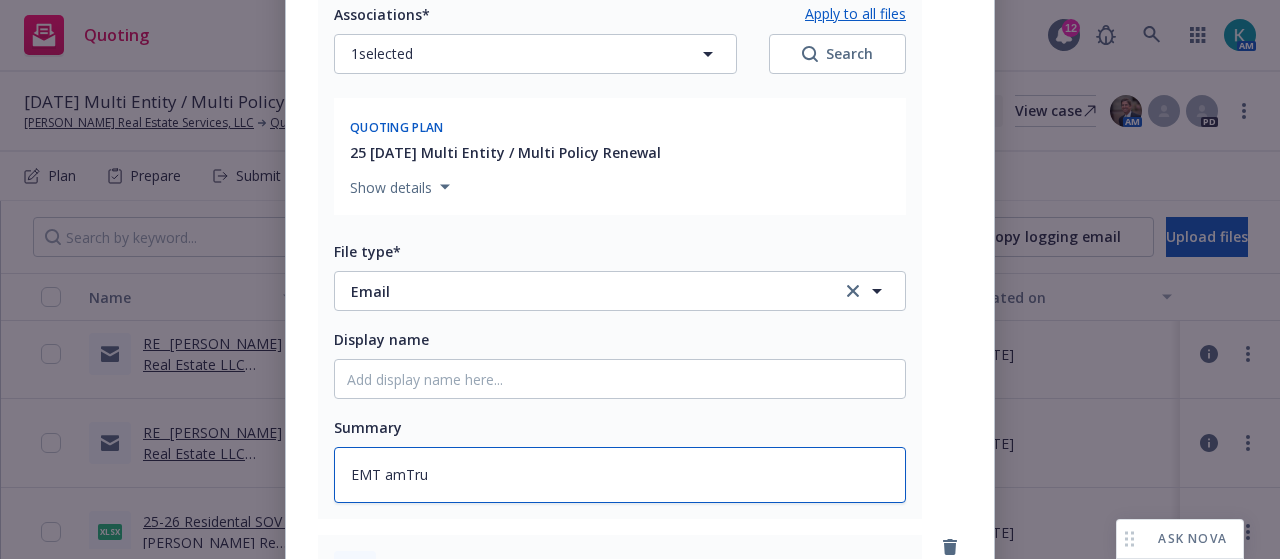 type on "x" 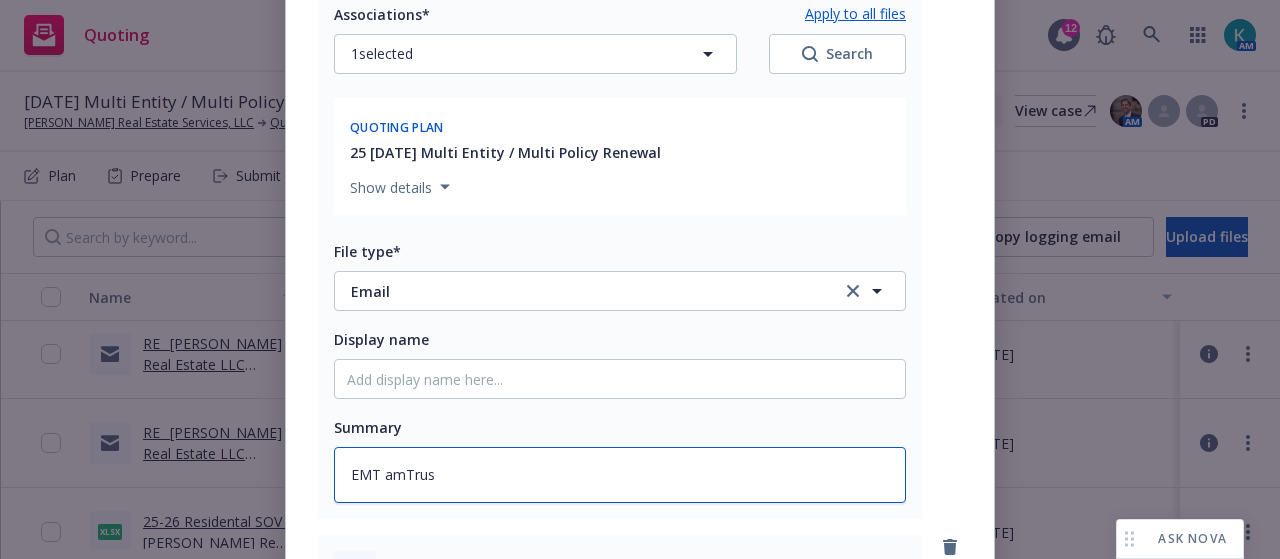 type on "x" 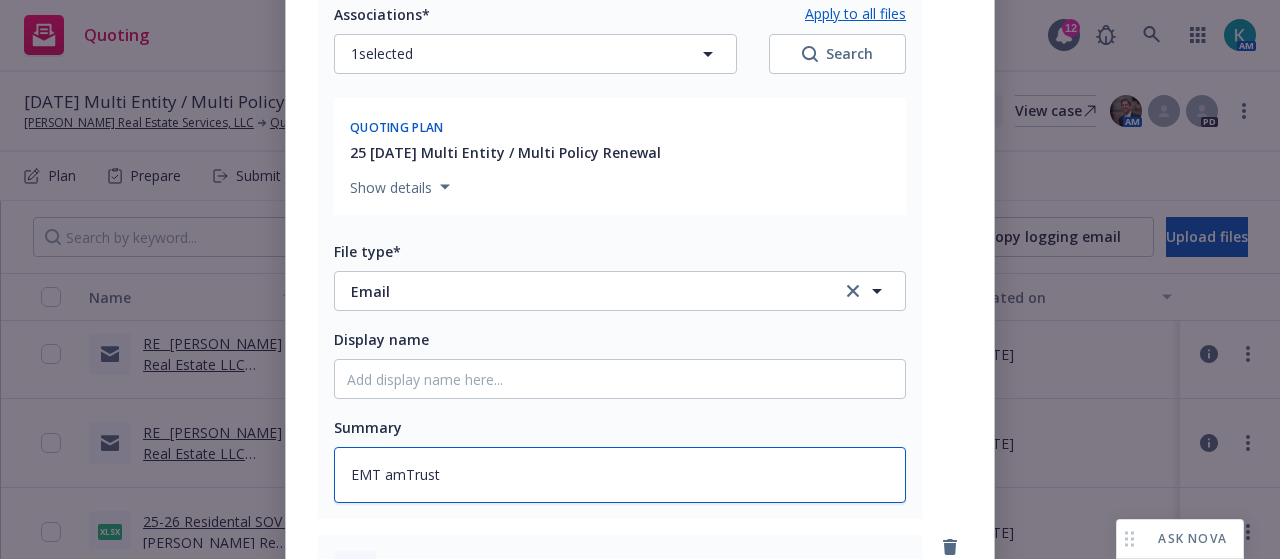 type on "x" 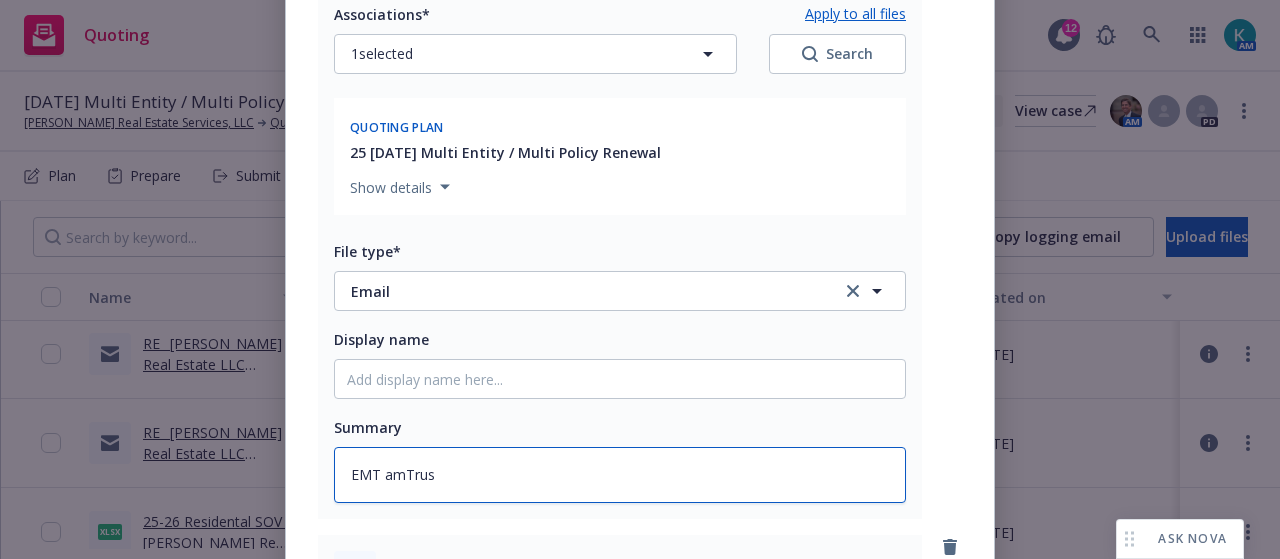 type on "x" 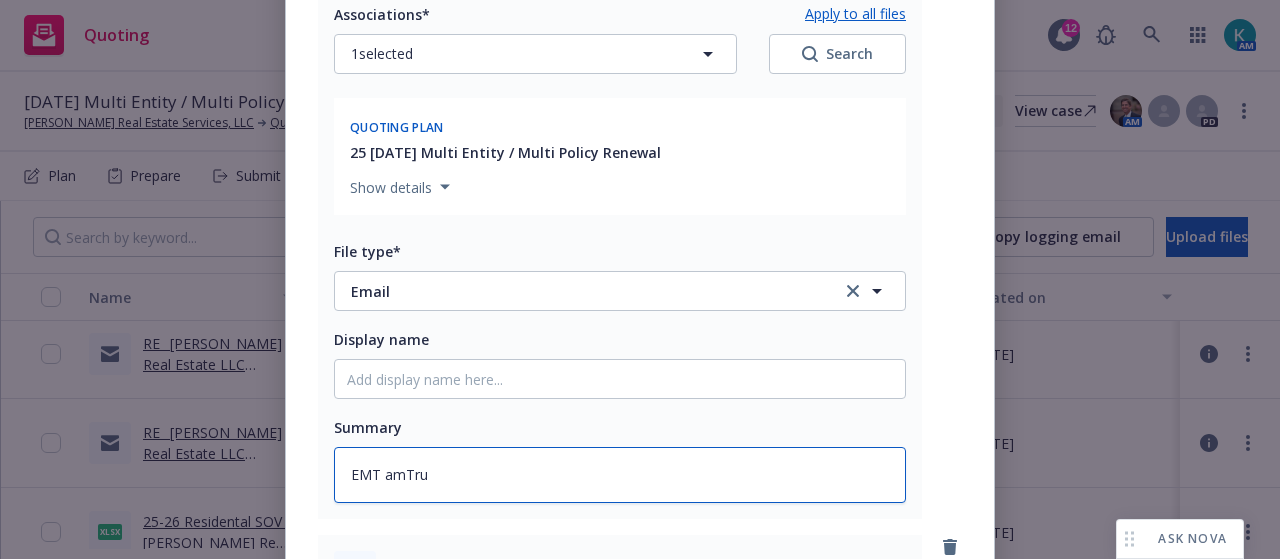 type on "x" 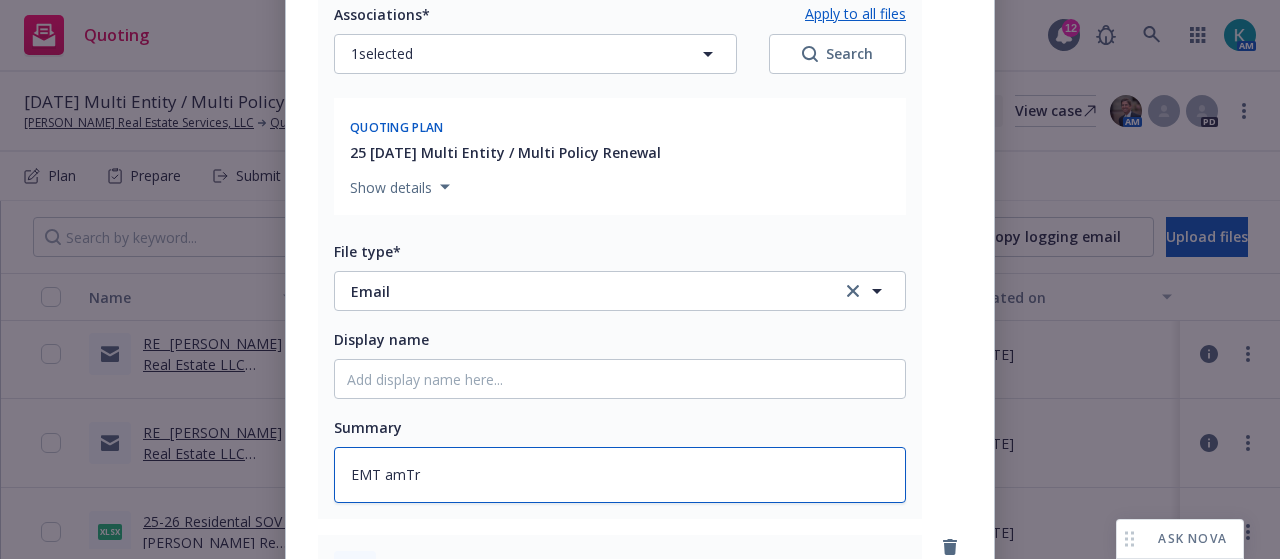 type on "x" 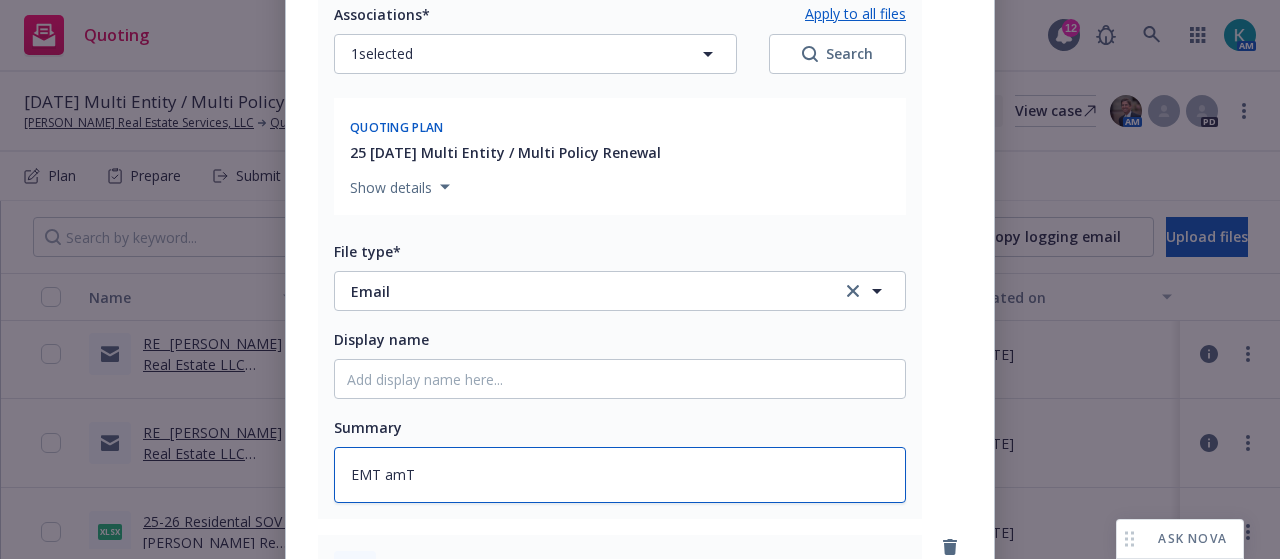 type on "x" 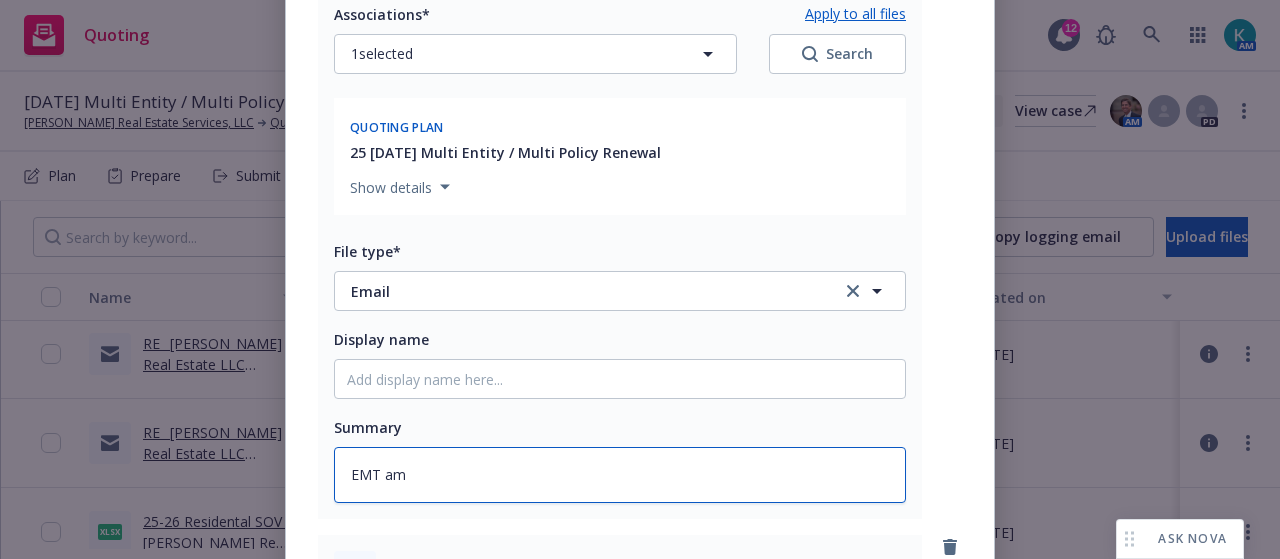 type on "x" 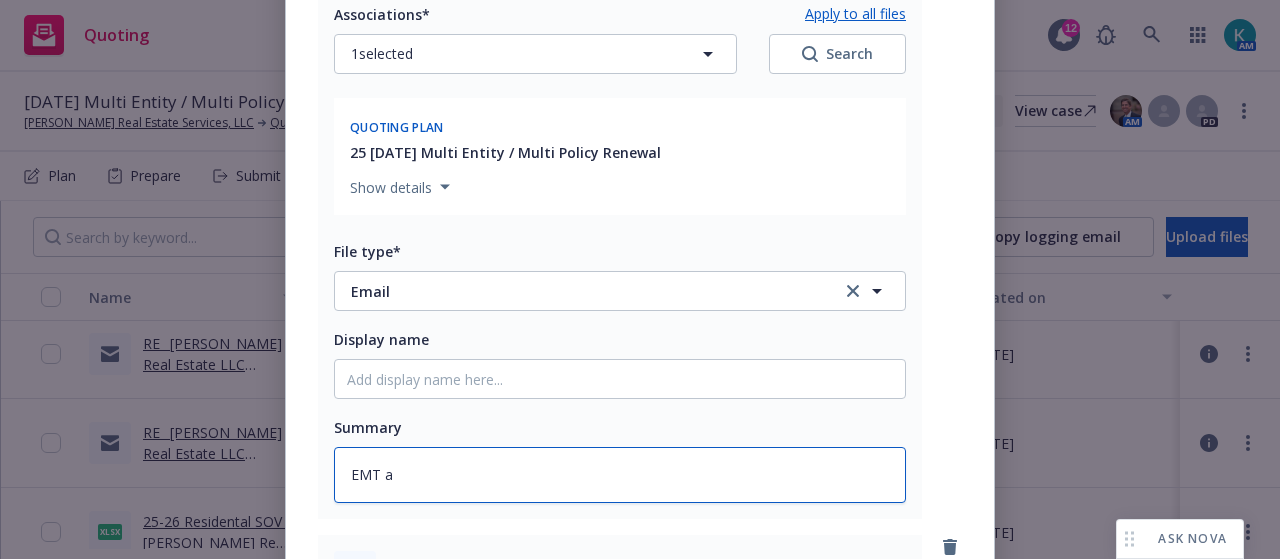 type on "x" 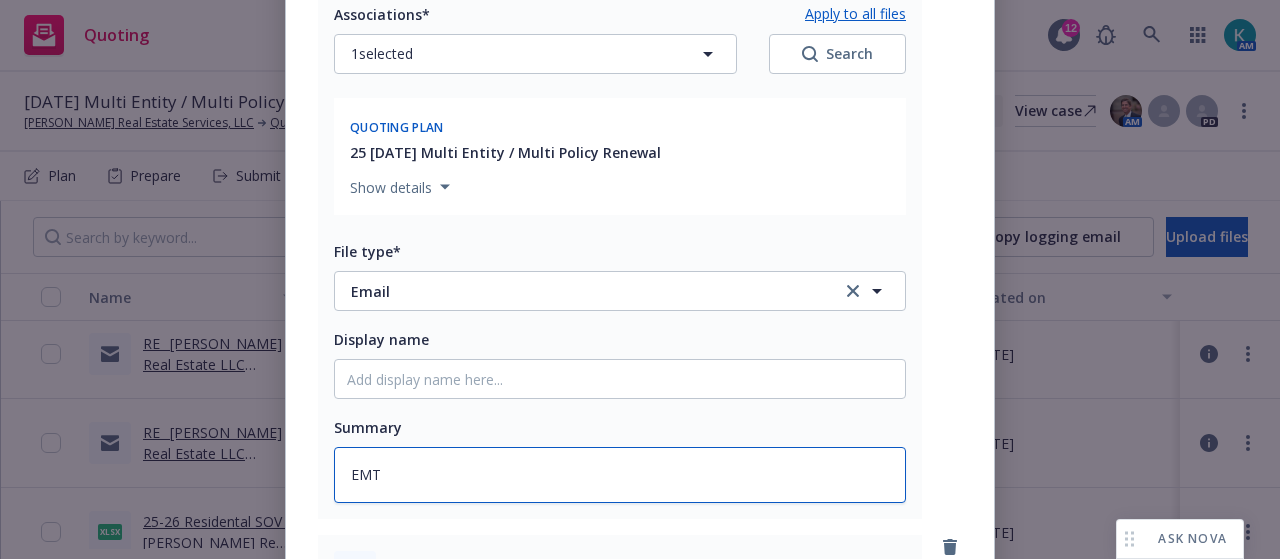 type on "x" 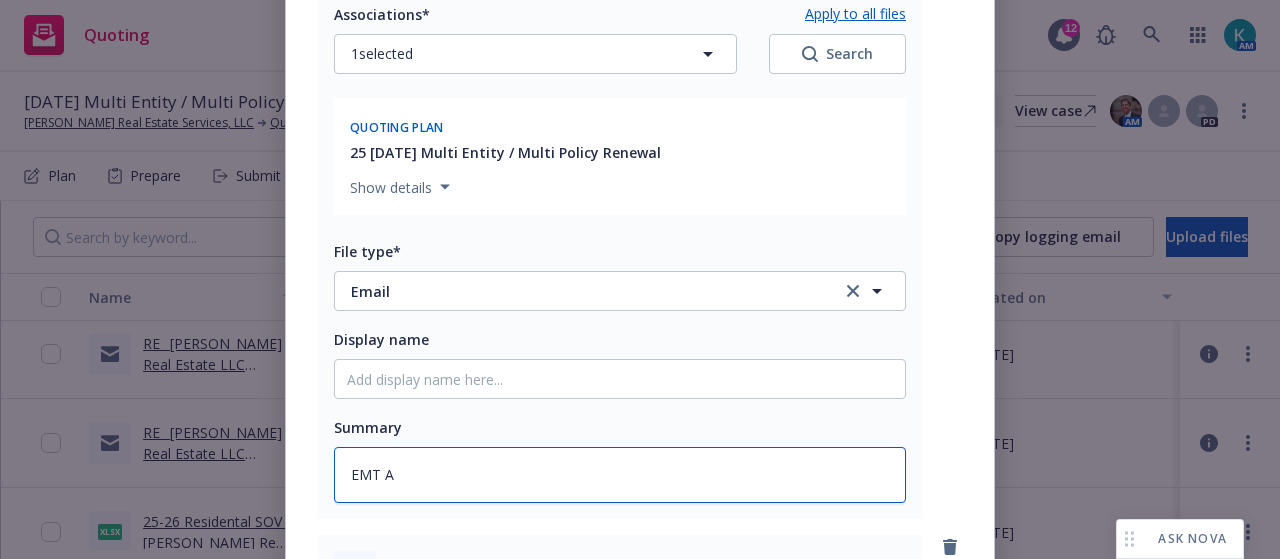 type on "EMT Am" 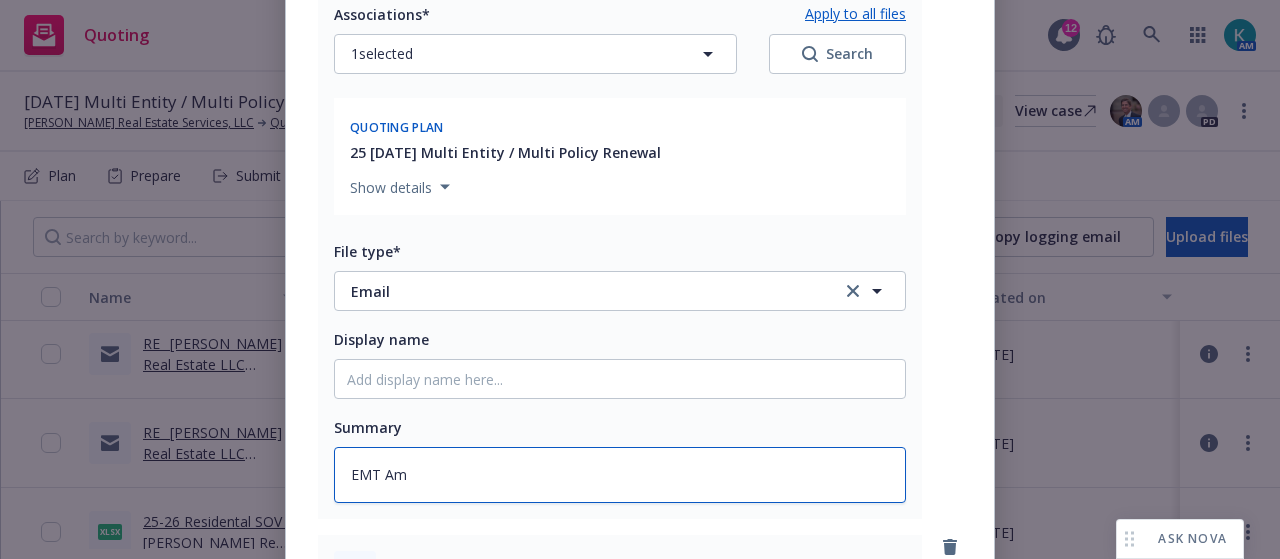 type on "x" 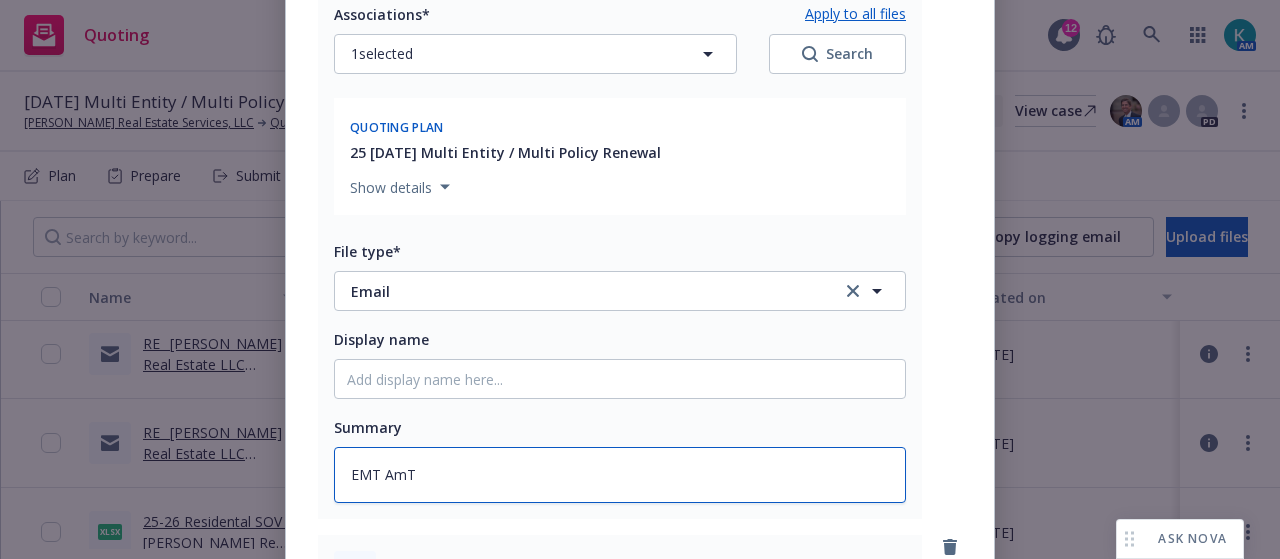 type on "x" 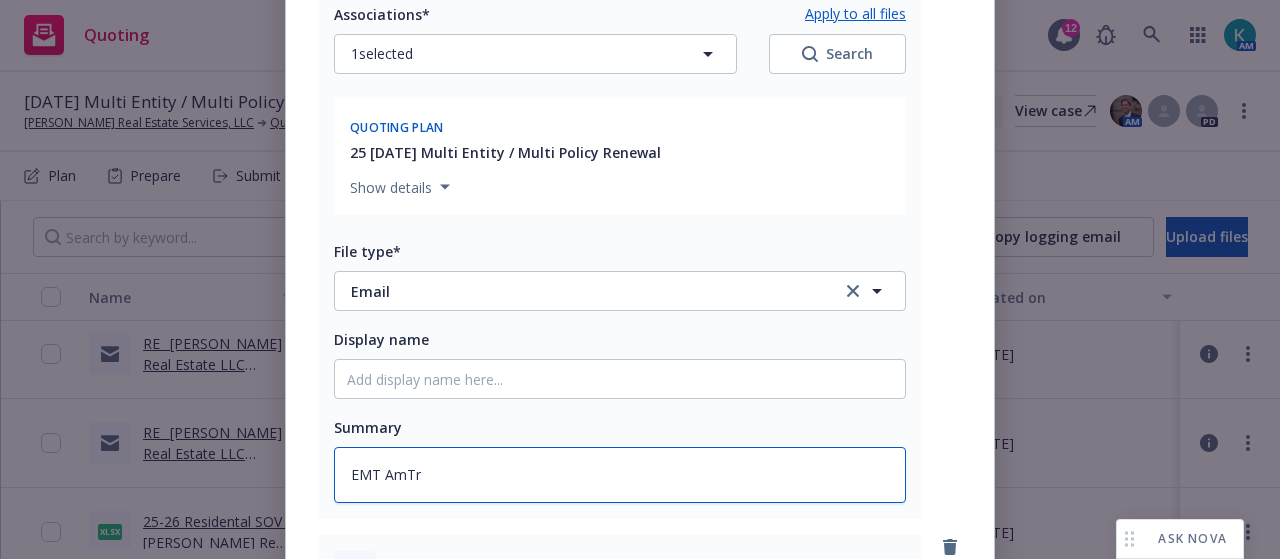type on "x" 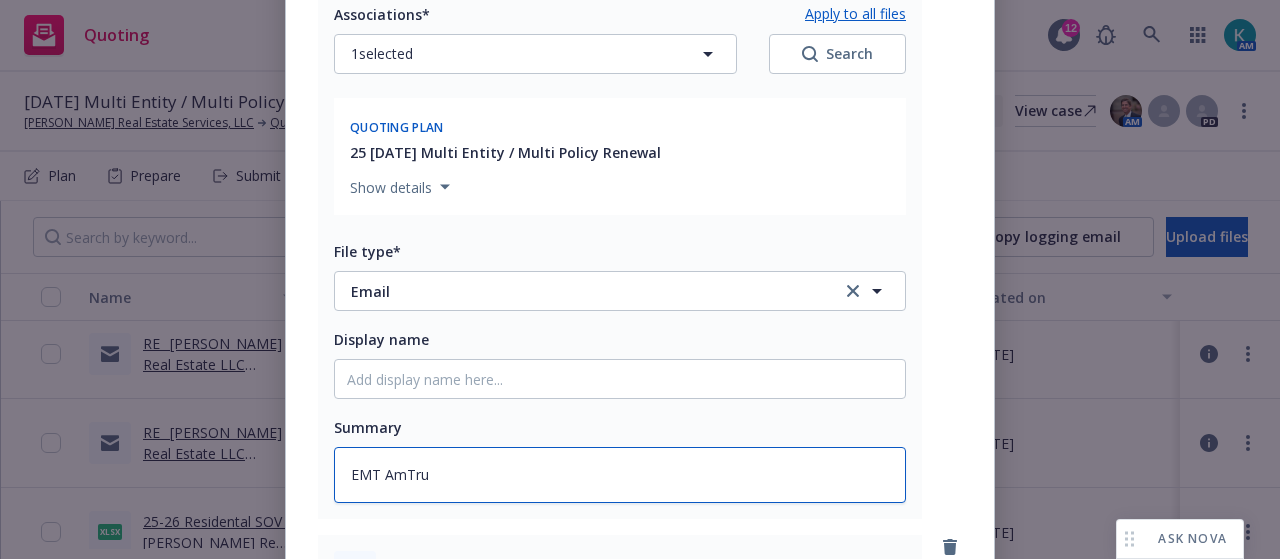 type on "x" 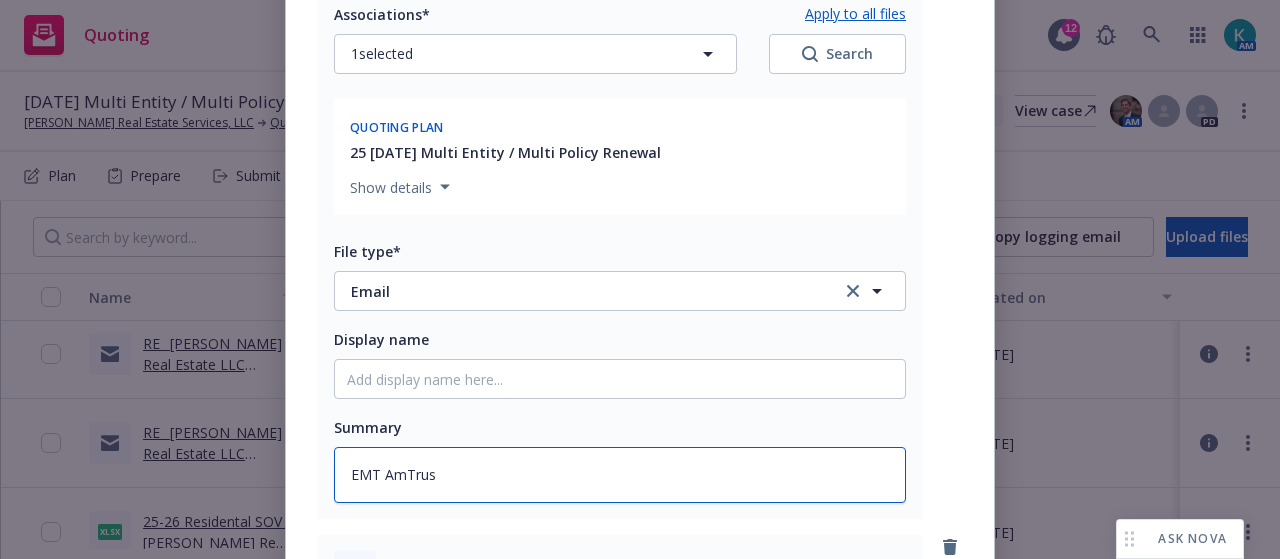 type on "x" 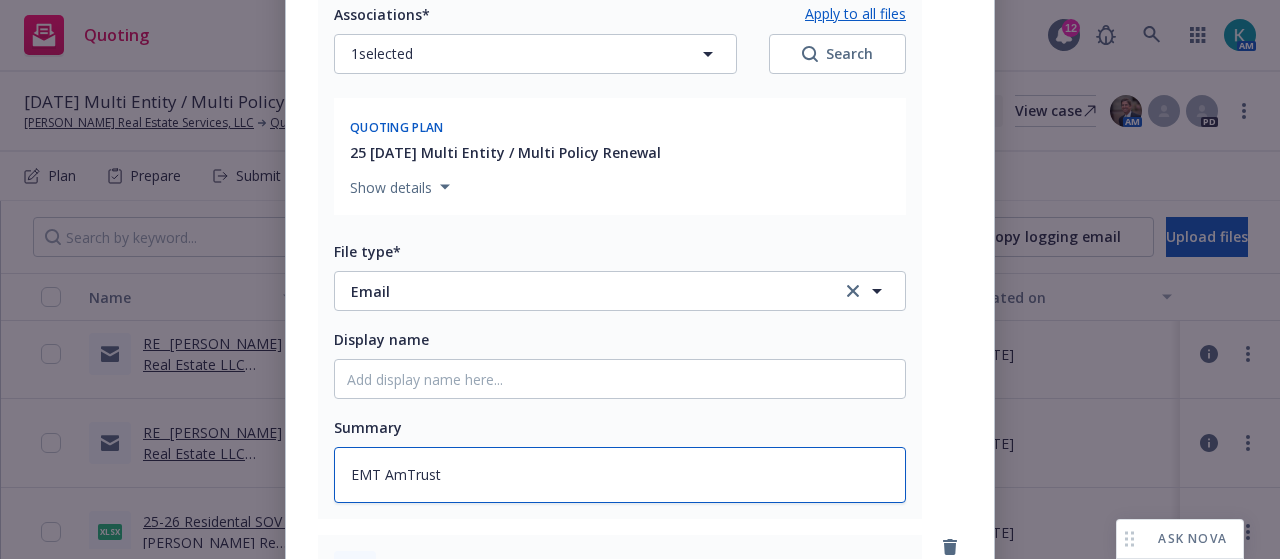 type on "EMT AmTrust" 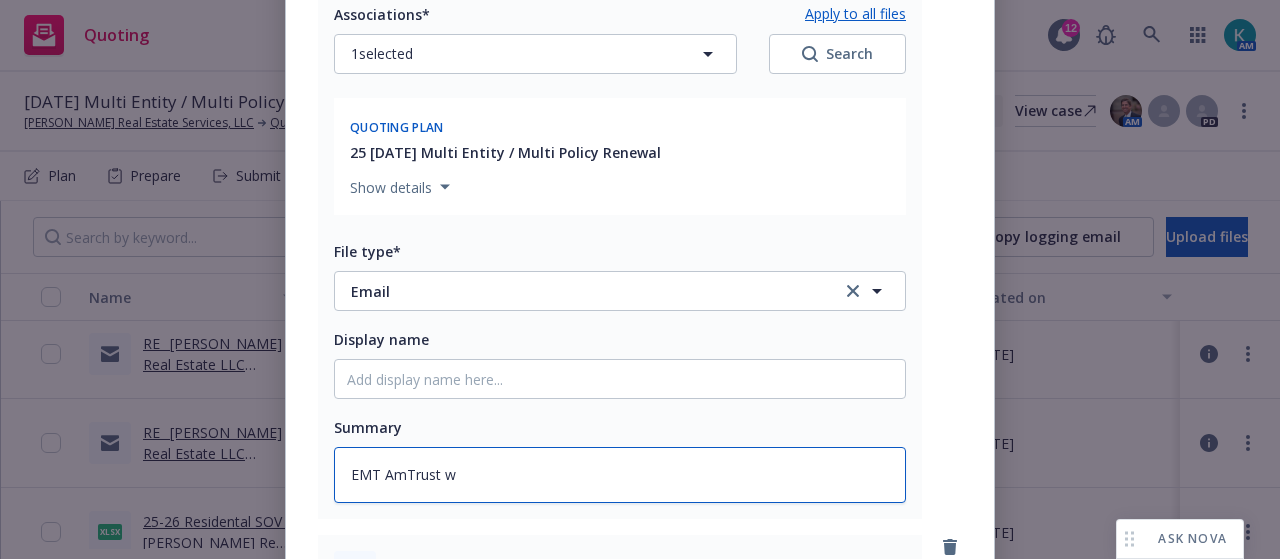type on "EMT AmTrust wi" 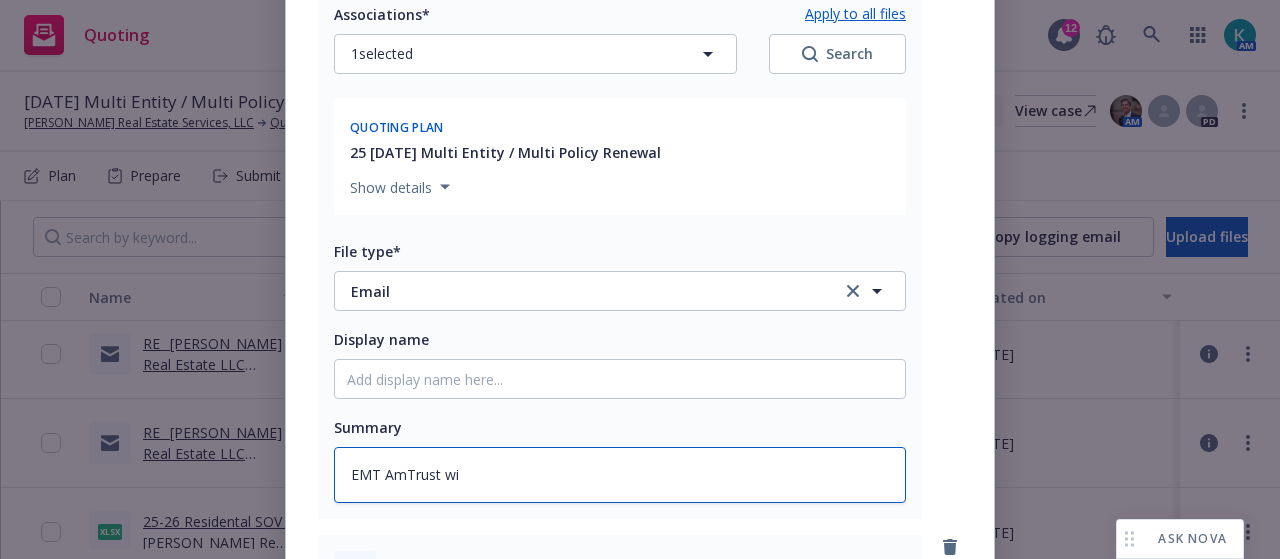 type on "x" 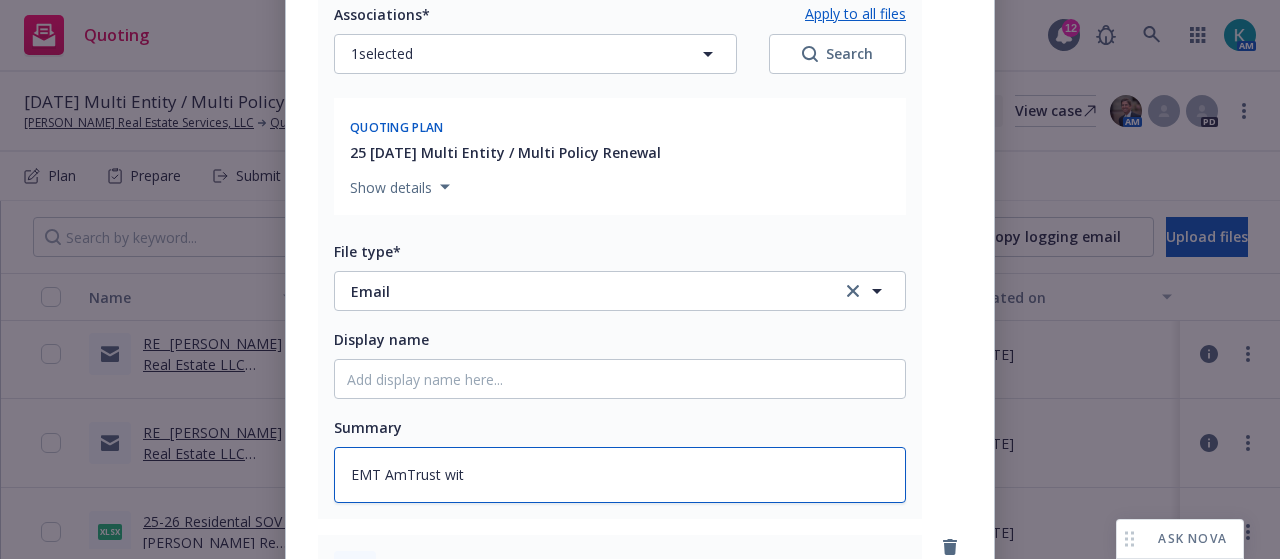 type on "x" 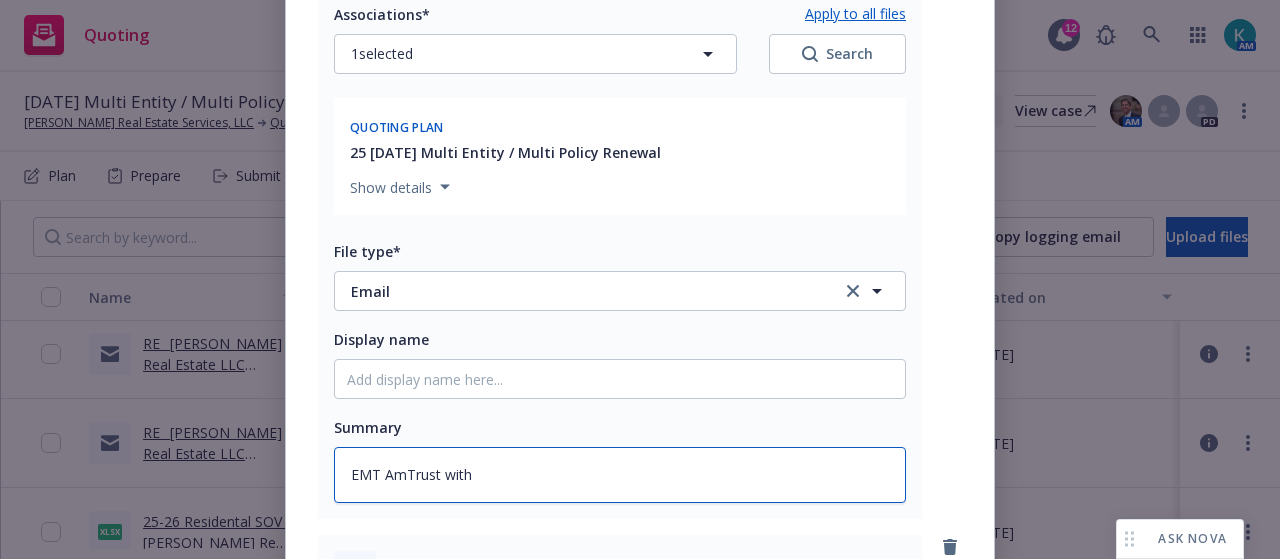 type on "x" 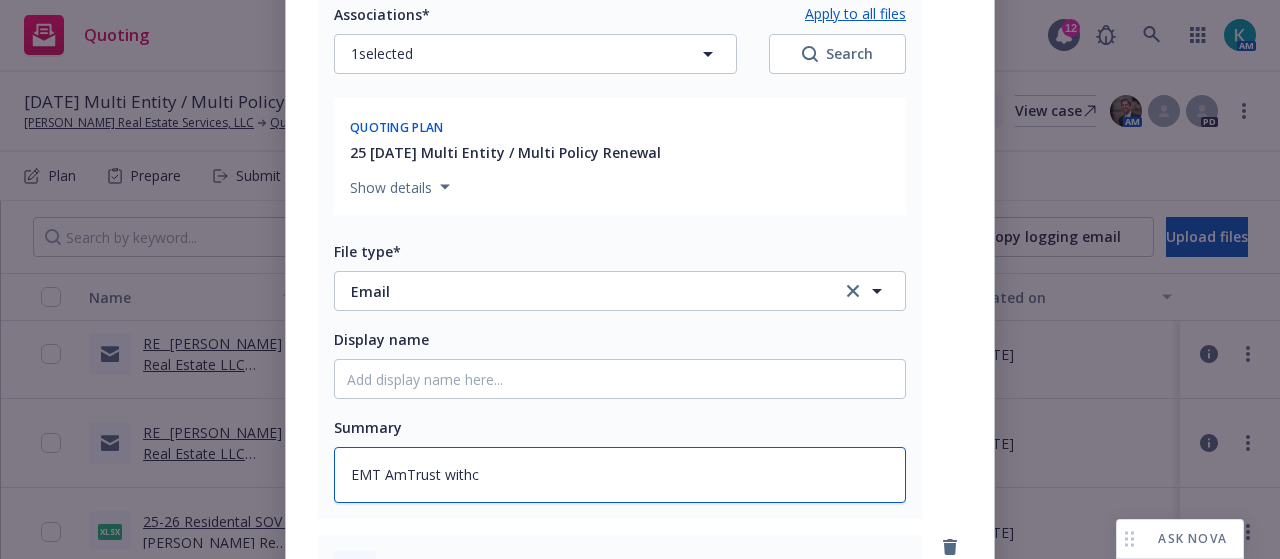 type on "x" 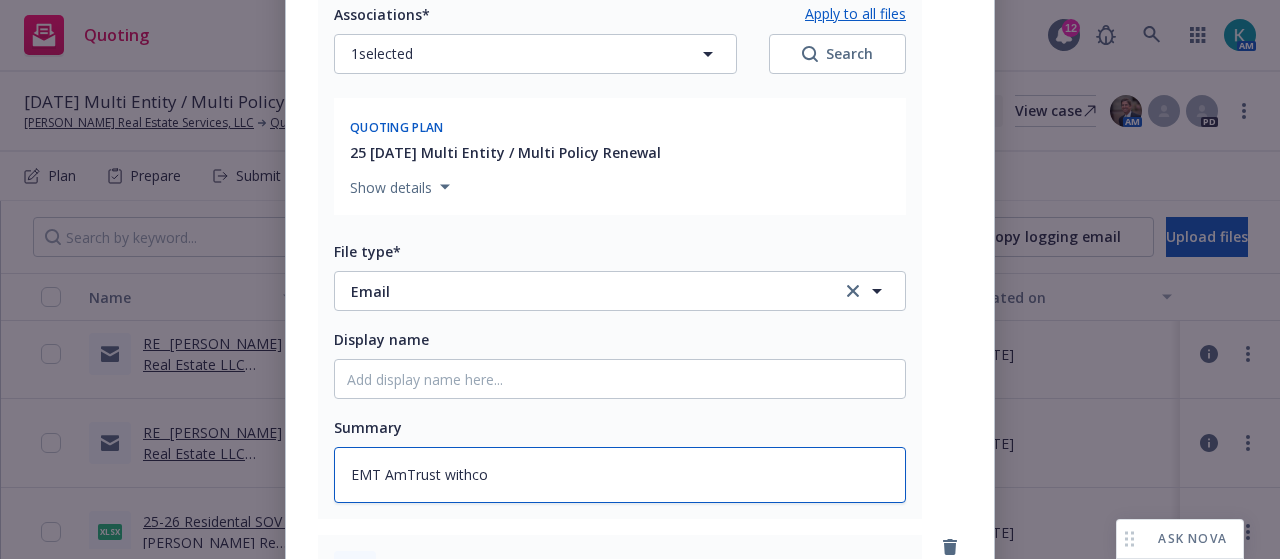 type on "x" 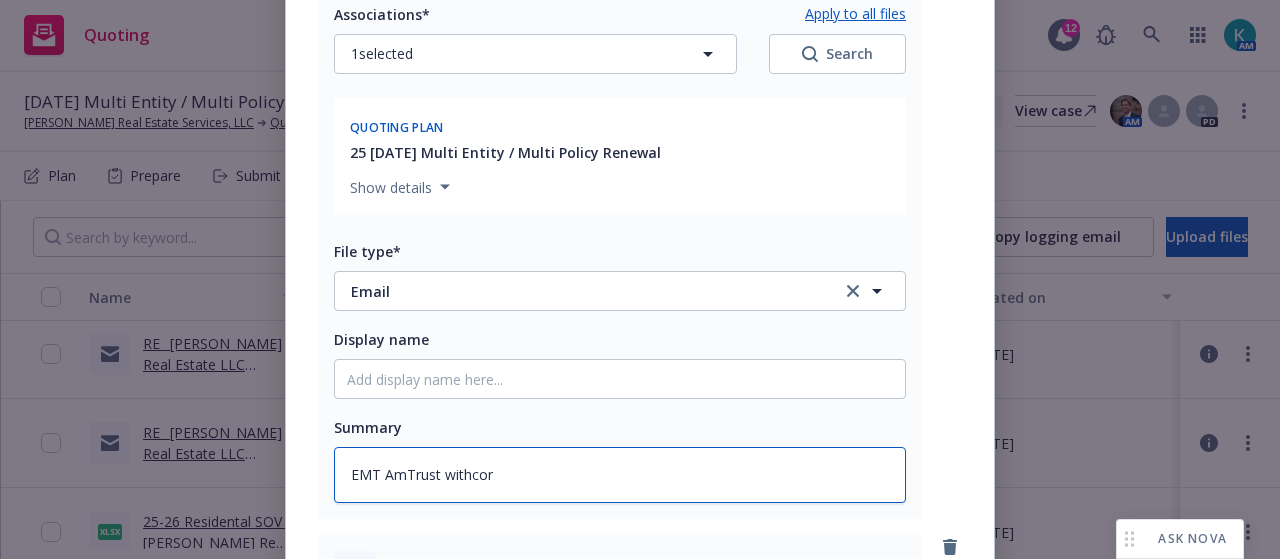 type on "x" 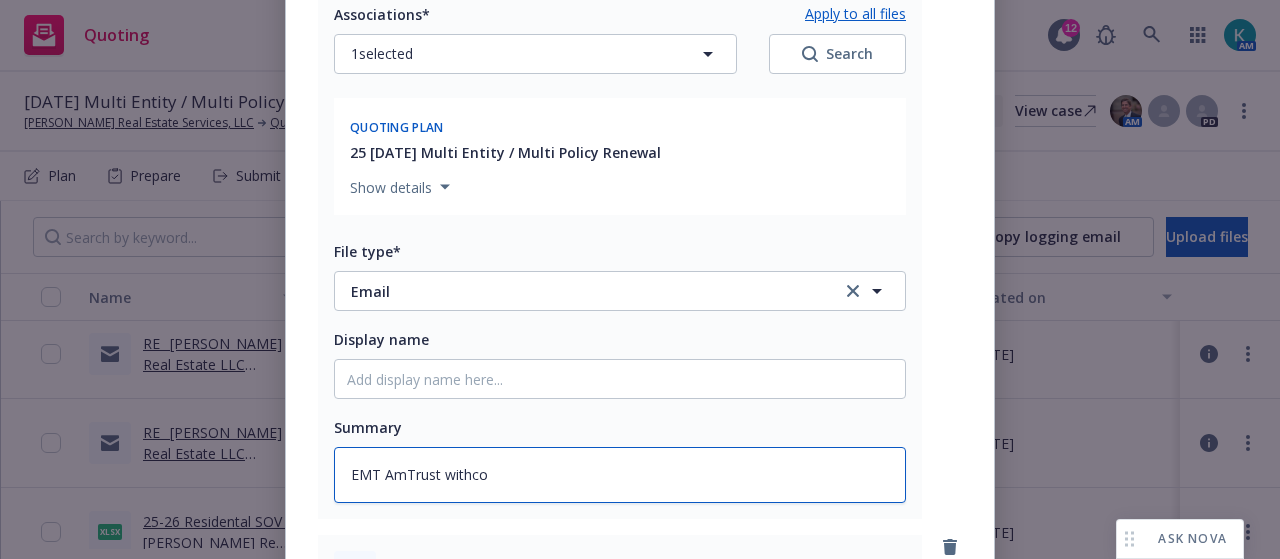 type on "x" 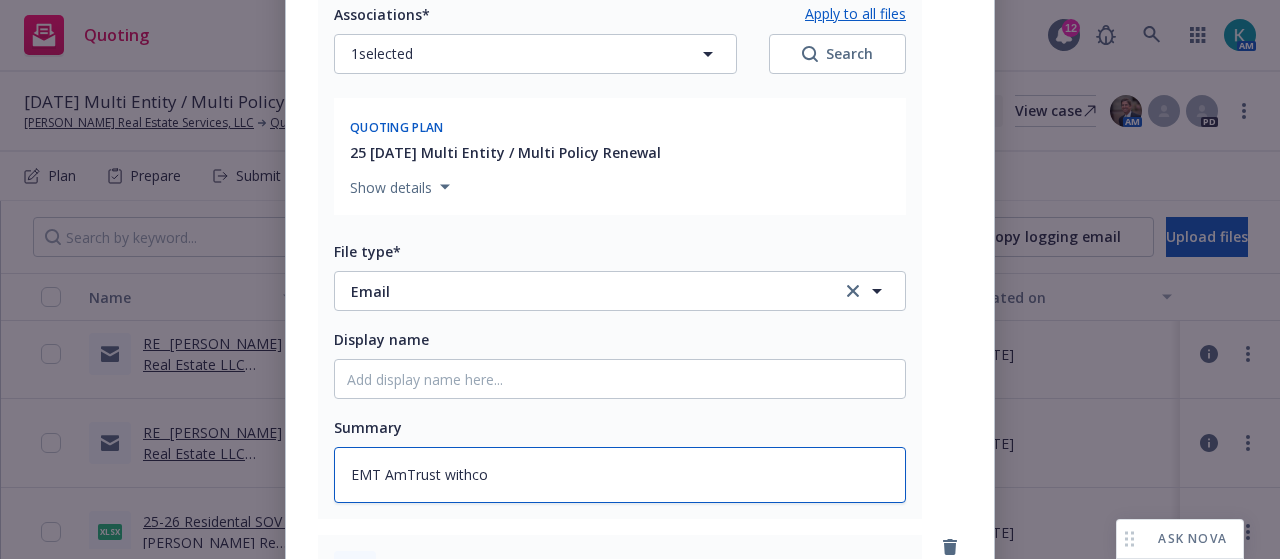 type on "EMT AmTrust withc" 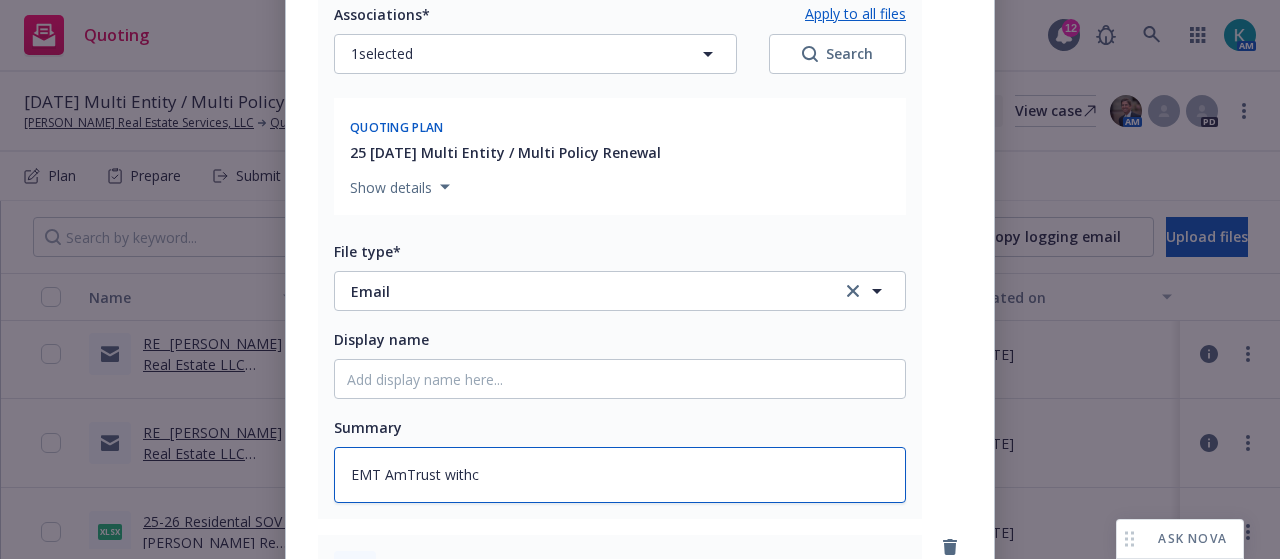type on "x" 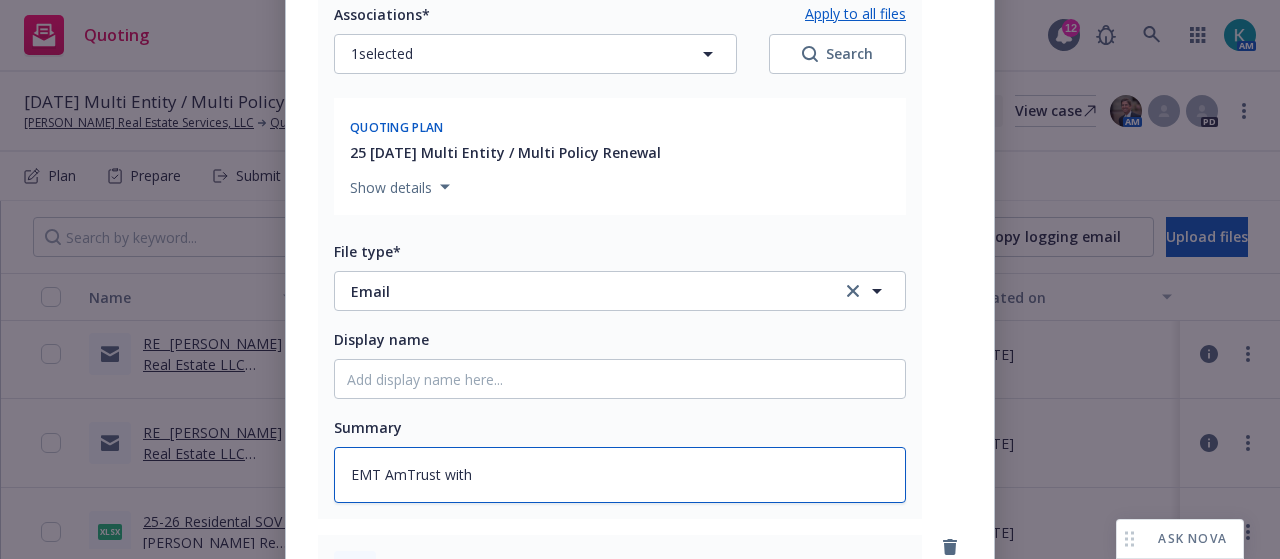 type on "x" 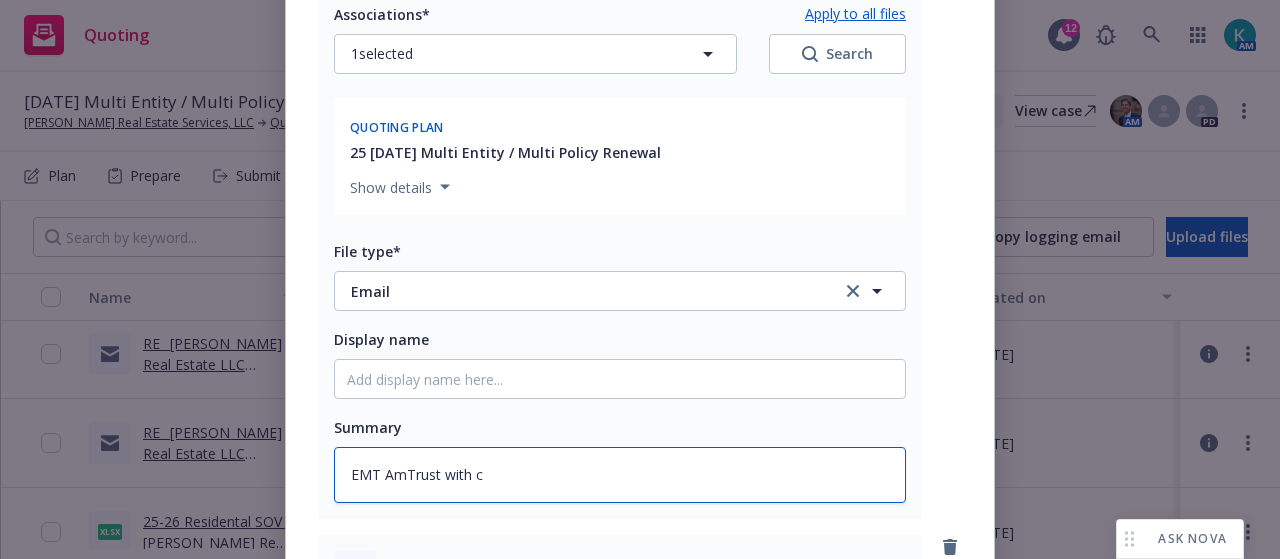 type on "EMT AmTrust with co" 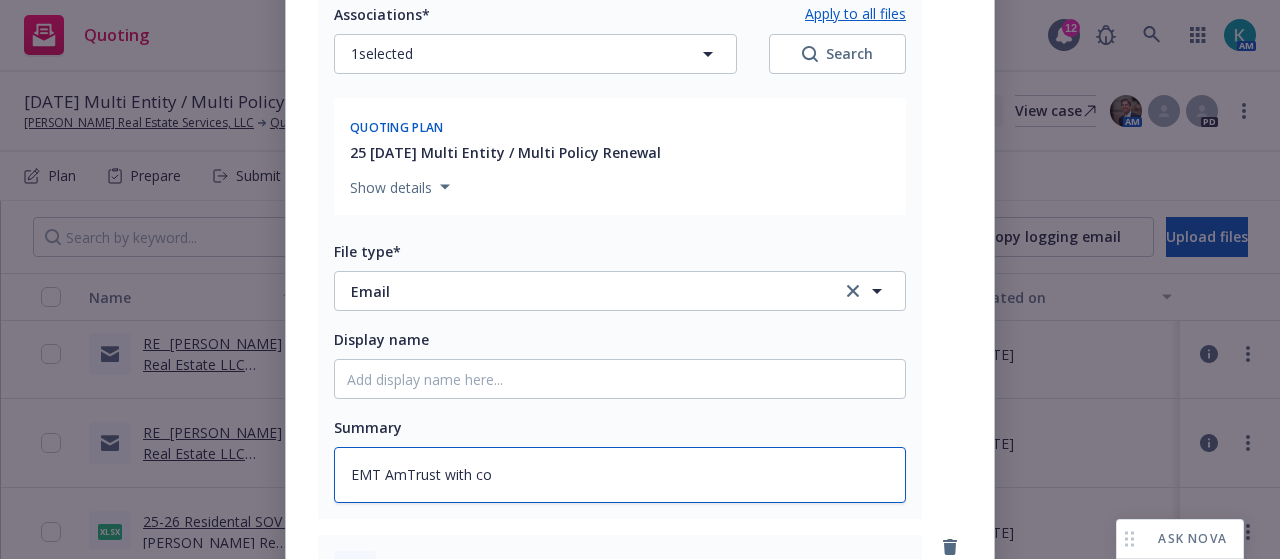 type on "x" 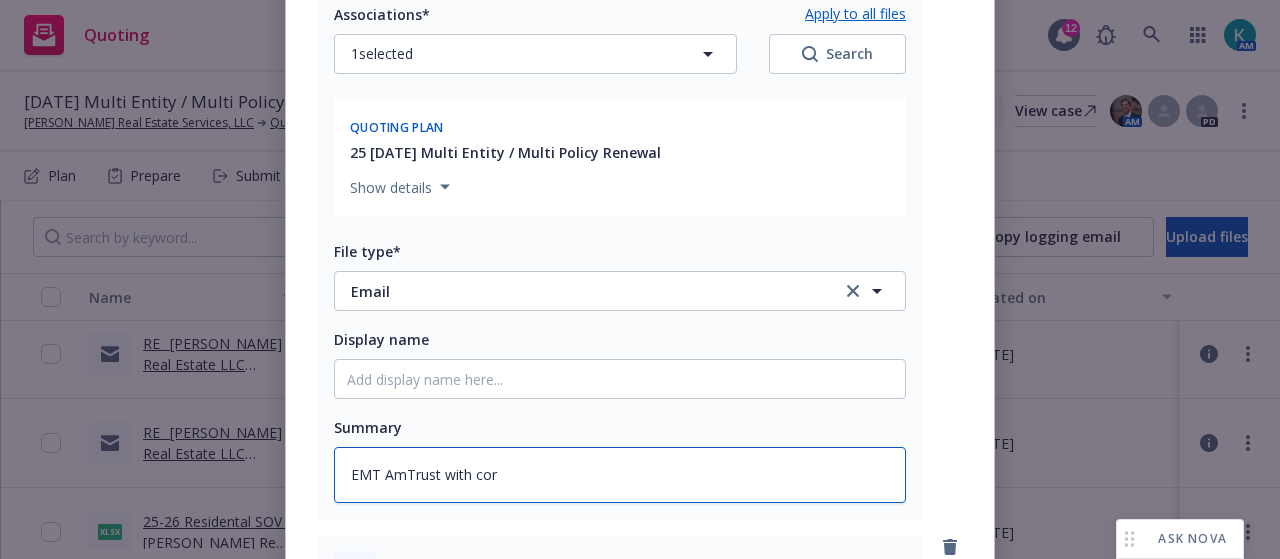 type on "x" 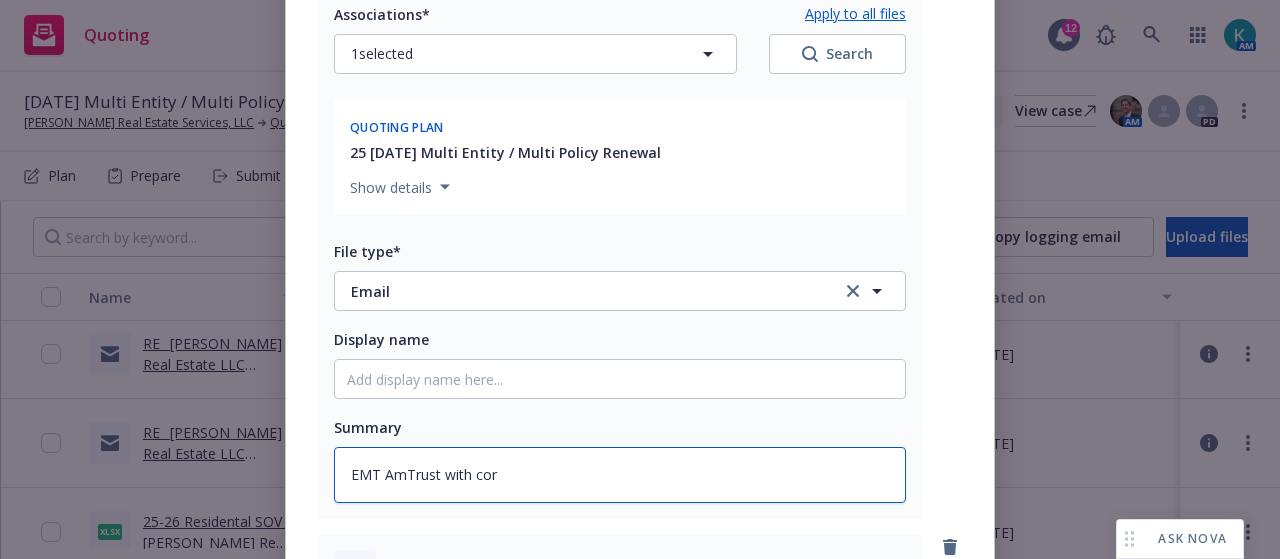 type on "EMT AmTrust with corr" 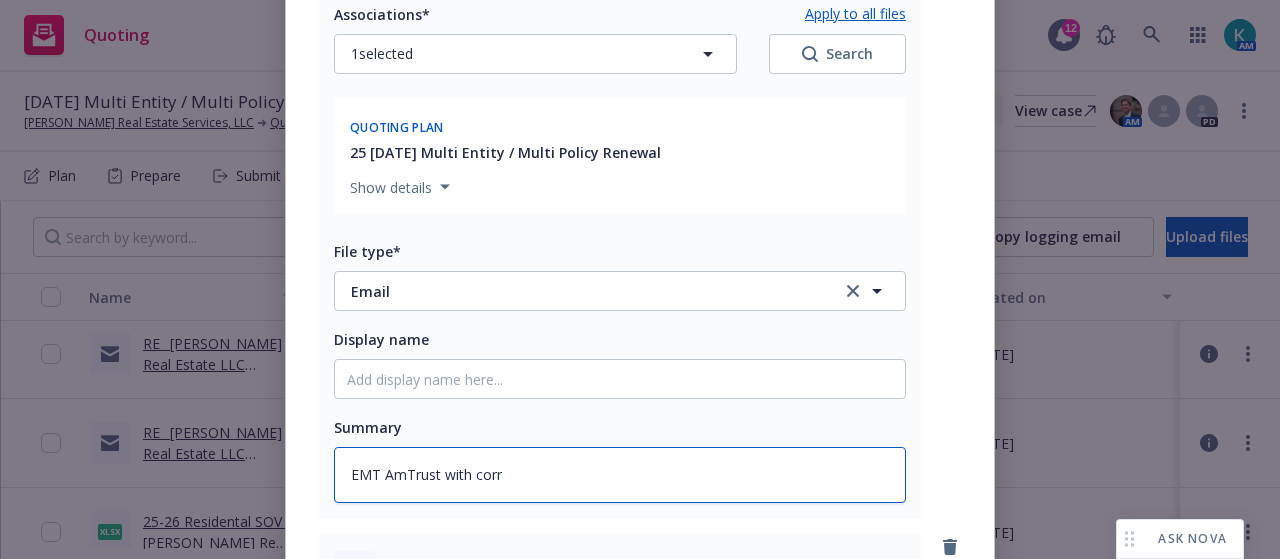 type on "x" 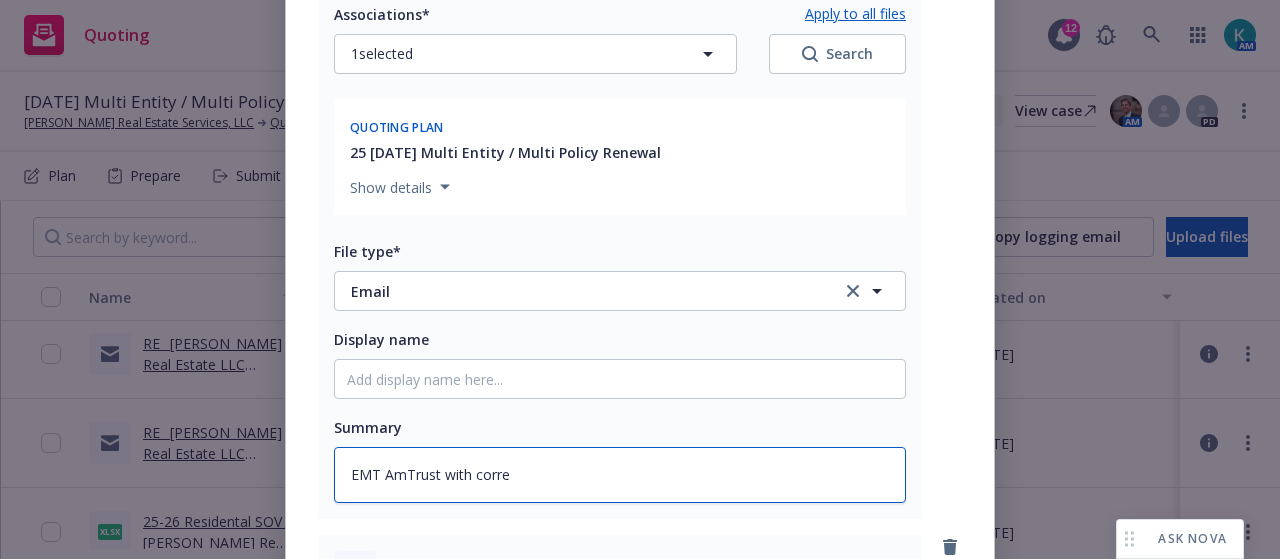 type on "x" 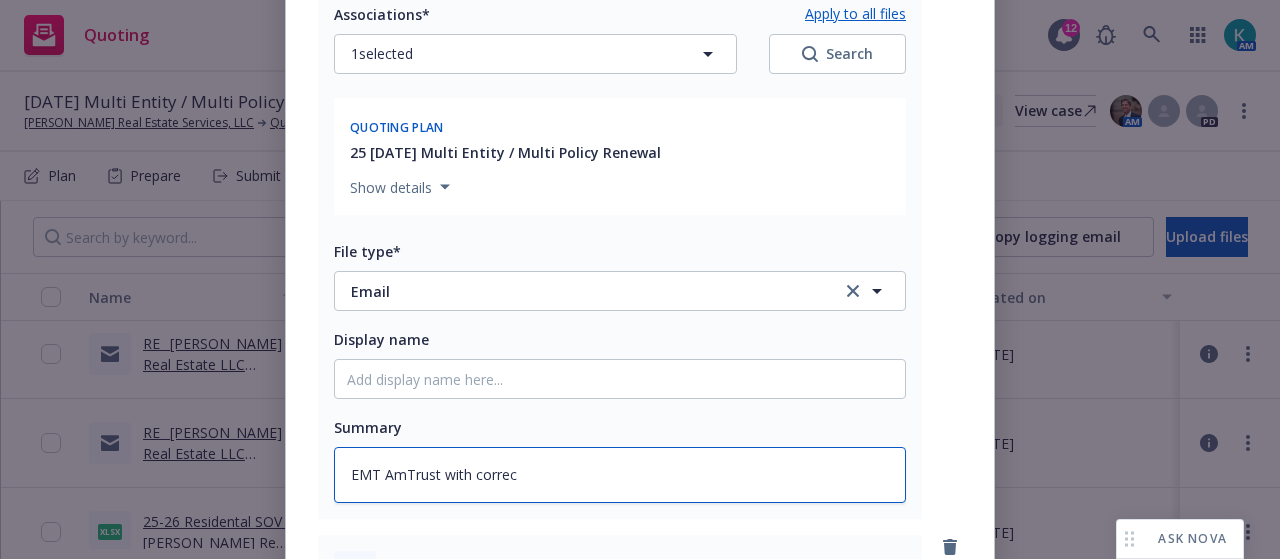 type on "x" 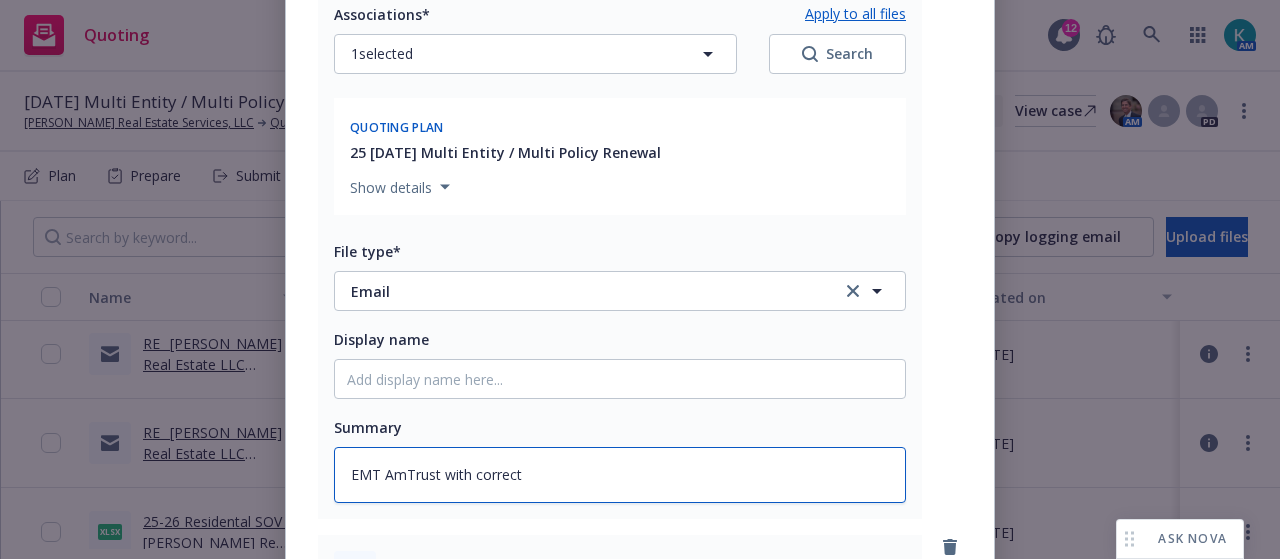 type on "EMT AmTrust with correct" 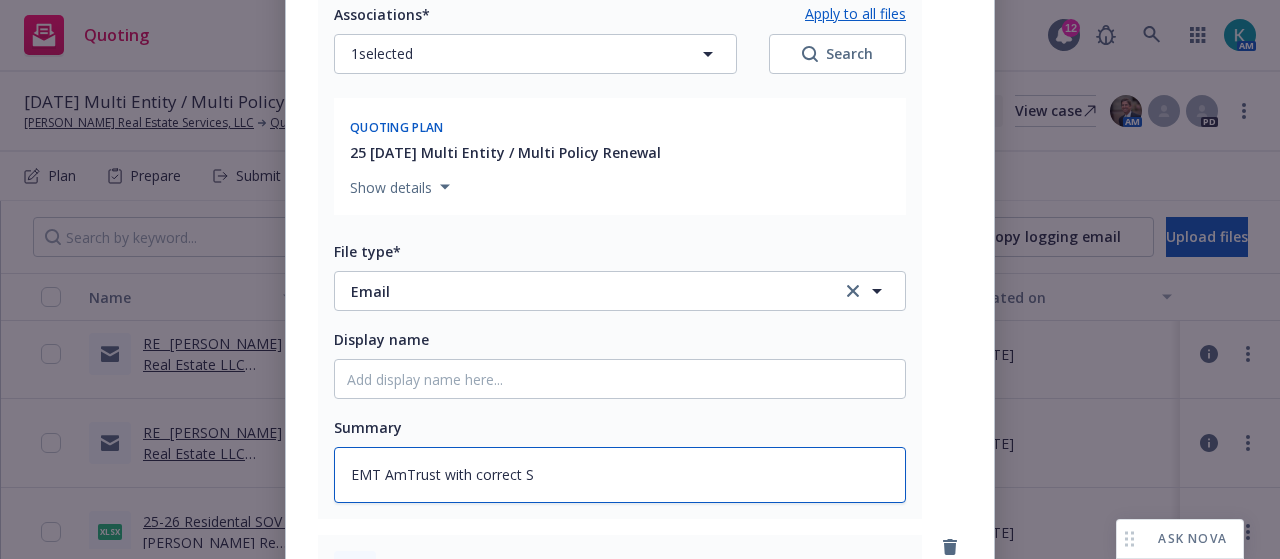 type on "EMT AmTrust with correct SO" 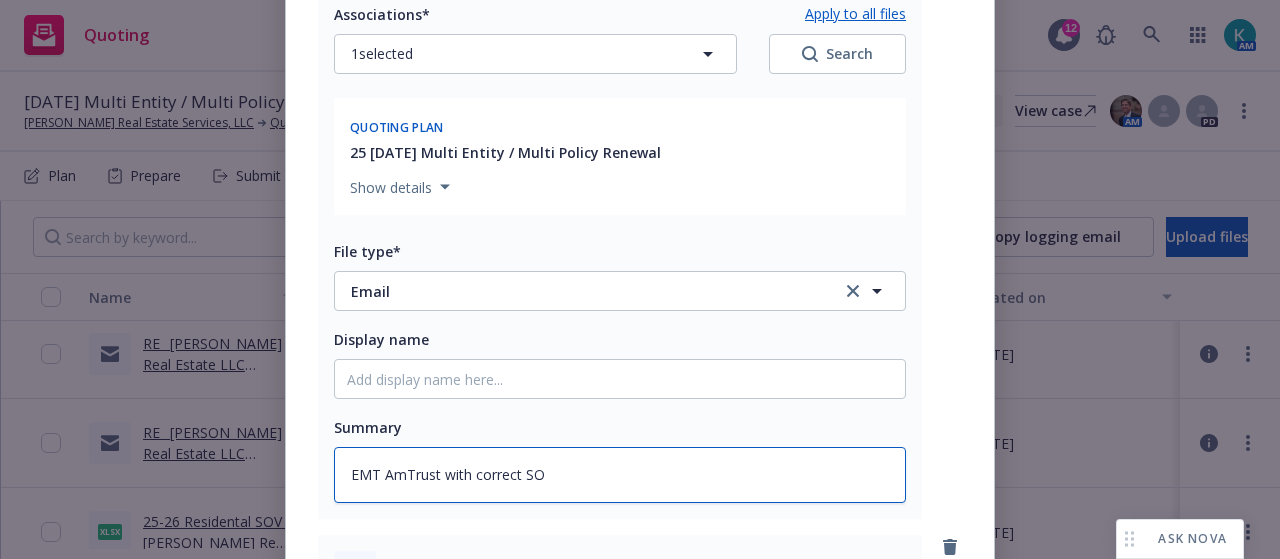 type on "x" 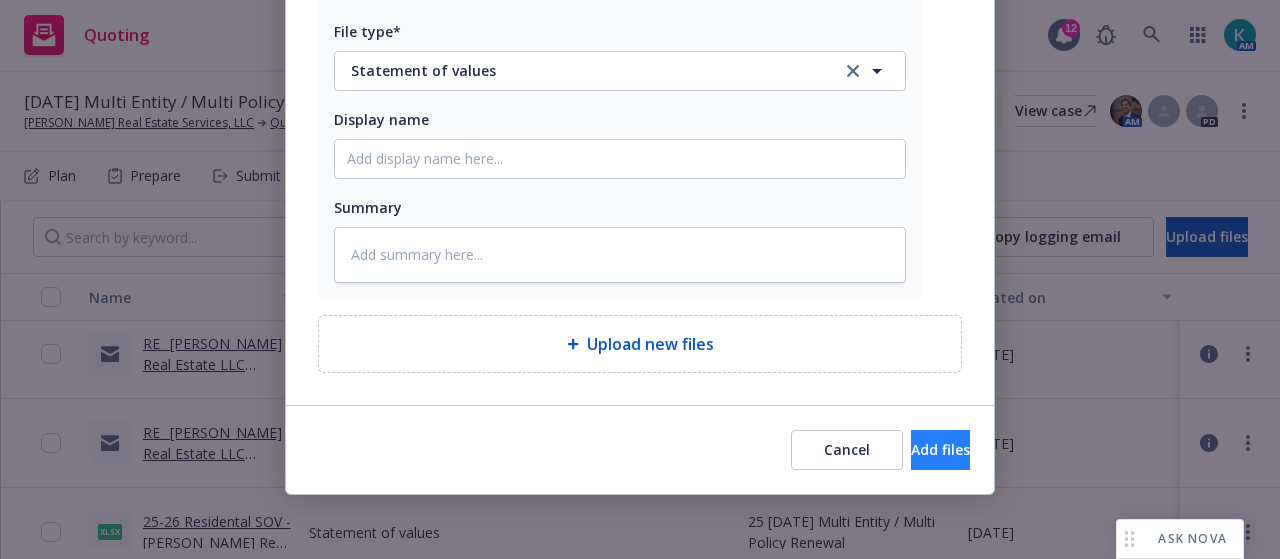 type on "EMT AmTrust with correct SOV" 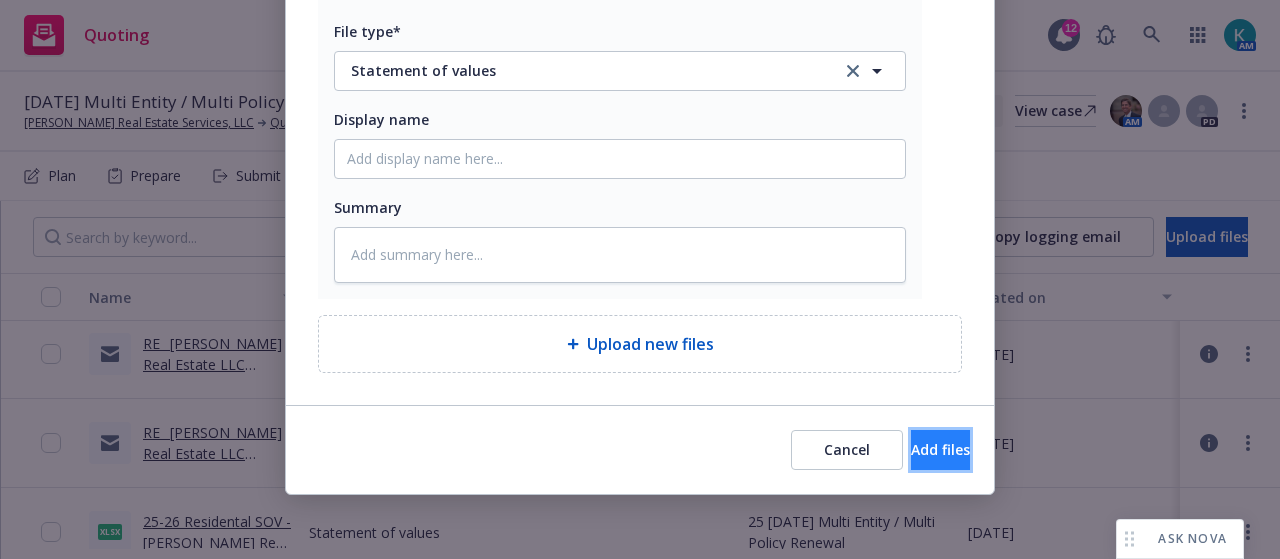click on "Add files" at bounding box center [940, 449] 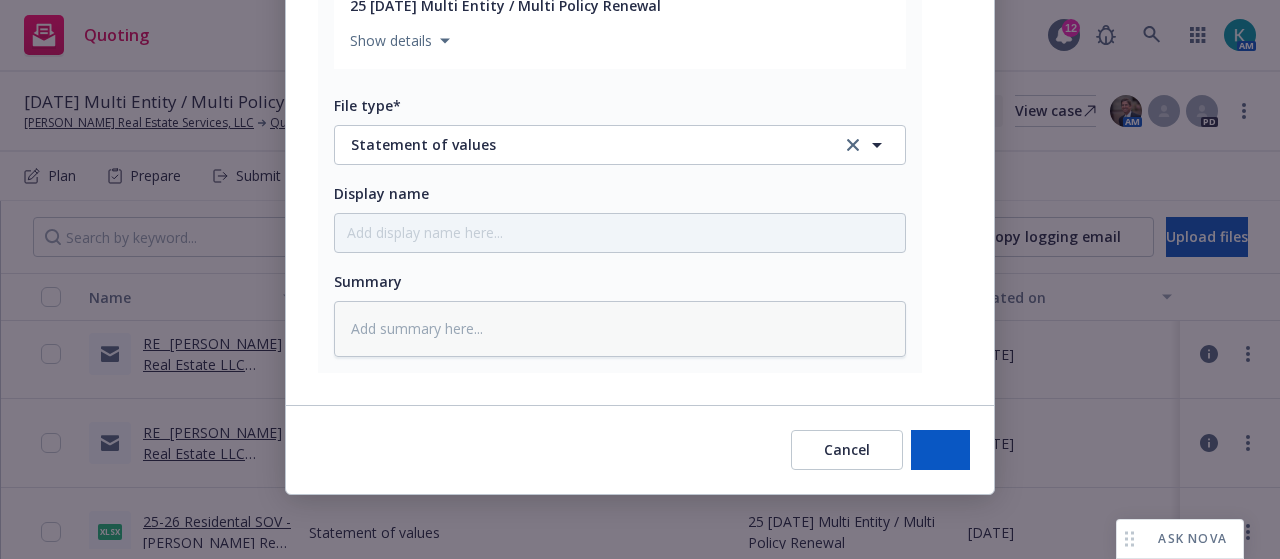 scroll, scrollTop: 1124, scrollLeft: 0, axis: vertical 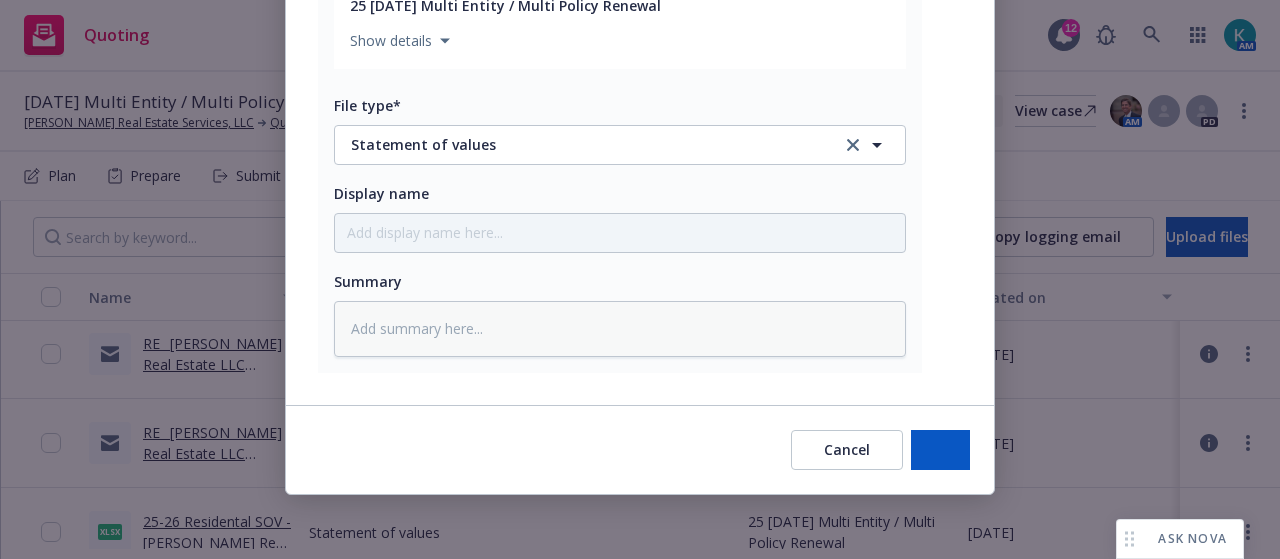 type on "x" 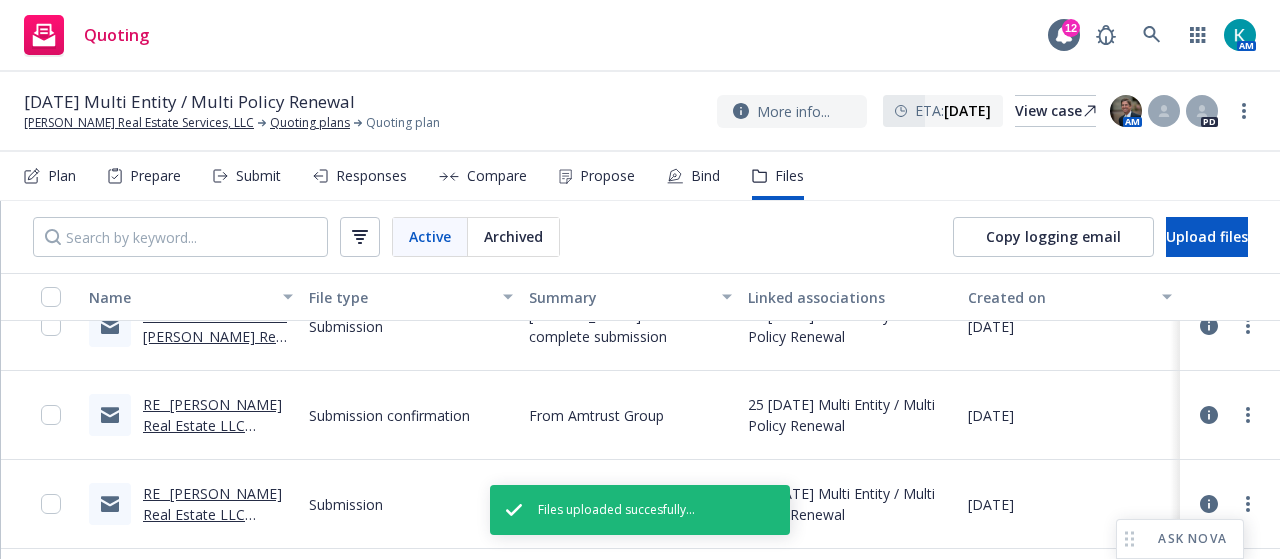 scroll, scrollTop: 311, scrollLeft: 0, axis: vertical 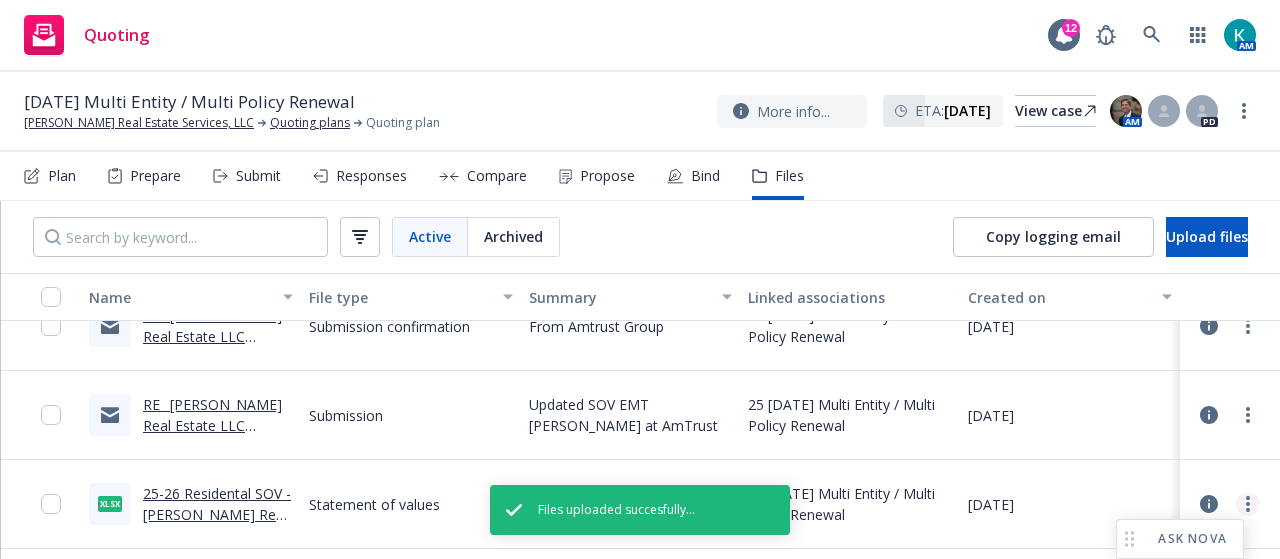 click at bounding box center [1248, 504] 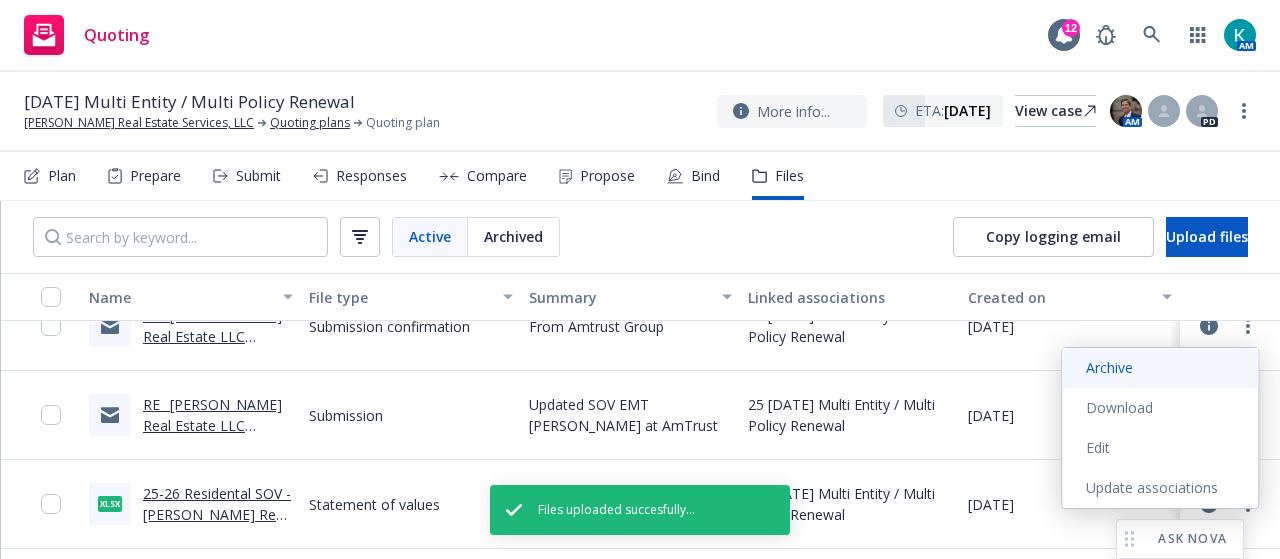 click on "Archive" at bounding box center [1160, 368] 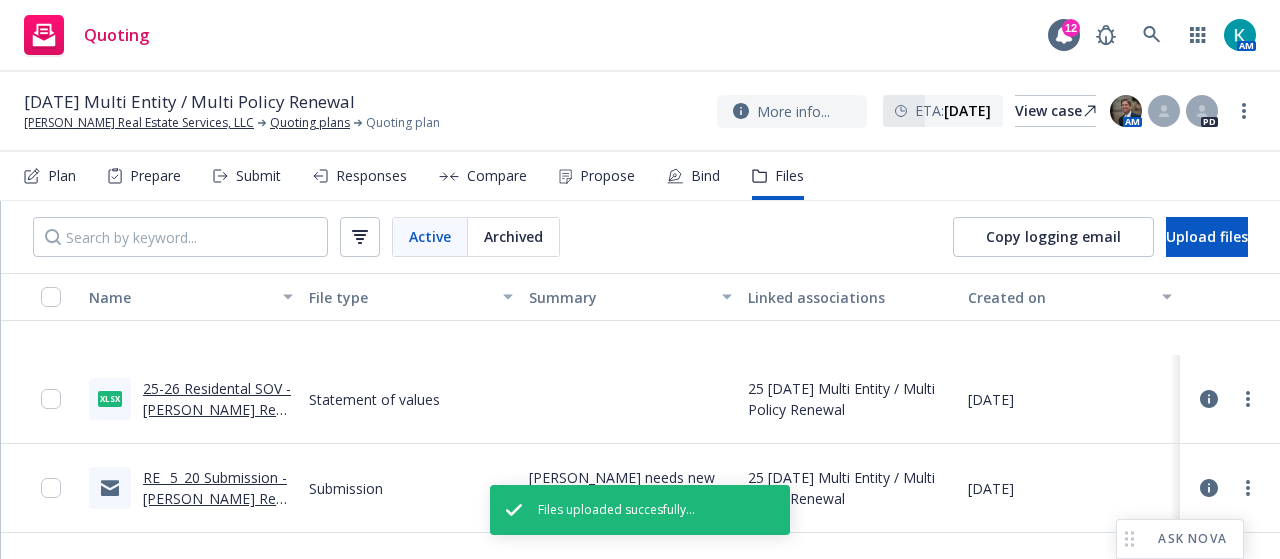 scroll, scrollTop: 0, scrollLeft: 0, axis: both 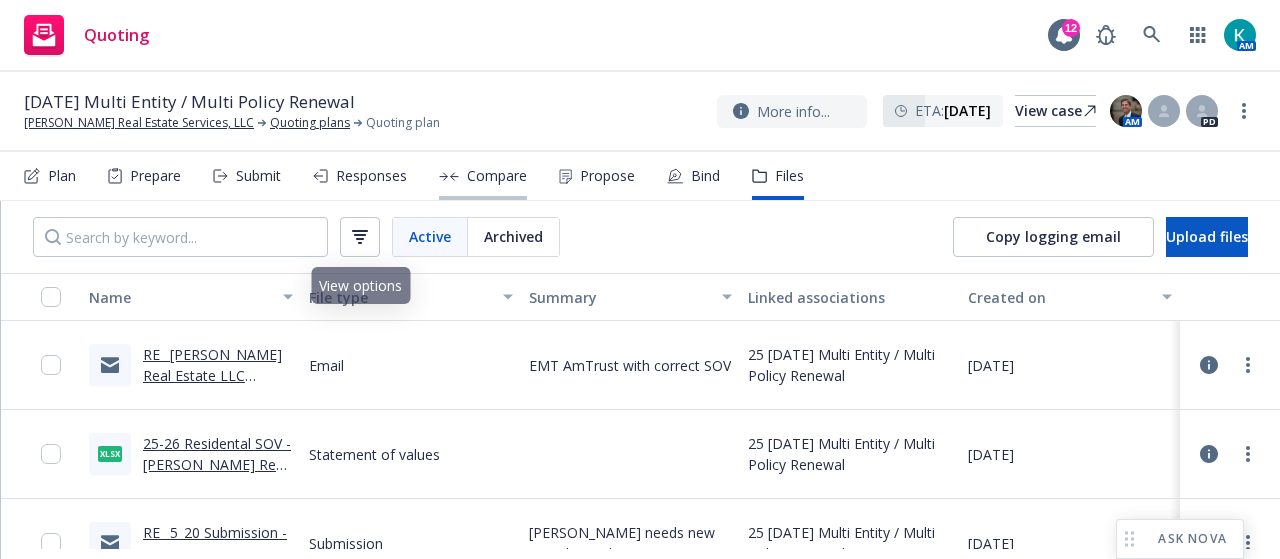 click on "Compare" at bounding box center (483, 176) 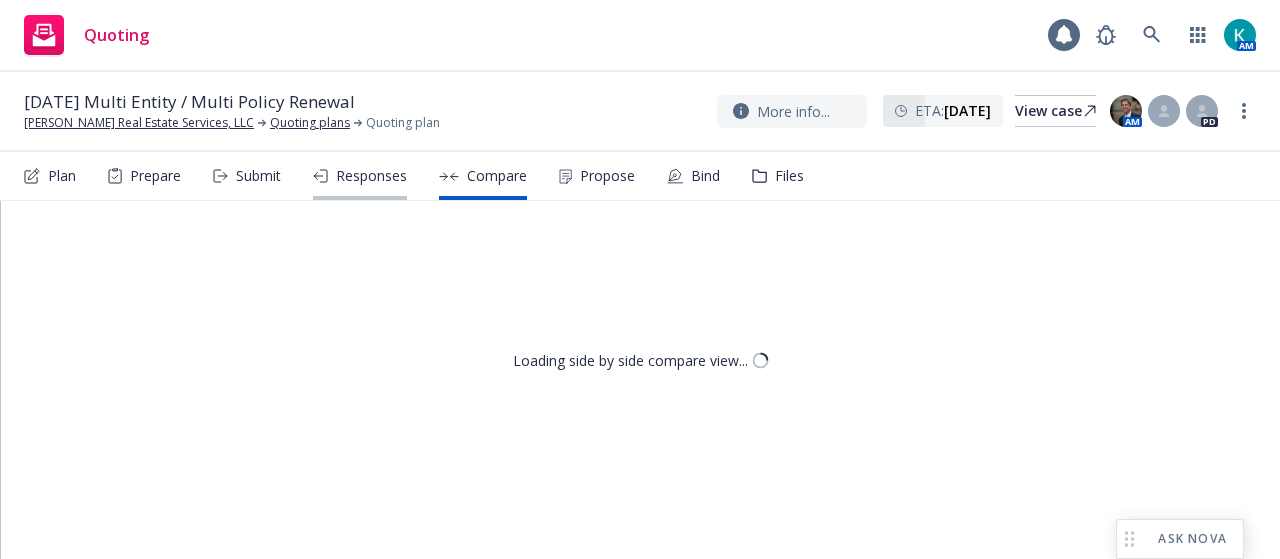 click on "Responses" at bounding box center [371, 176] 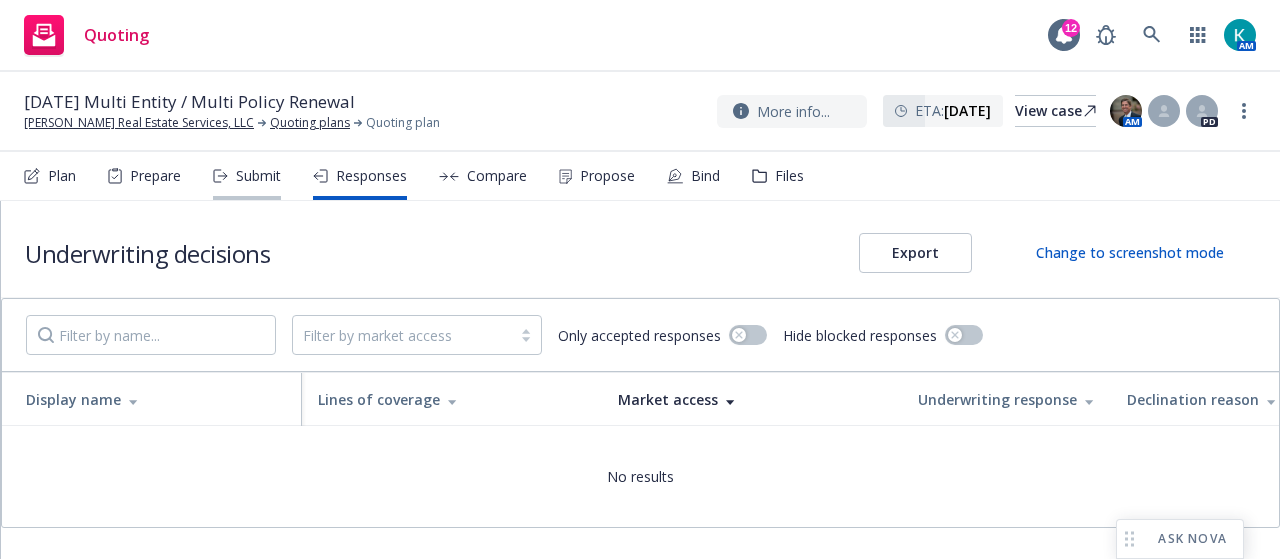 click on "Submit" at bounding box center [258, 176] 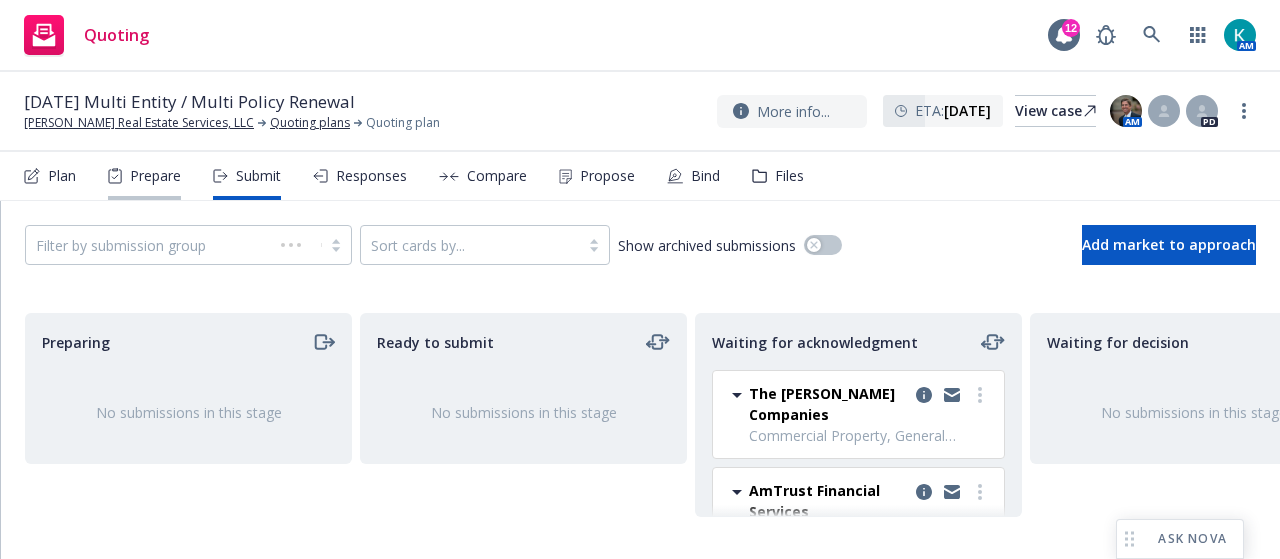 click on "Prepare" at bounding box center (155, 176) 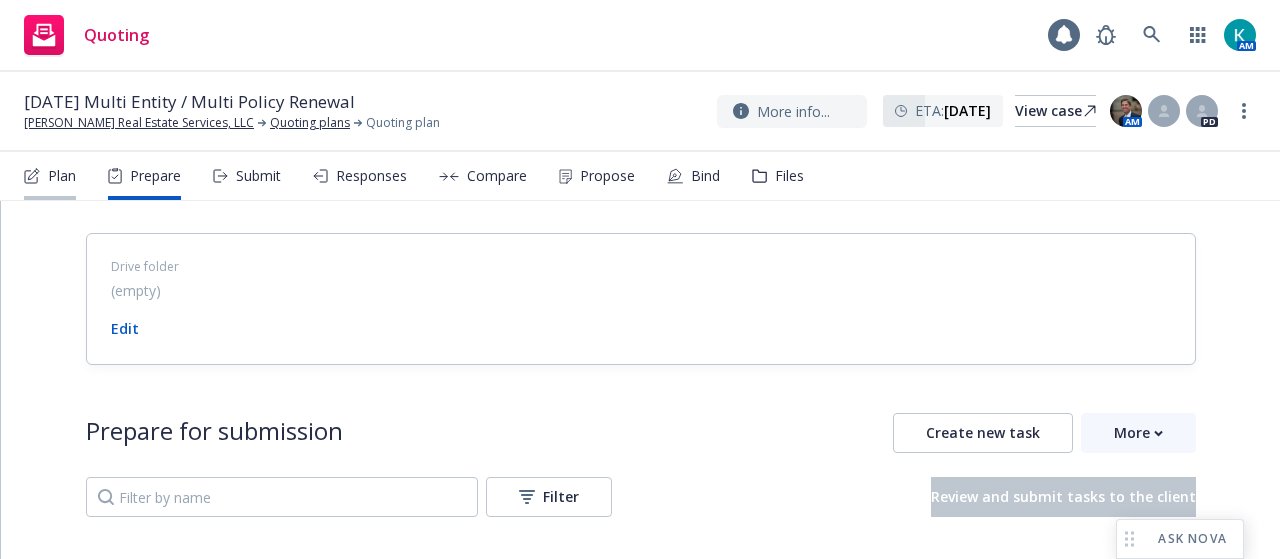 click on "Plan" at bounding box center [62, 176] 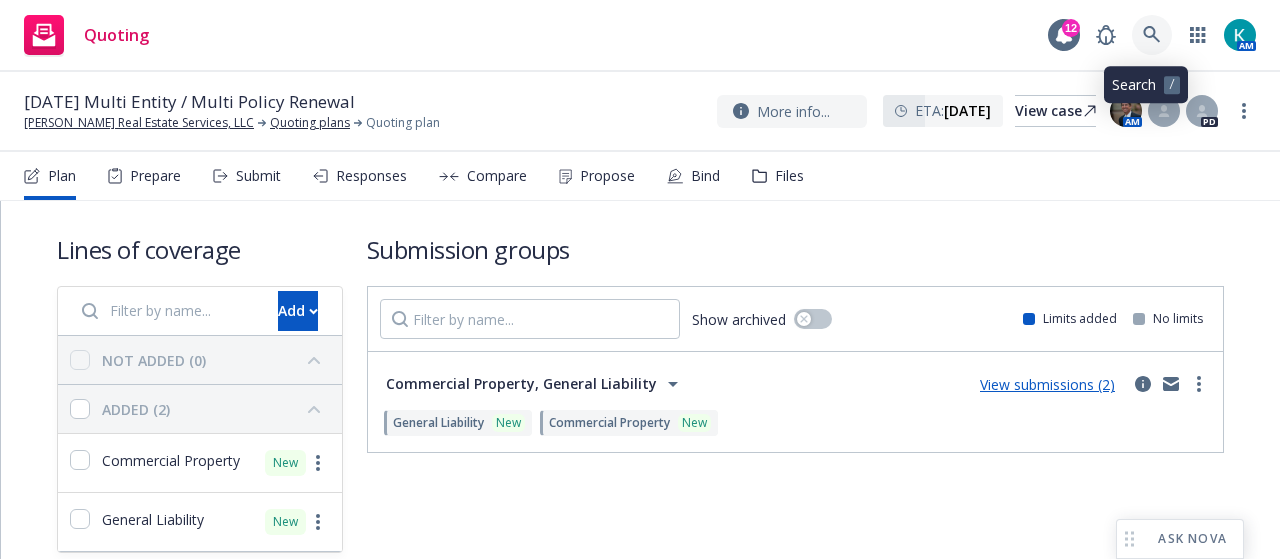 click at bounding box center [1152, 35] 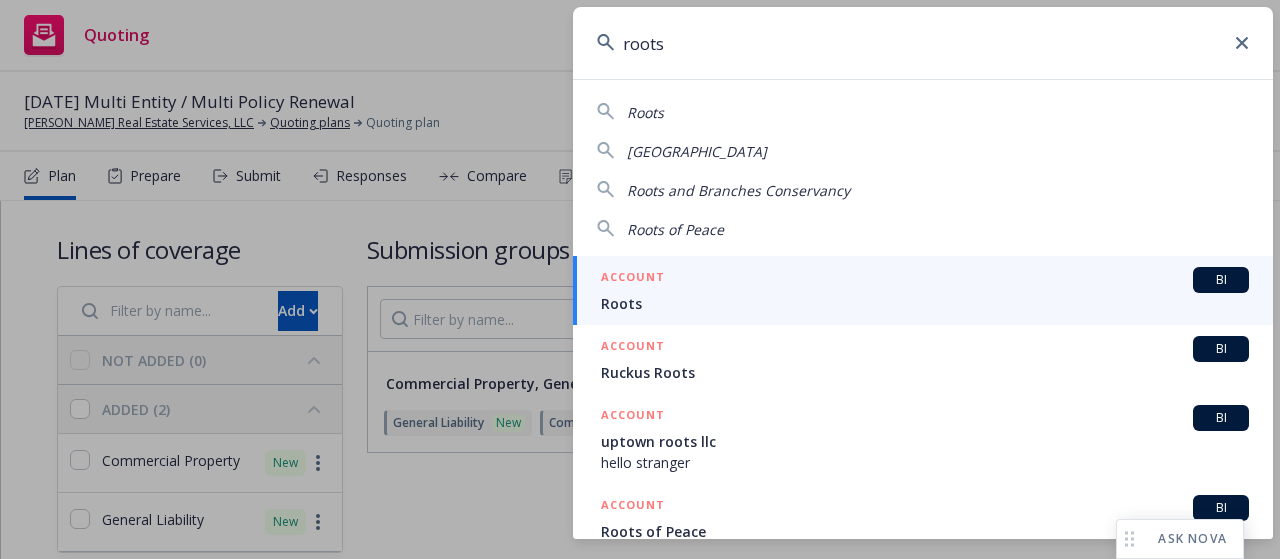 type on "roots" 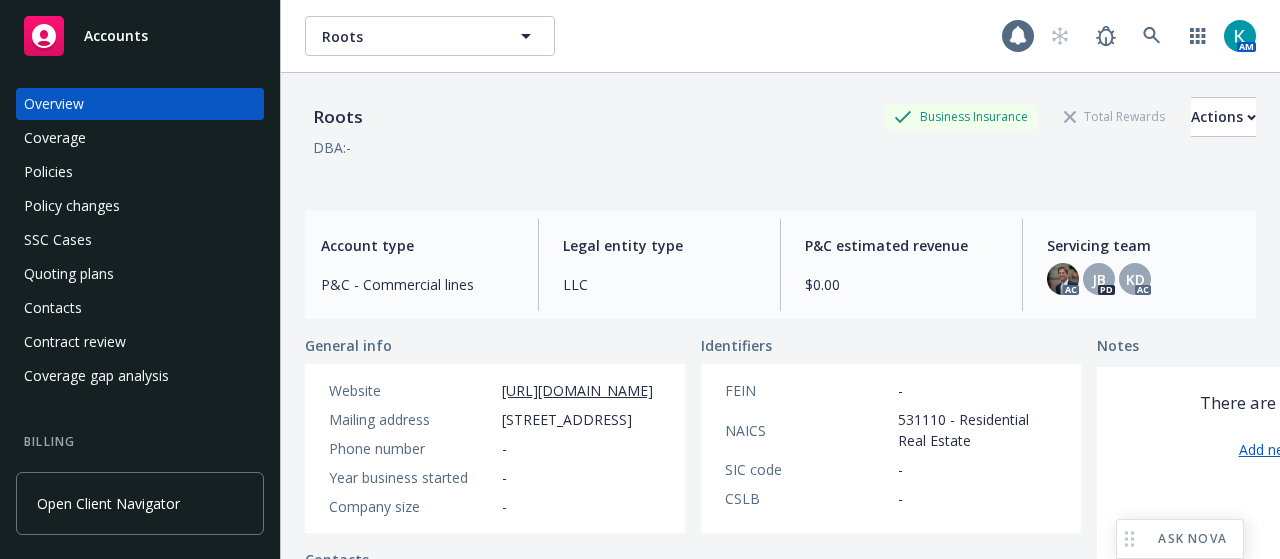 scroll, scrollTop: 0, scrollLeft: 0, axis: both 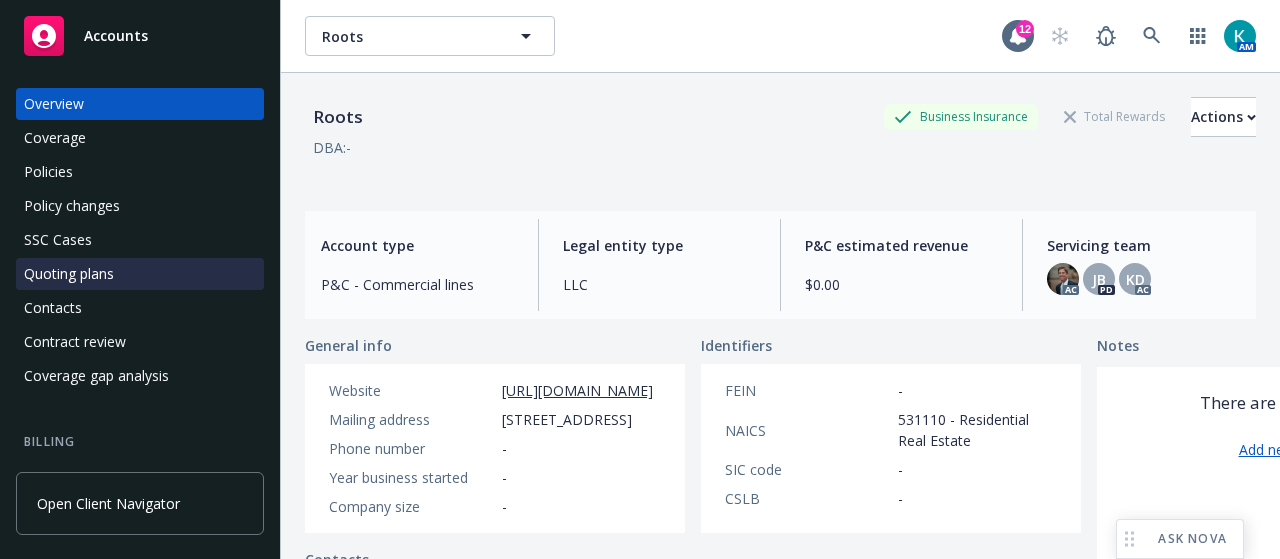 click on "Quoting plans" at bounding box center (140, 274) 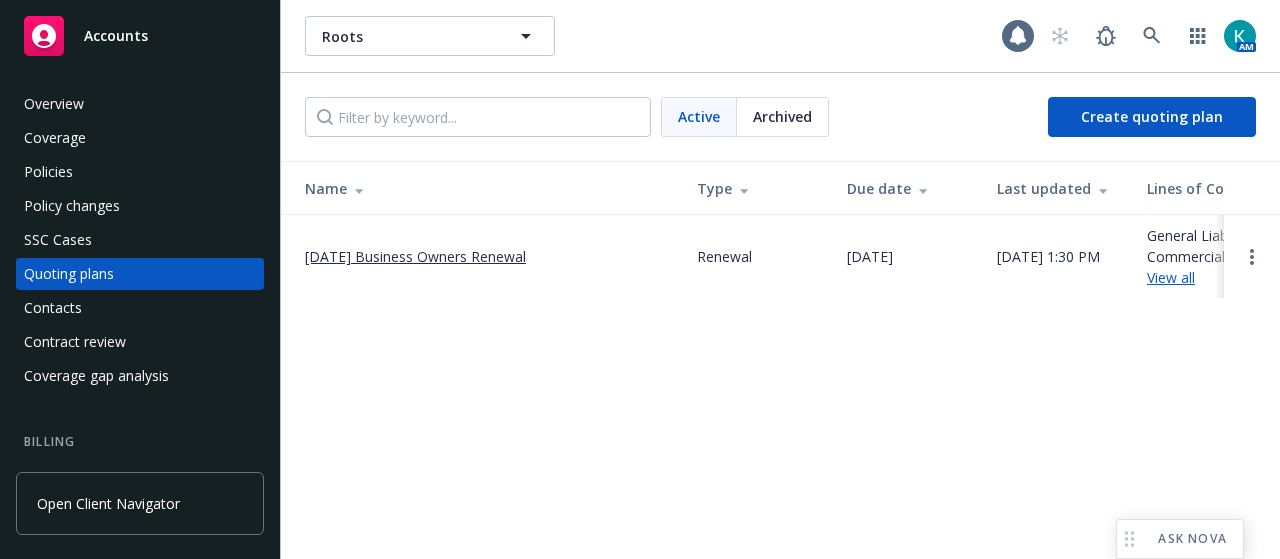 click on "[DATE] Business Owners Renewal" at bounding box center (415, 256) 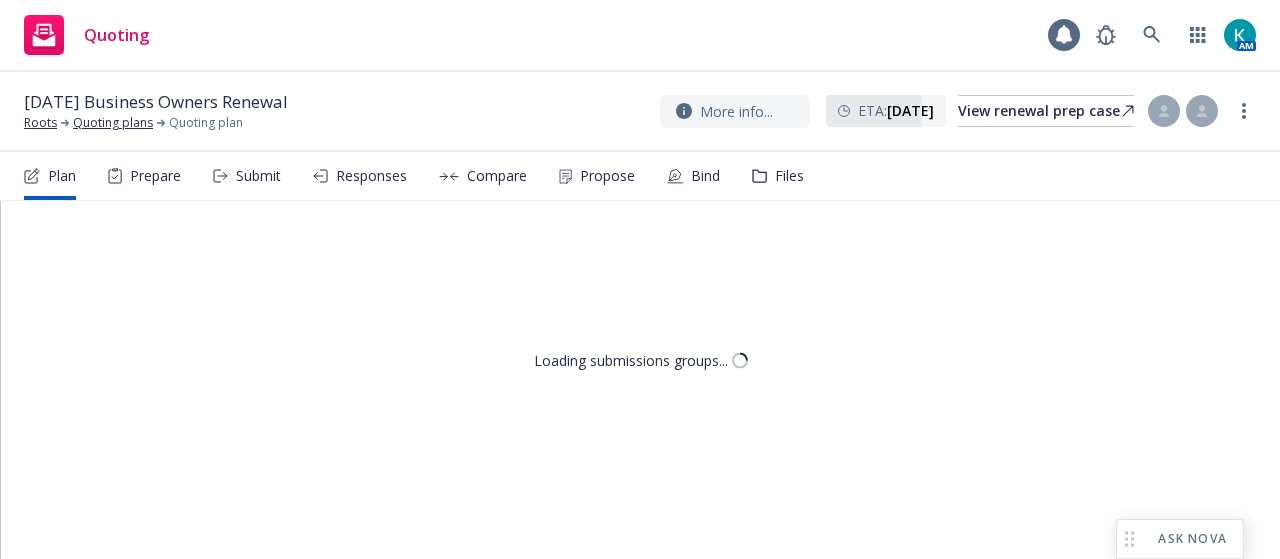 scroll, scrollTop: 0, scrollLeft: 0, axis: both 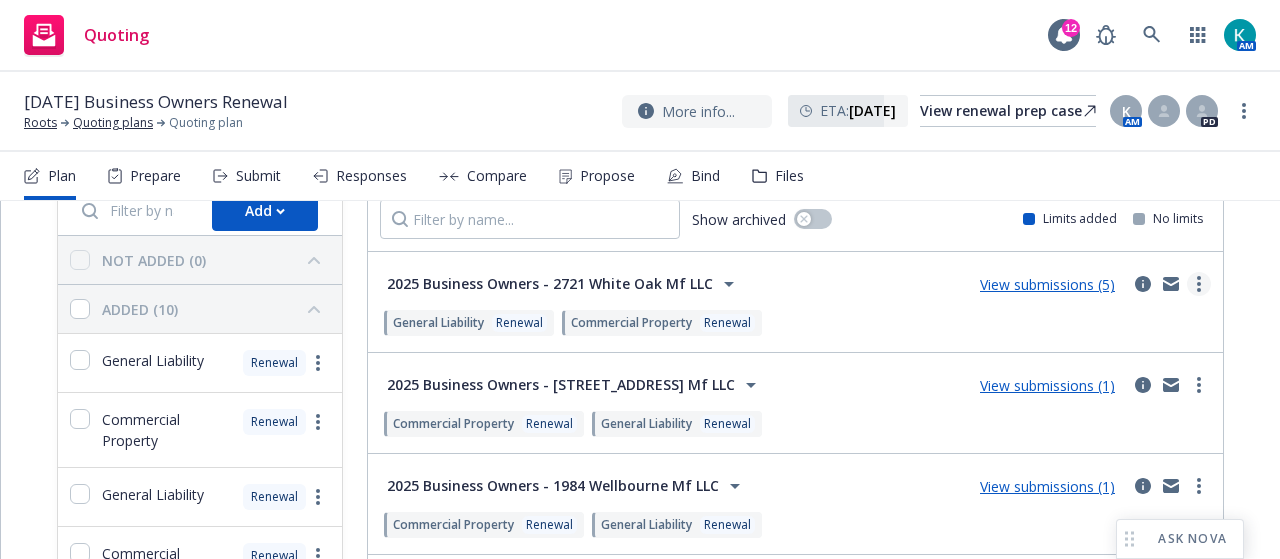 click 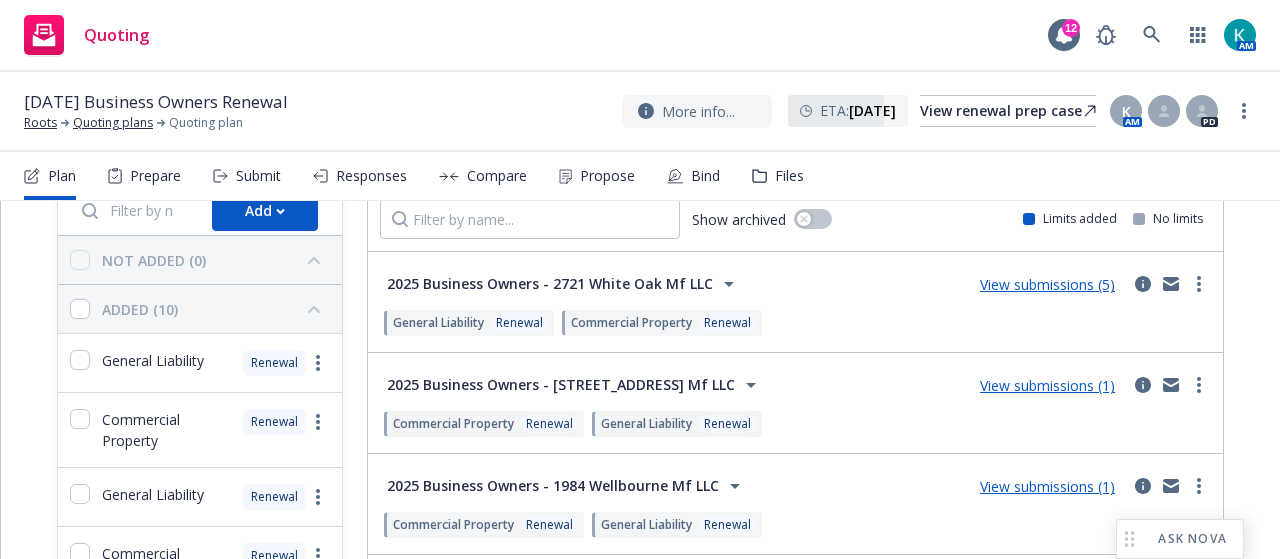 click on "Lines of coverage Add NOT ADDED (0) ADDED (10) General Liability Renewal Commercial Property Renewal General Liability Renewal Commercial Property Renewal General Liability Renewal Commercial Property Renewal General Liability Renewal Commercial Property Renewal Commercial Property Renewal General Liability Renewal Submission groups Show archived Limits added No limits 2025 Business Owners - 2721 White Oak Mf LLC View submissions (5) General Liability Renewal Commercial Property Renewal Line of coverage General Liability Renewal LOC details copied 07/01/2025 Prior term policy Roots - Business Owners Premium $46,805.29 Effective date 07/24/2024 Carrier American Modern Insurance Group Line of coverage Commercial Property Renewal LOC details copied 07/01/2025 Prior term policy Roots - Business Owners Premium $46,805.29 Effective date 07/24/2024 Carrier American Modern Insurance Group 2025 Business Owners - 2124 Park Terrace Mf LLC View submissions (1) Commercial Property Renewal General Liability Renewal Renewal" at bounding box center [640, 597] 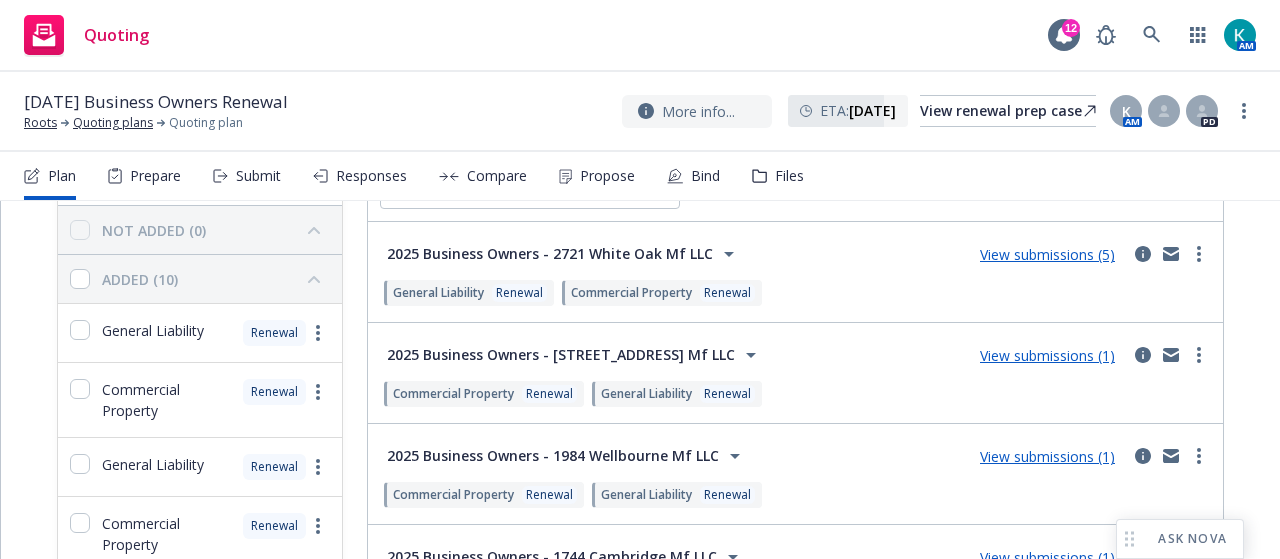 scroll, scrollTop: 100, scrollLeft: 0, axis: vertical 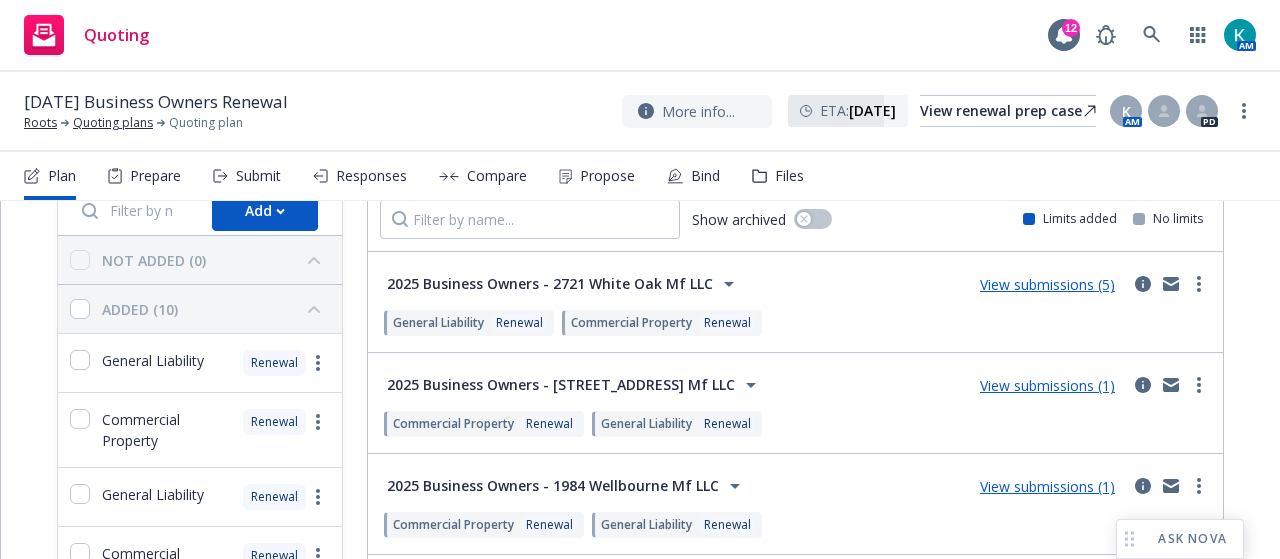 click on "View submissions (1)" at bounding box center (1047, 385) 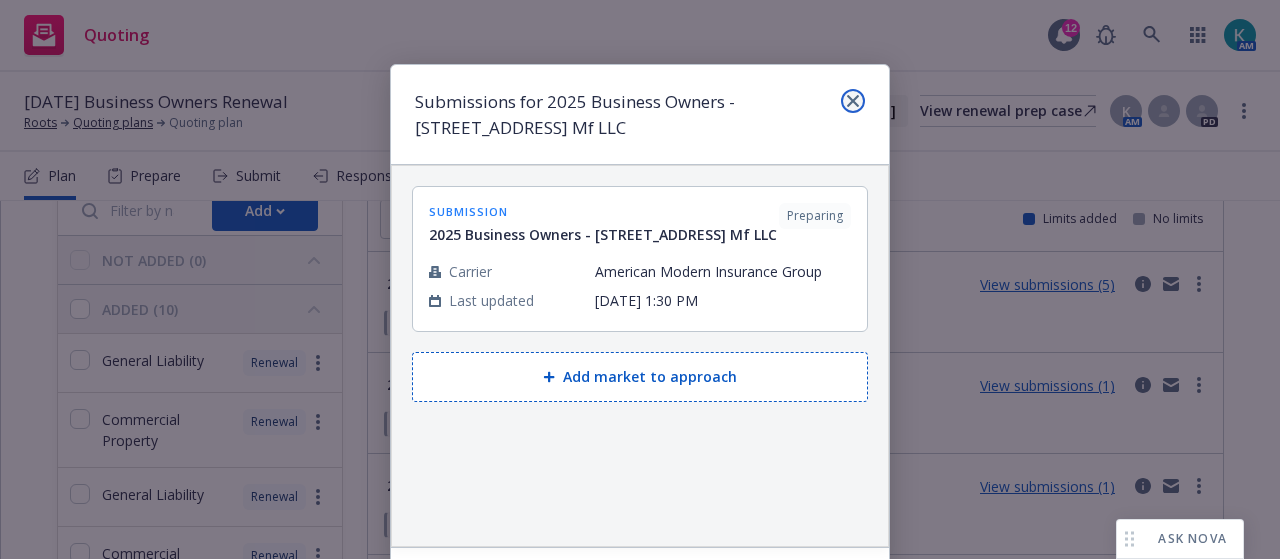 click 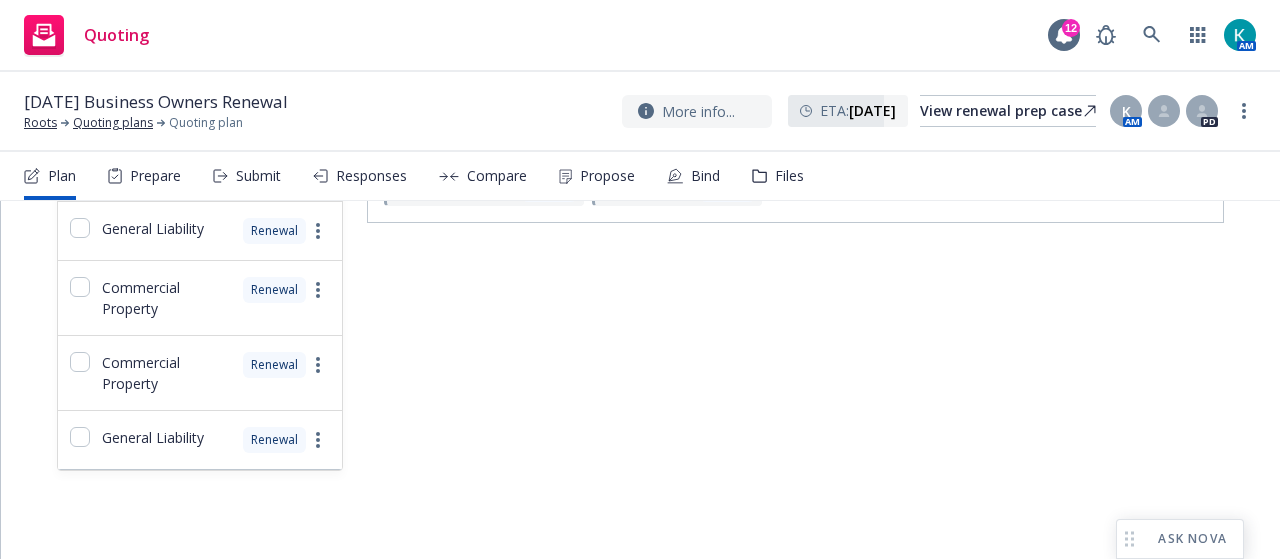 scroll, scrollTop: 671, scrollLeft: 0, axis: vertical 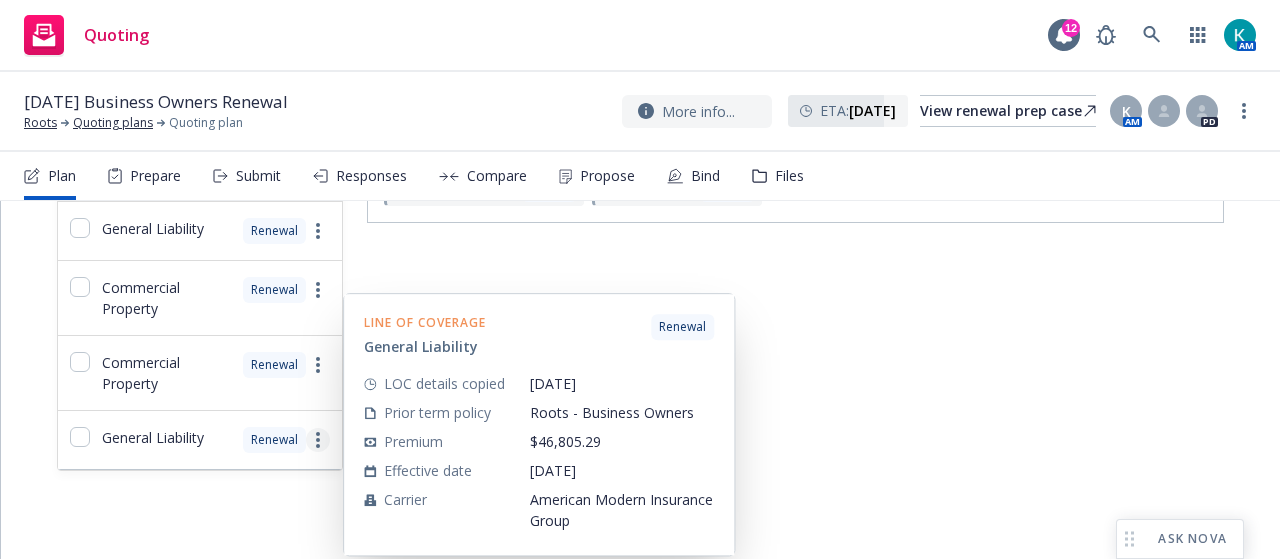click at bounding box center (318, 440) 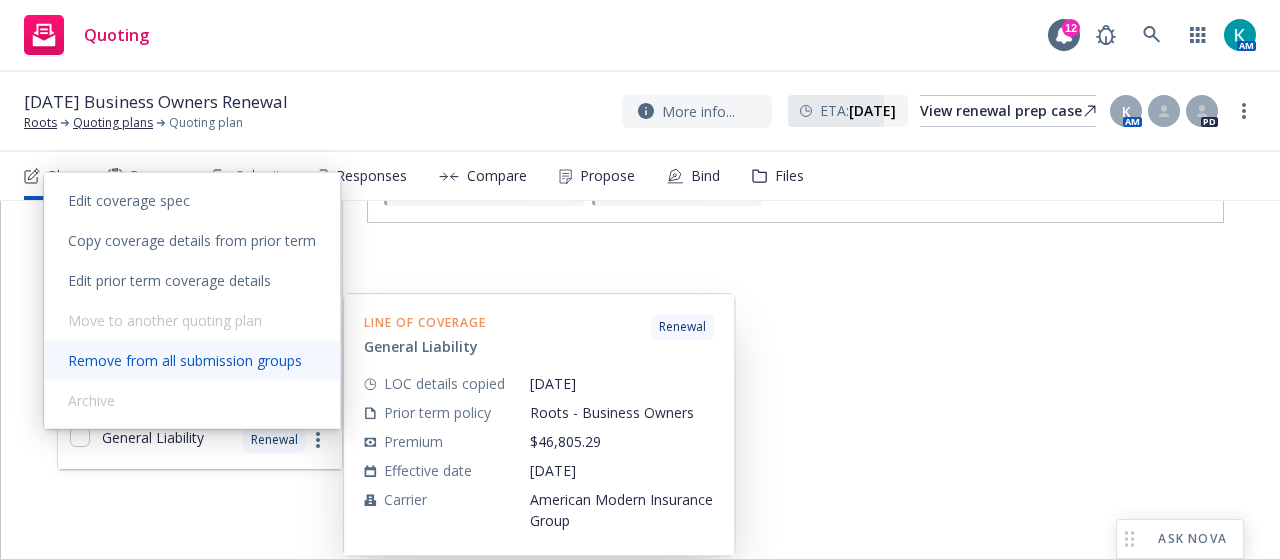 click on "Remove from all submission groups" at bounding box center (185, 360) 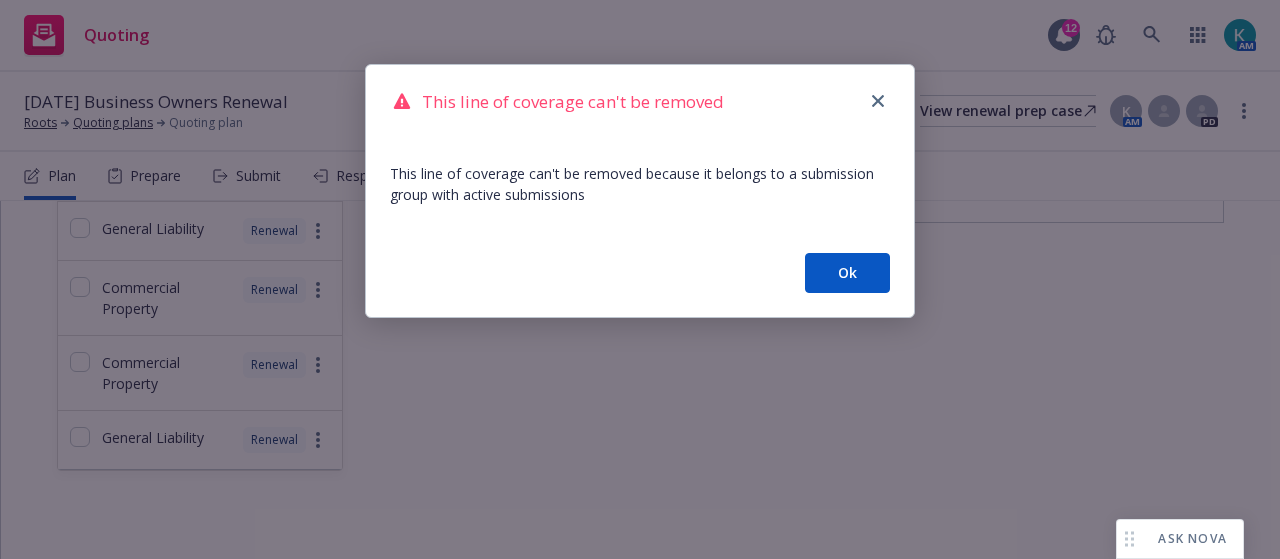 click on "Ok" at bounding box center (847, 273) 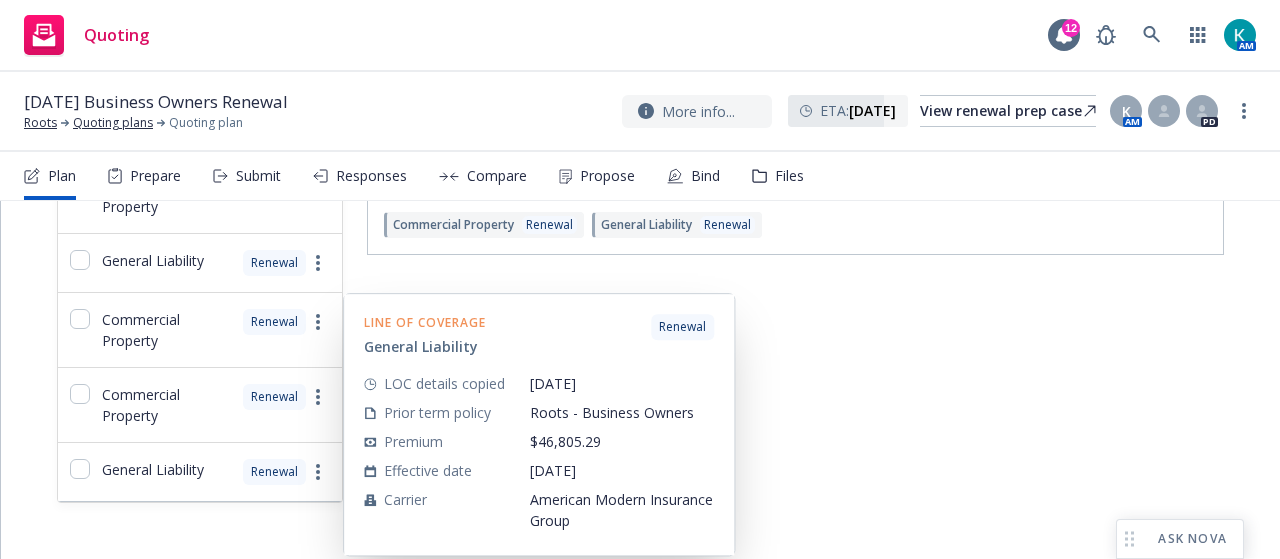 scroll, scrollTop: 571, scrollLeft: 0, axis: vertical 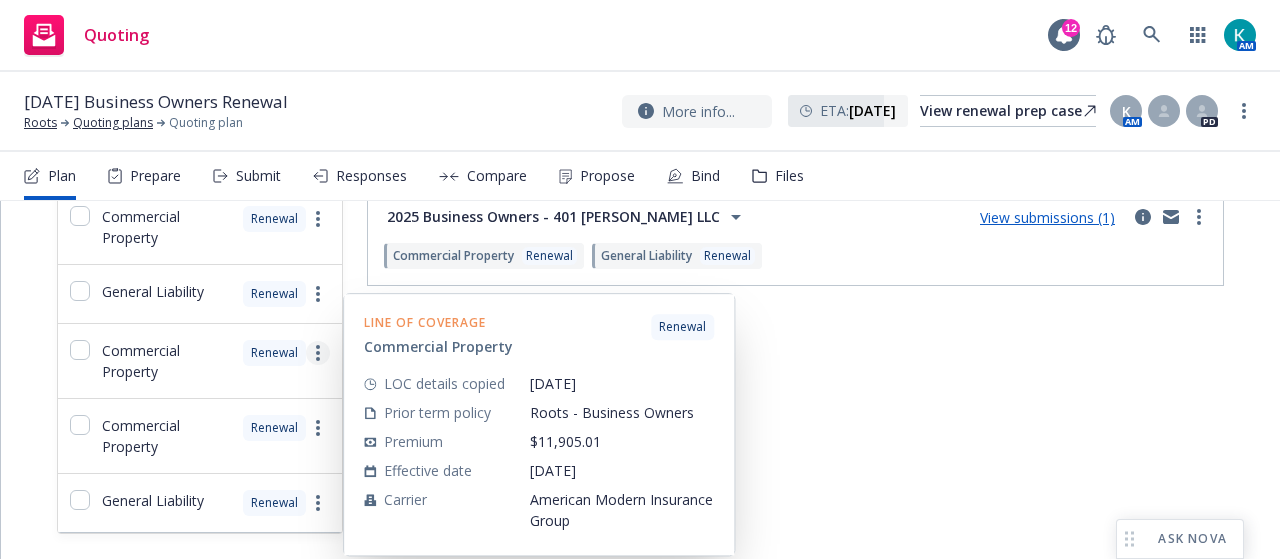 click 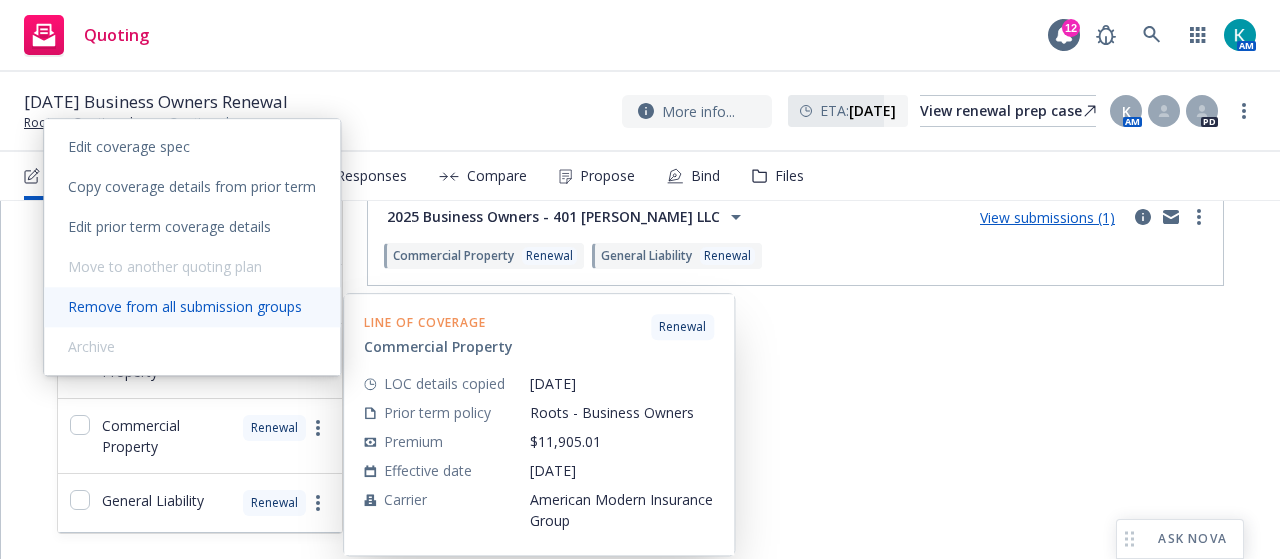 click on "Remove from all submission groups" at bounding box center [192, 307] 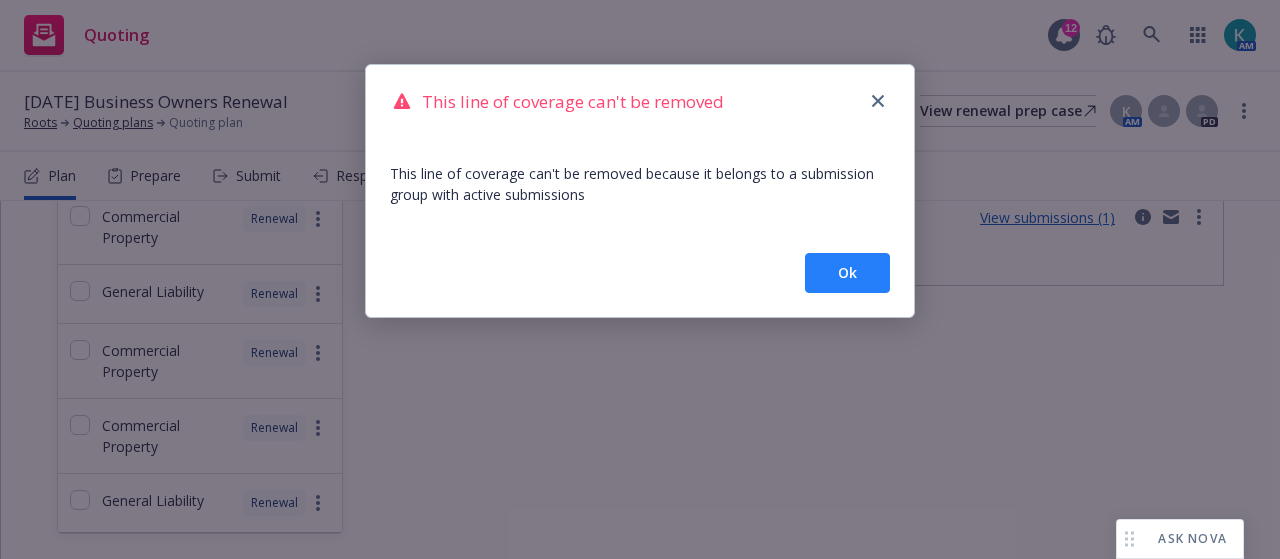 click on "Ok" at bounding box center (847, 273) 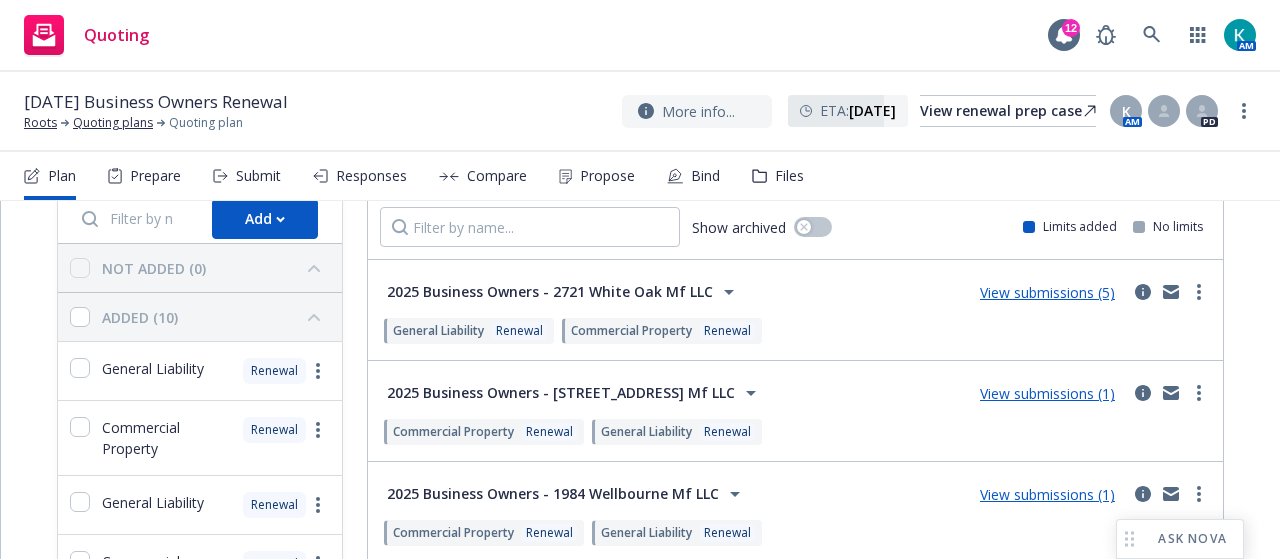 scroll, scrollTop: 0, scrollLeft: 0, axis: both 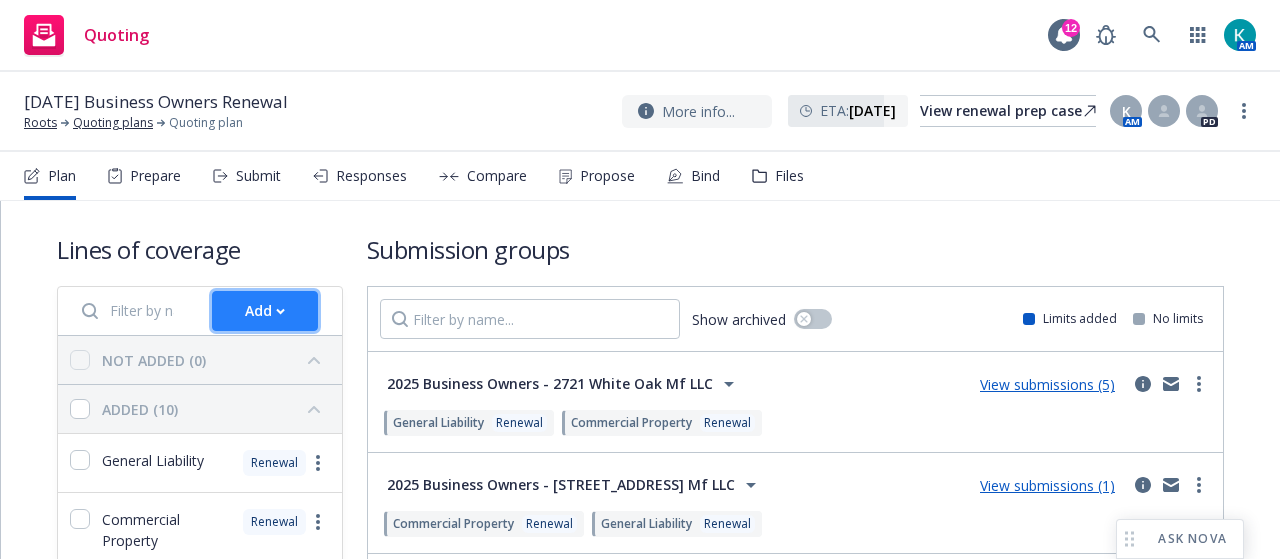 click on "Add" at bounding box center (265, 311) 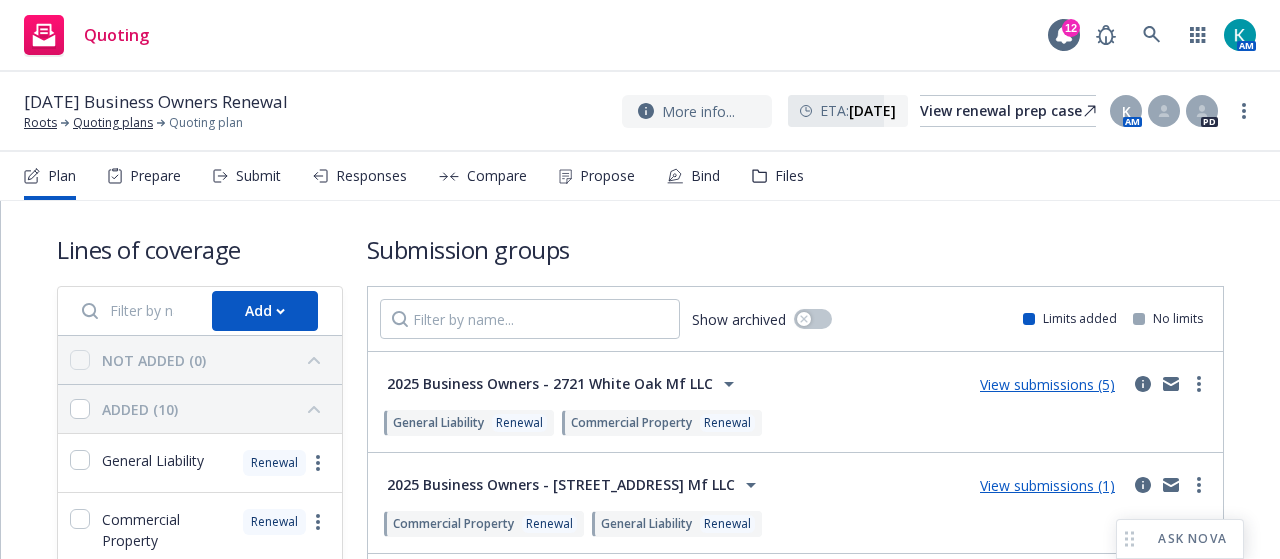 click on "2025 Business Owners - 2721 White Oak Mf LLC View submissions (5)" at bounding box center [795, 384] 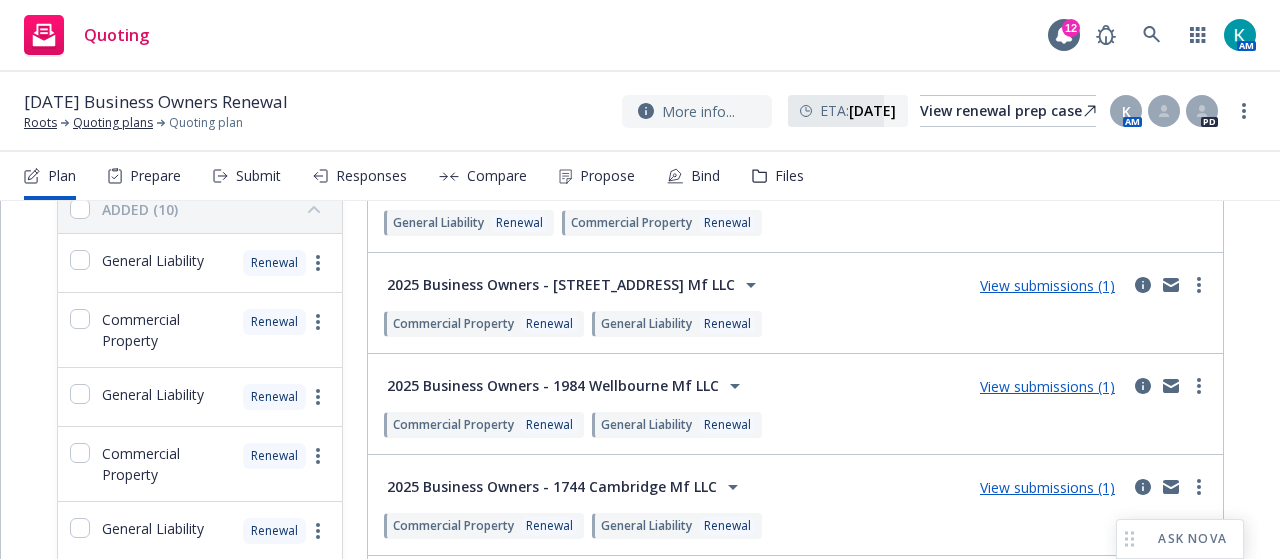 scroll, scrollTop: 0, scrollLeft: 0, axis: both 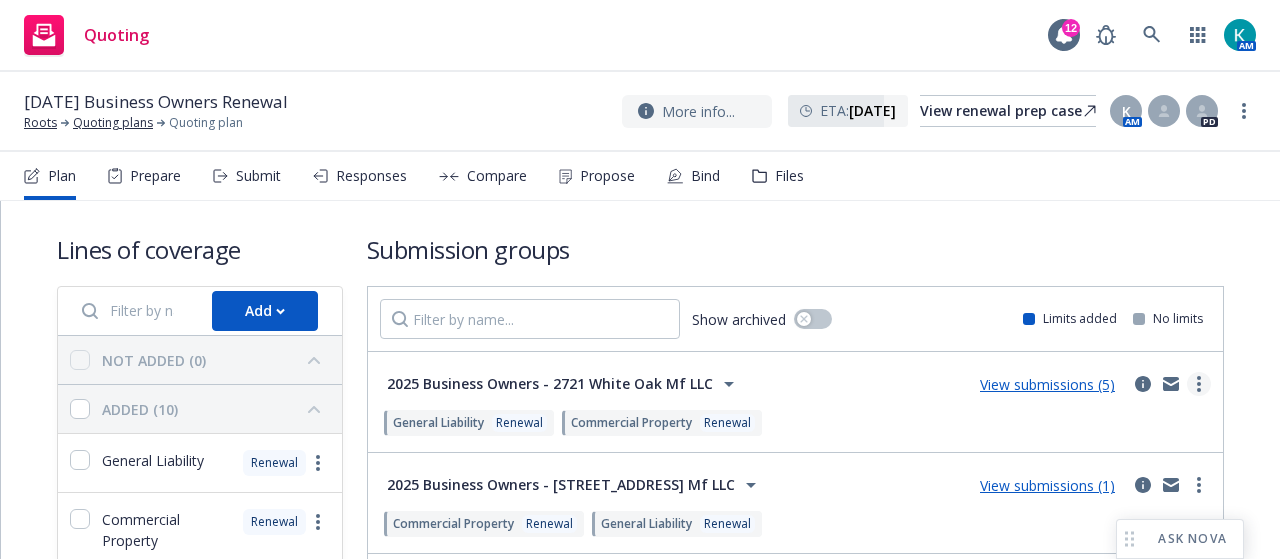 click at bounding box center [1199, 384] 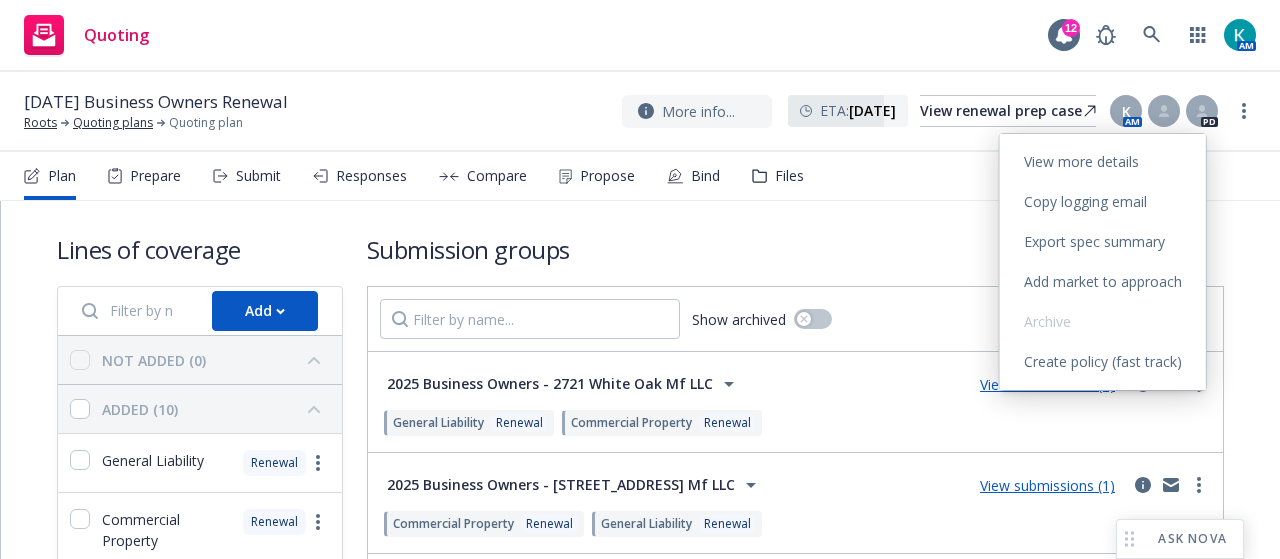click on "Archive" at bounding box center [1047, 321] 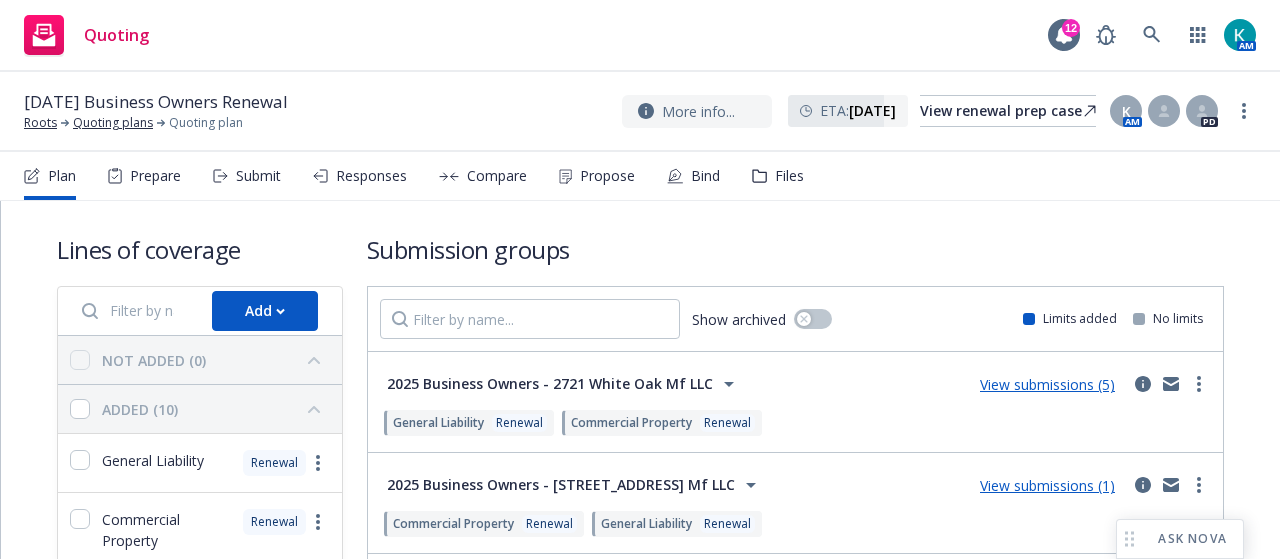 click on "General Liability Renewal Commercial Property Renewal" at bounding box center [795, 423] 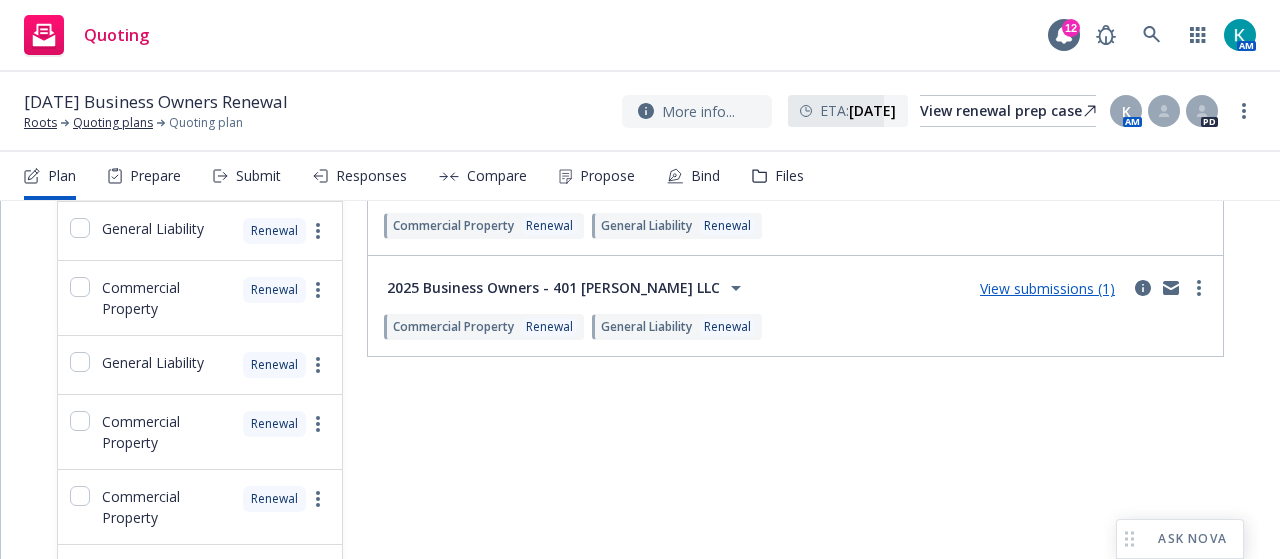 scroll, scrollTop: 0, scrollLeft: 0, axis: both 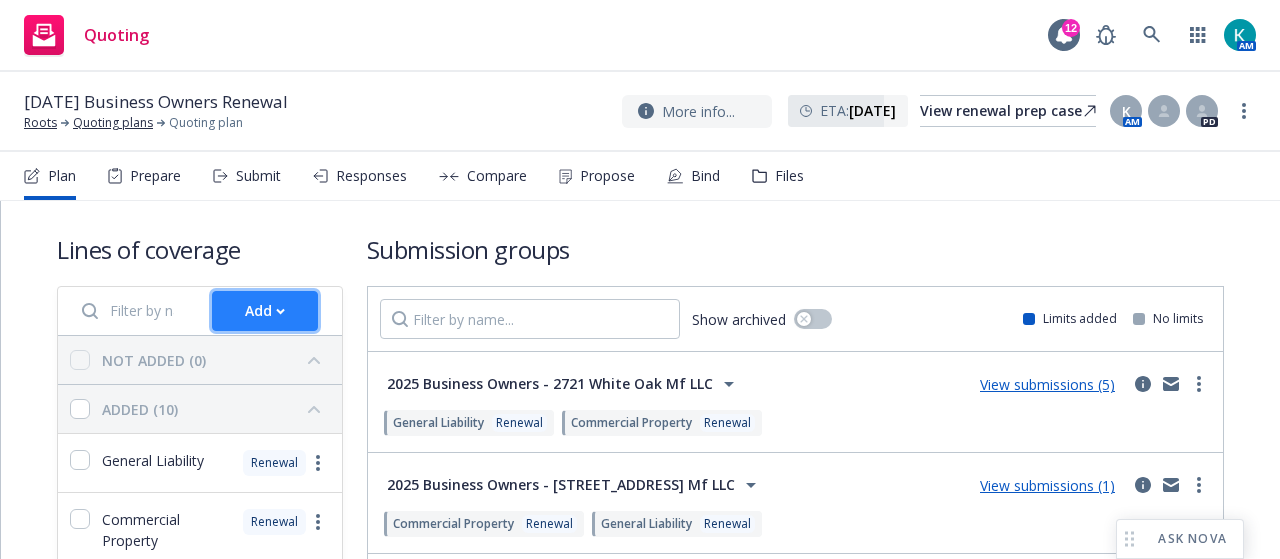 click on "Add" at bounding box center (265, 311) 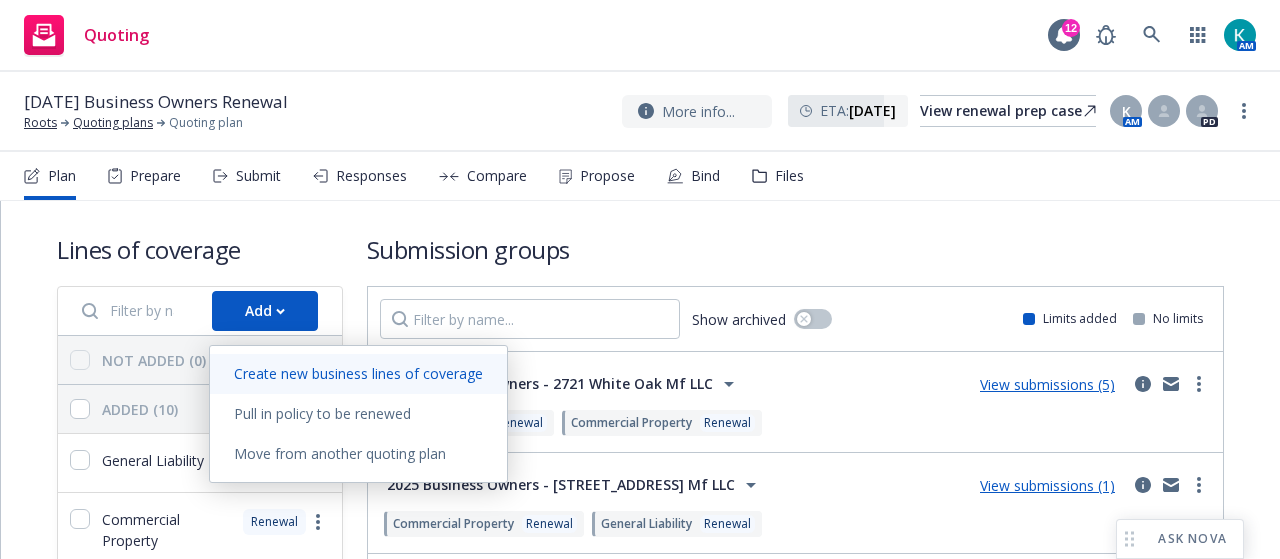 click on "Create new business lines of coverage" at bounding box center [358, 373] 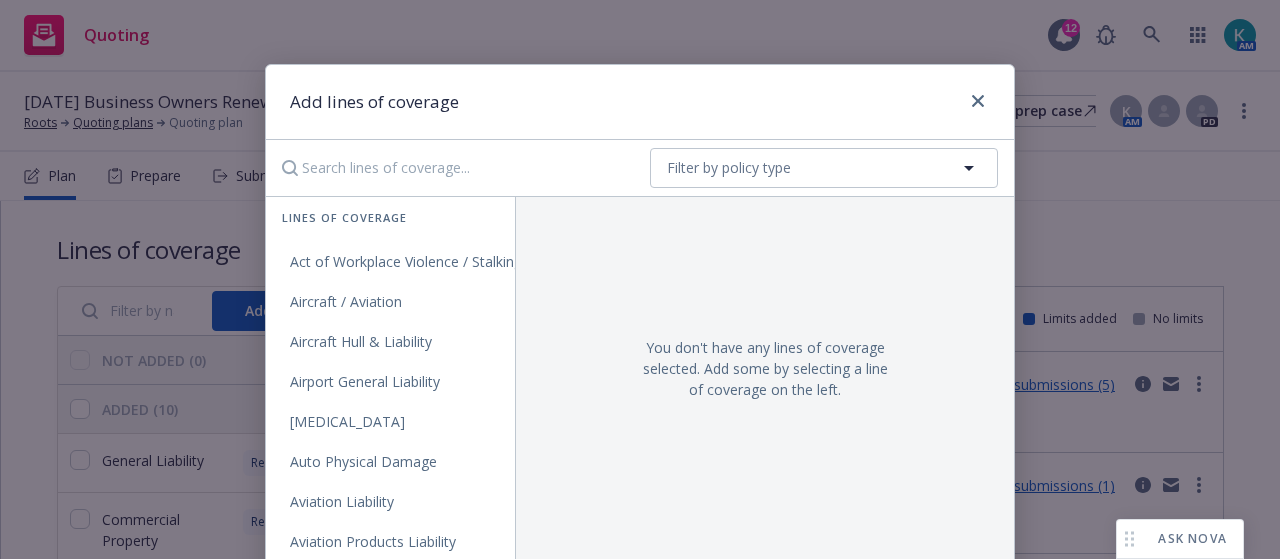 click at bounding box center [452, 168] 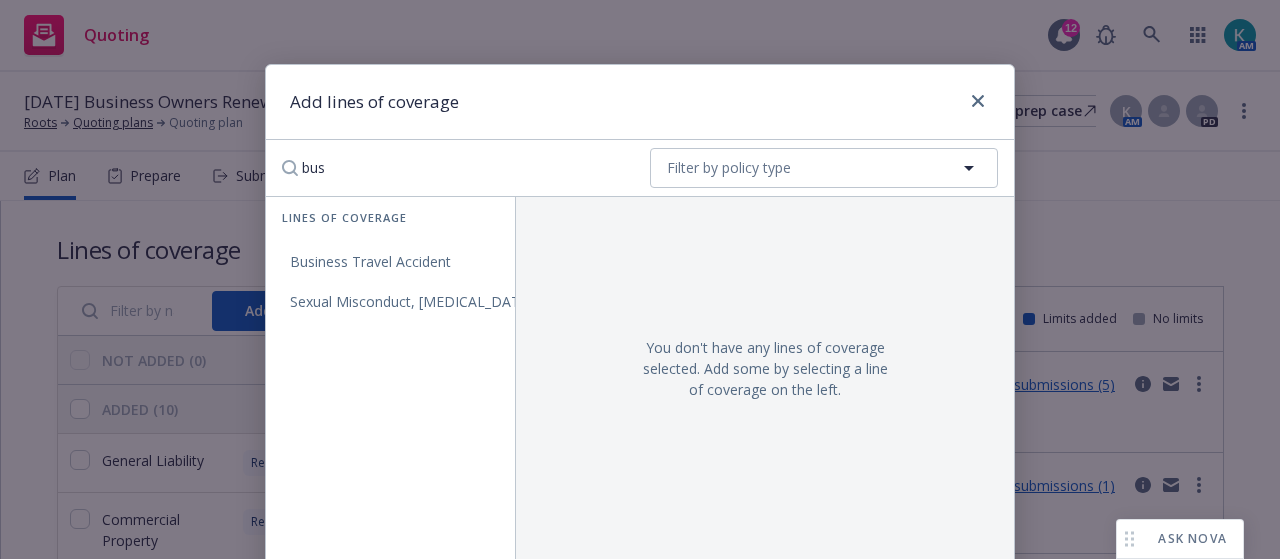 drag, startPoint x: 162, startPoint y: 167, endPoint x: 94, endPoint y: 160, distance: 68.359344 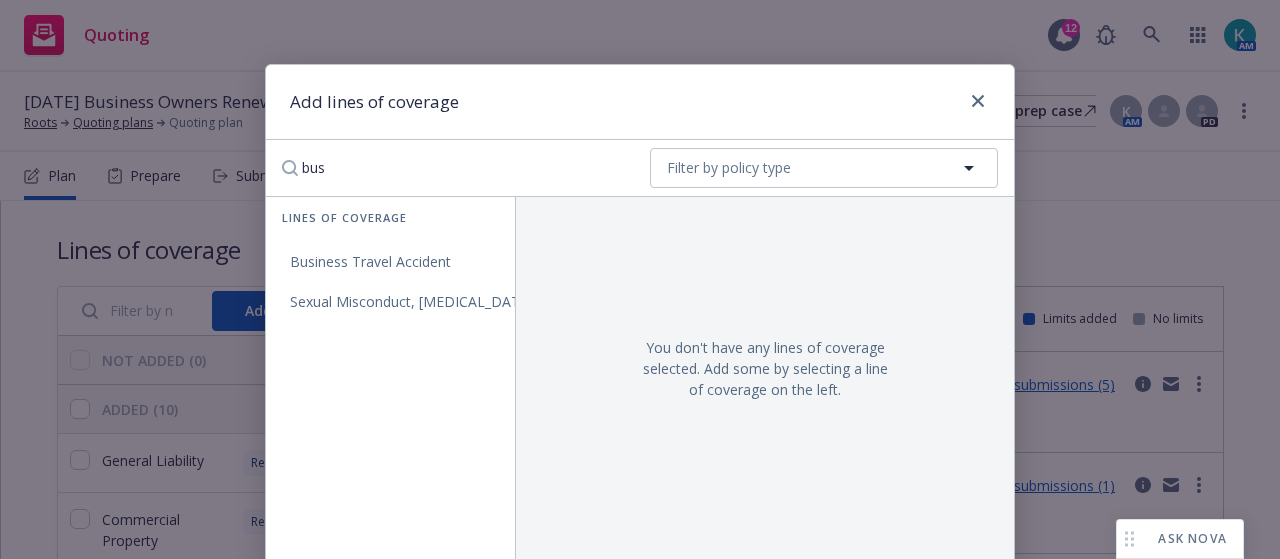 click on "Add lines of coverage bus No readable name Filter by policy type Lines of coverage Business Travel Accident Sexual Misconduct, Physical Abuse, and Molestation Liability You don't have any lines of coverage selected. Add some by selecting a line of coverage on the left. Create submission group with selected LOCs Cancel Create lines of coverage" at bounding box center [640, 279] 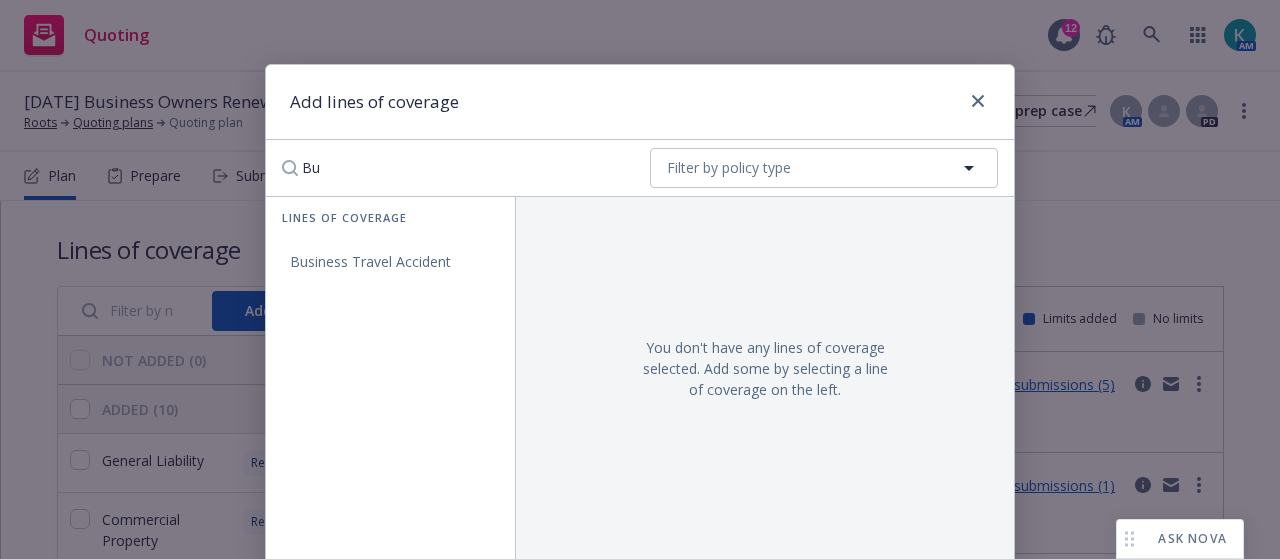 type on "B" 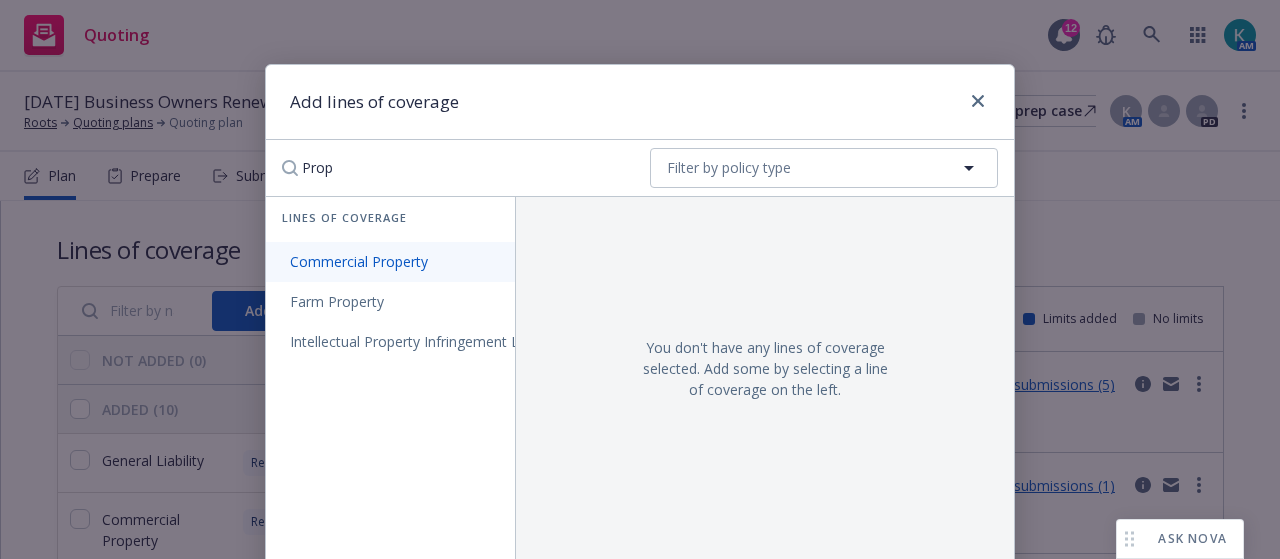 click on "Commercial Property" at bounding box center (359, 261) 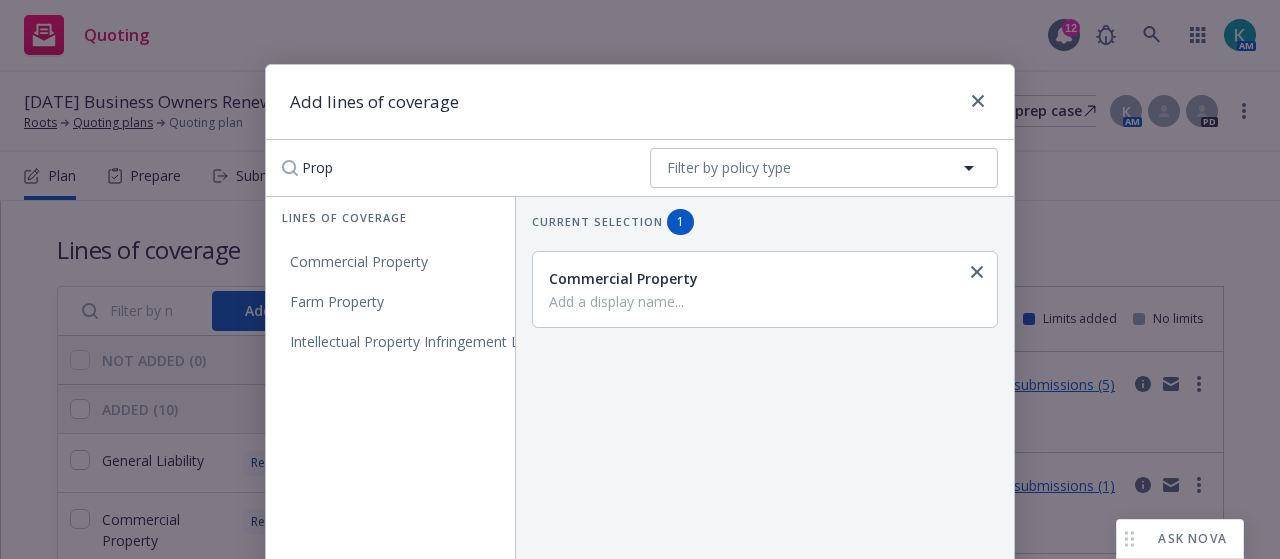 drag, startPoint x: 400, startPoint y: 175, endPoint x: 241, endPoint y: 207, distance: 162.18816 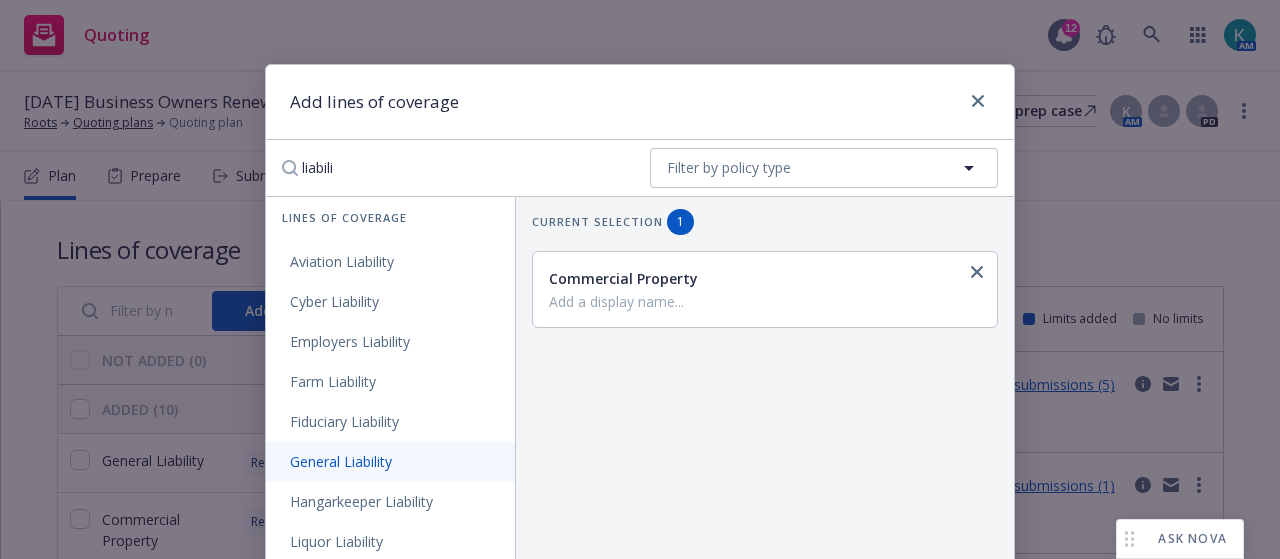 type on "liabili" 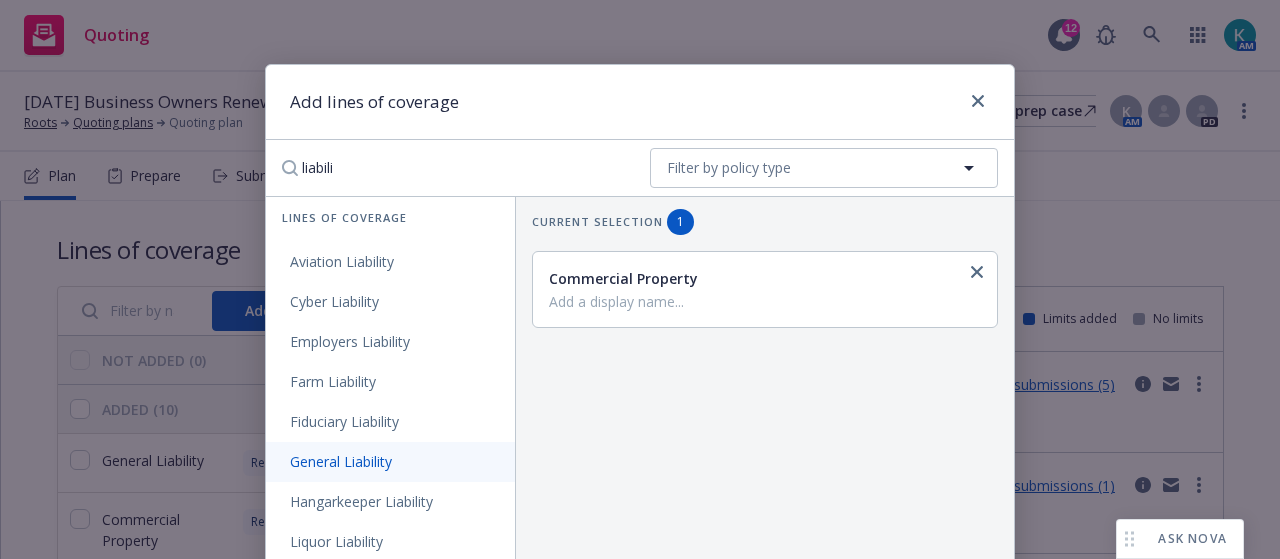 click on "General Liability" at bounding box center [523, 462] 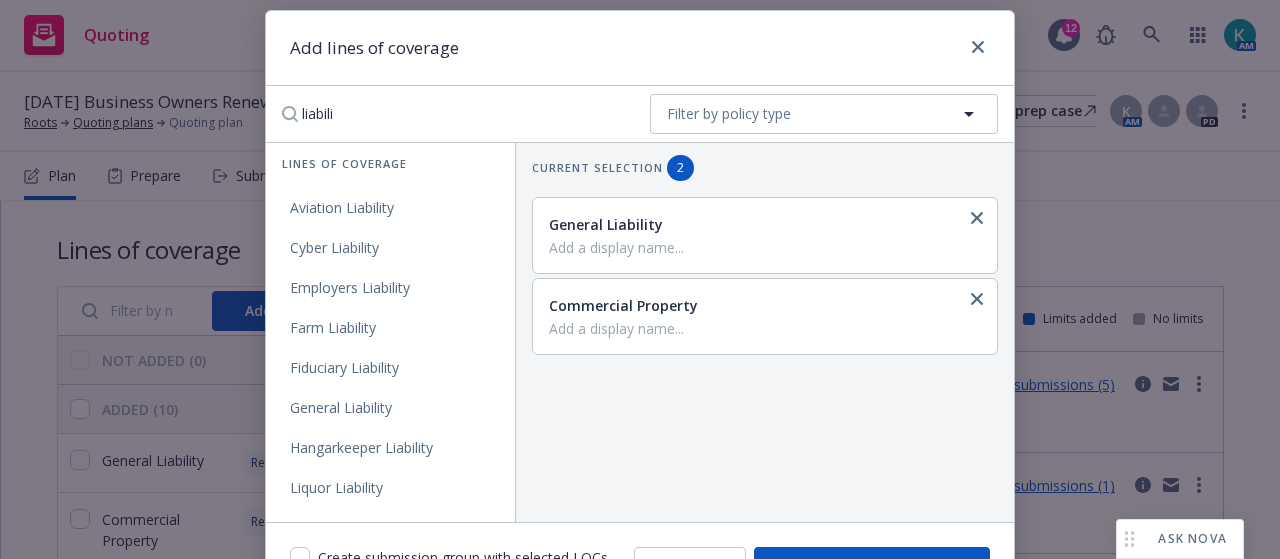 scroll, scrollTop: 100, scrollLeft: 0, axis: vertical 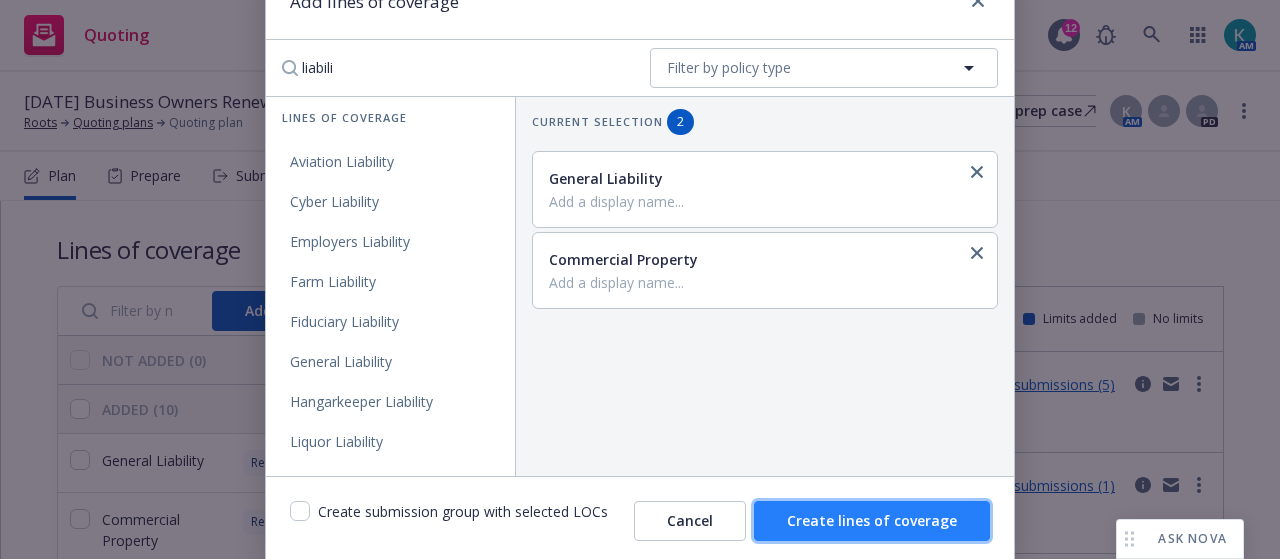 click on "Create lines of coverage" at bounding box center [872, 520] 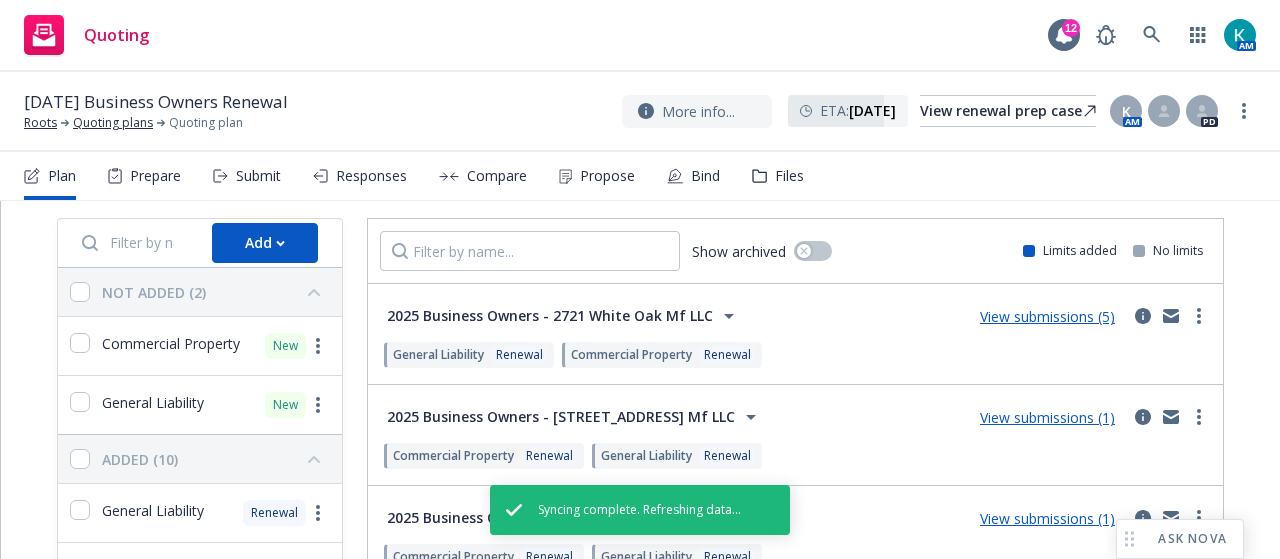 scroll, scrollTop: 100, scrollLeft: 0, axis: vertical 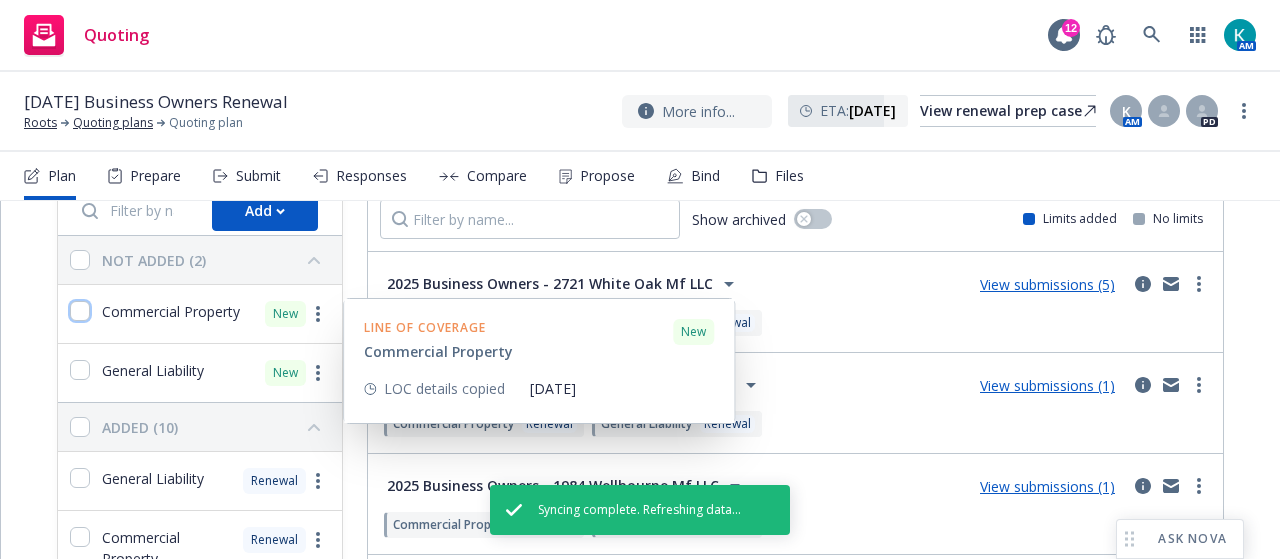 click at bounding box center [80, 311] 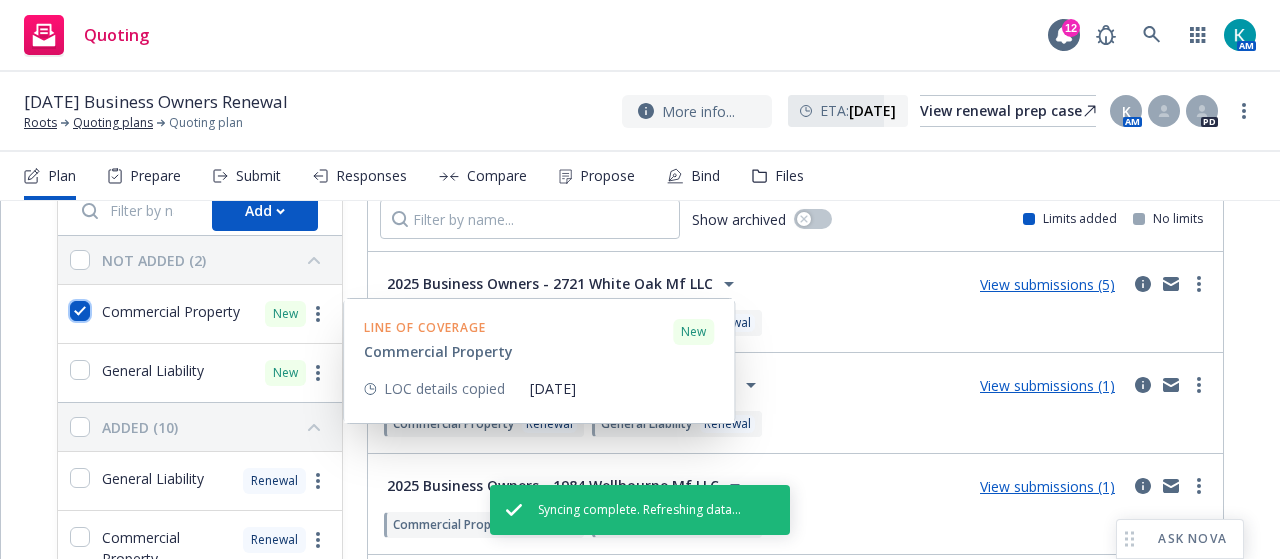 checkbox on "true" 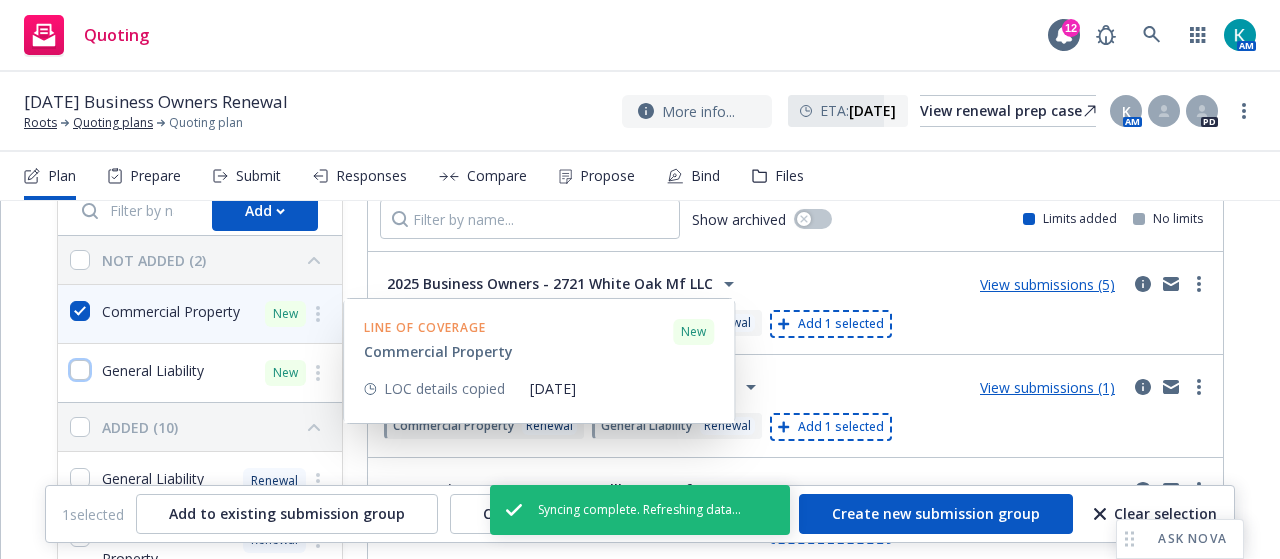click at bounding box center (80, 370) 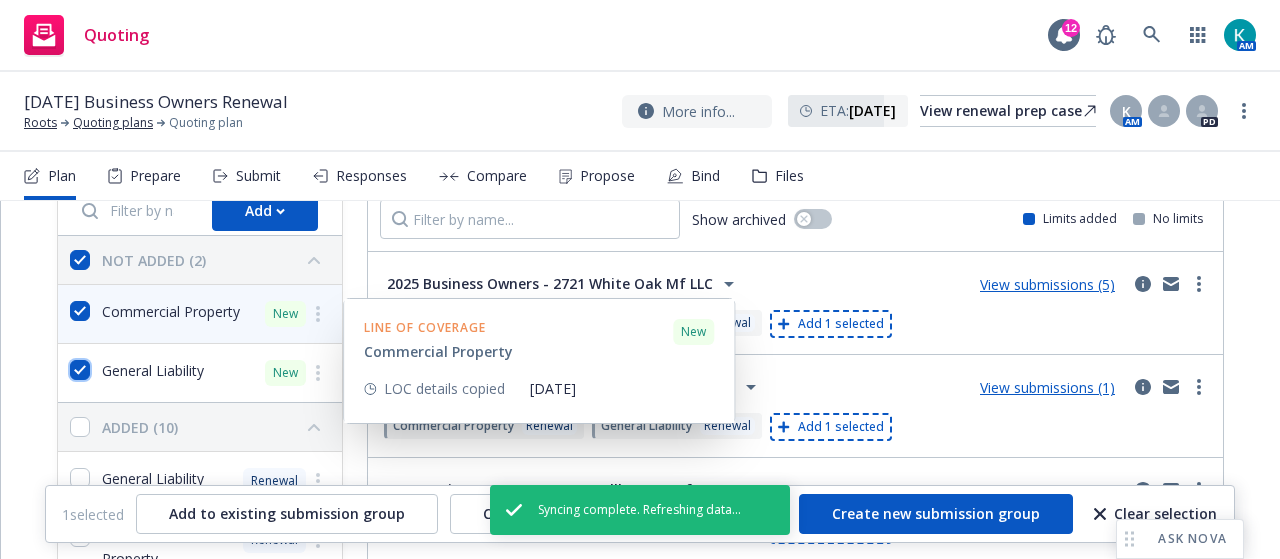 checkbox on "true" 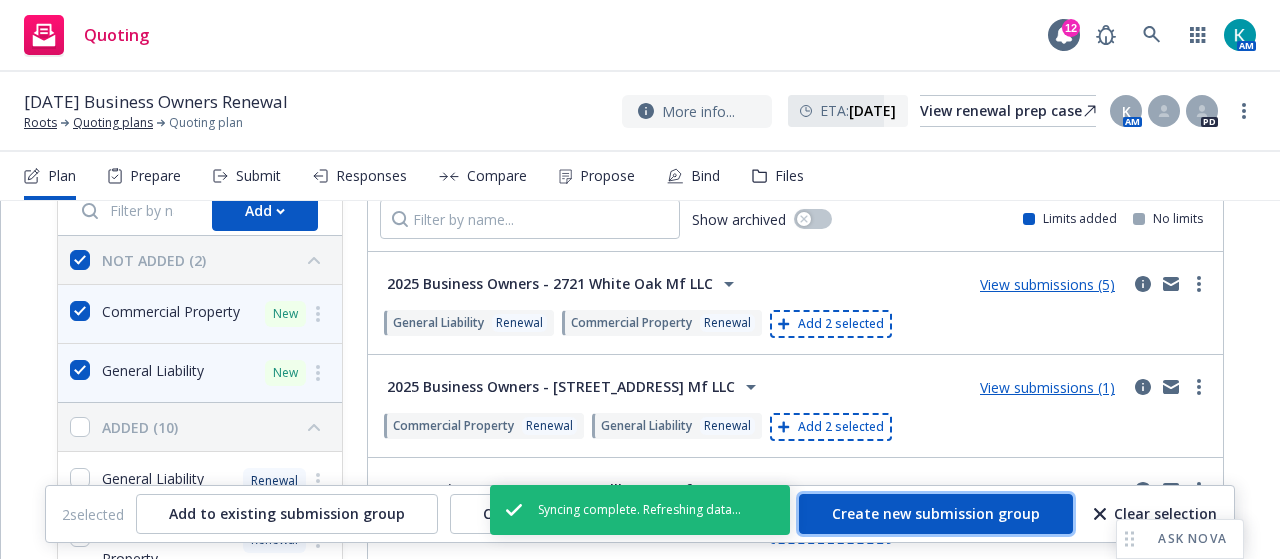 click on "Create new submission group" at bounding box center [936, 514] 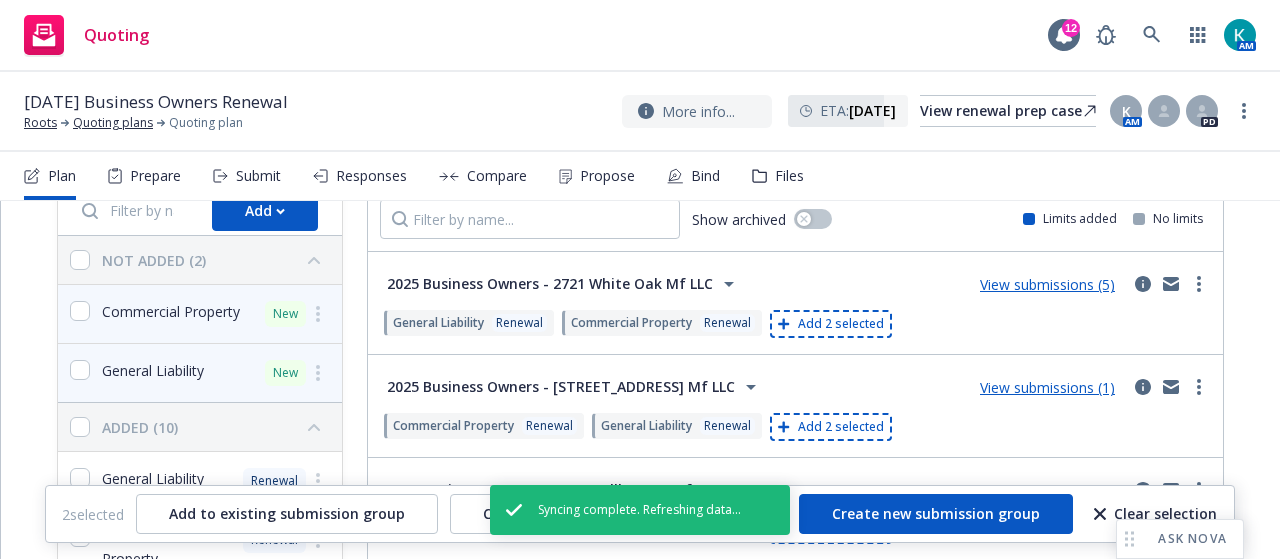 checkbox on "false" 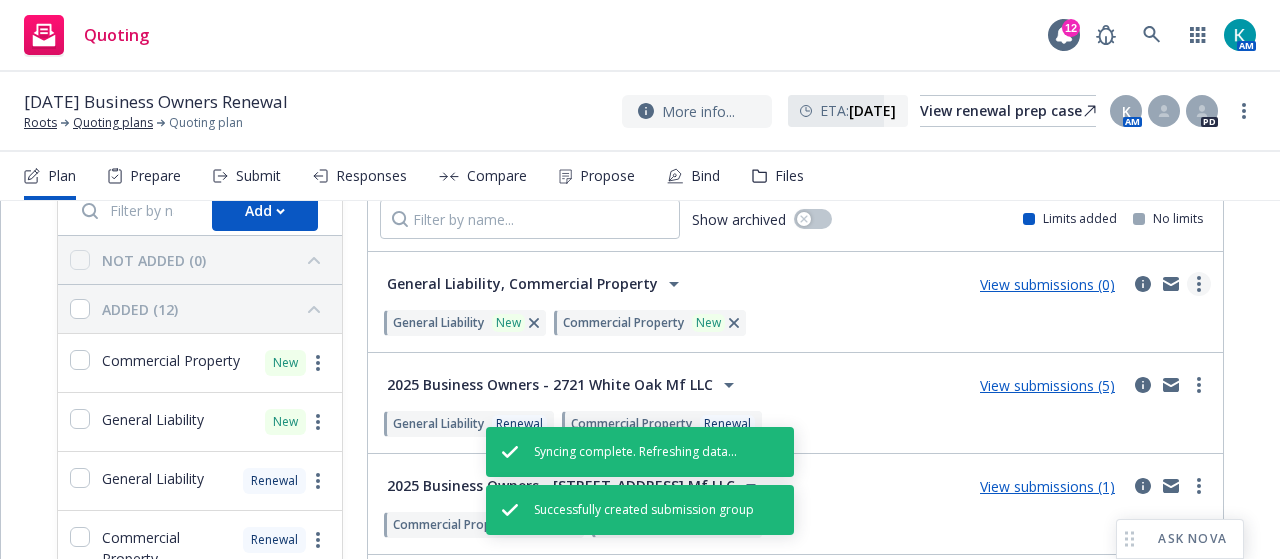 click at bounding box center (1199, 284) 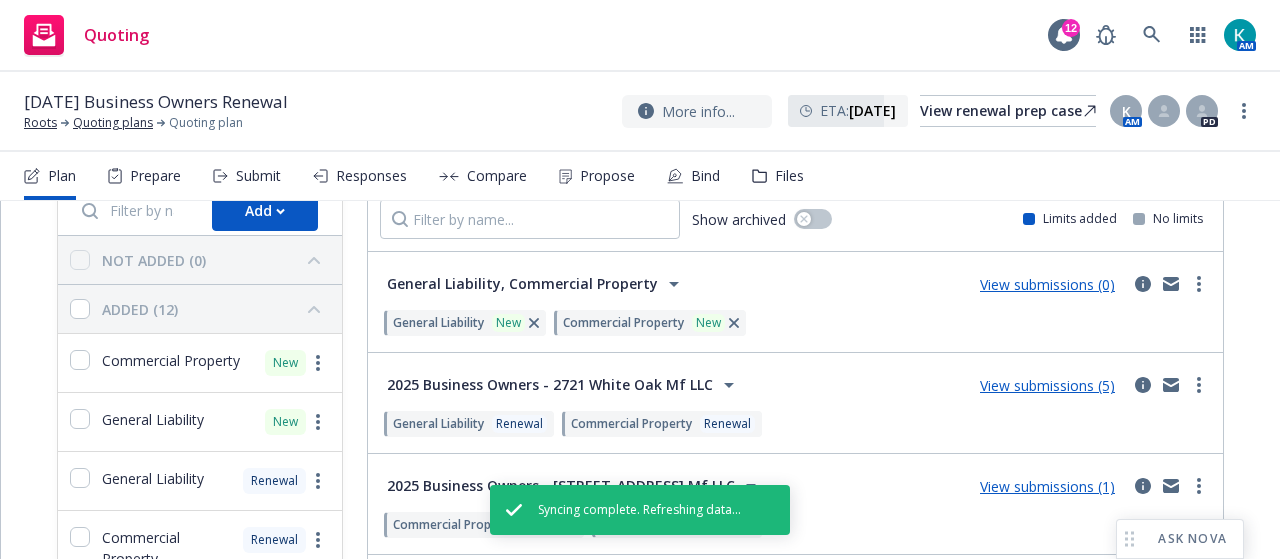 click 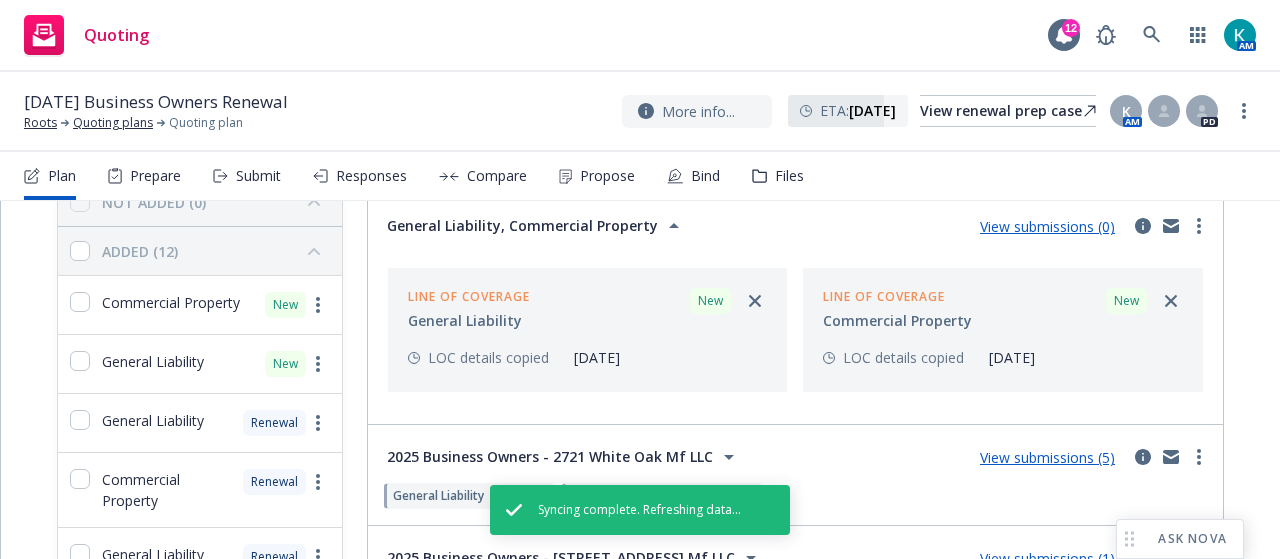 scroll, scrollTop: 100, scrollLeft: 0, axis: vertical 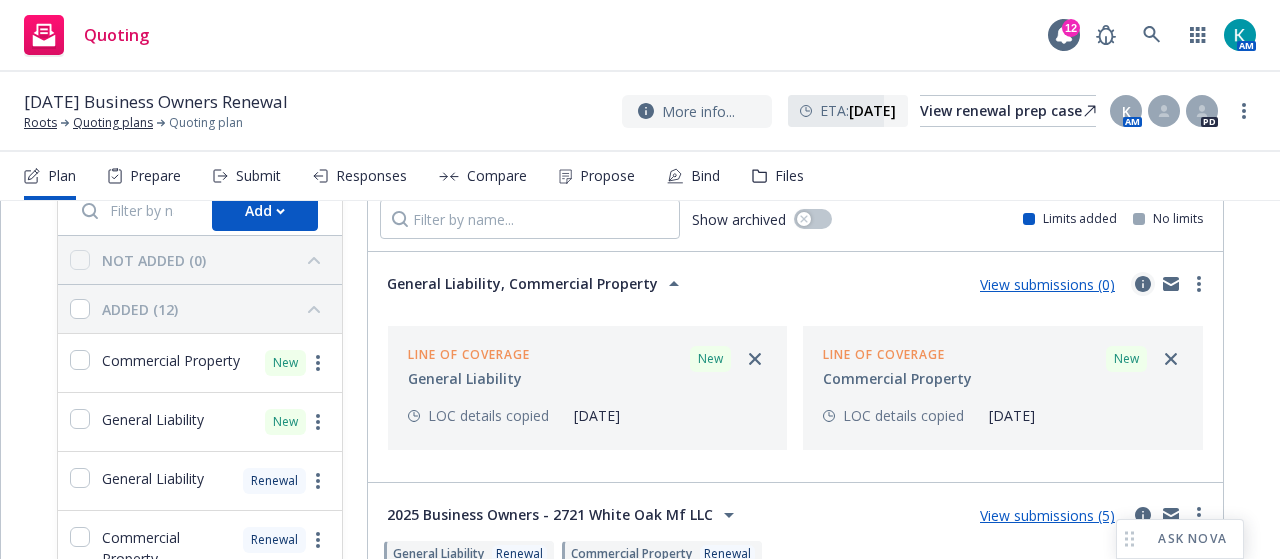 click 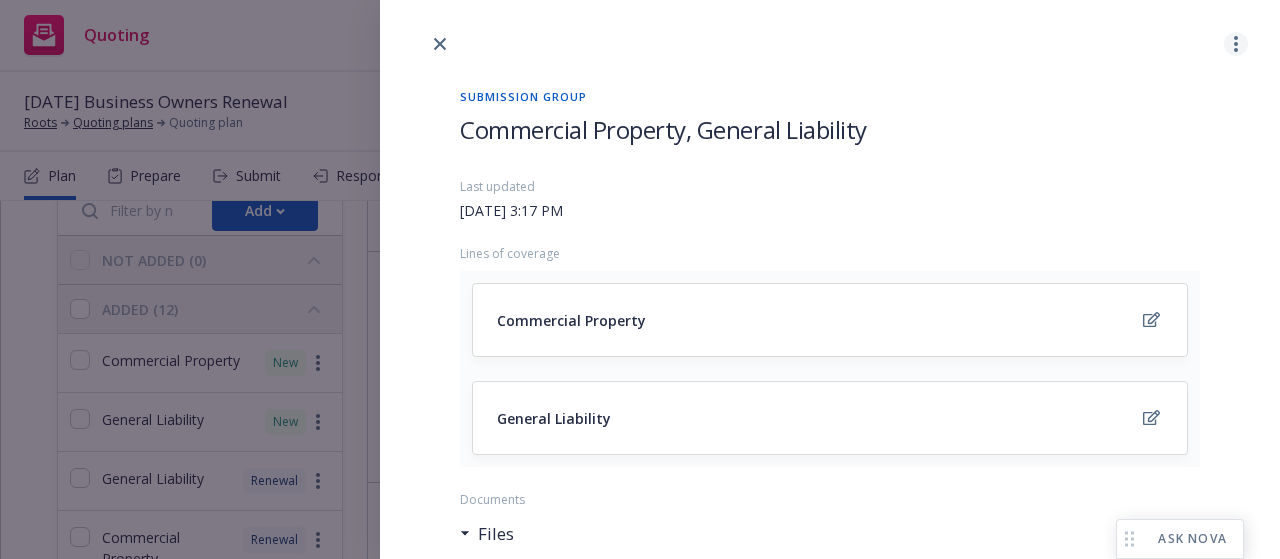 click at bounding box center (1236, 44) 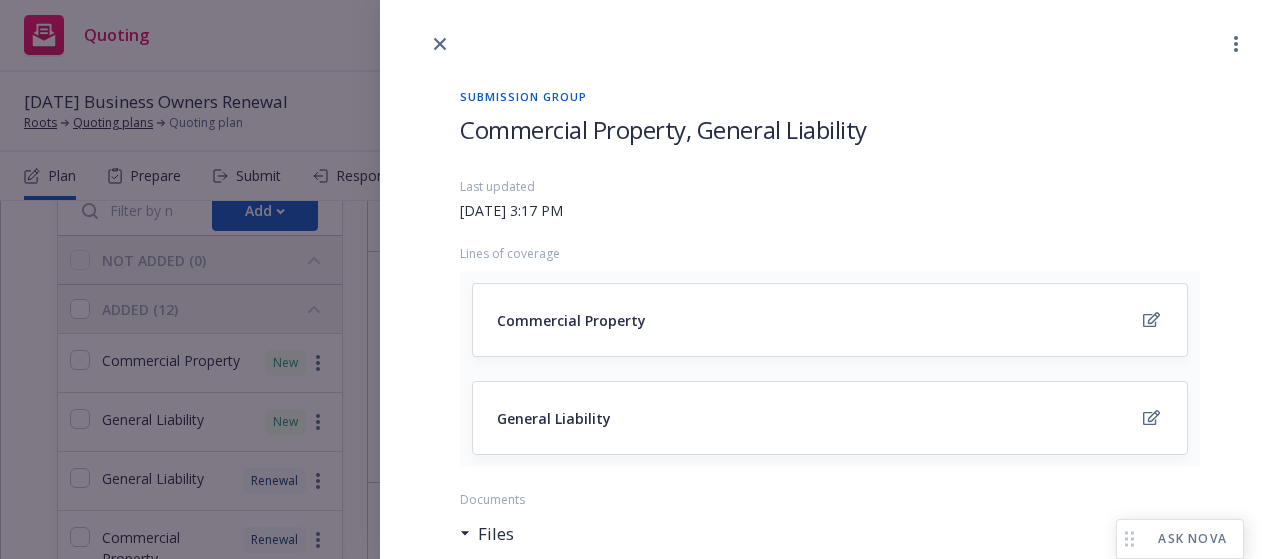 click on "Last updated" at bounding box center (830, 187) 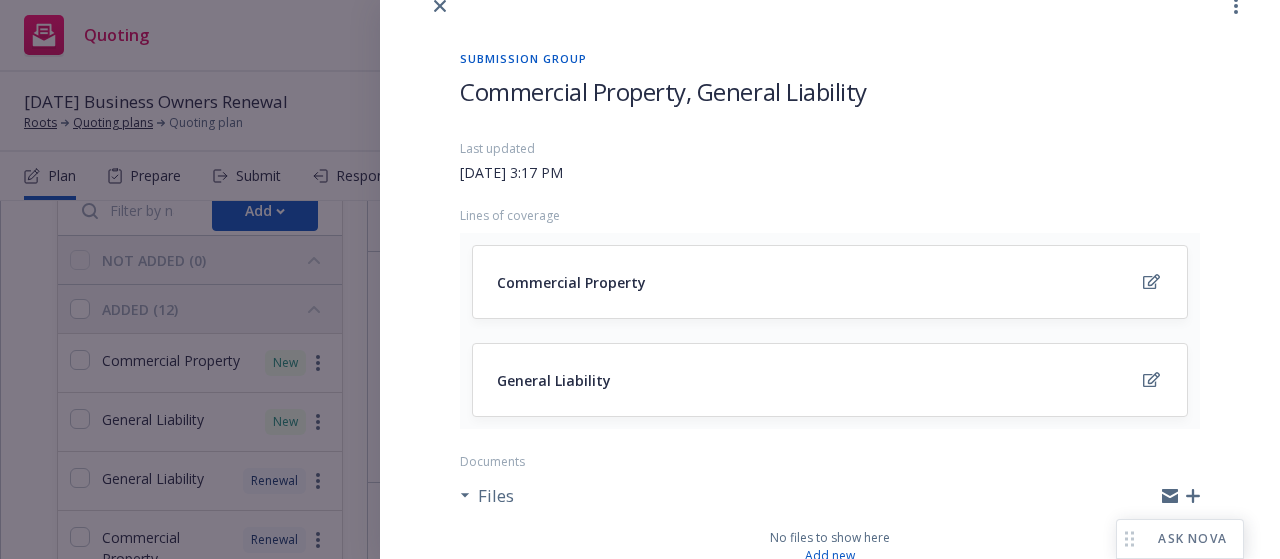 scroll, scrollTop: 0, scrollLeft: 0, axis: both 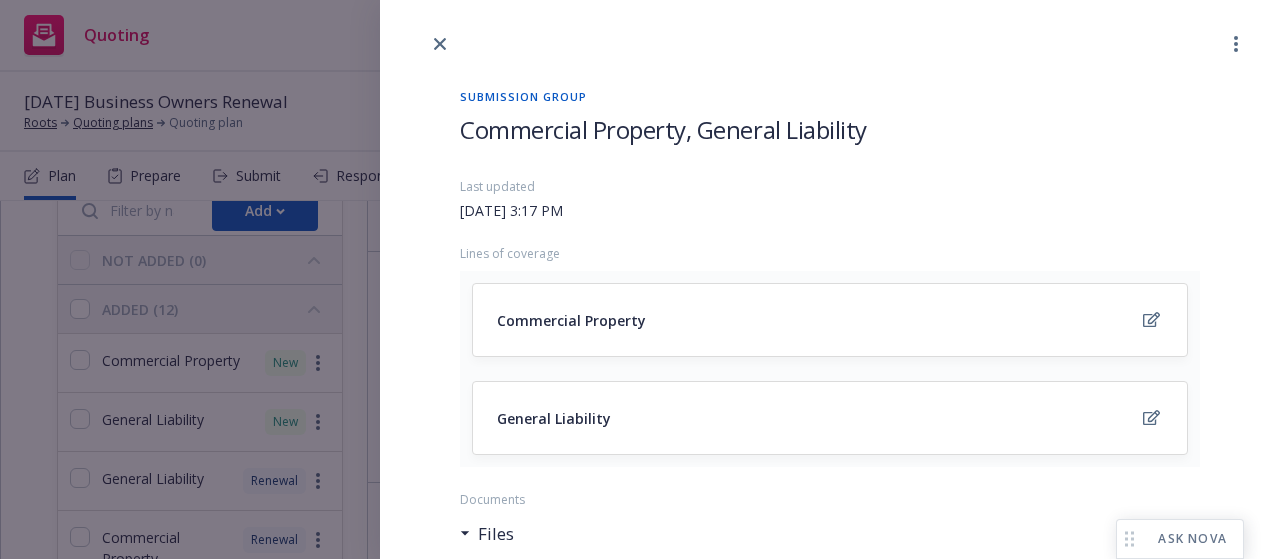click on "Commercial Property, General Liability" at bounding box center (663, 129) 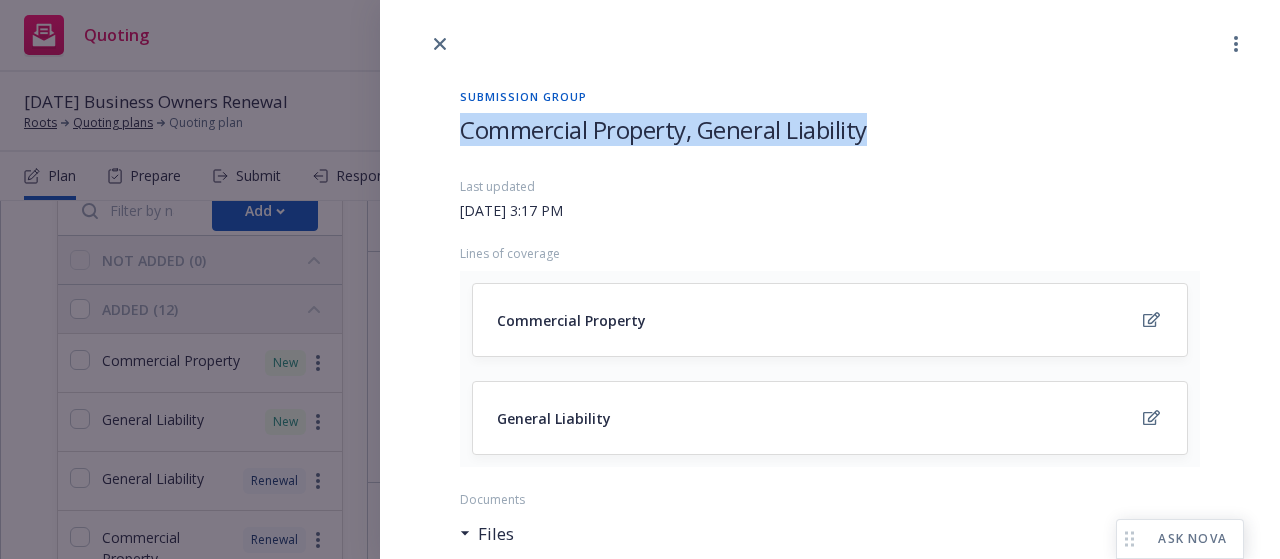 drag, startPoint x: 463, startPoint y: 129, endPoint x: 996, endPoint y: 155, distance: 533.6338 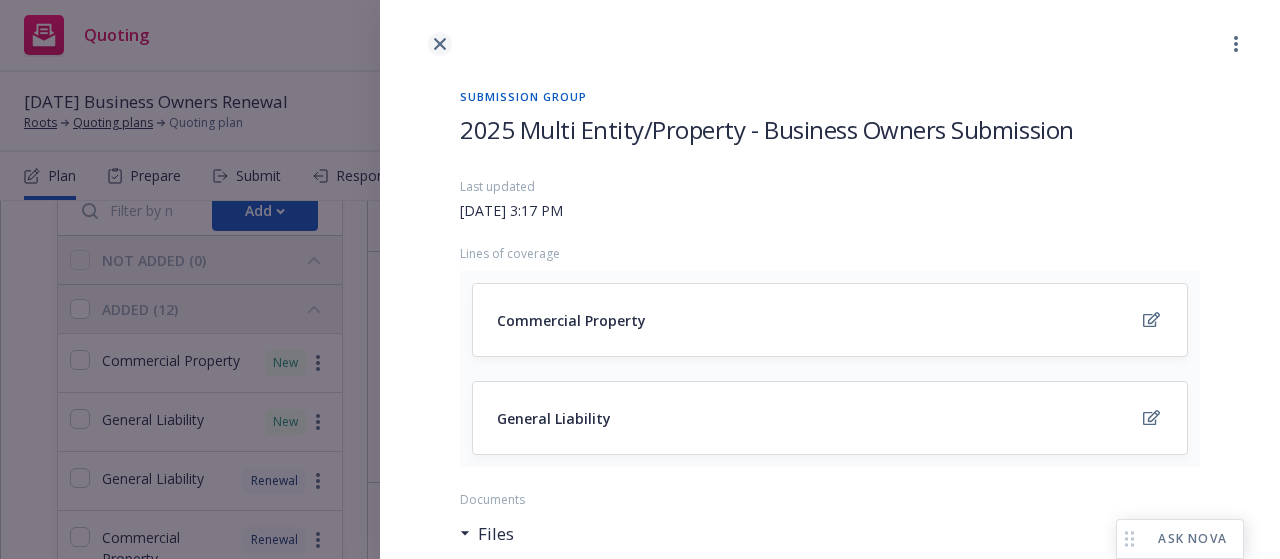 click at bounding box center (440, 44) 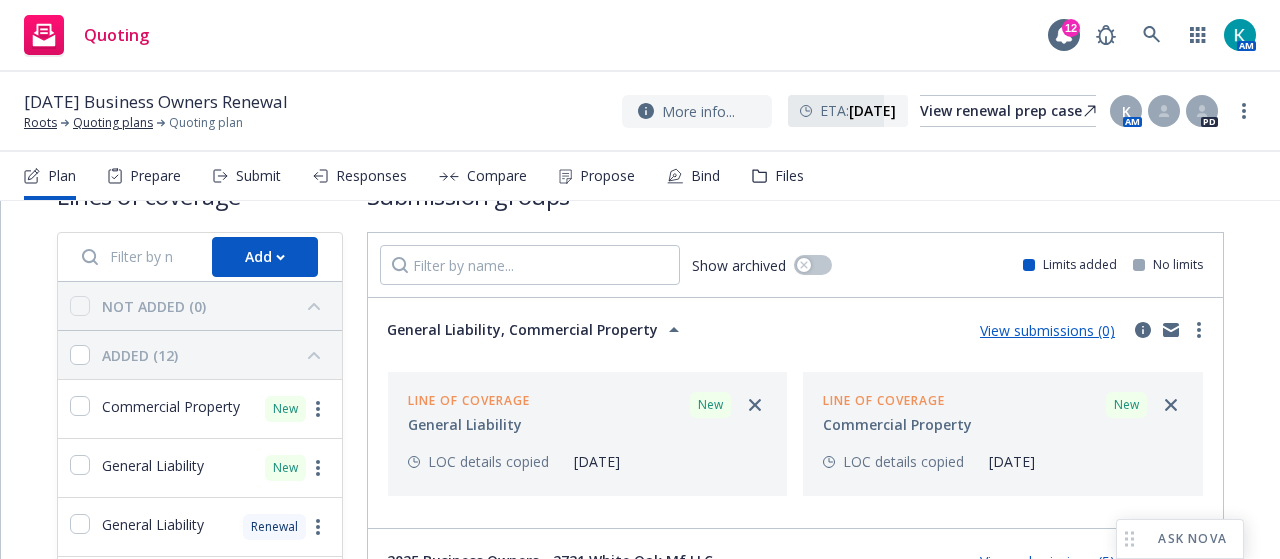 scroll, scrollTop: 0, scrollLeft: 0, axis: both 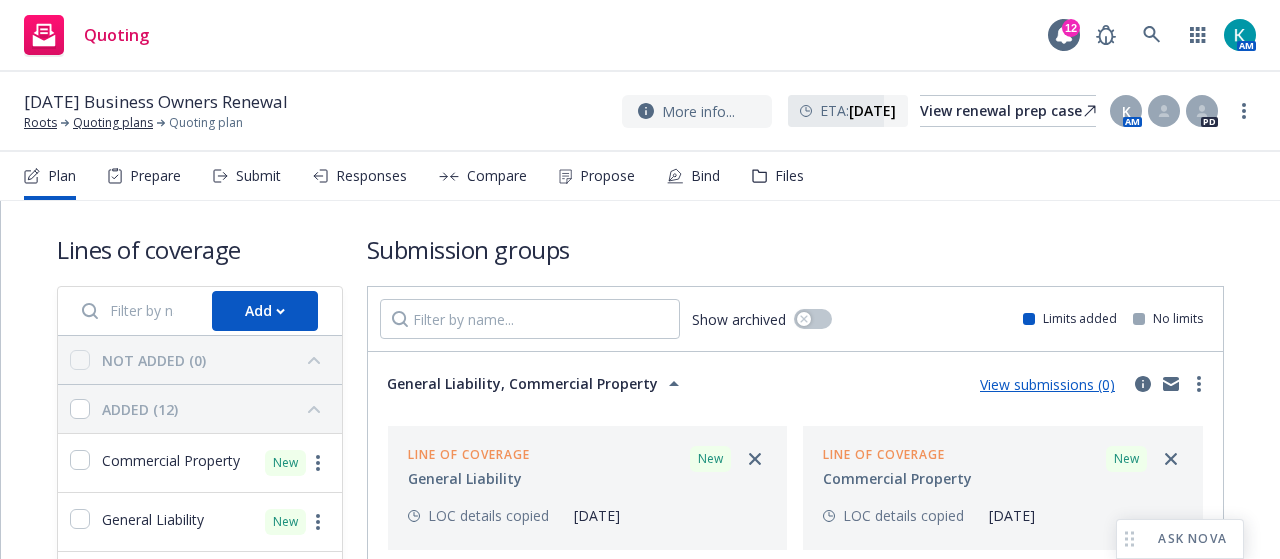 click on "General Liability, Commercial Property View submissions (0)" at bounding box center (795, 384) 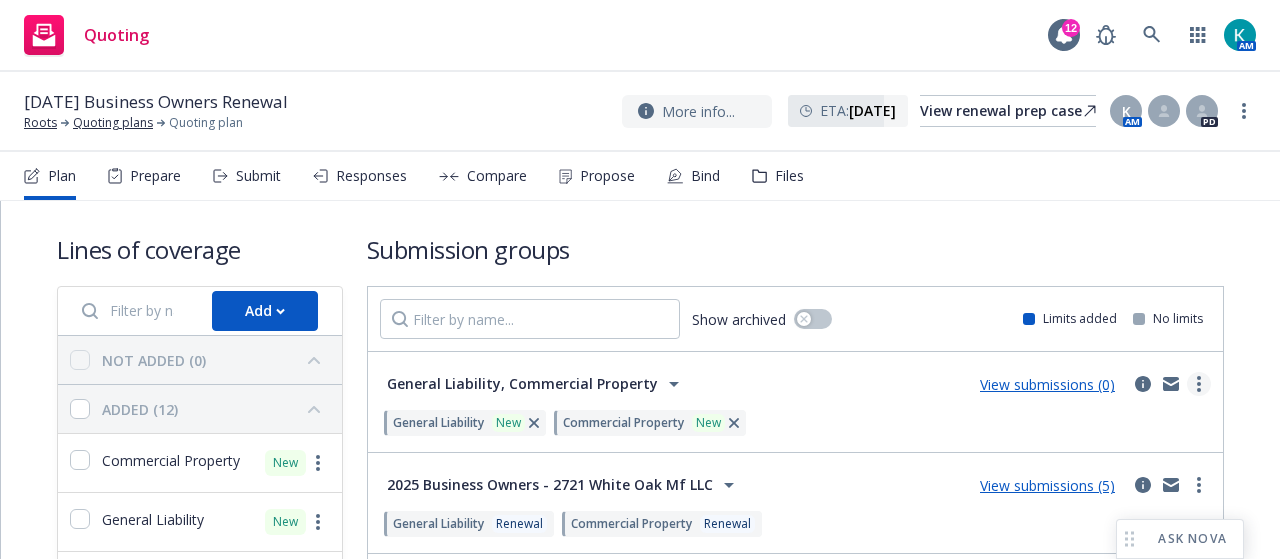 click at bounding box center [1199, 384] 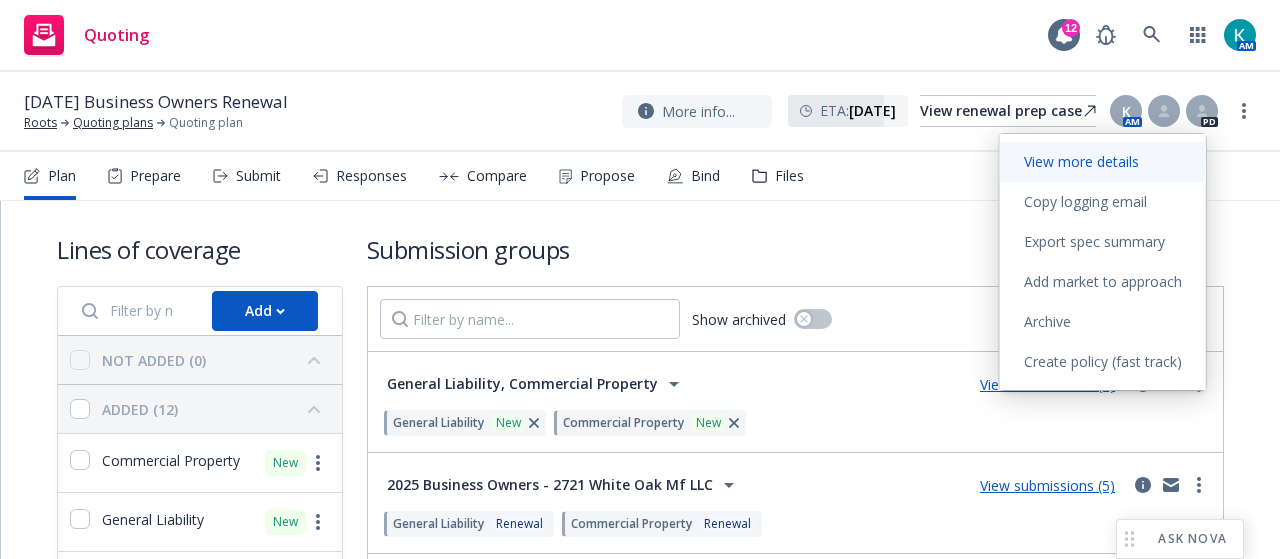 click on "View more details" at bounding box center [1081, 161] 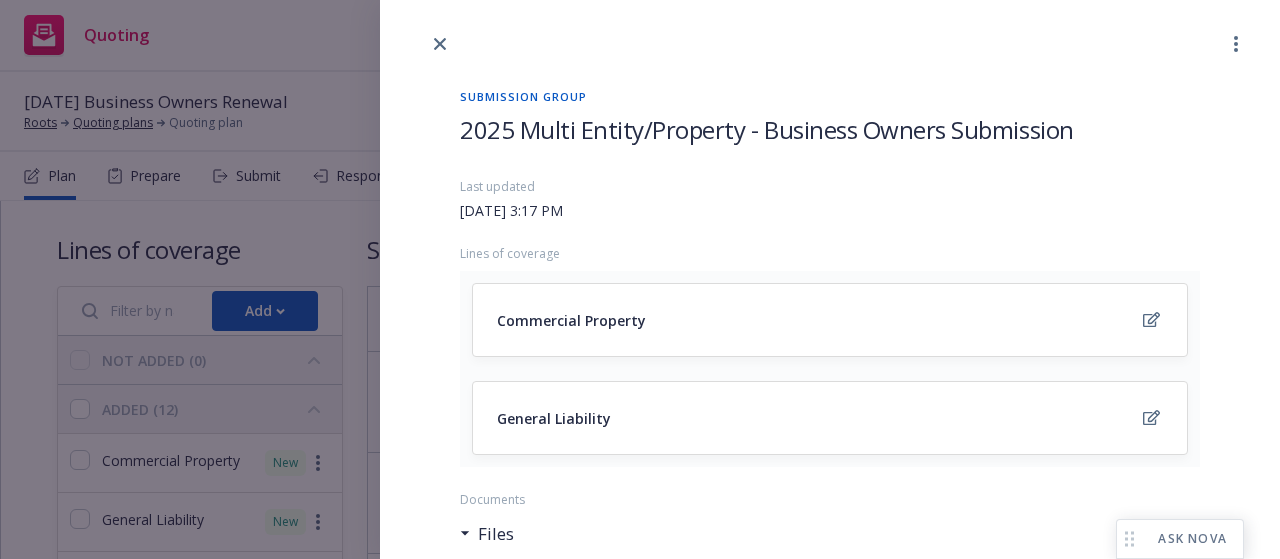 click on "2025 Multi Entity/Property - Business Owners Submission" at bounding box center (767, 129) 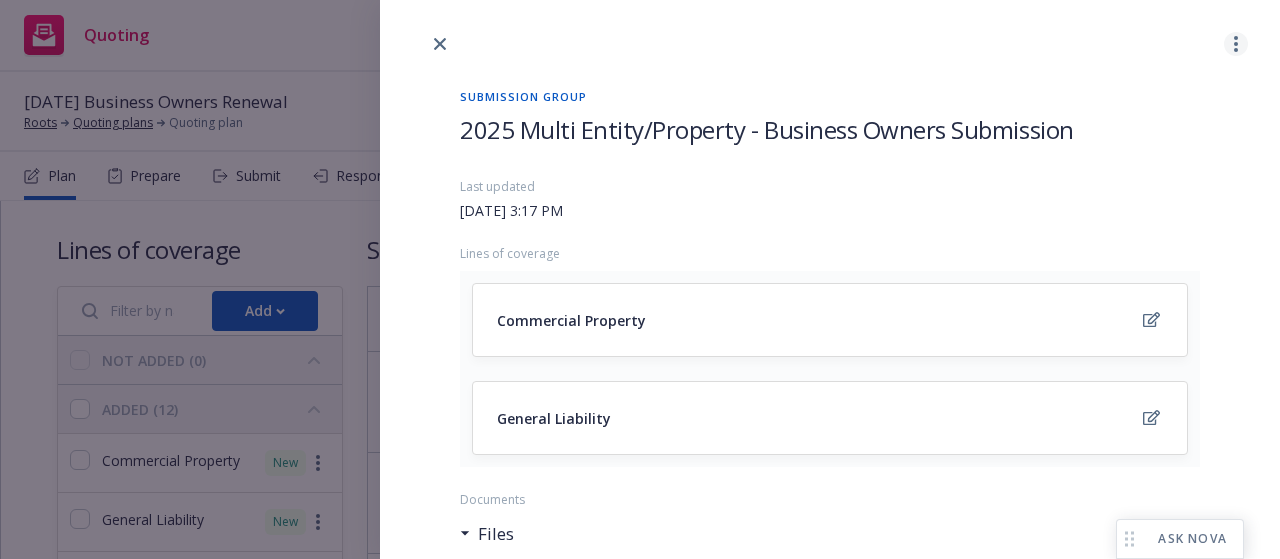 click at bounding box center [1236, 44] 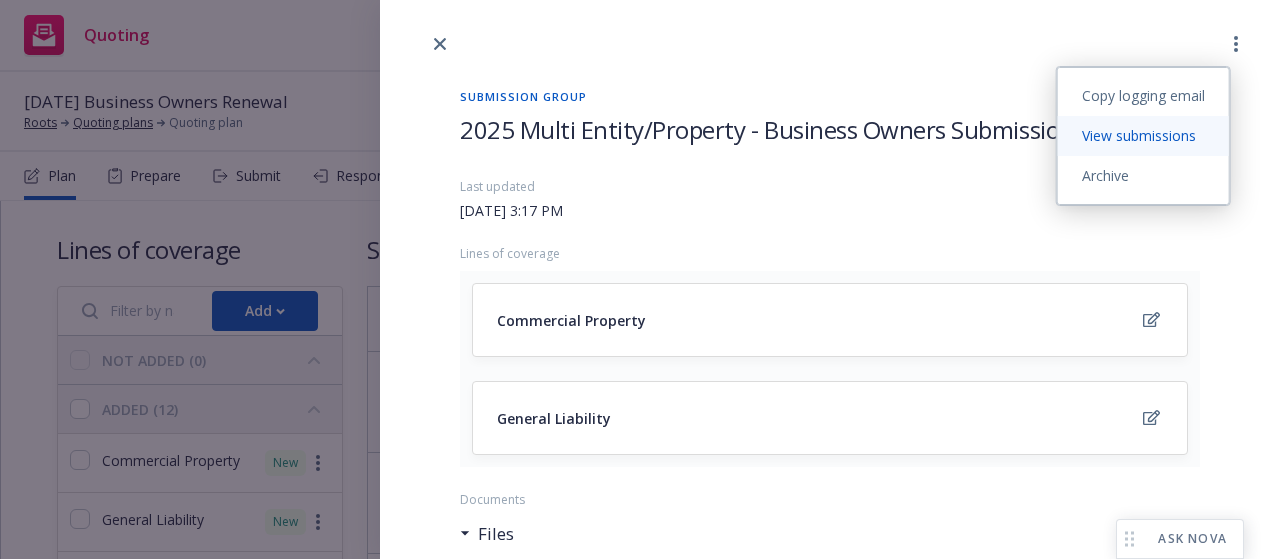 click on "View submissions" at bounding box center (1139, 135) 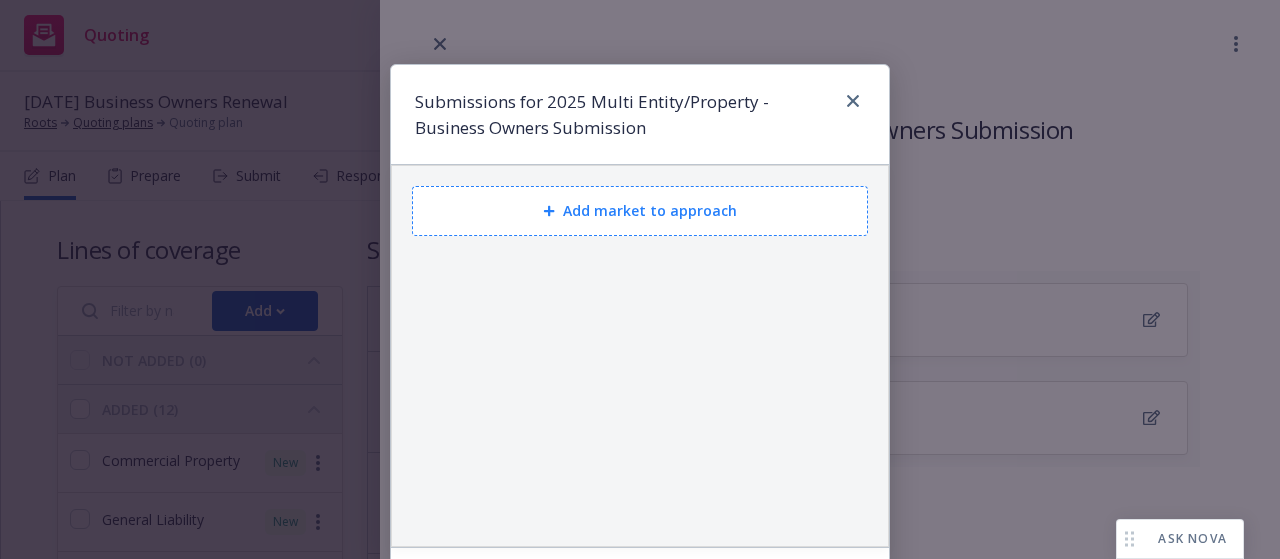 click on "Add market to approach" at bounding box center [640, 211] 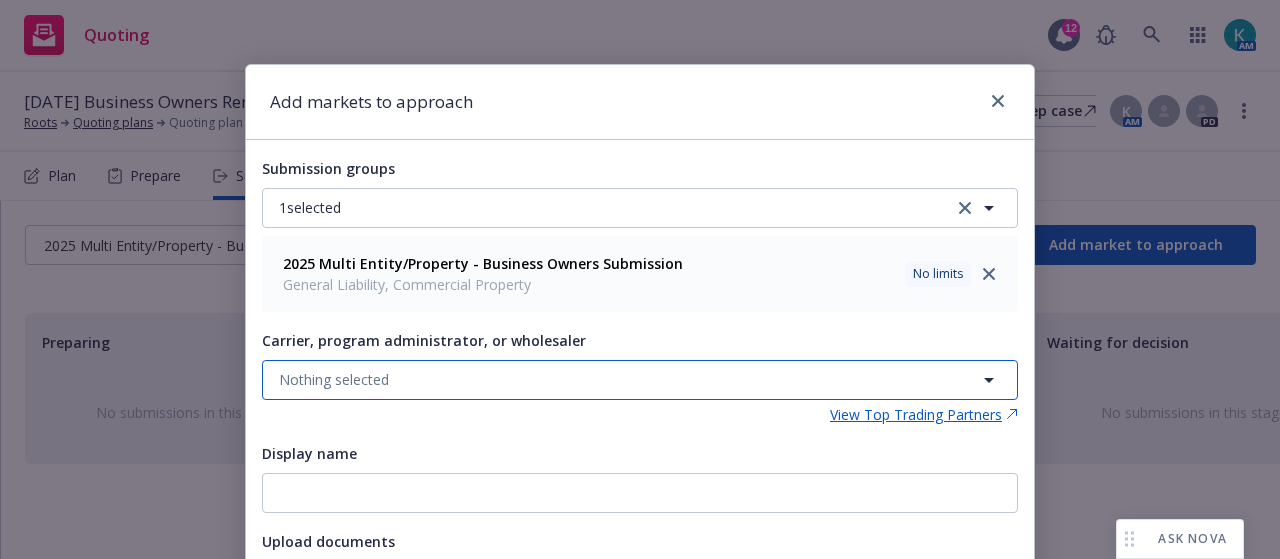 click on "Nothing selected" at bounding box center [640, 380] 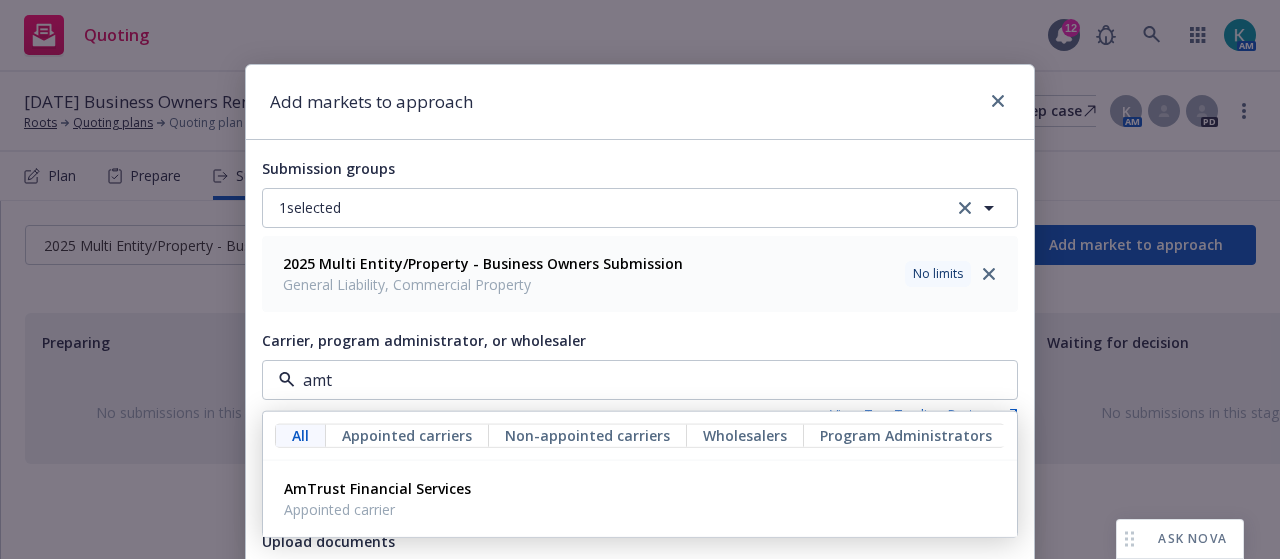 type on "amtr" 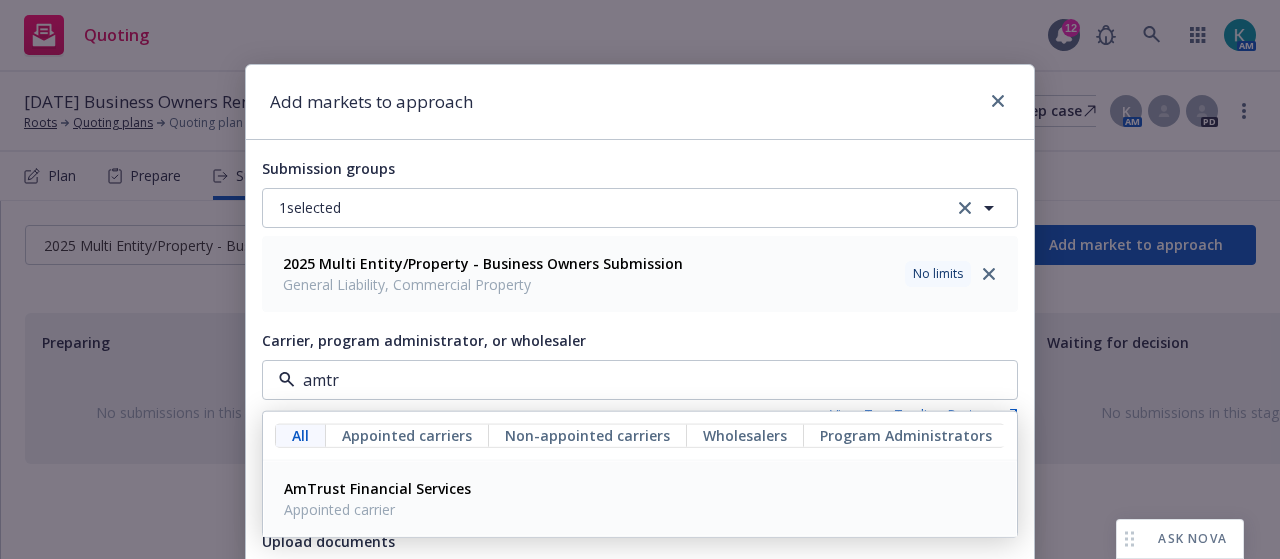 click on "Appointed carrier" at bounding box center [377, 508] 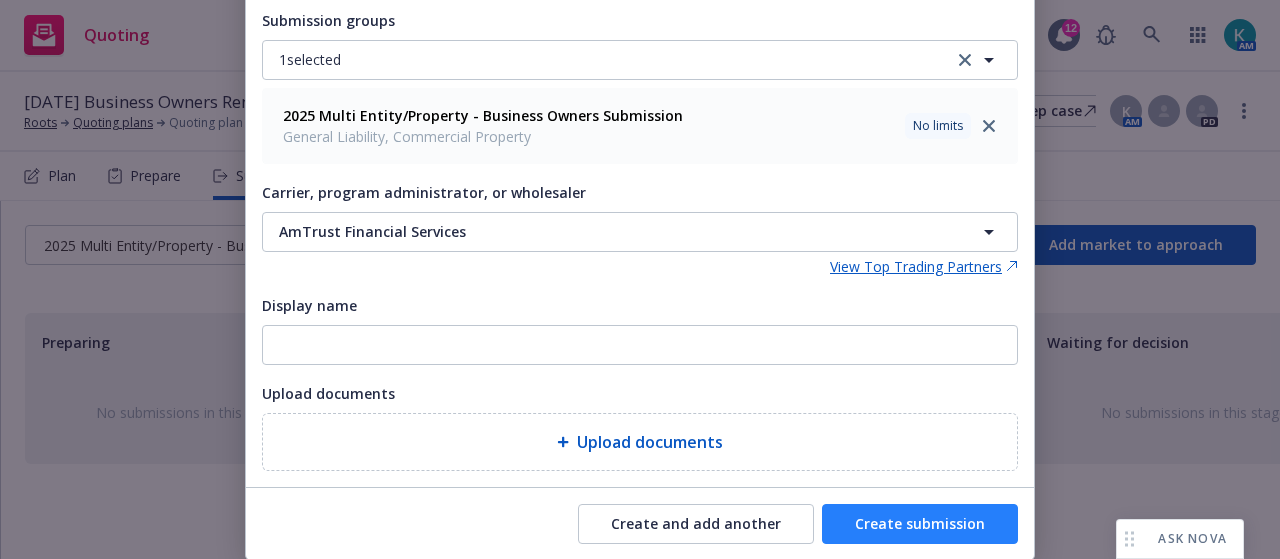scroll, scrollTop: 242, scrollLeft: 0, axis: vertical 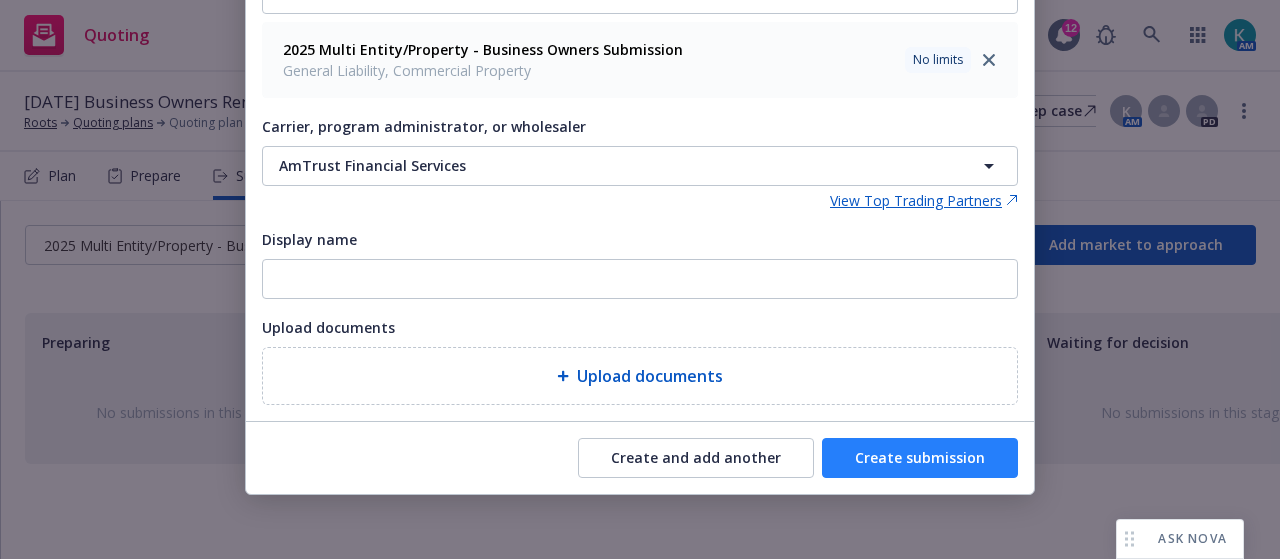 click on "Create submission" at bounding box center [920, 458] 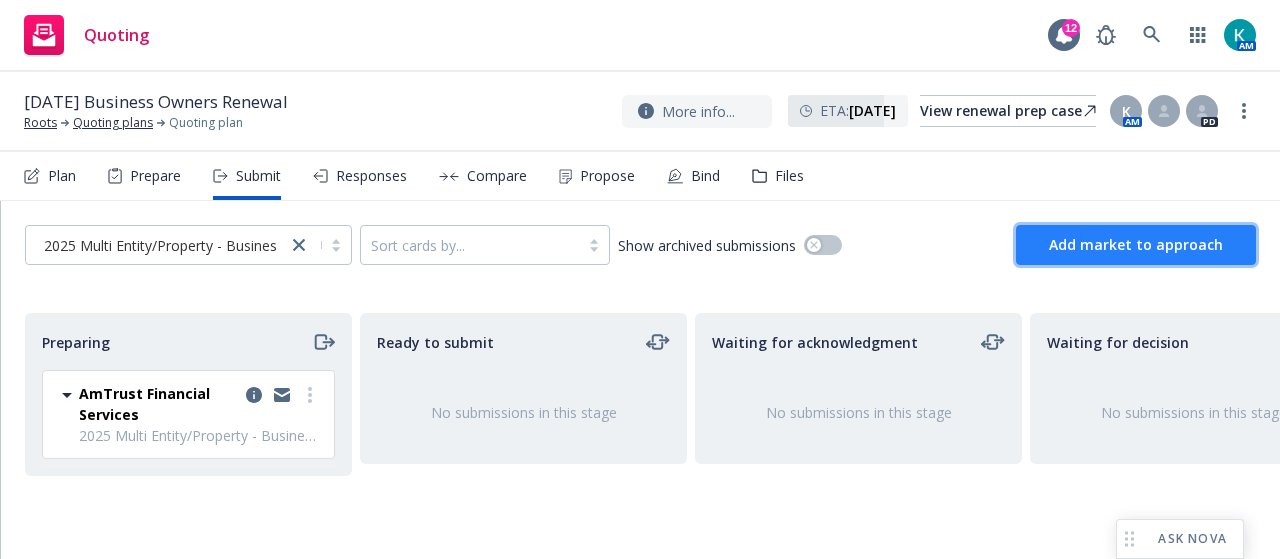 click on "Add market to approach" at bounding box center [1136, 244] 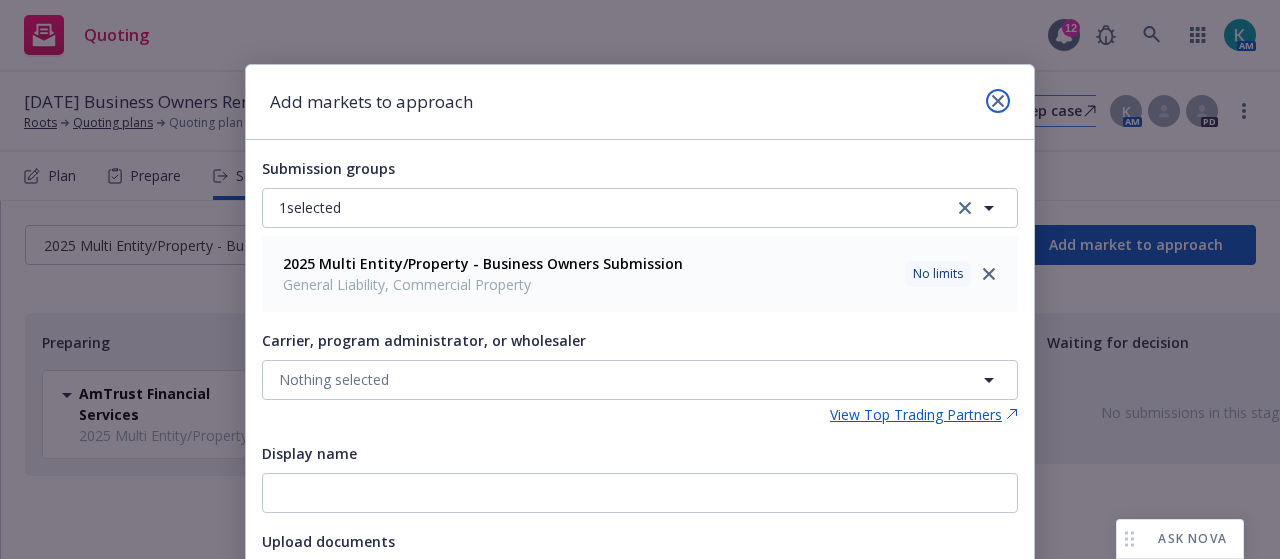 click 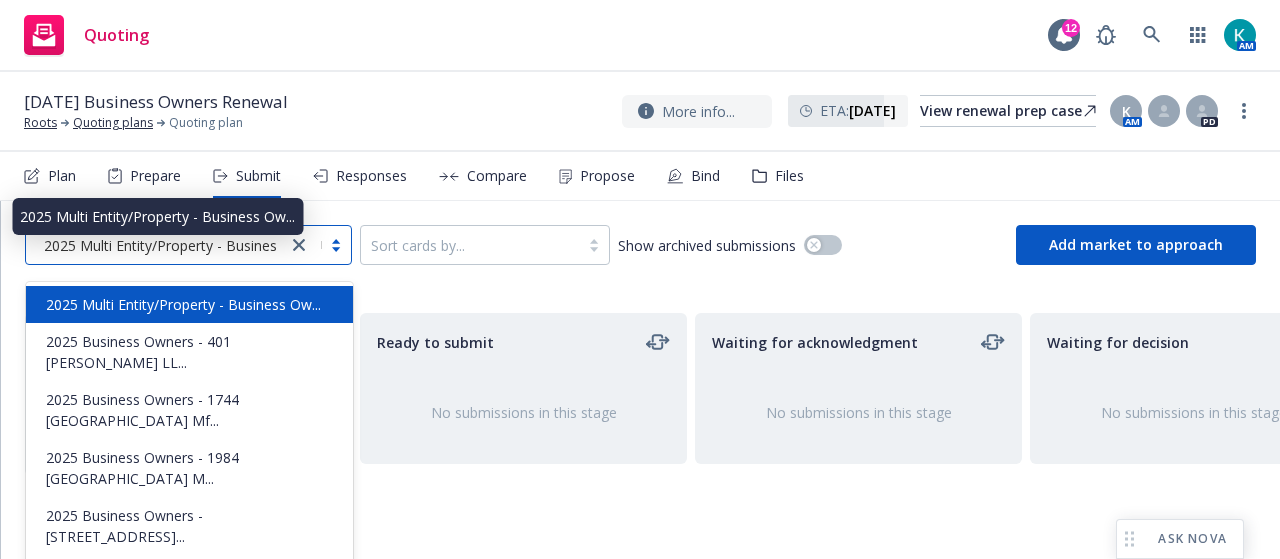 click on "2025 Multi Entity/Property - Business Ow..." at bounding box center [181, 245] 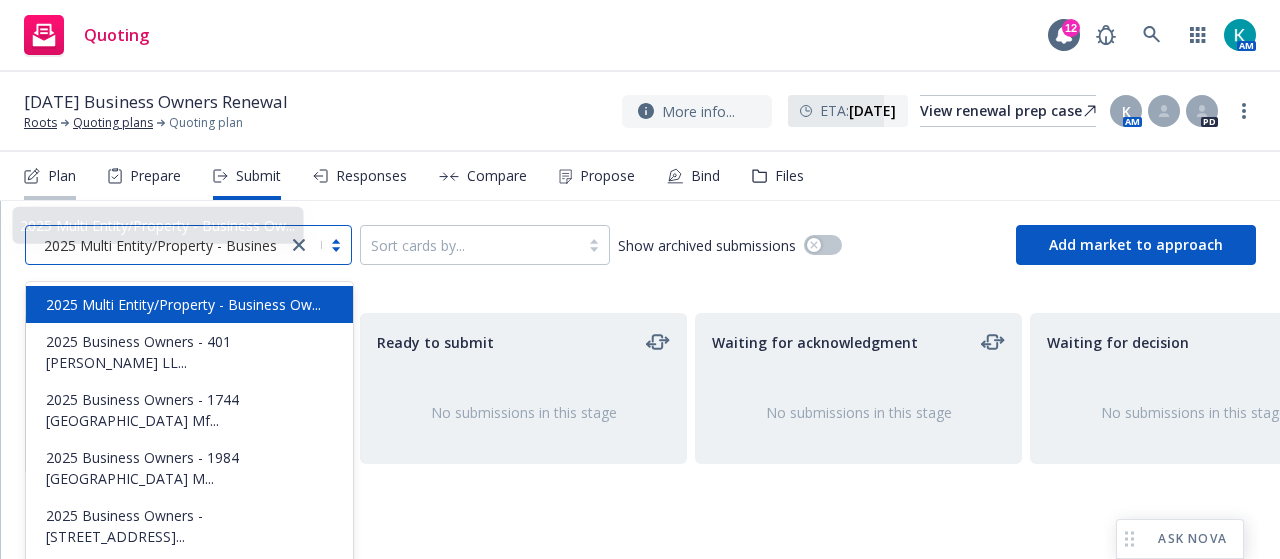 click on "Plan" at bounding box center [50, 176] 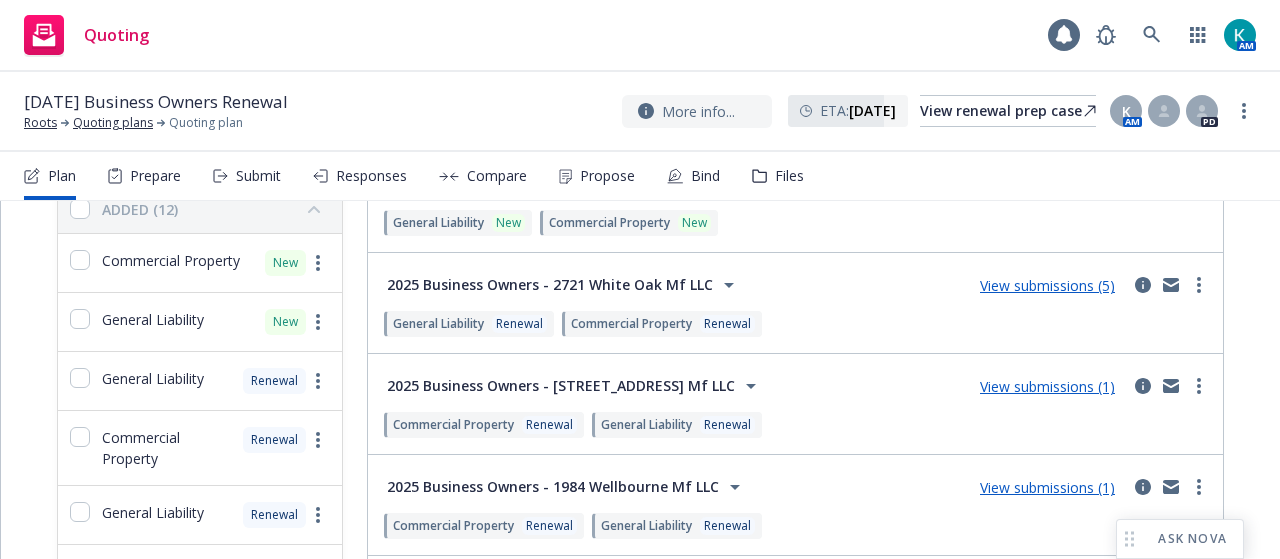 scroll, scrollTop: 100, scrollLeft: 0, axis: vertical 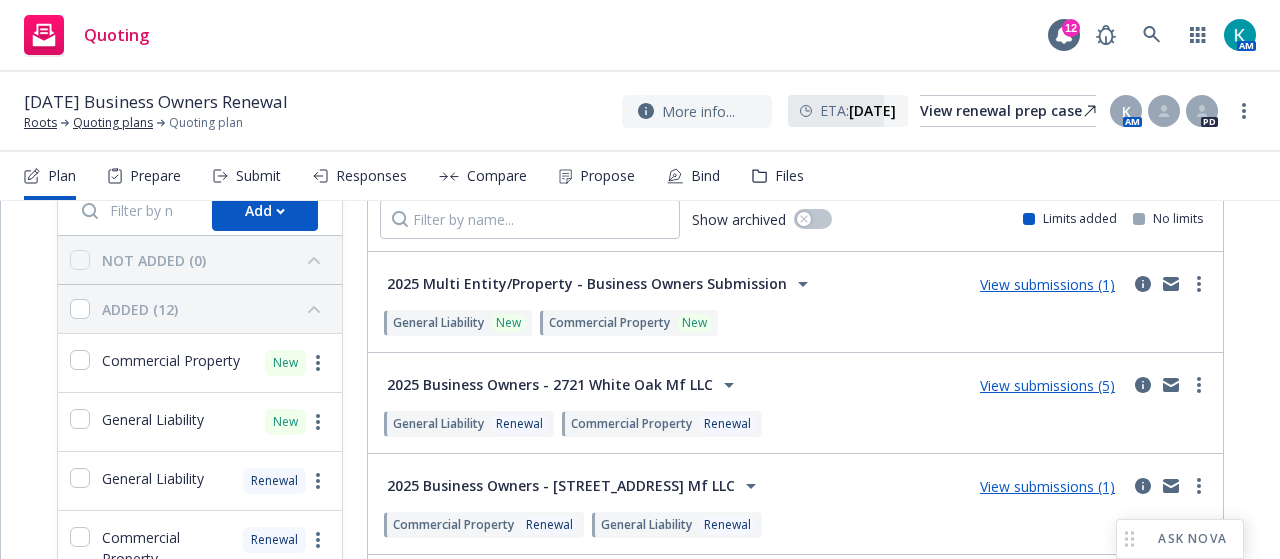 click on "View submissions (5)" at bounding box center (1047, 385) 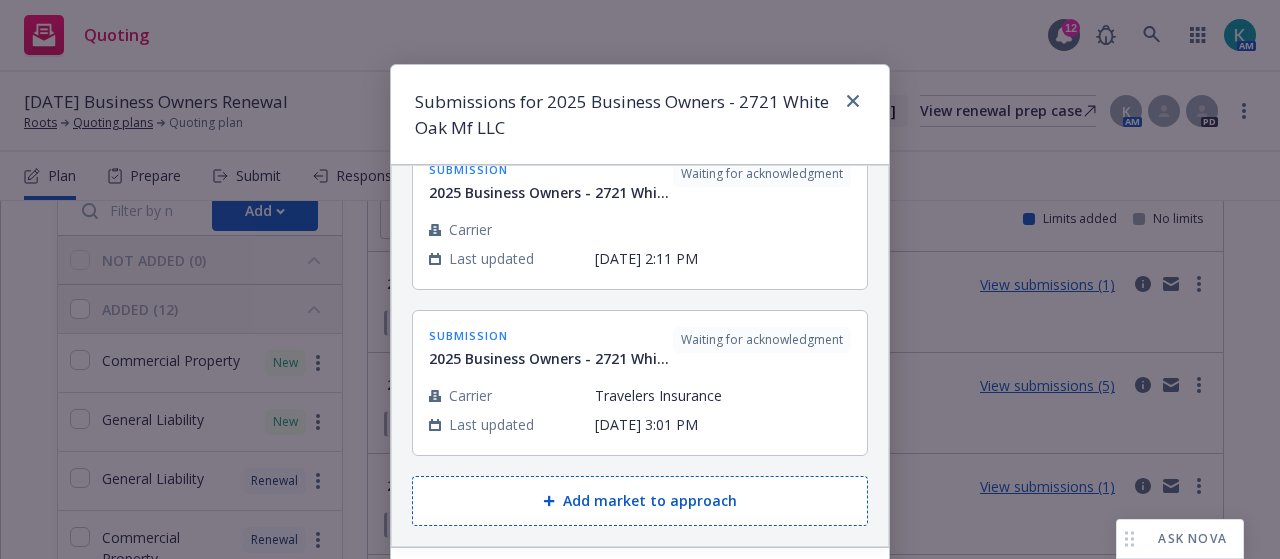 scroll, scrollTop: 58, scrollLeft: 0, axis: vertical 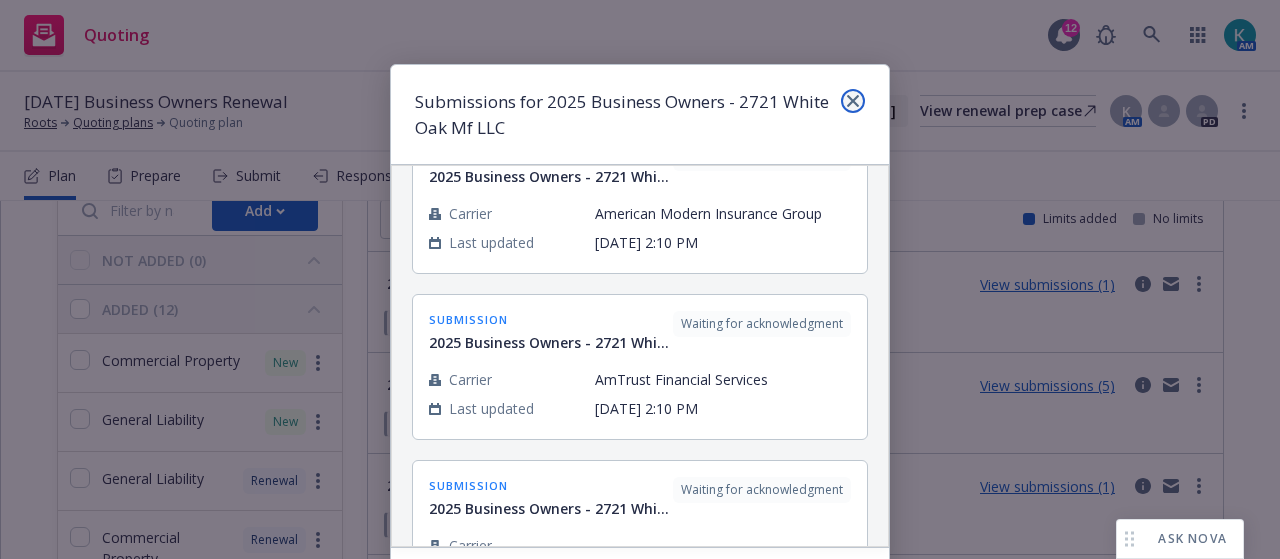 click 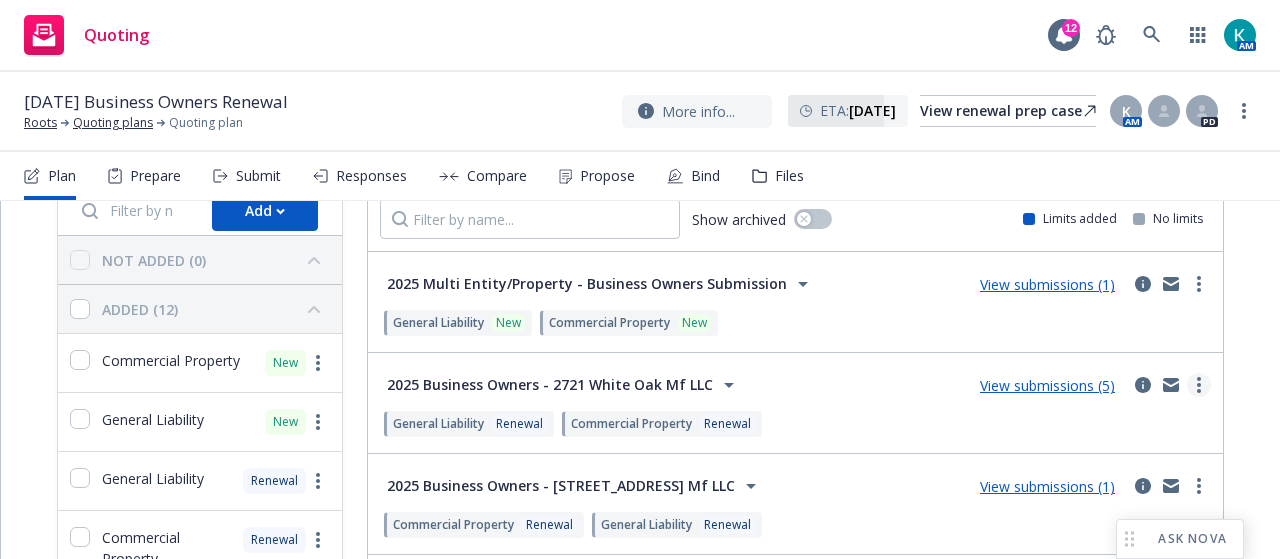 click at bounding box center [1199, 385] 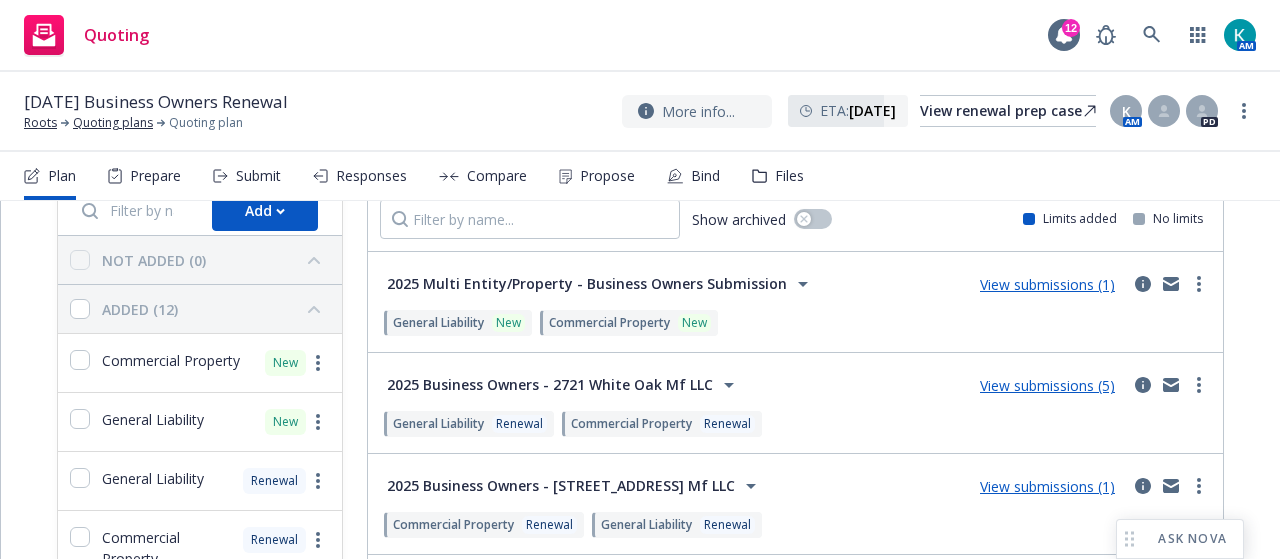 click on "2025 Business Owners - 2721 White Oak Mf LLC View submissions (5) General Liability Renewal Commercial Property Renewal" at bounding box center (795, 403) 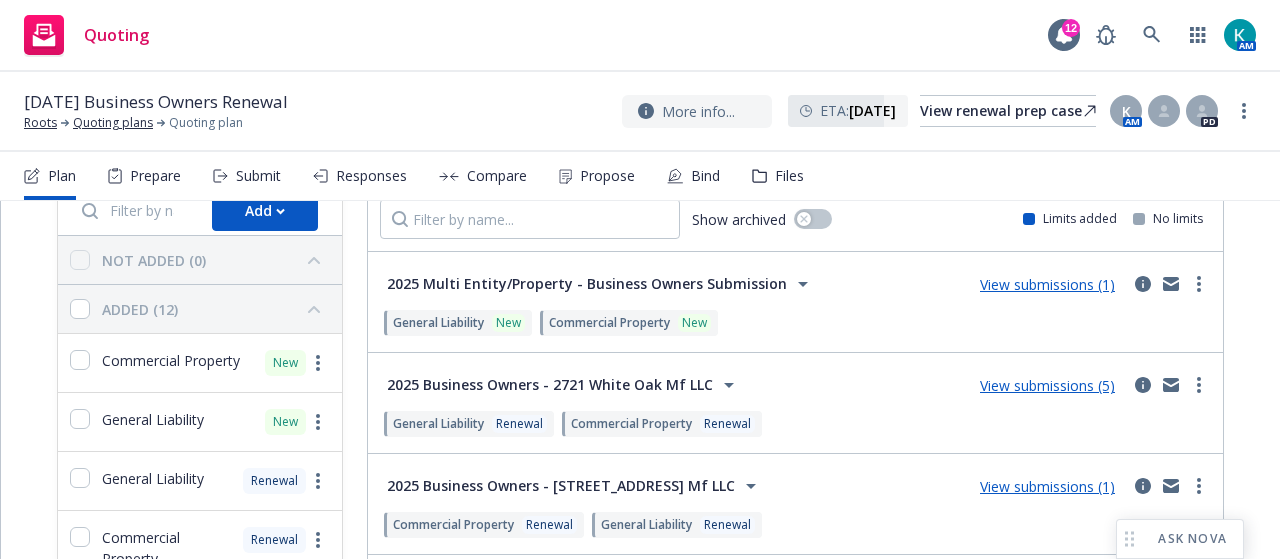 click on "2025 Business Owners - 2721 White Oak Mf LLC" at bounding box center [564, 385] 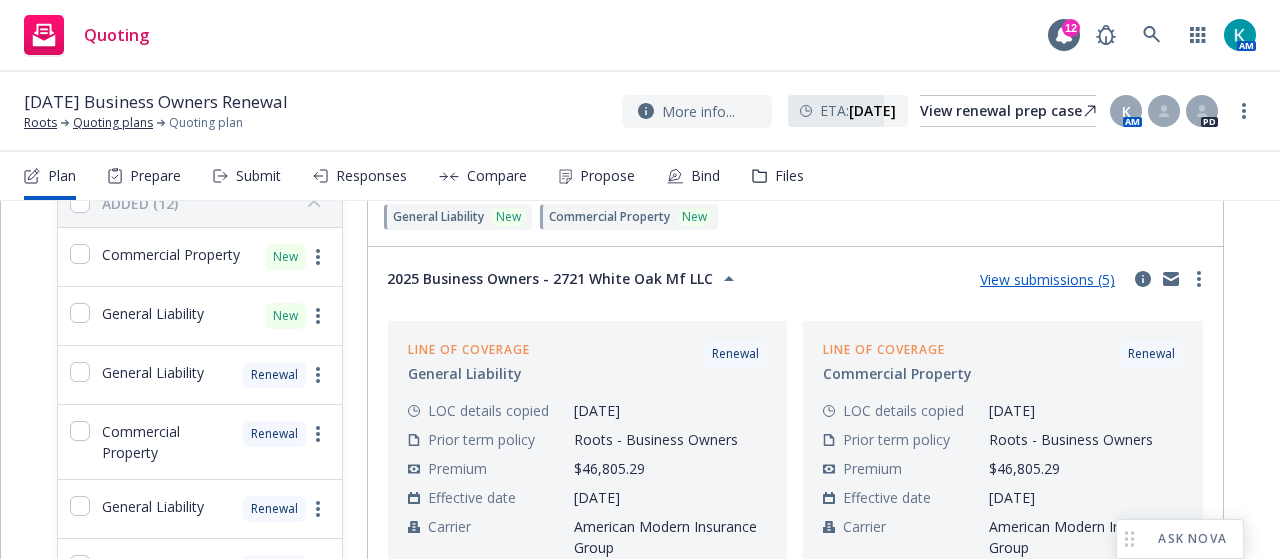 scroll, scrollTop: 0, scrollLeft: 0, axis: both 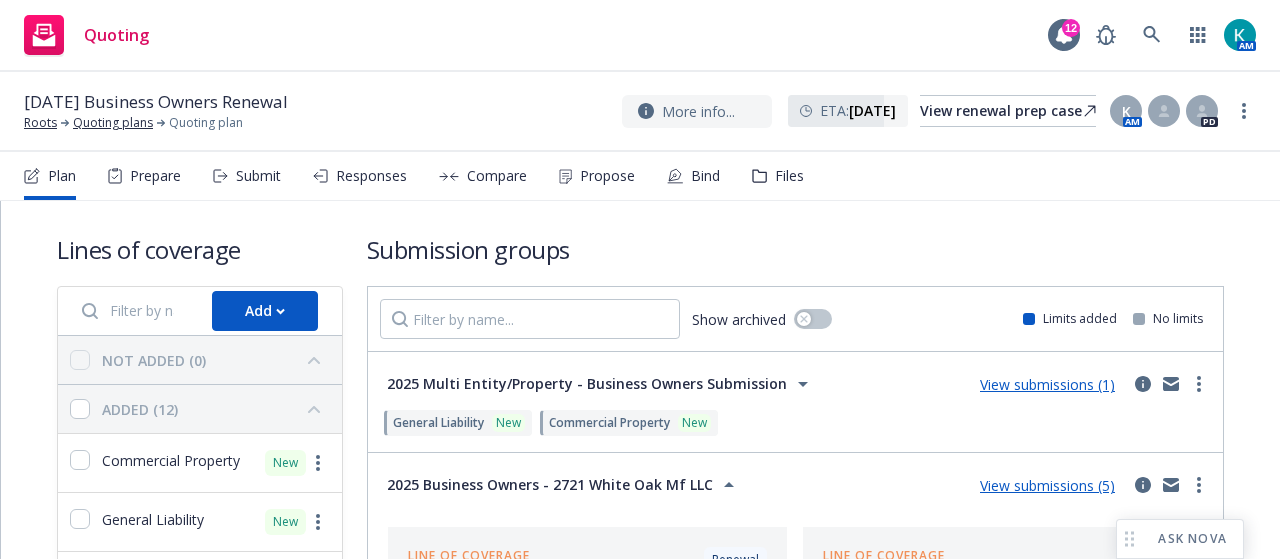 click 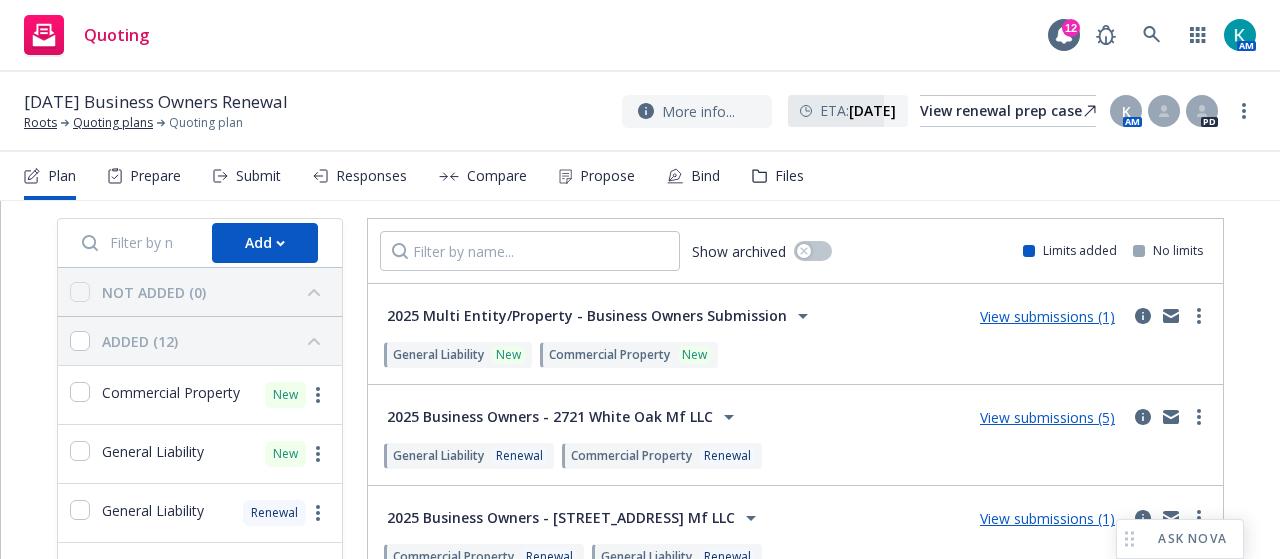 scroll, scrollTop: 100, scrollLeft: 0, axis: vertical 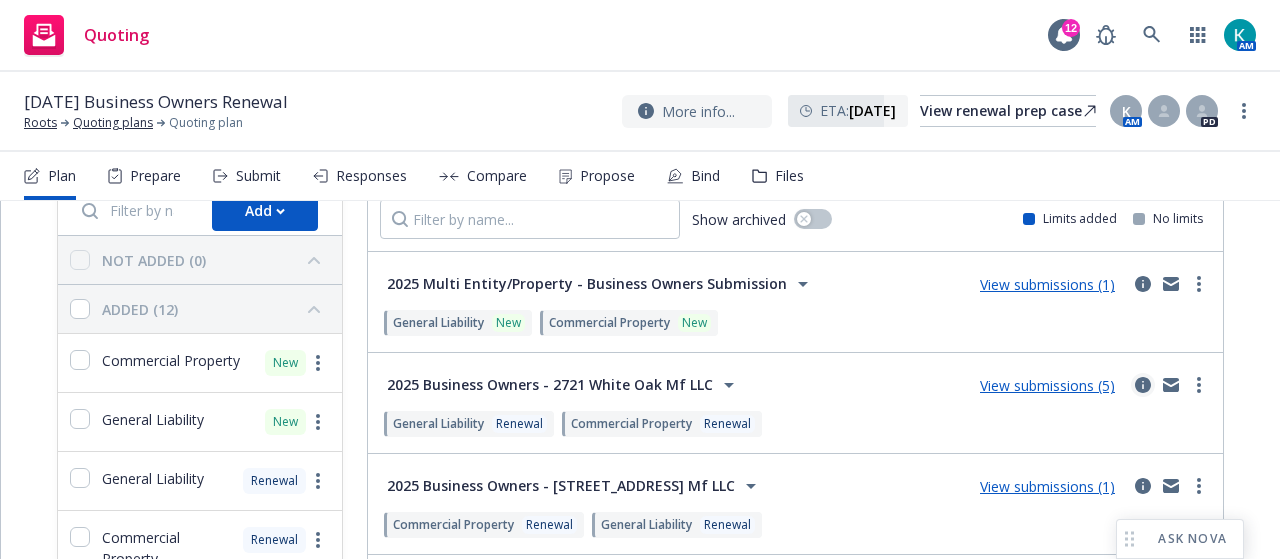 click 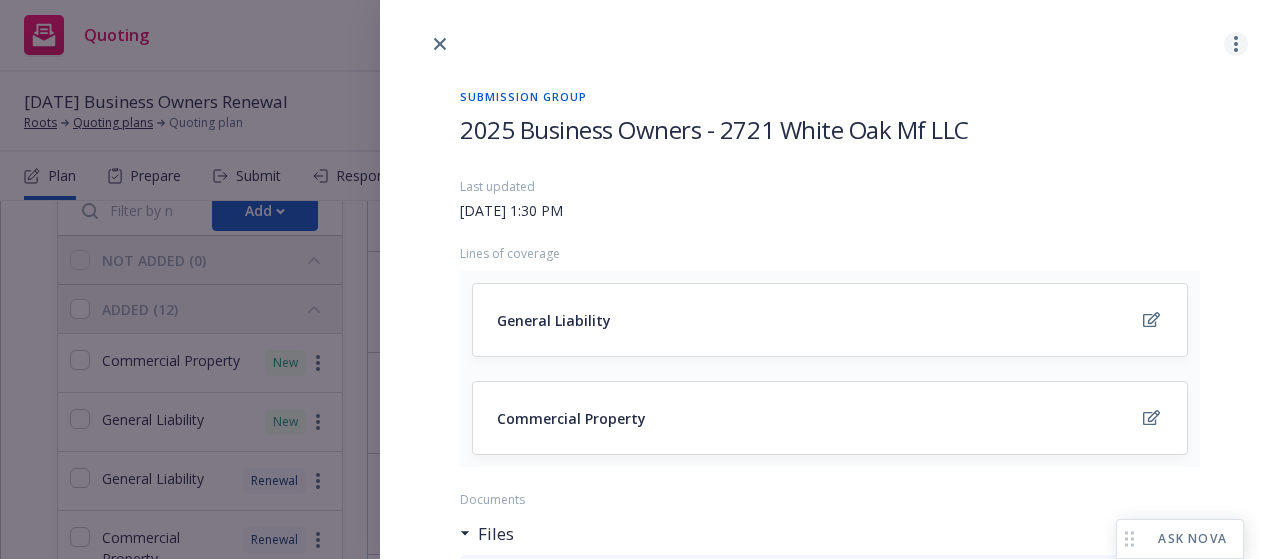 click at bounding box center (1236, 44) 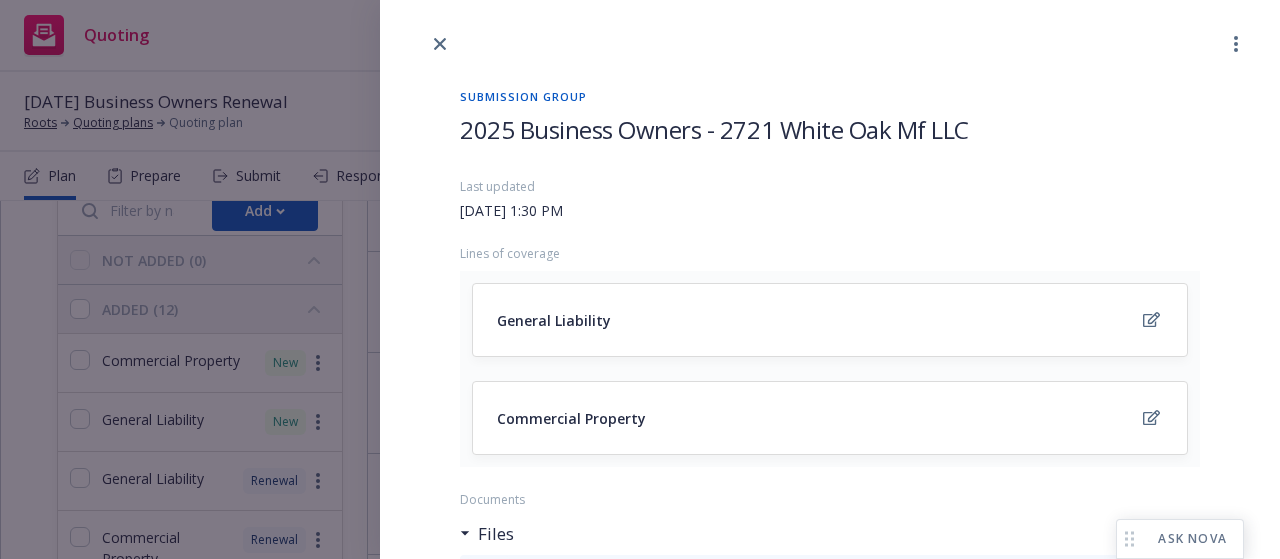 drag, startPoint x: 924, startPoint y: 226, endPoint x: 1008, endPoint y: 192, distance: 90.62009 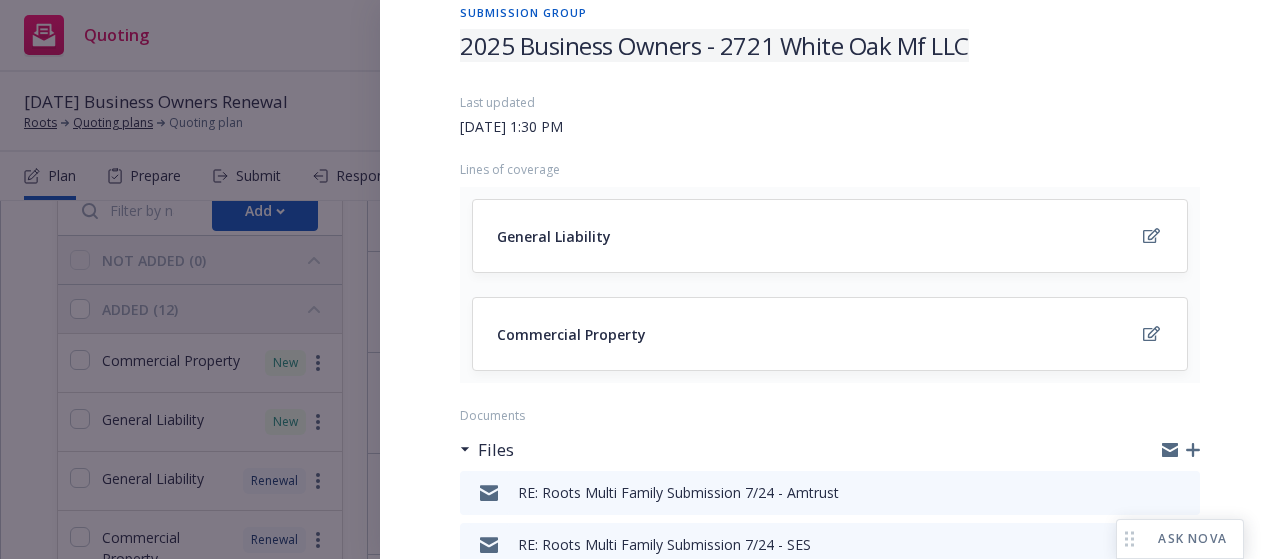 scroll, scrollTop: 0, scrollLeft: 0, axis: both 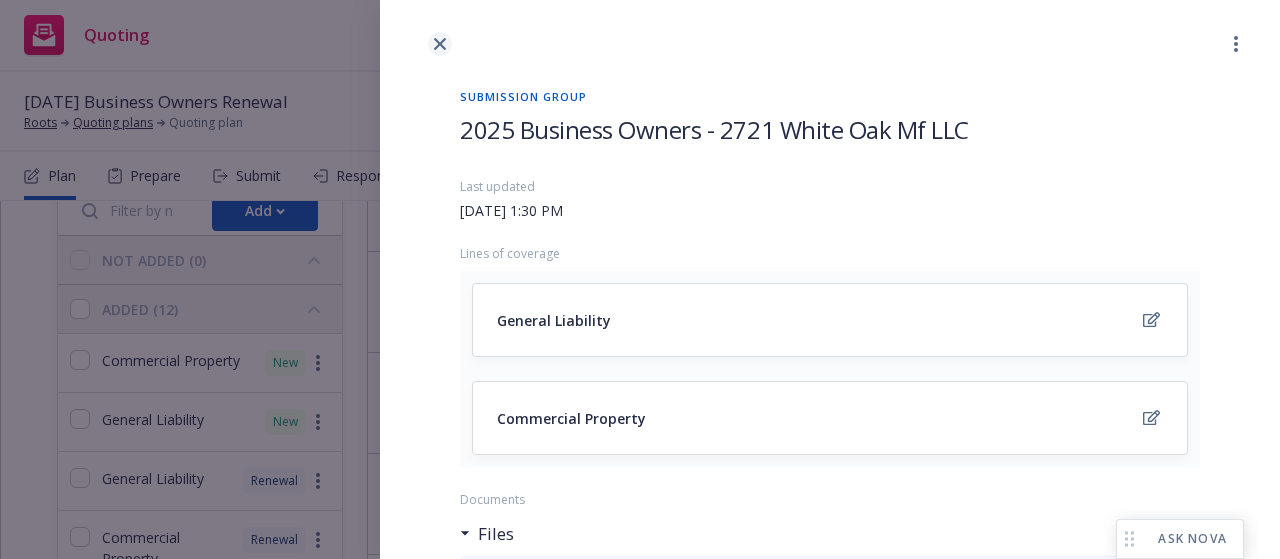 click at bounding box center [440, 44] 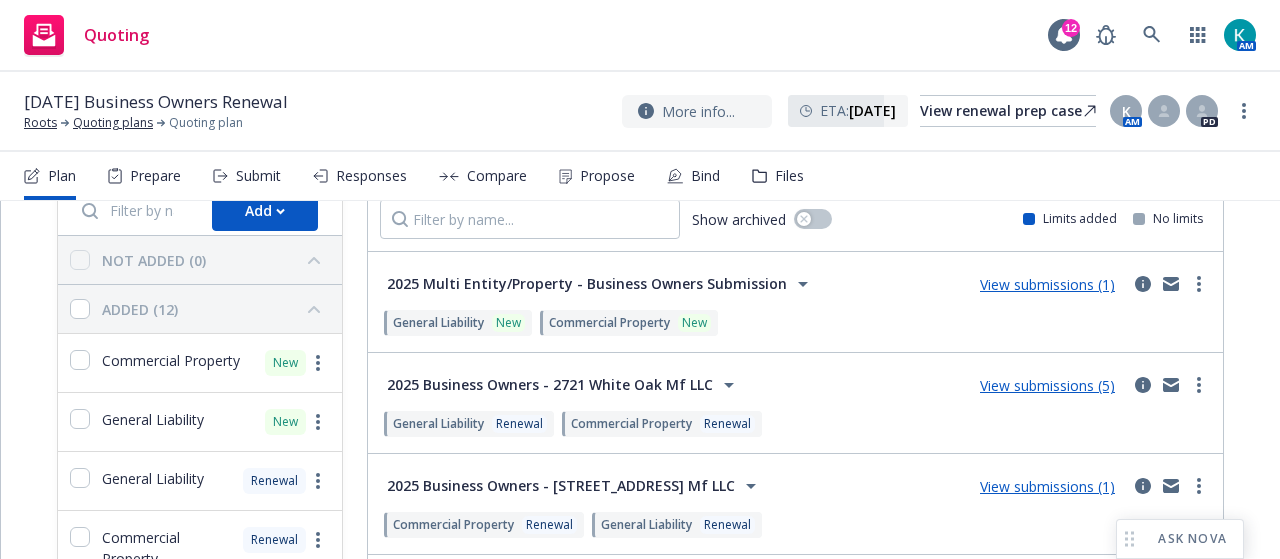 click on "View submissions (5)" at bounding box center (1047, 385) 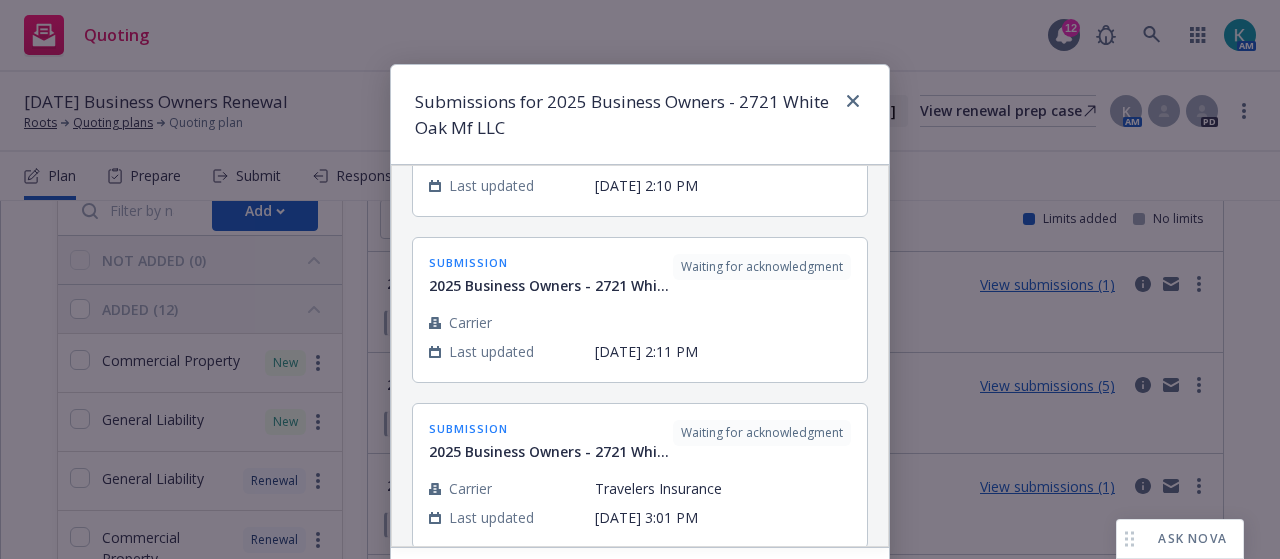 scroll, scrollTop: 558, scrollLeft: 0, axis: vertical 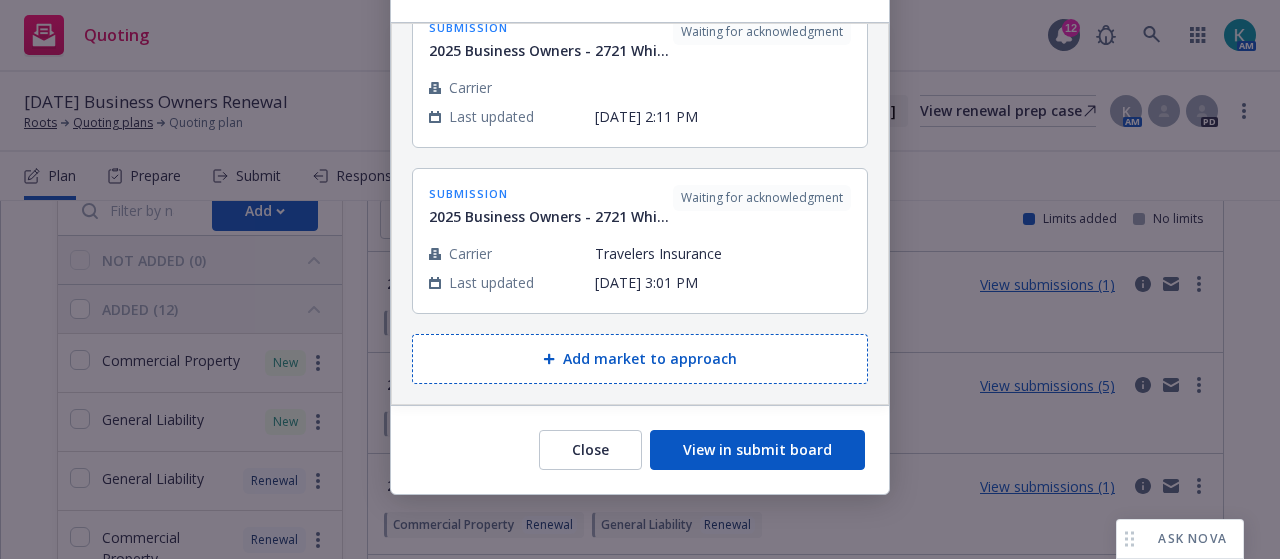 click on "Submissions for 2025 Business Owners - 2721 White Oak Mf LLC submission 2025 Business Owners - 2721 White Oak Mf LLC Waiting for acknowledgment Carrier American Modern Insurance Group Last updated 7/9, 2:10 PM submission 2025 Business Owners - 2721 White Oak Mf LLC Waiting for acknowledgment Carrier AmTrust Financial Services Last updated 7/9, 2:10 PM submission 2025 Business Owners - 2721 White Oak Mf LLC Waiting for acknowledgment Carrier Last updated 7/9, 2:10 PM submission 2025 Business Owners - 2721 White Oak Mf LLC Waiting for acknowledgment Carrier Last updated 7/9, 2:11 PM submission 2025 Business Owners - 2721 White Oak Mf LLC Waiting for acknowledgment Carrier Travelers Insurance Last updated 7/9, 3:01 PM Add market to approach Close View in submit board" at bounding box center [640, 279] 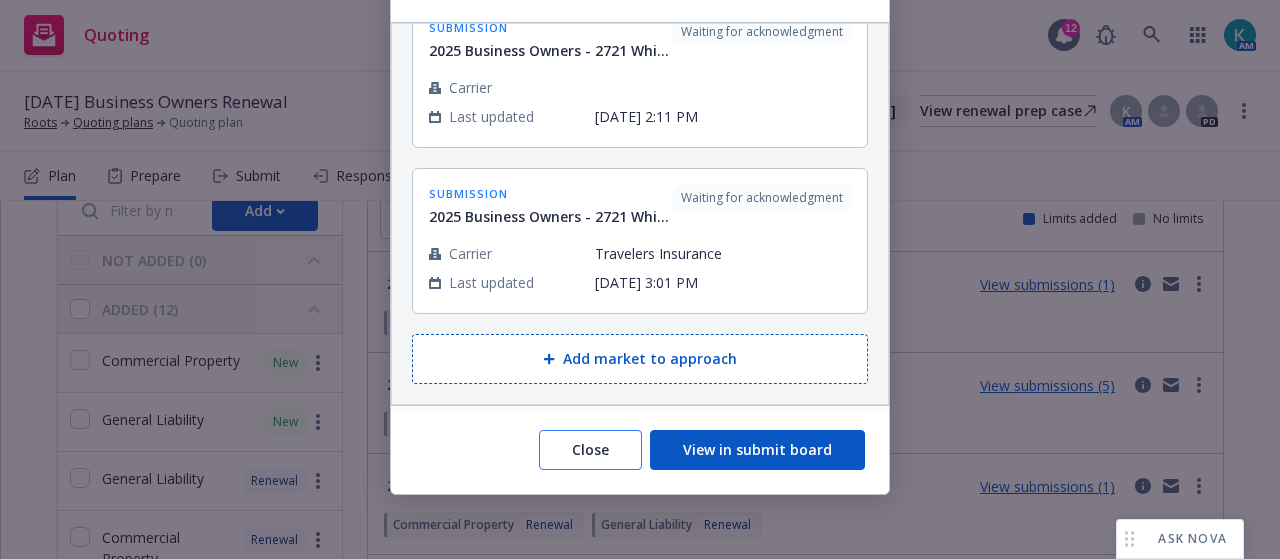 click on "Close" at bounding box center (590, 450) 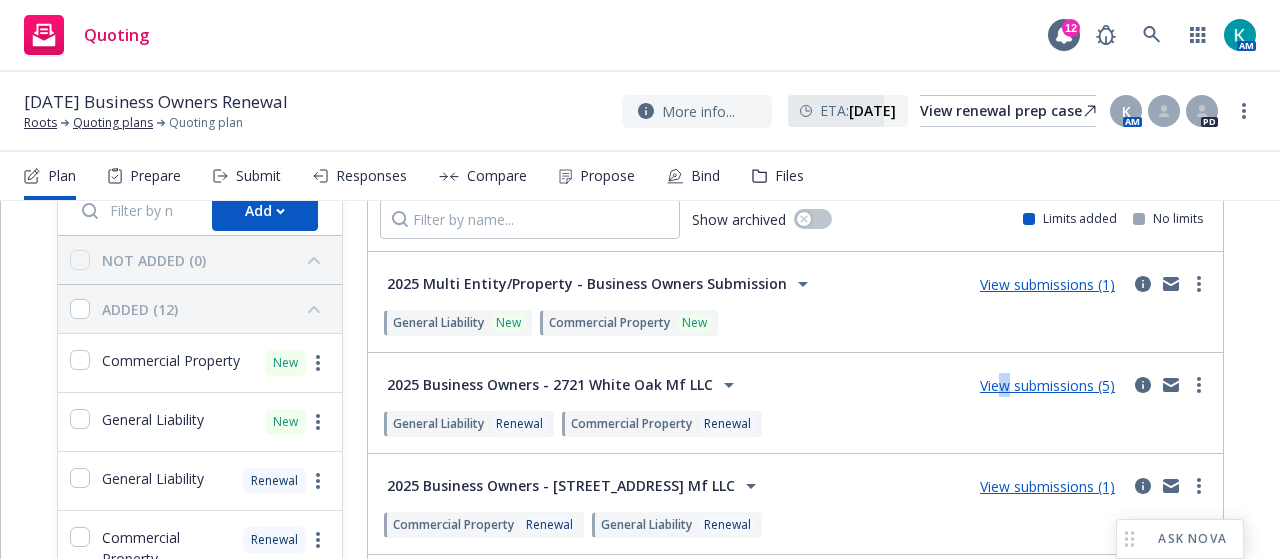 click on "View submissions (5)" at bounding box center [1047, 385] 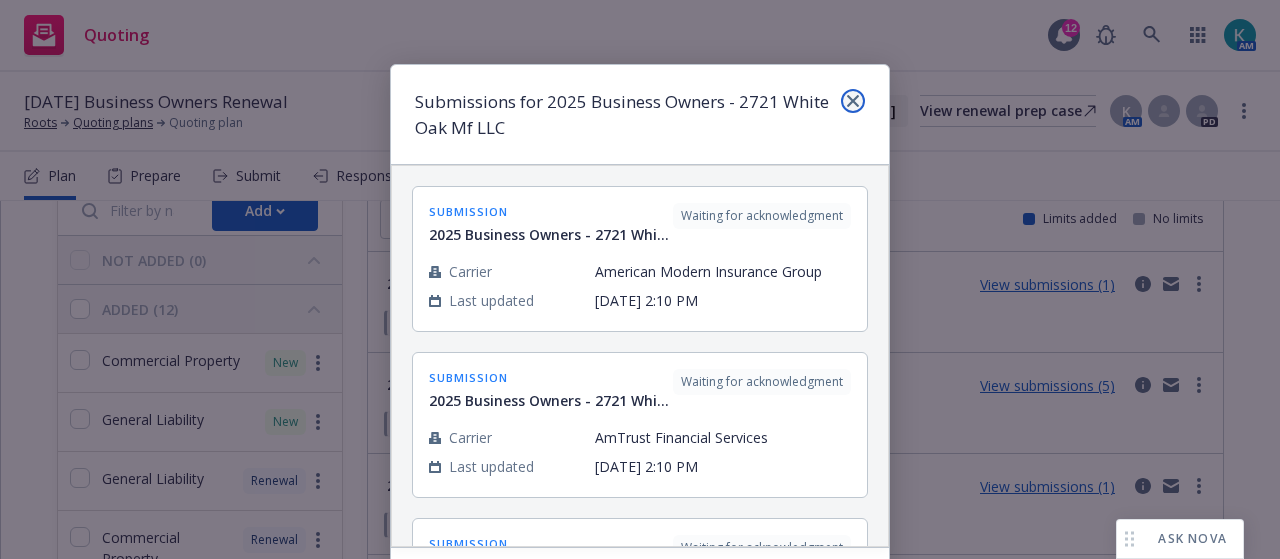 click 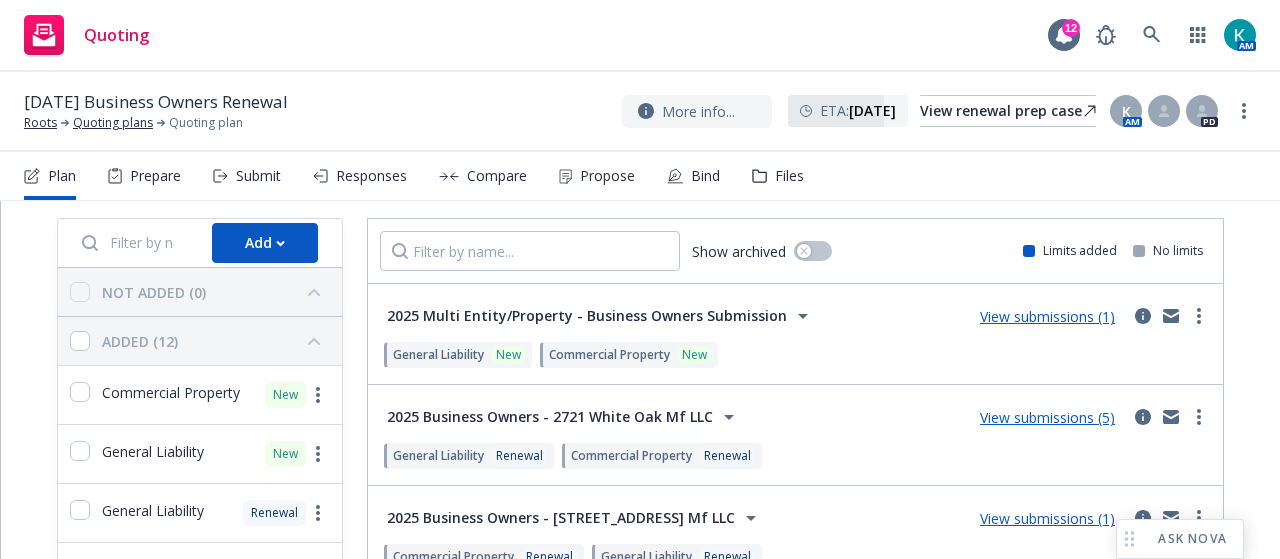 scroll, scrollTop: 100, scrollLeft: 0, axis: vertical 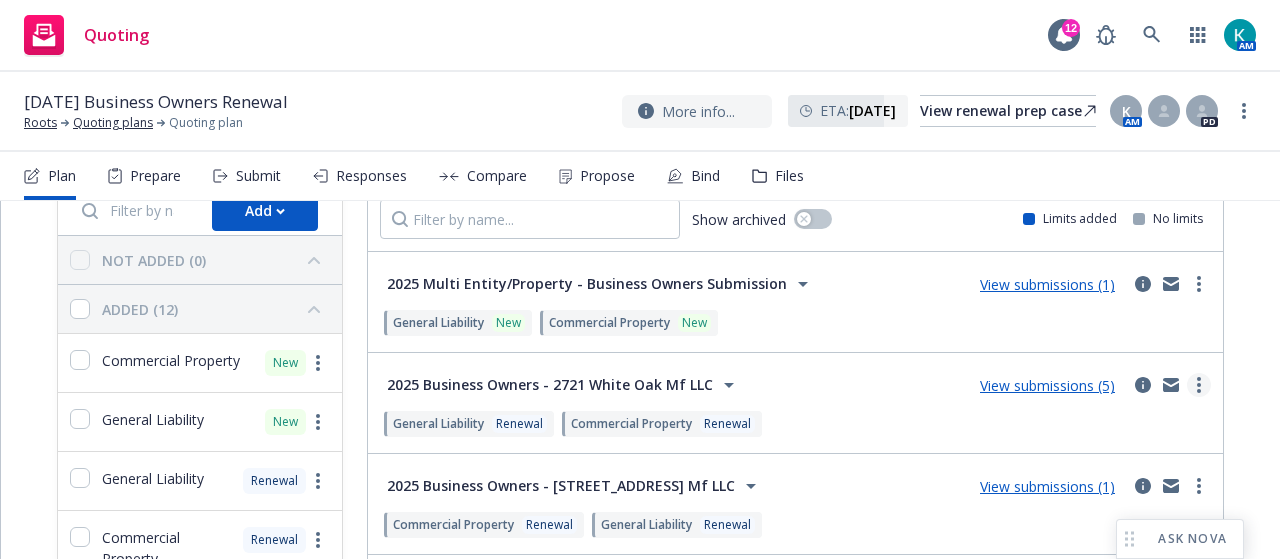 click at bounding box center [1199, 385] 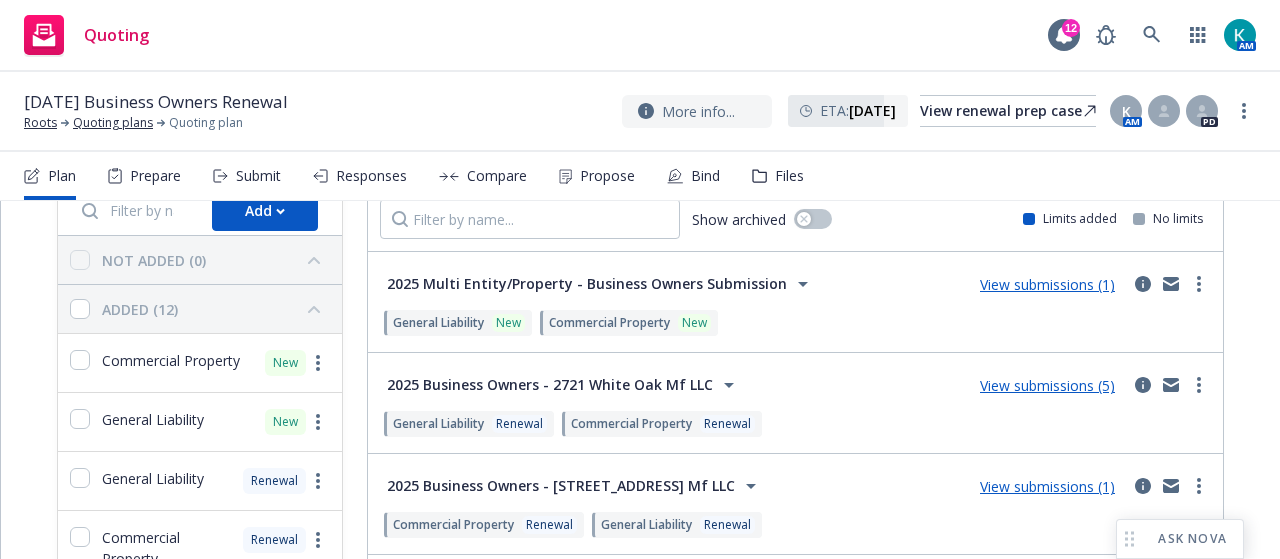 click on "General Liability Renewal Commercial Property Renewal" at bounding box center [795, 424] 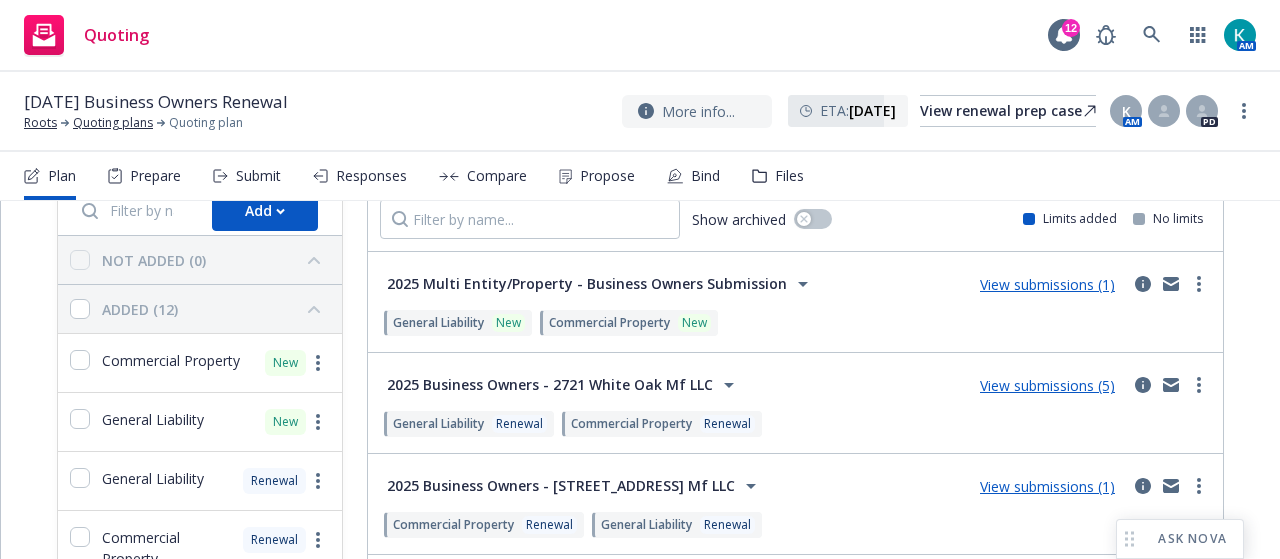 click on "2025 Business Owners - 2721 White Oak Mf LLC" at bounding box center [550, 385] 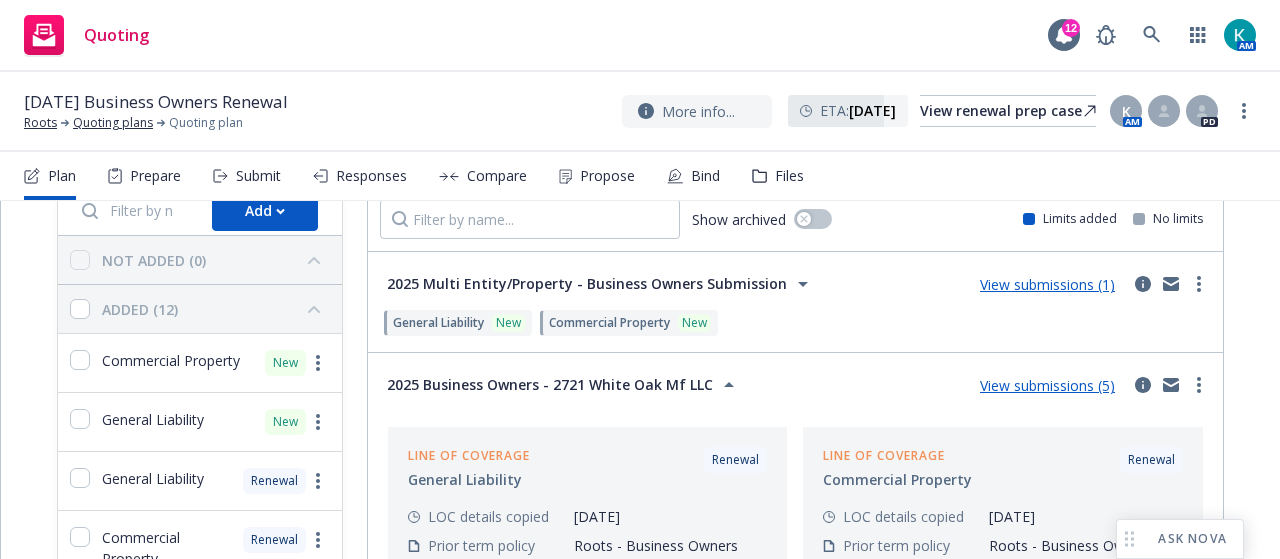 click on "2025 Business Owners - 2721 White Oak Mf LLC" at bounding box center (550, 385) 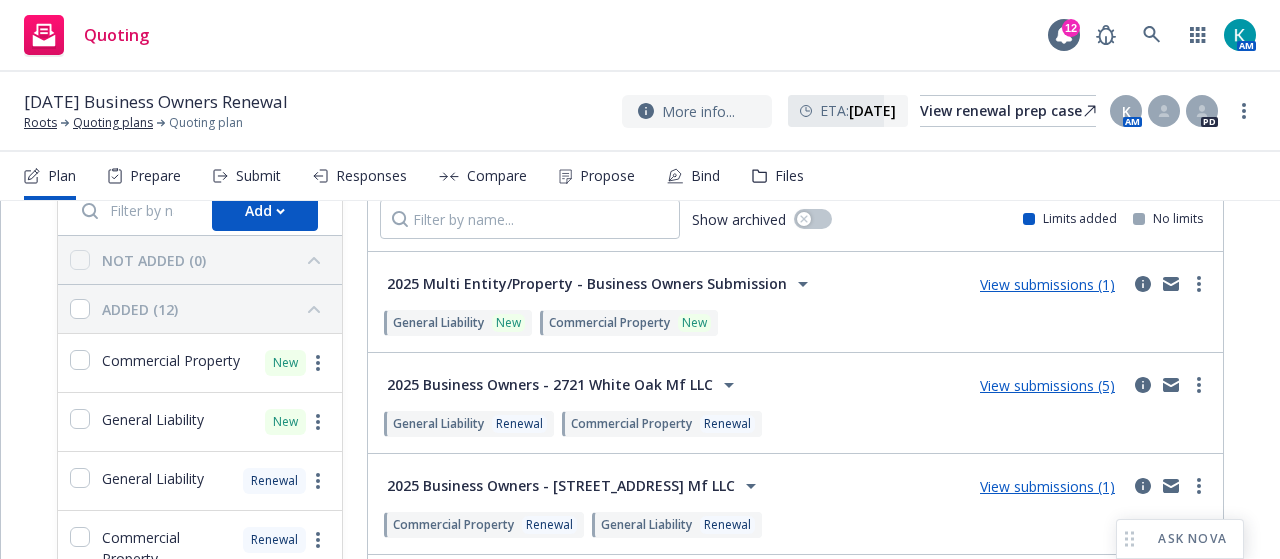 click on "View submissions (5)" at bounding box center [1047, 385] 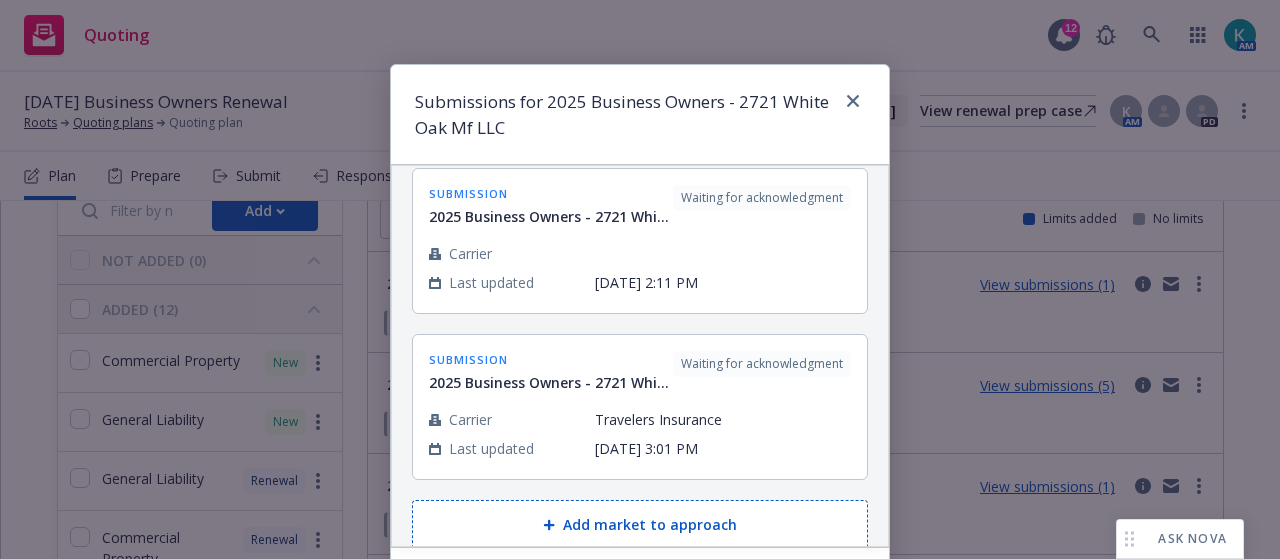scroll, scrollTop: 558, scrollLeft: 0, axis: vertical 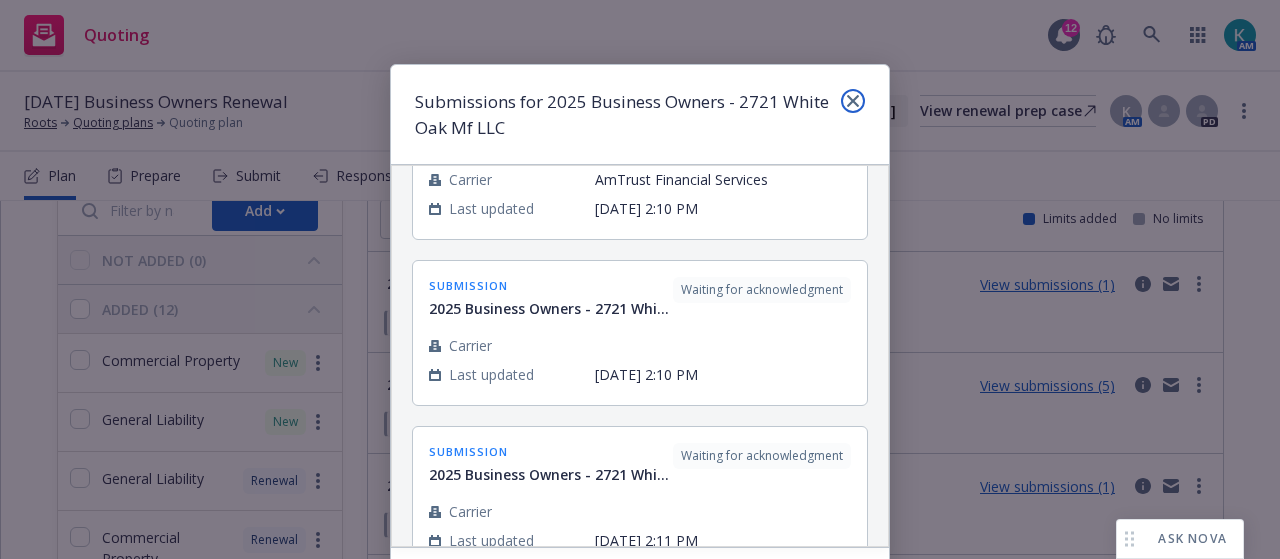 click 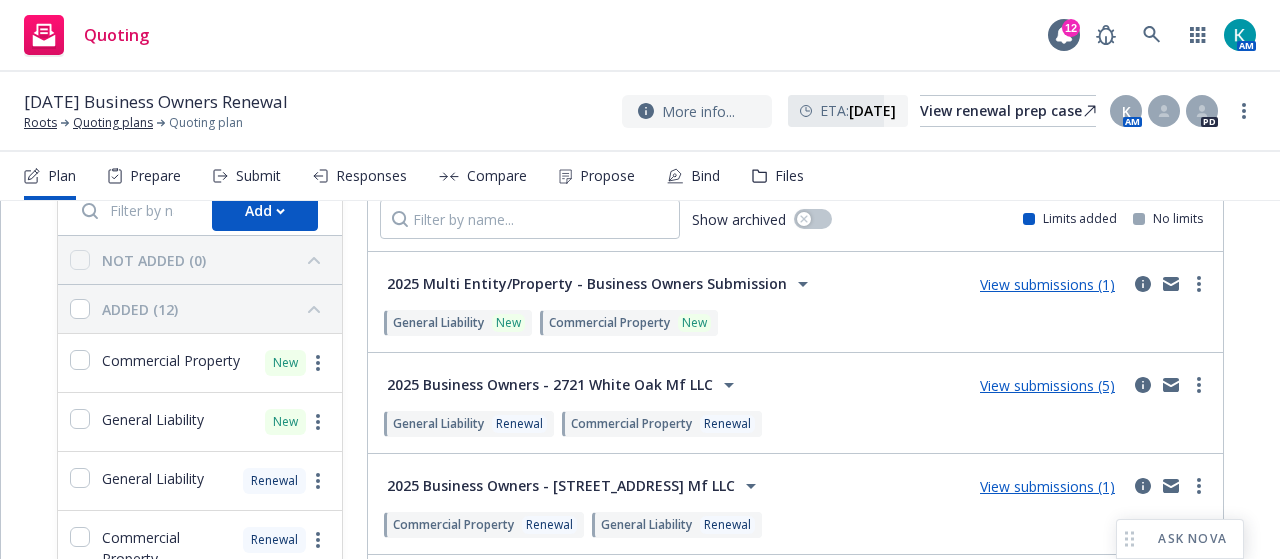 click on "View submissions (1)" at bounding box center (1047, 284) 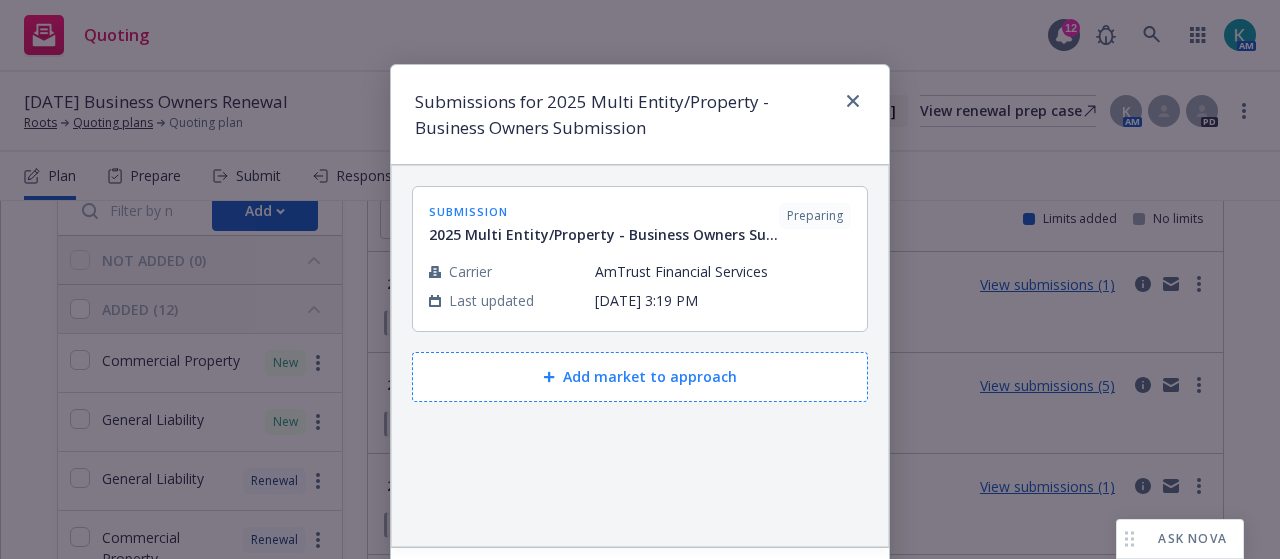 click on "Add market to approach" at bounding box center [640, 377] 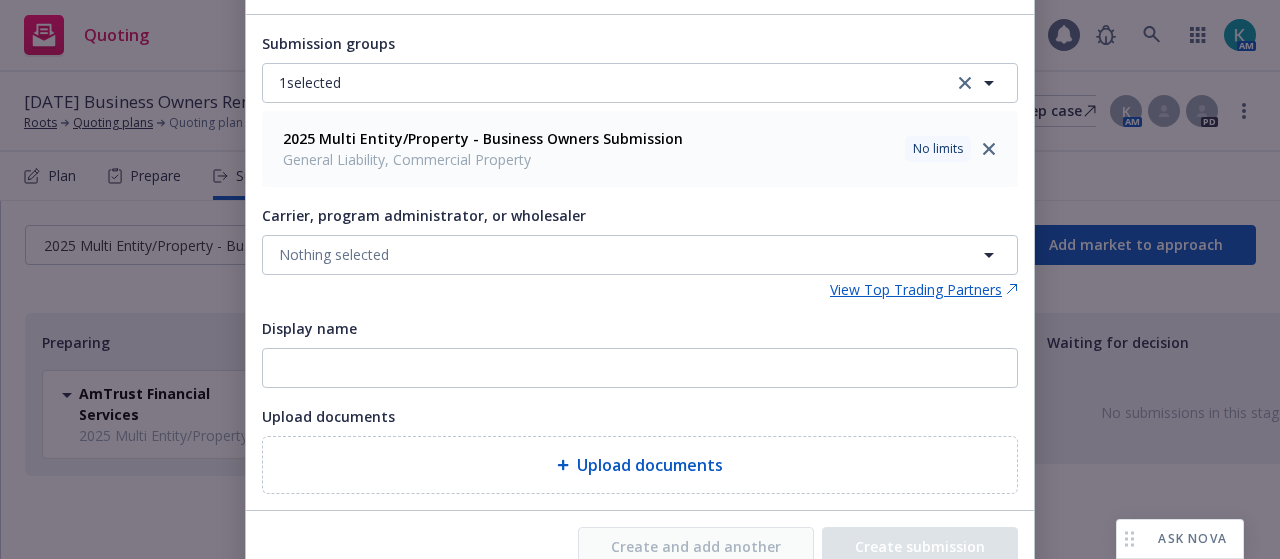 scroll, scrollTop: 242, scrollLeft: 0, axis: vertical 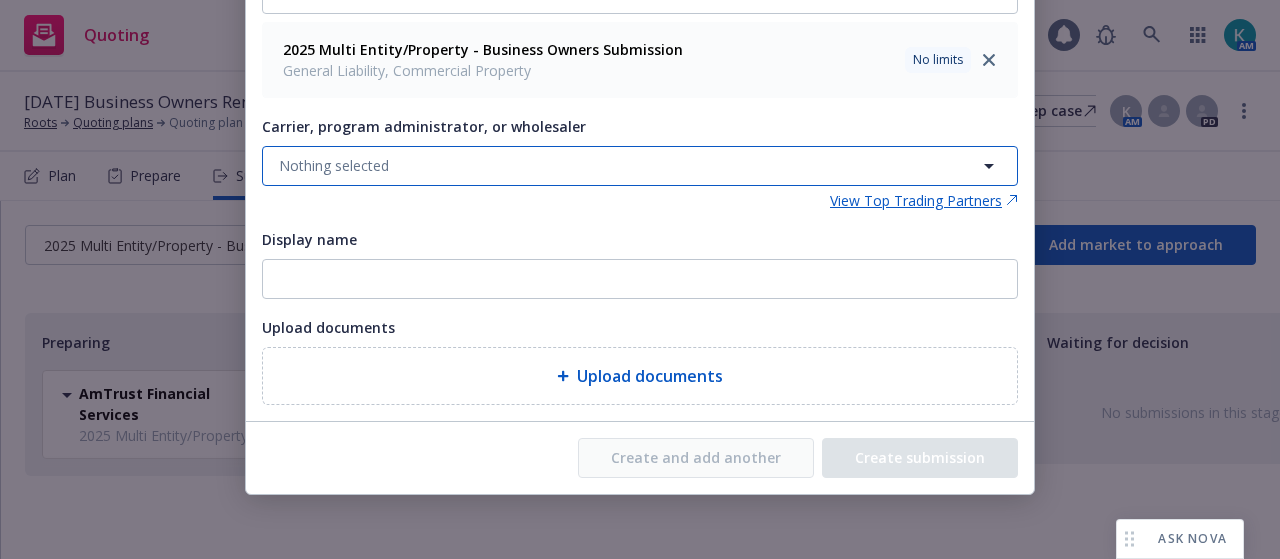 click on "Nothing selected" at bounding box center (640, 166) 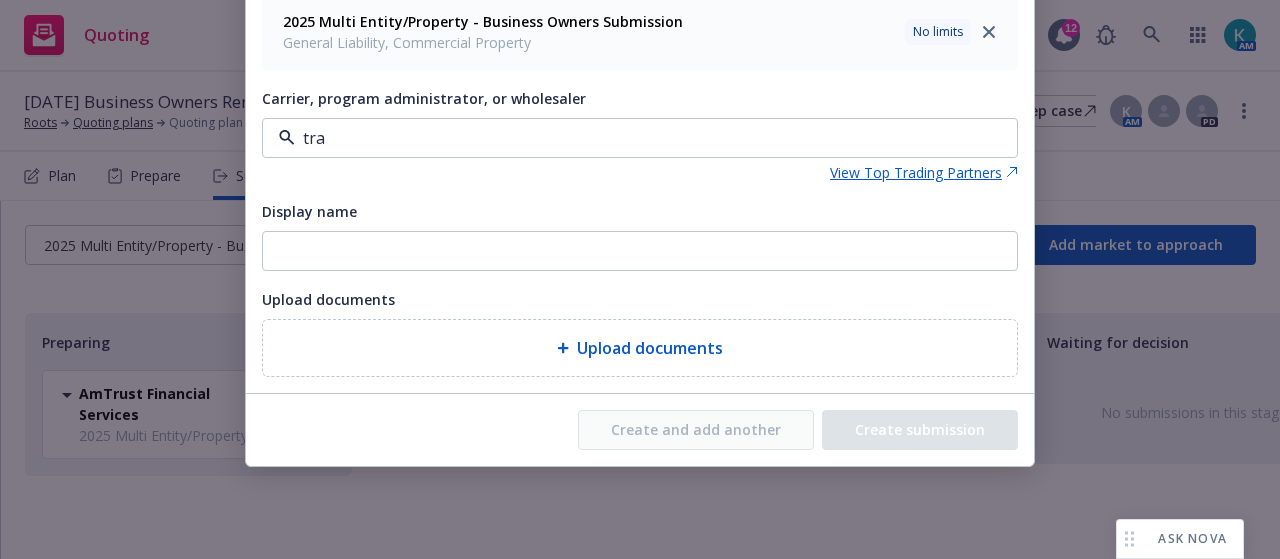 type on "trav" 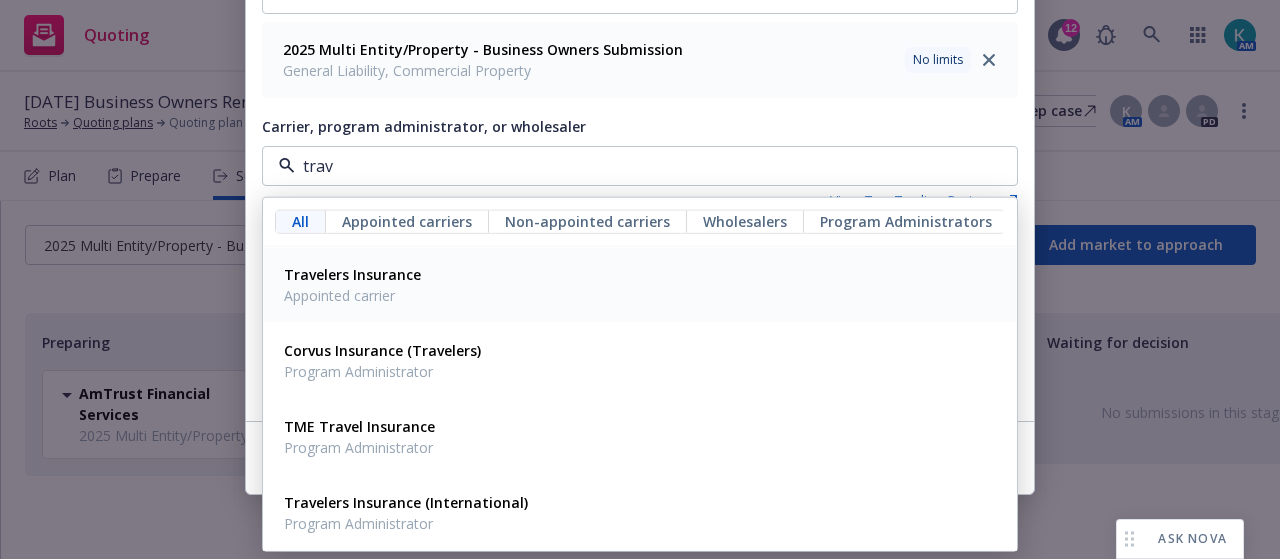 click on "Travelers Insurance Appointed carrier" at bounding box center [640, 284] 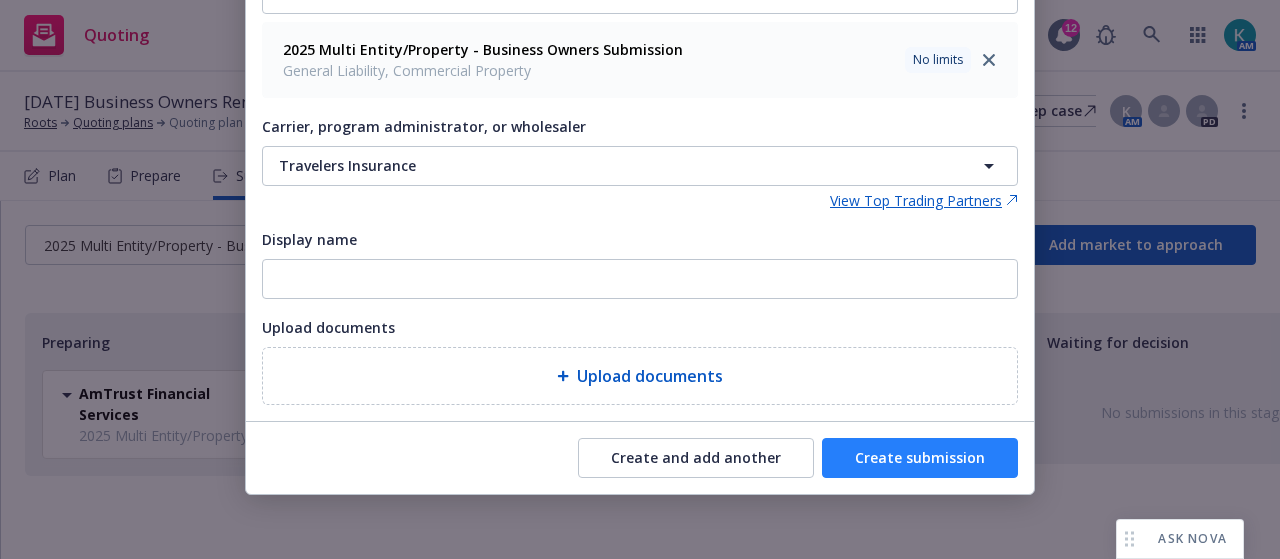 click on "Create submission" at bounding box center [920, 458] 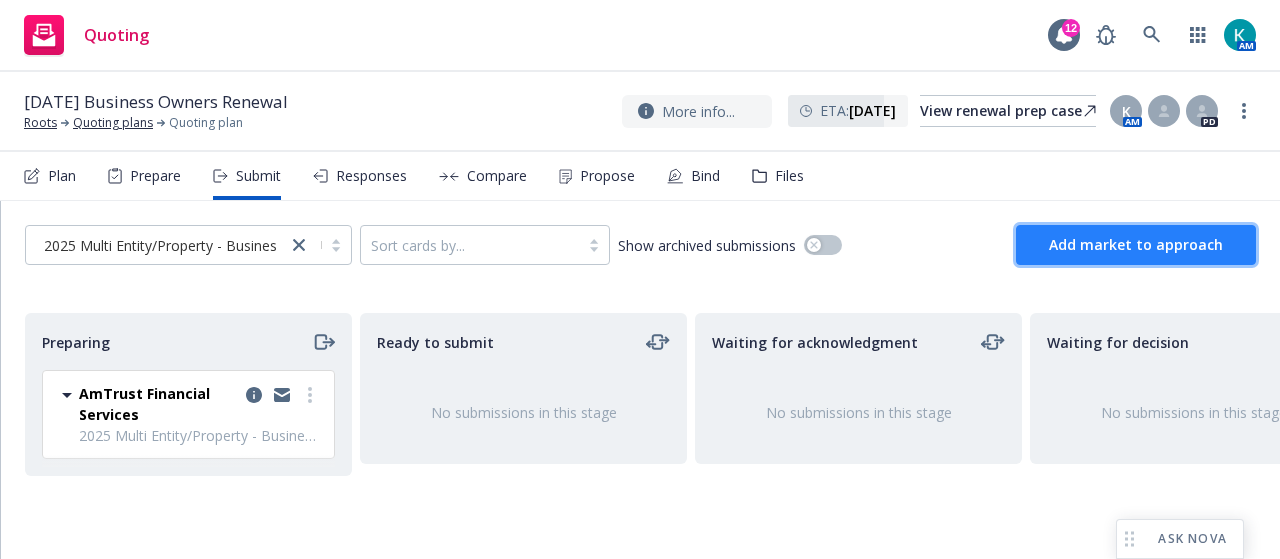click on "Add market to approach" at bounding box center (1136, 245) 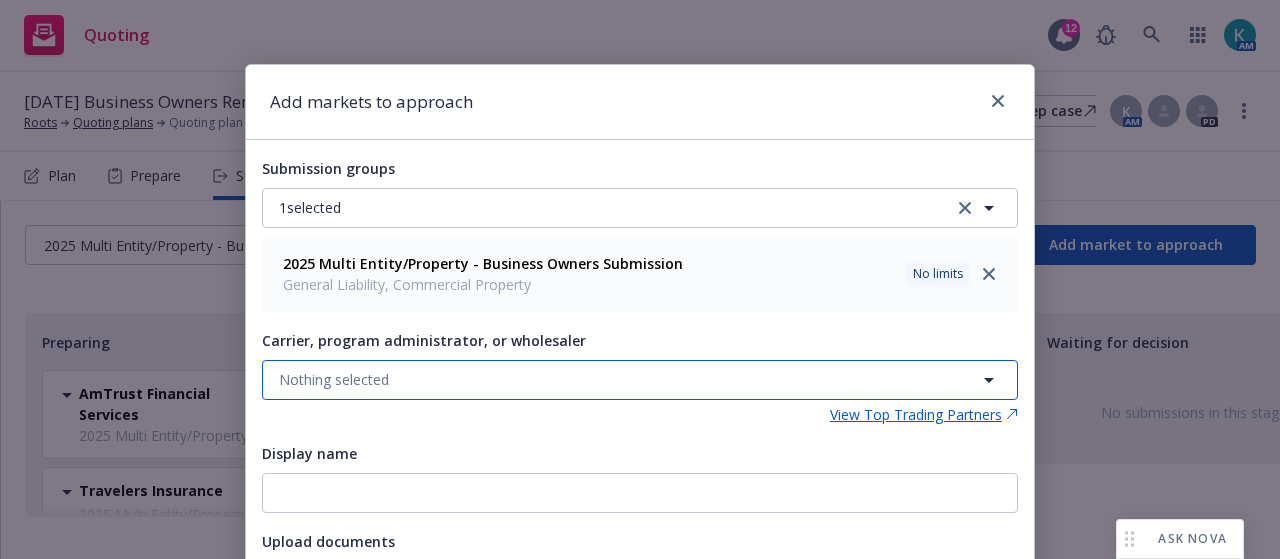 click on "Nothing selected" at bounding box center (640, 380) 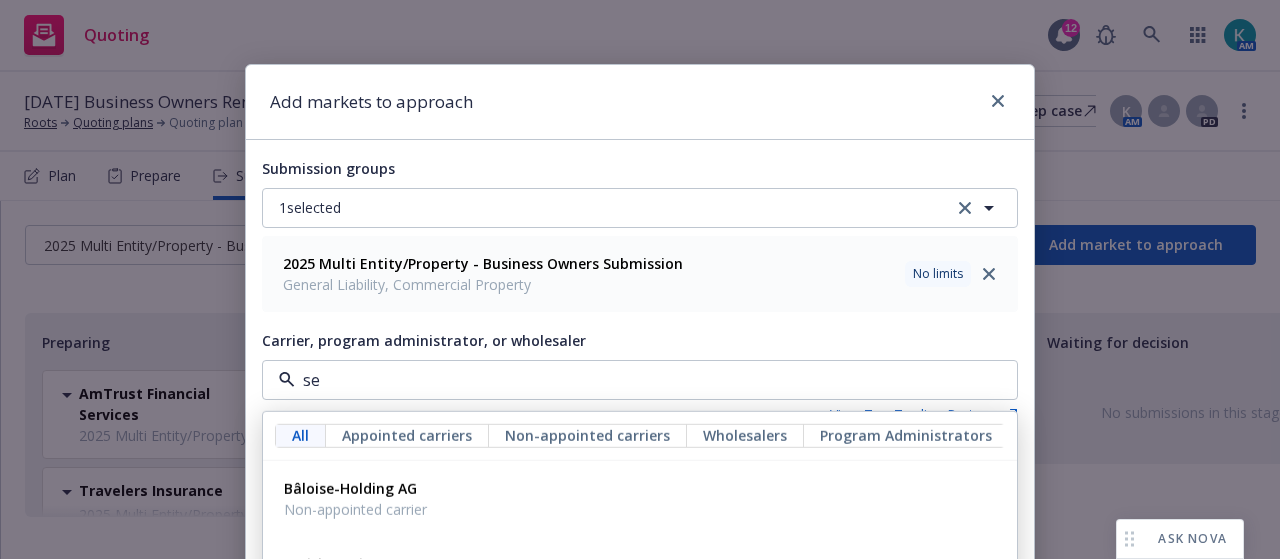 type on "ses" 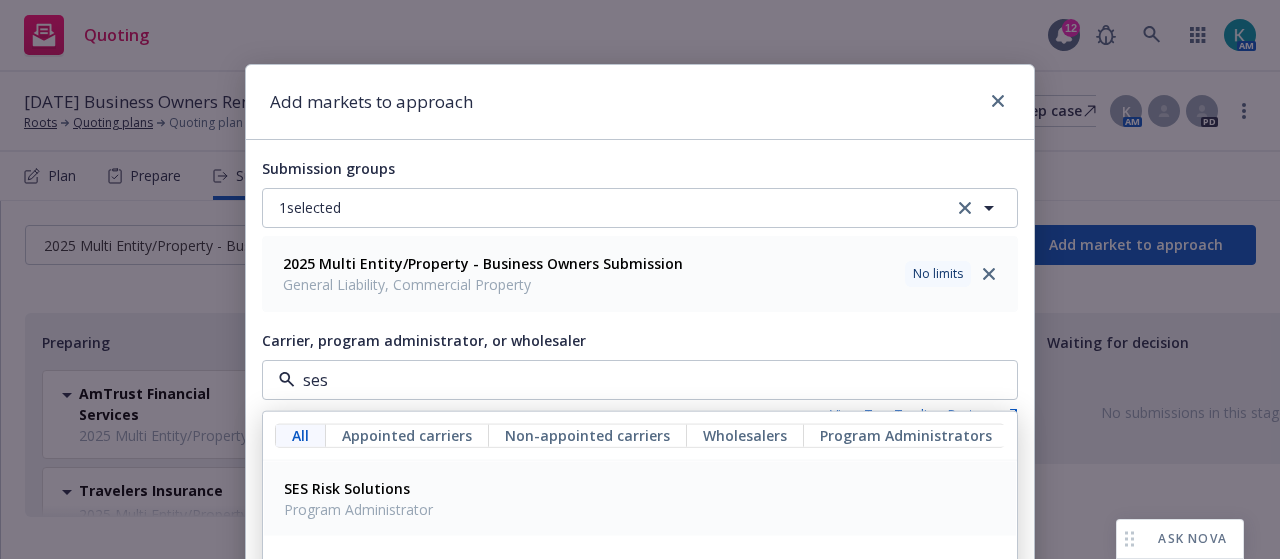 click on "SES Risk Solutions" at bounding box center [358, 487] 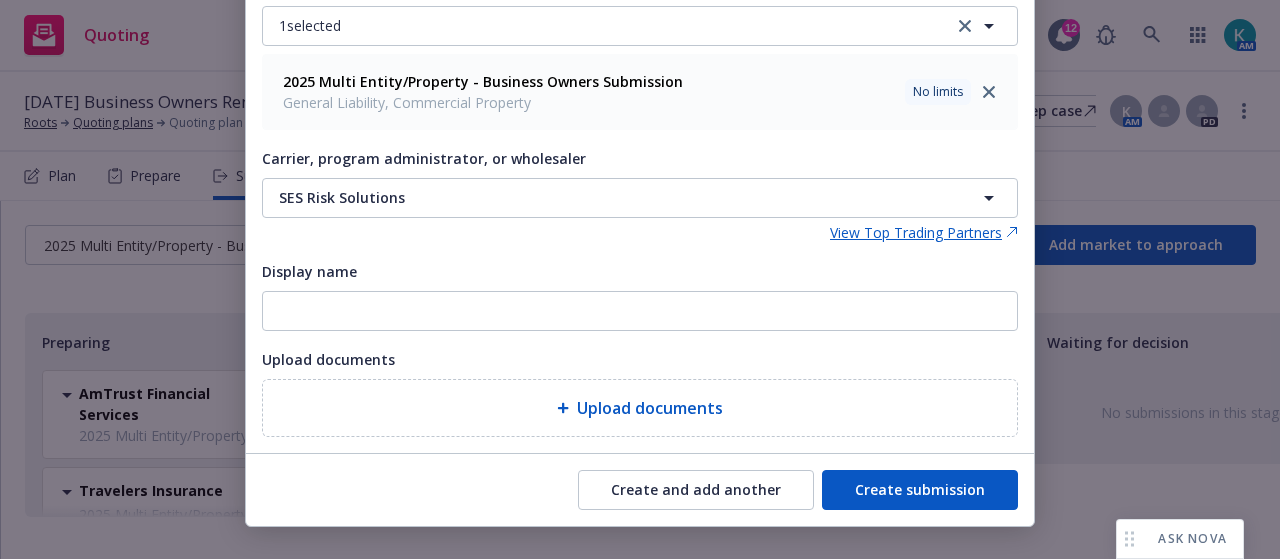 scroll, scrollTop: 242, scrollLeft: 0, axis: vertical 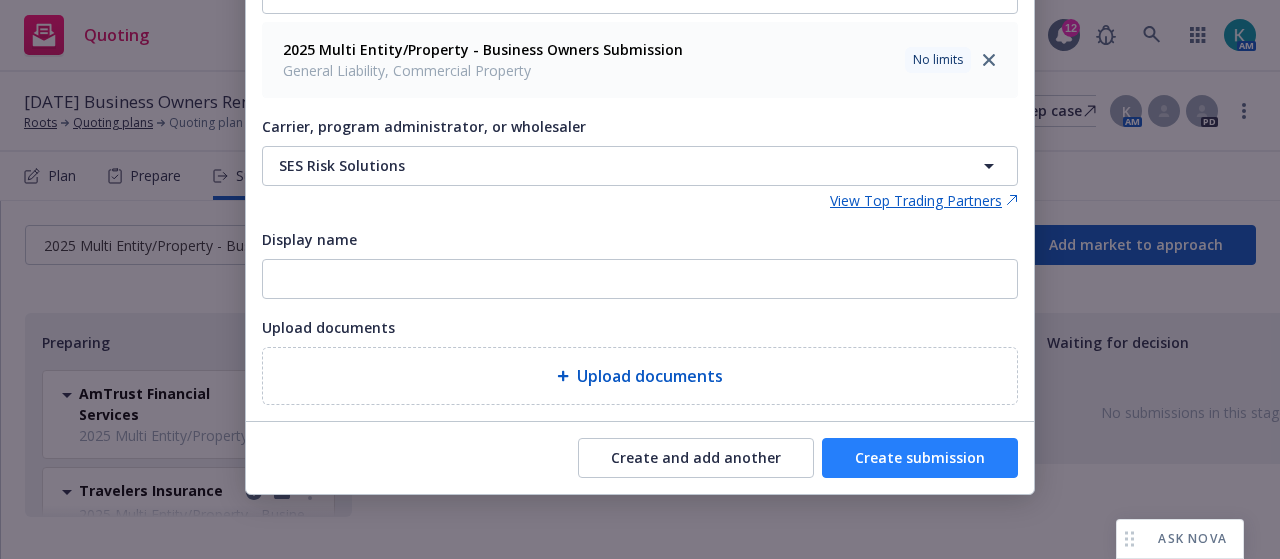 click on "Create submission" at bounding box center (920, 458) 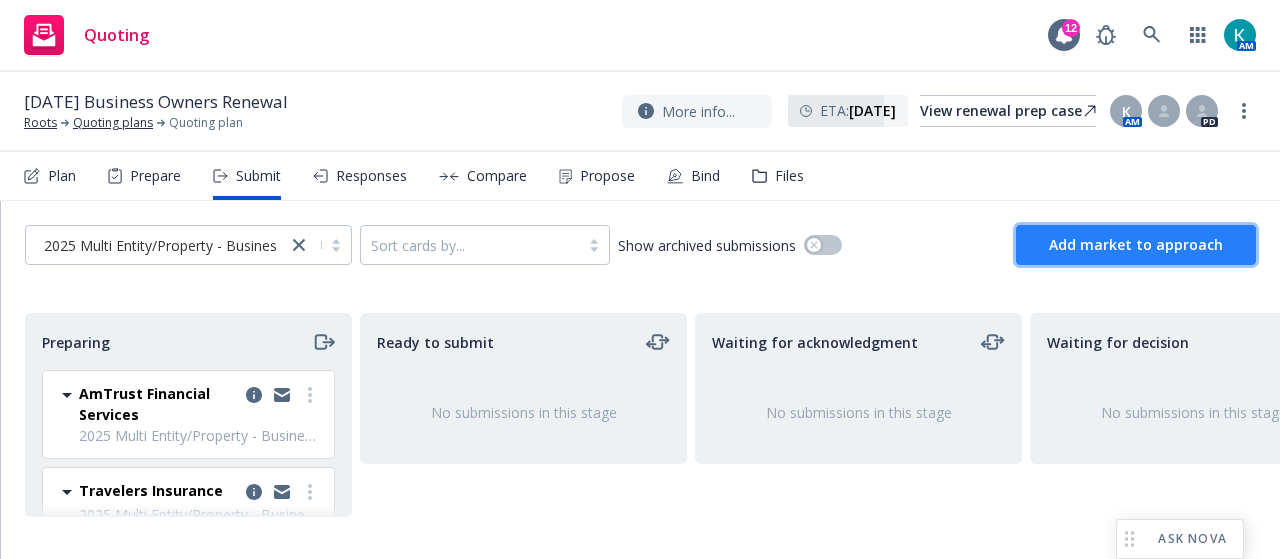 click on "Add market to approach" at bounding box center (1136, 244) 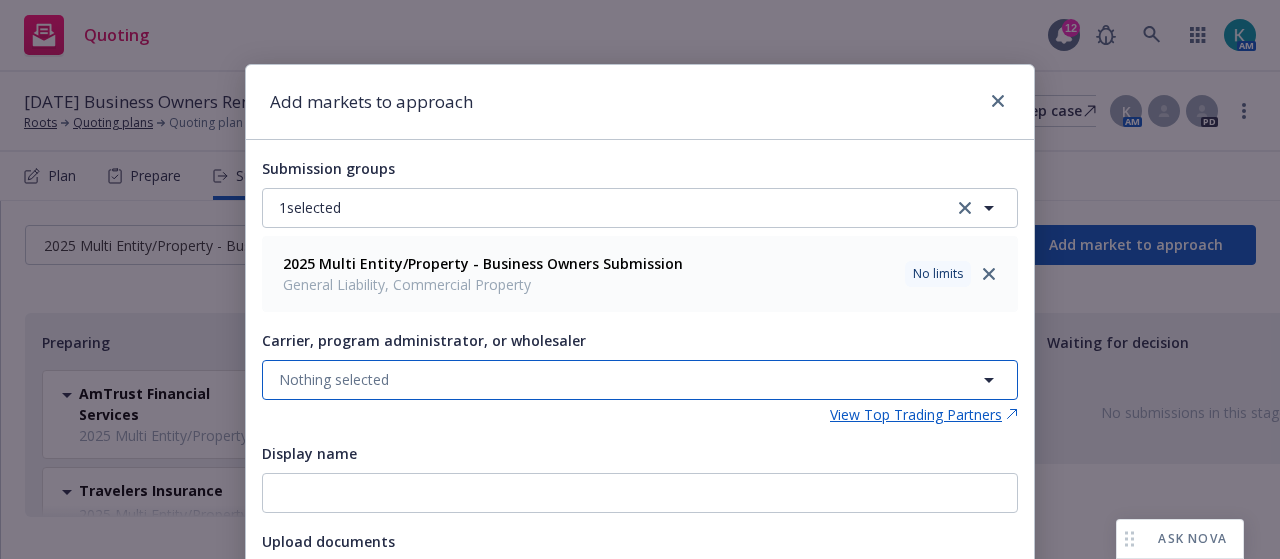 click on "Nothing selected" at bounding box center [640, 380] 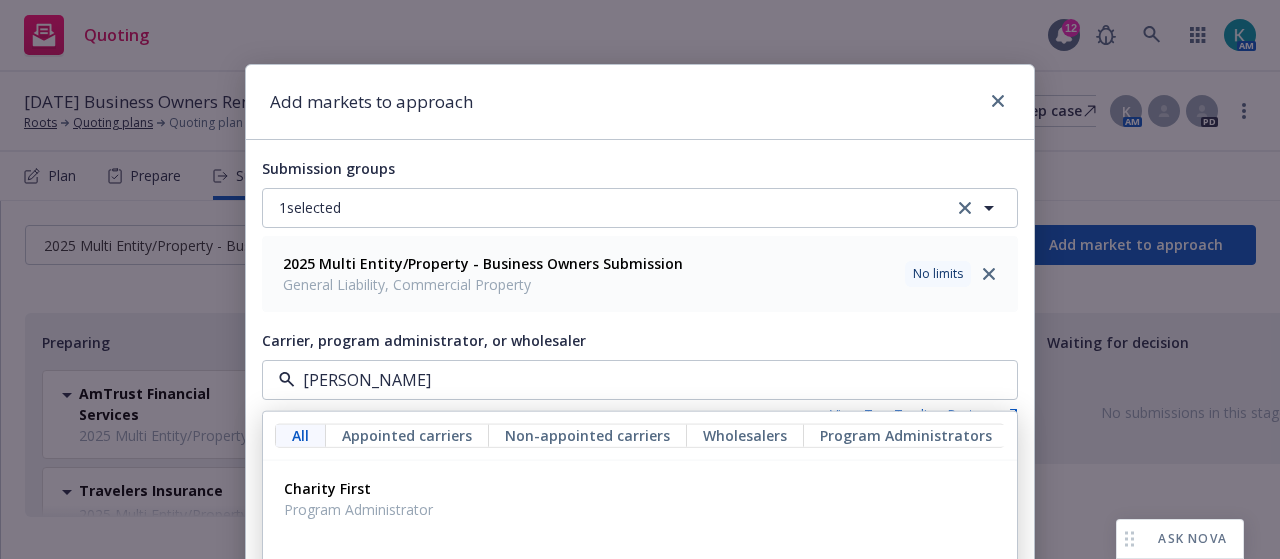 type on "hartf" 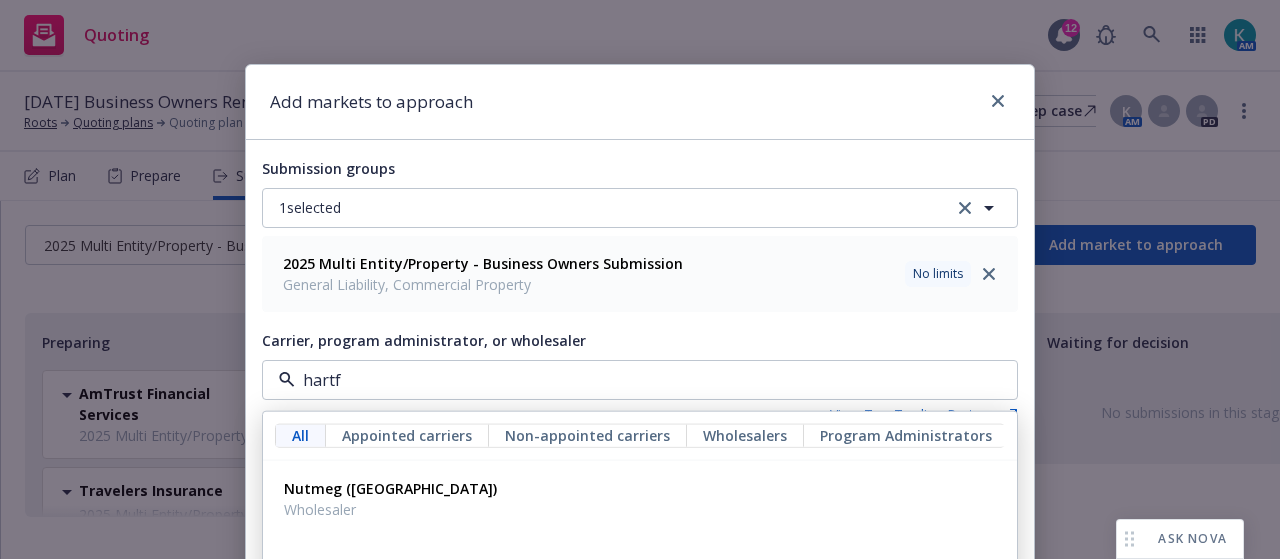 scroll, scrollTop: 200, scrollLeft: 0, axis: vertical 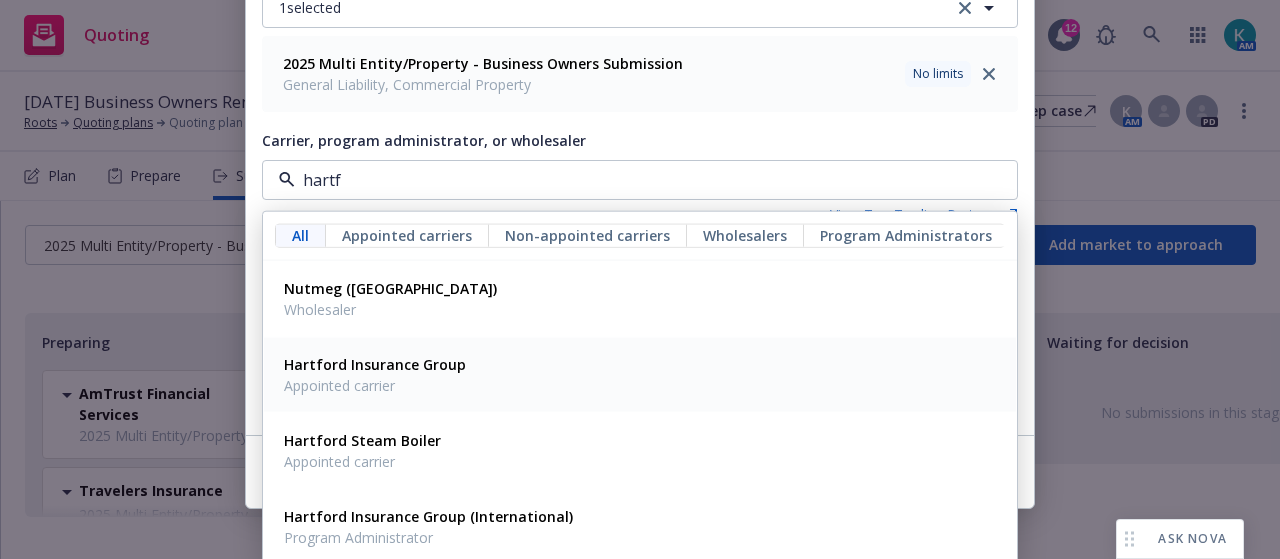 click on "Hartford Insurance Group Appointed carrier" at bounding box center (640, 374) 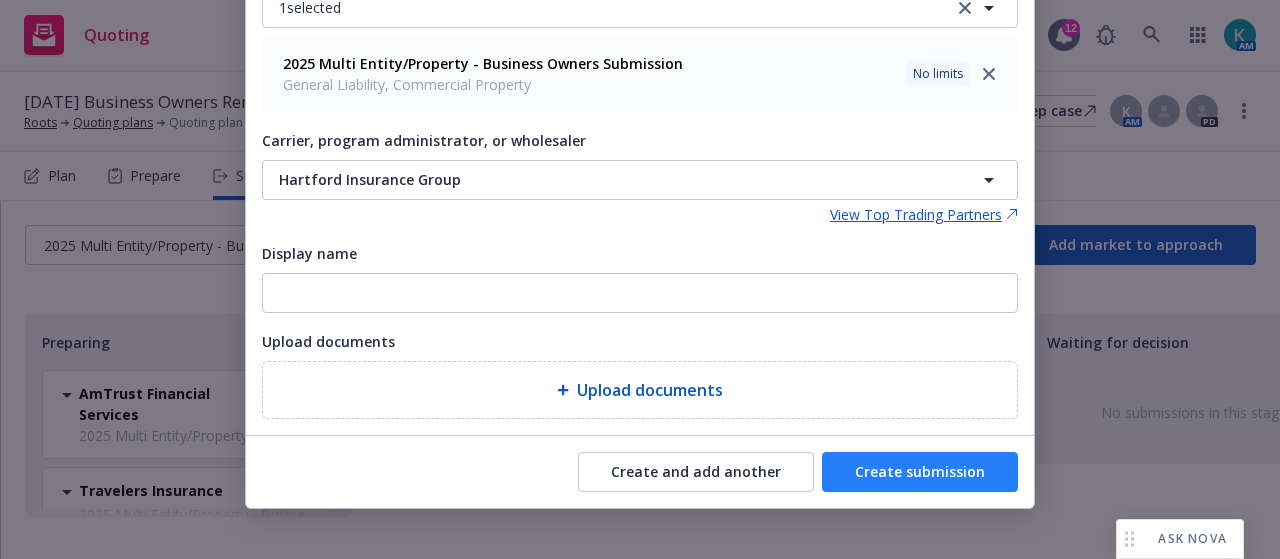 click on "Create submission" at bounding box center [920, 472] 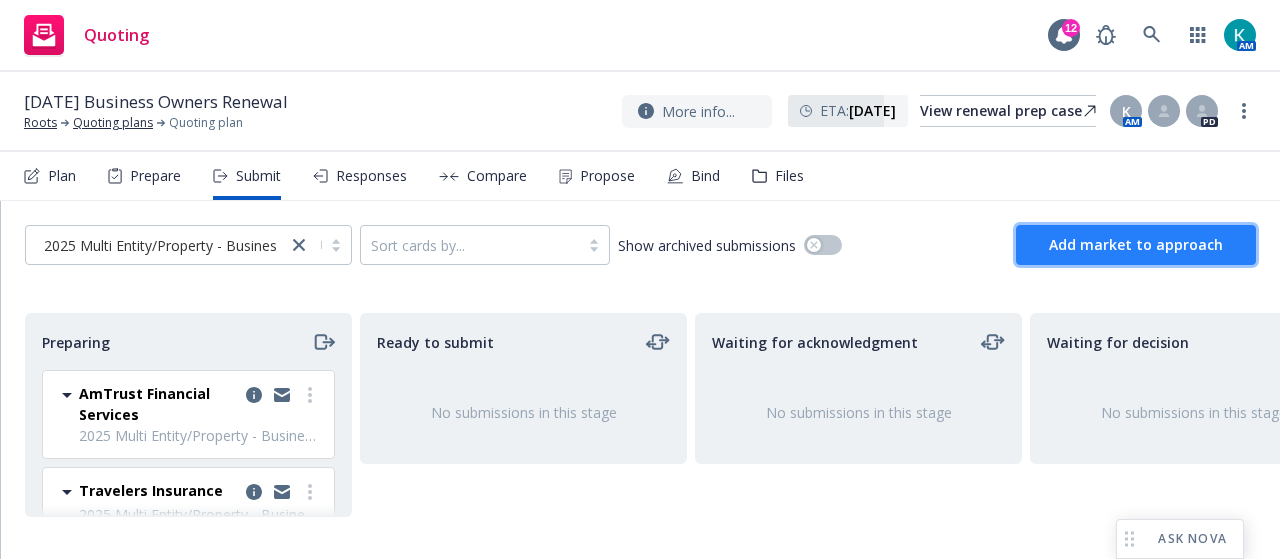 click on "Add market to approach" at bounding box center [1136, 244] 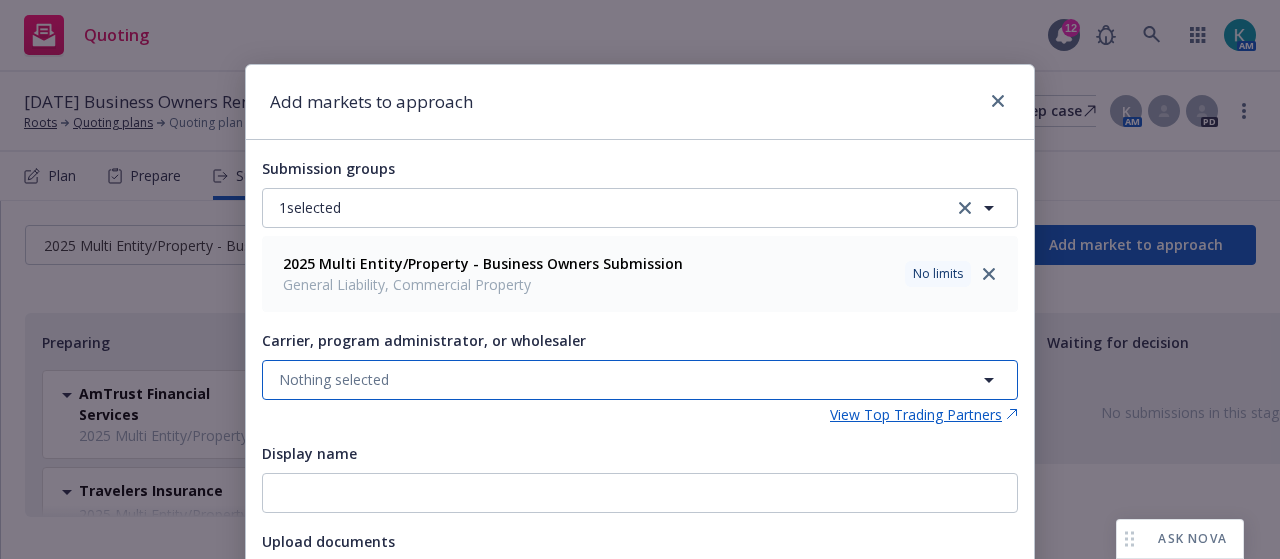 click on "Nothing selected" at bounding box center (640, 380) 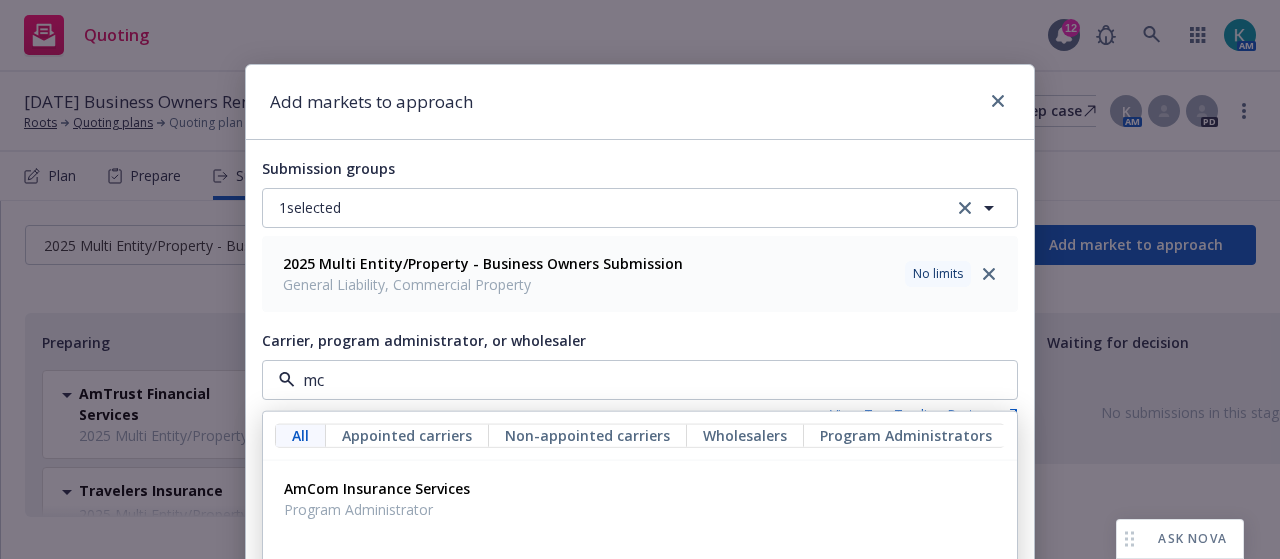 type on "mcg" 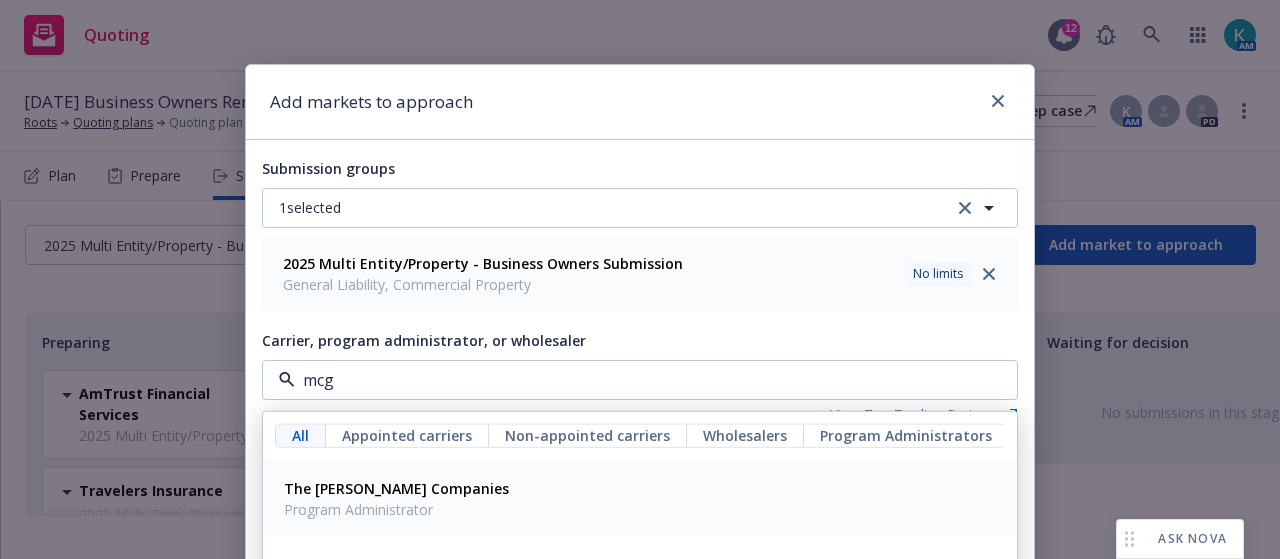 drag, startPoint x: 500, startPoint y: 491, endPoint x: 555, endPoint y: 460, distance: 63.134777 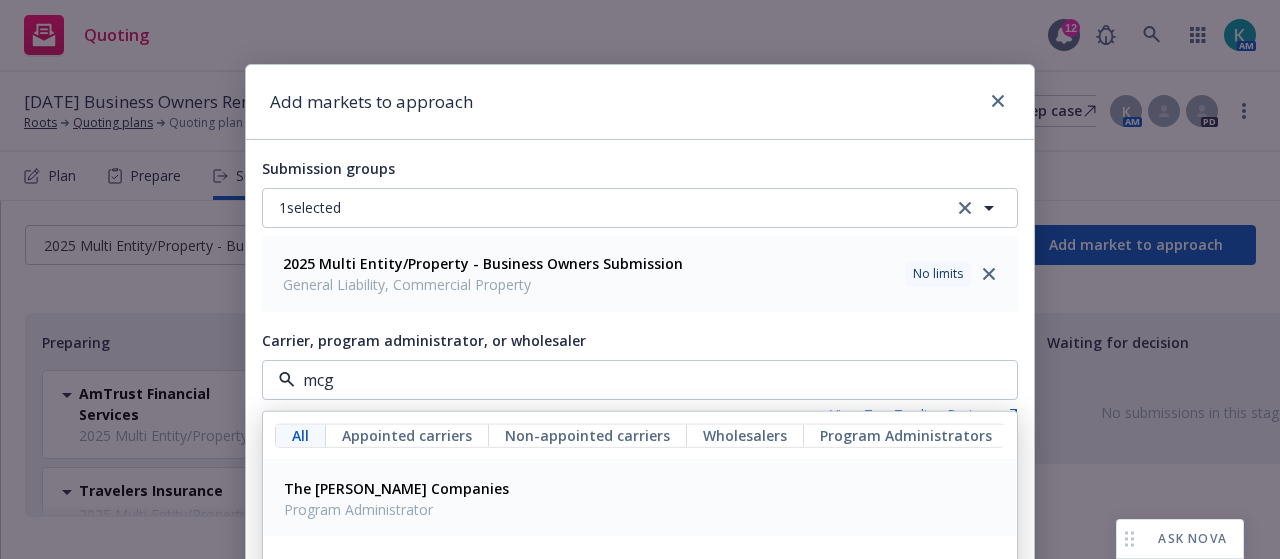 click on "The McGowan Companies Program Administrator" at bounding box center (640, 498) 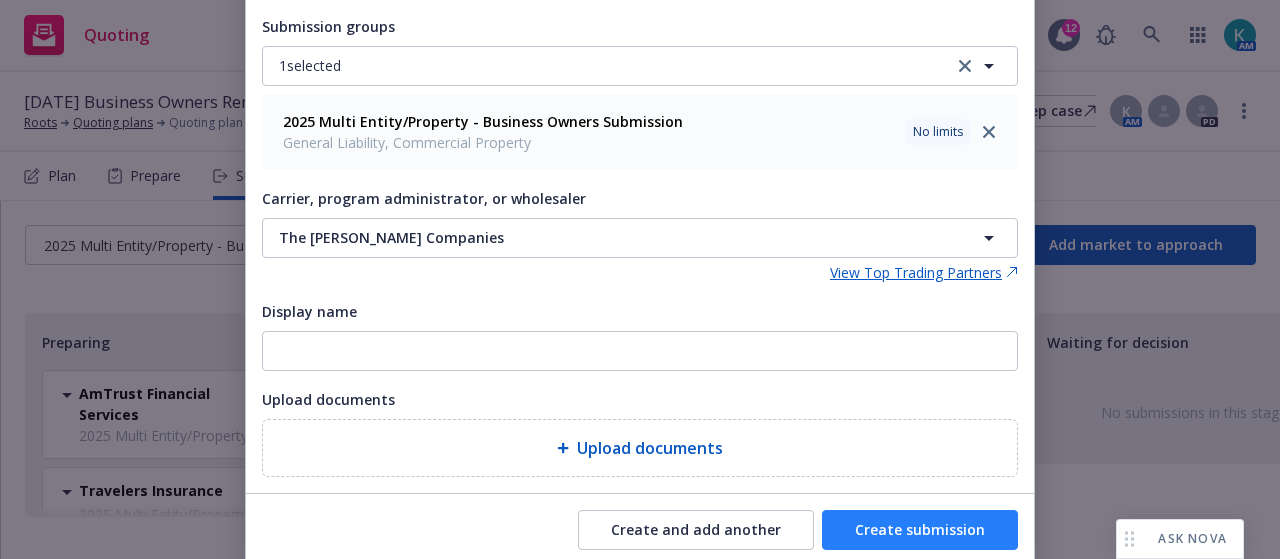 scroll, scrollTop: 242, scrollLeft: 0, axis: vertical 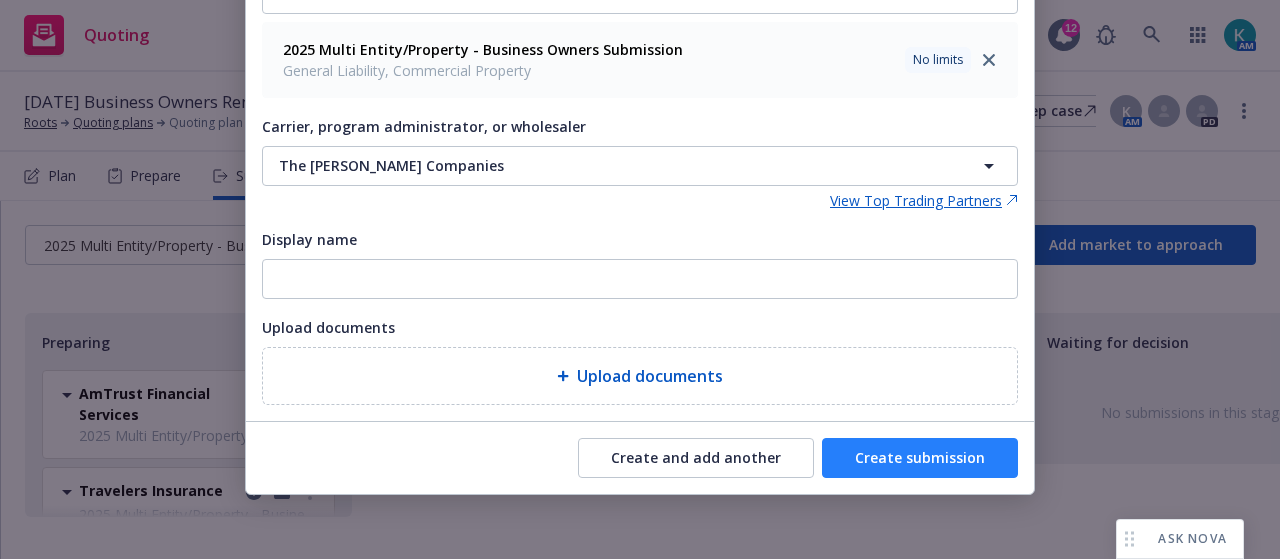 click on "Create submission" at bounding box center (920, 458) 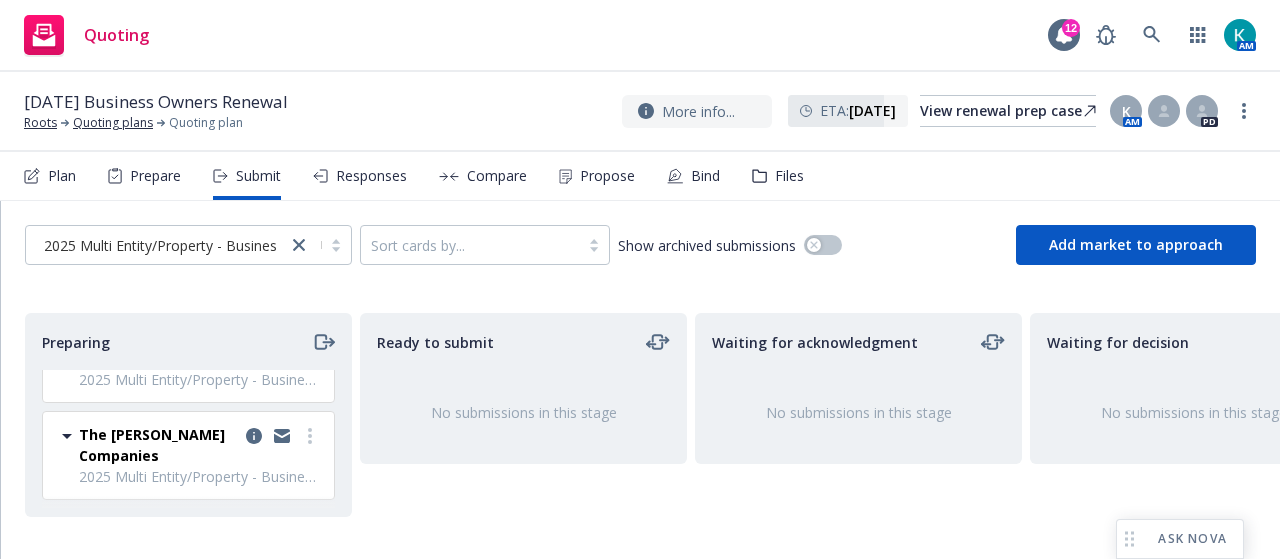scroll, scrollTop: 332, scrollLeft: 0, axis: vertical 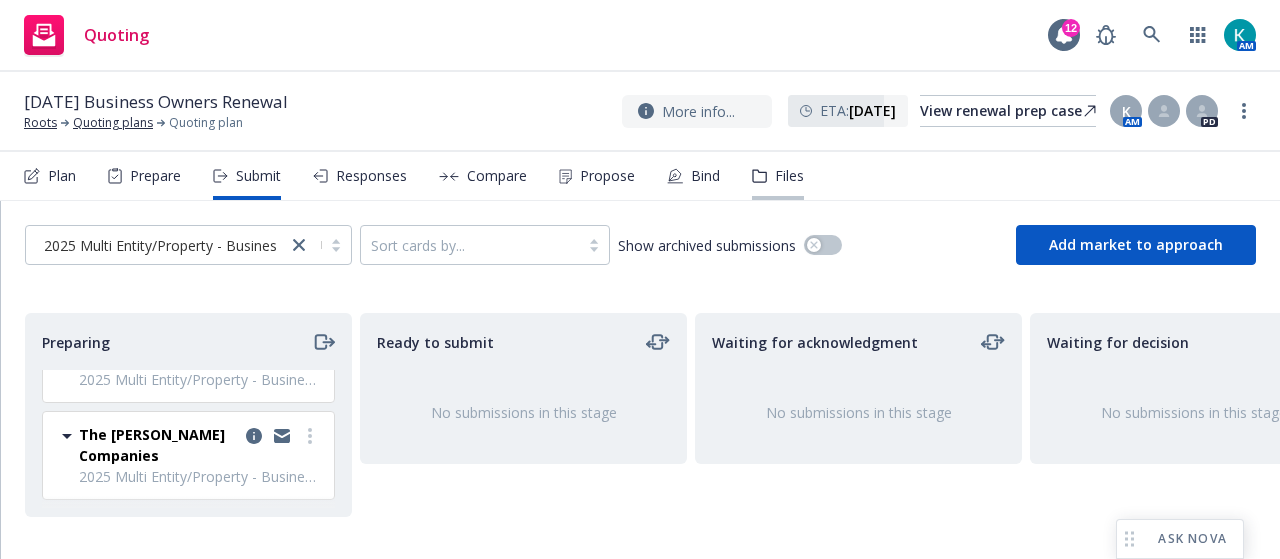 click on "Files" at bounding box center (789, 176) 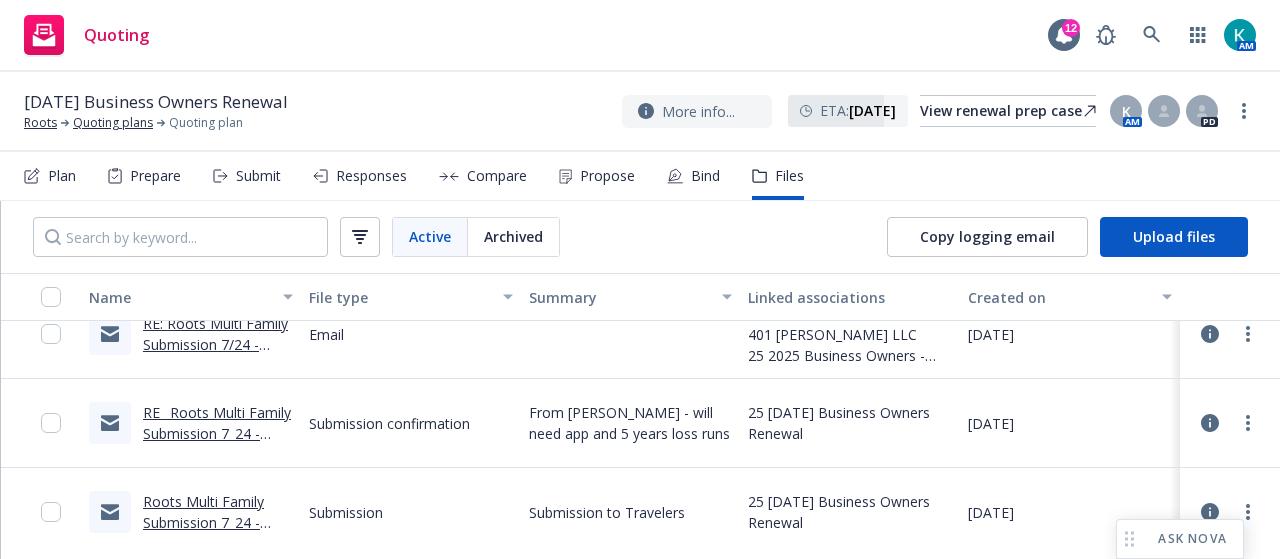 scroll, scrollTop: 0, scrollLeft: 0, axis: both 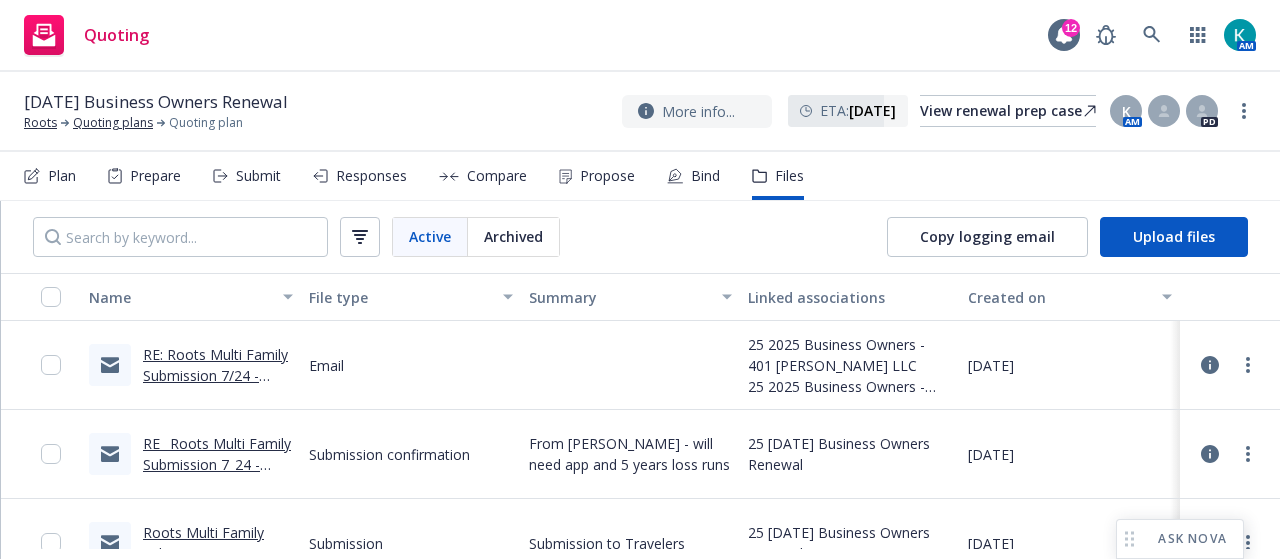 click on "RE: Roots Multi Family Submission 7/24 - Amtrust" at bounding box center [215, 375] 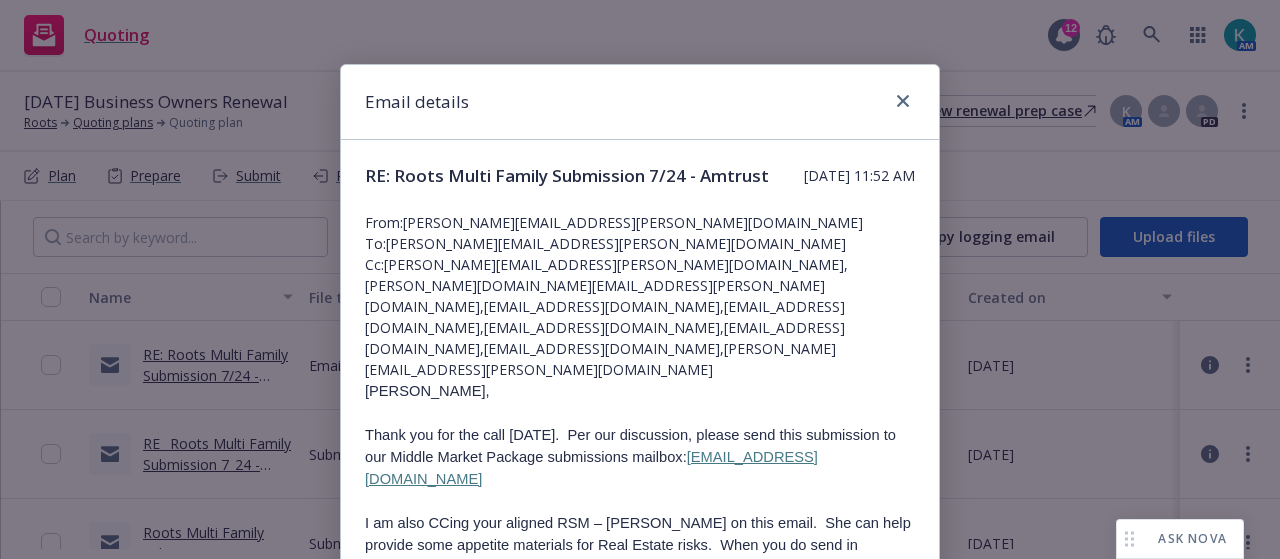 scroll, scrollTop: 200, scrollLeft: 0, axis: vertical 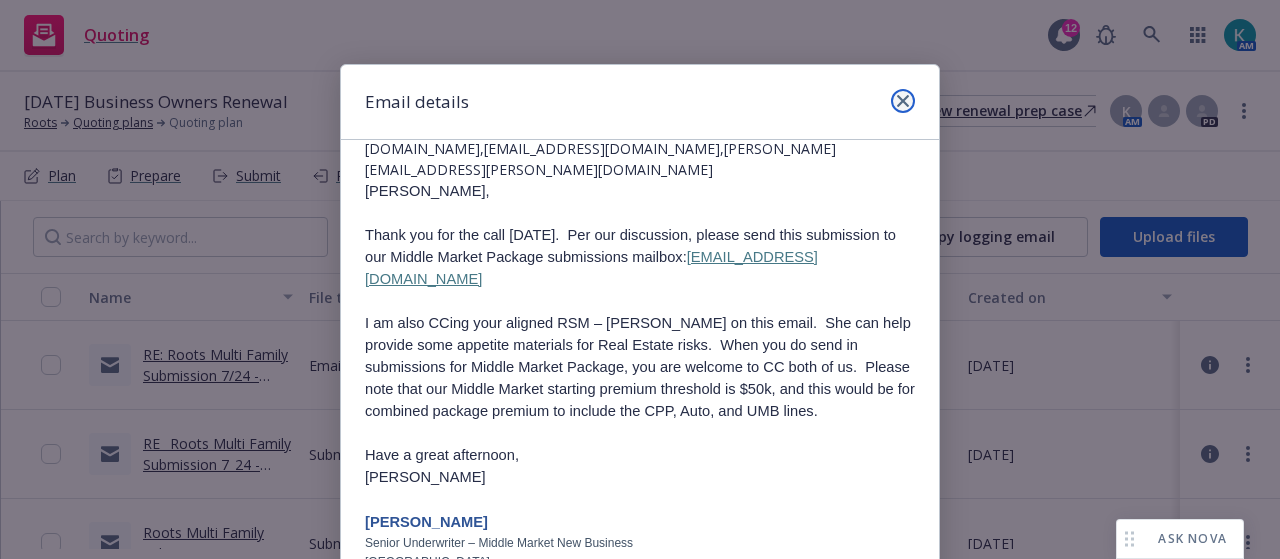 click at bounding box center [903, 101] 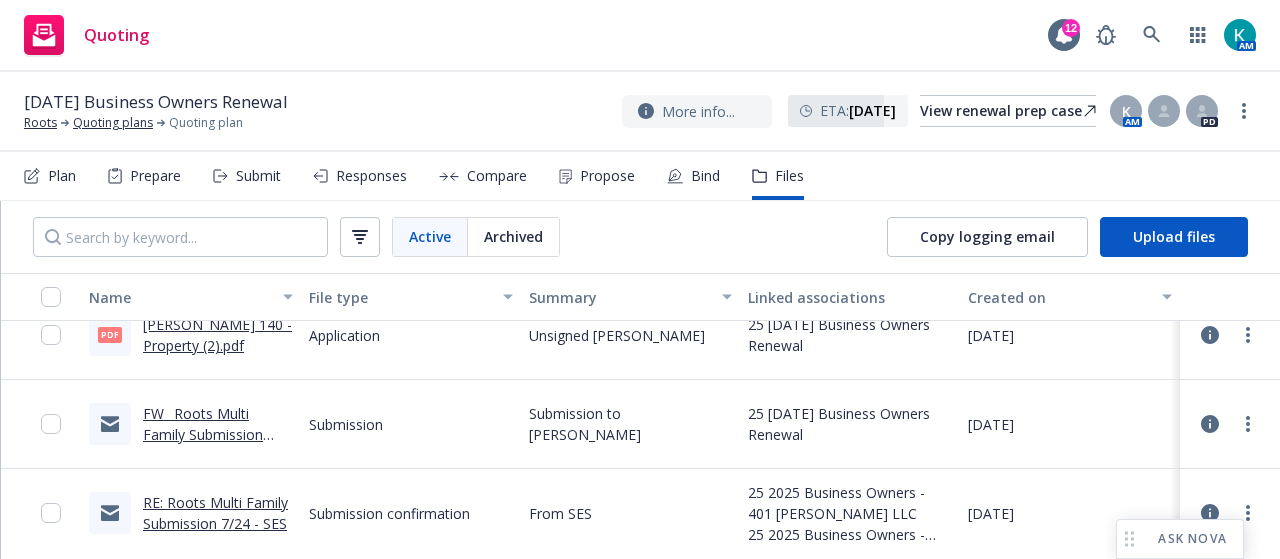 scroll, scrollTop: 0, scrollLeft: 0, axis: both 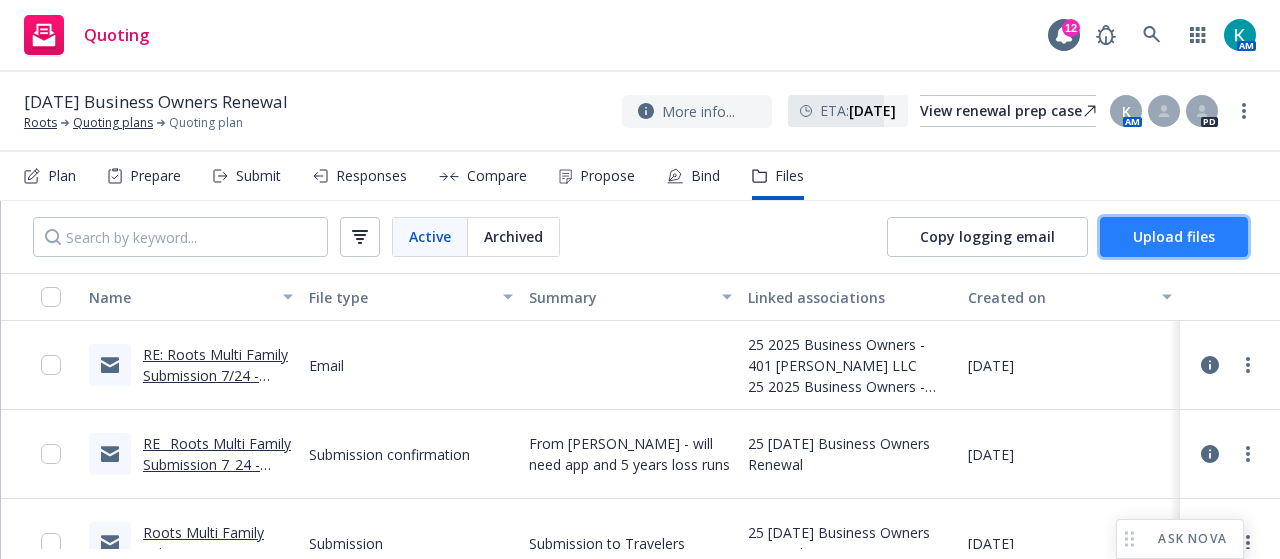 click on "Upload files" at bounding box center [1174, 236] 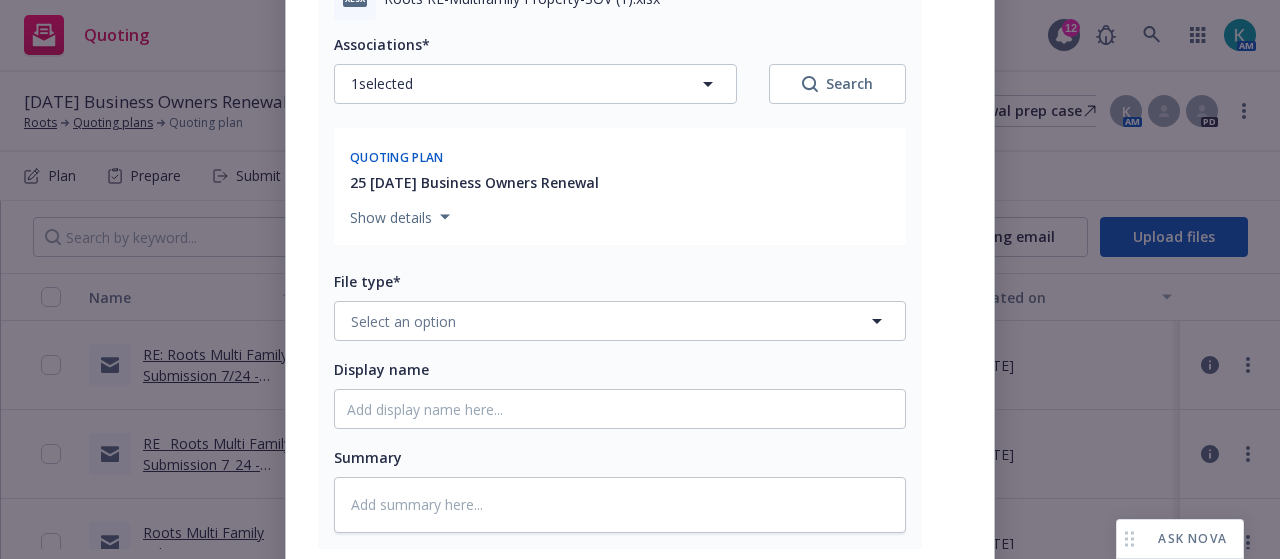 scroll, scrollTop: 400, scrollLeft: 0, axis: vertical 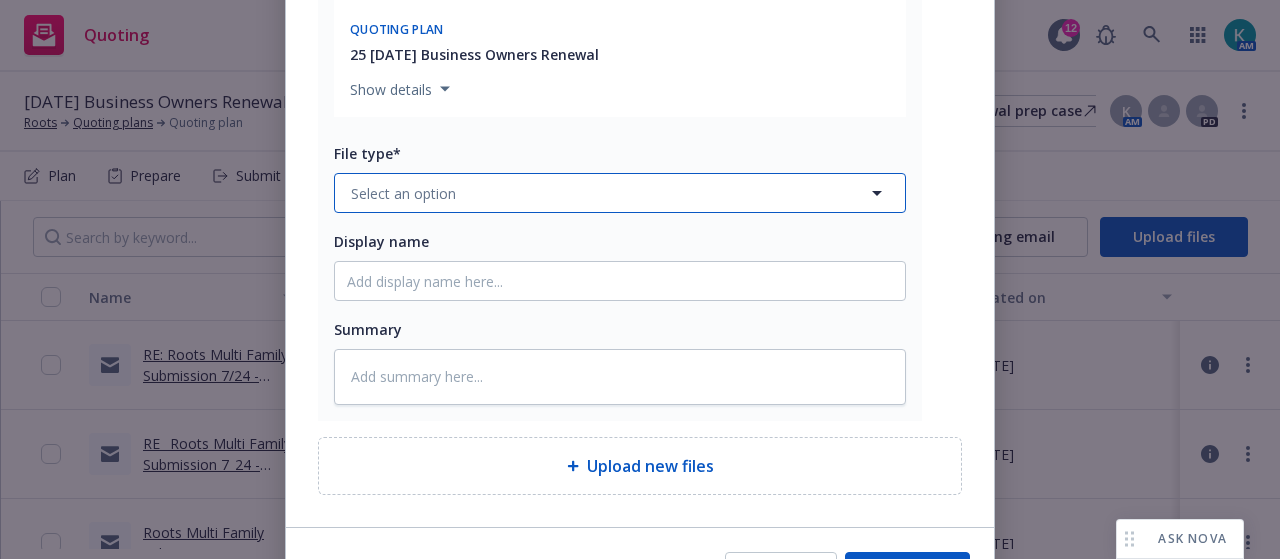 click on "Select an option" at bounding box center [403, 193] 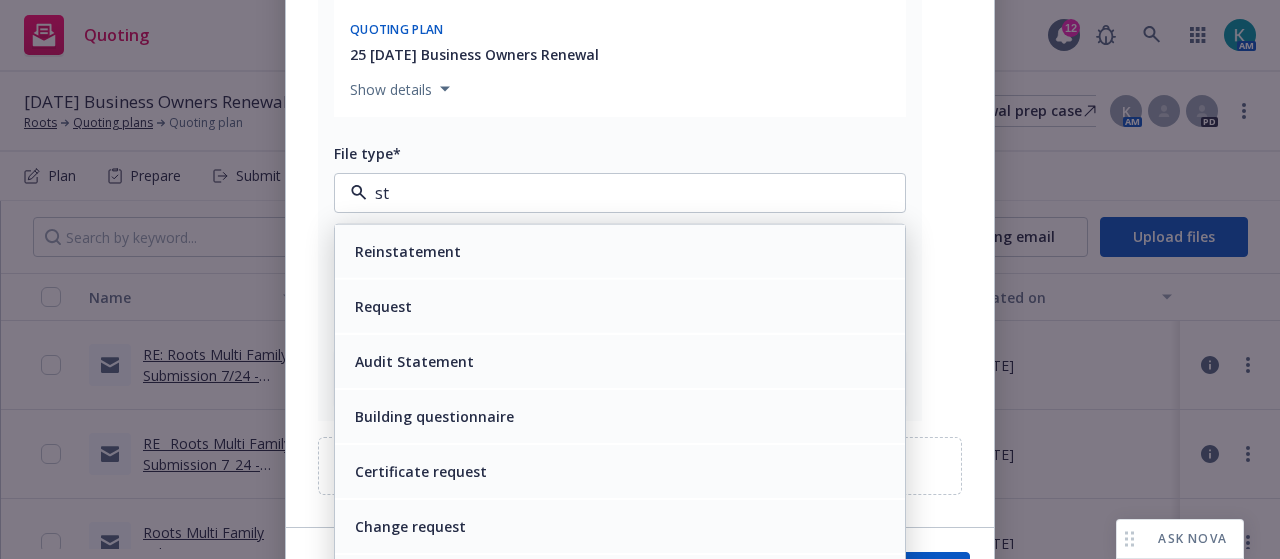 type on "stt" 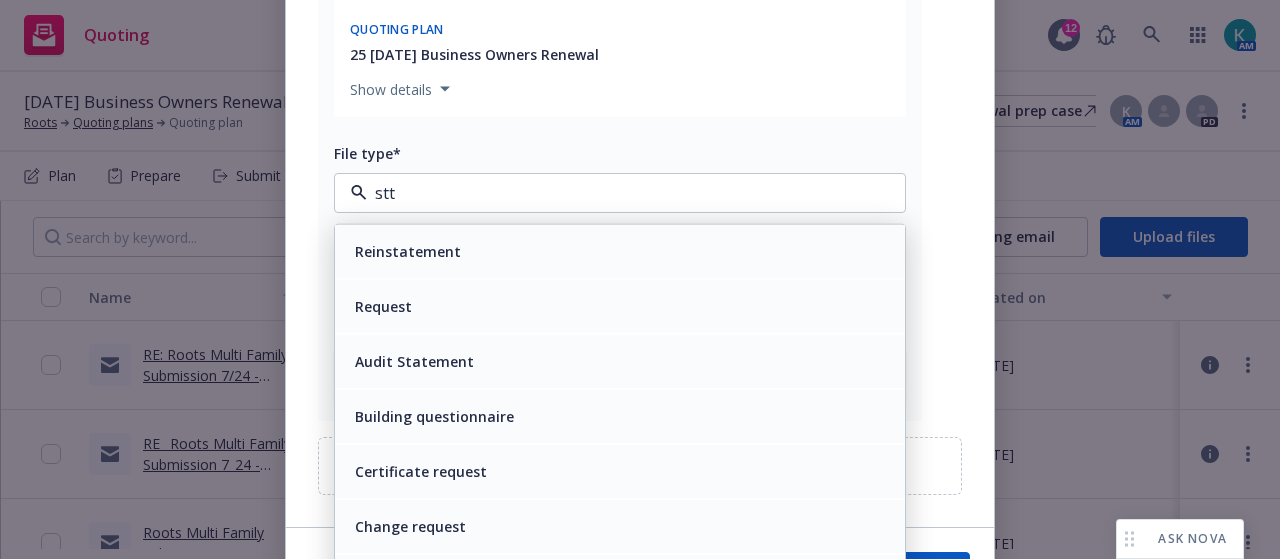 type on "x" 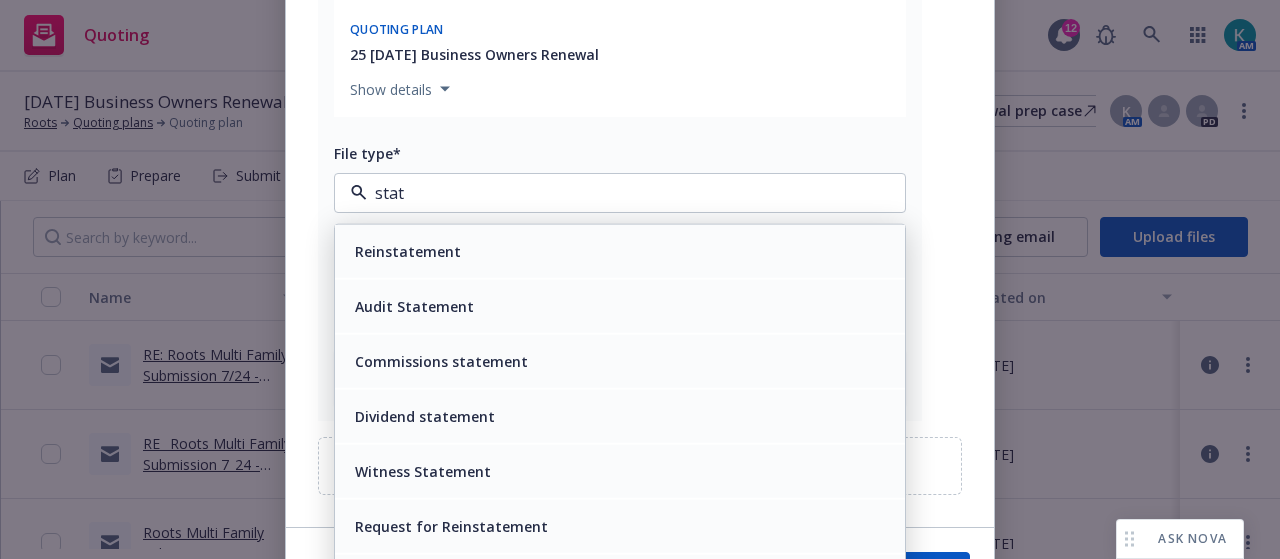 type on "state" 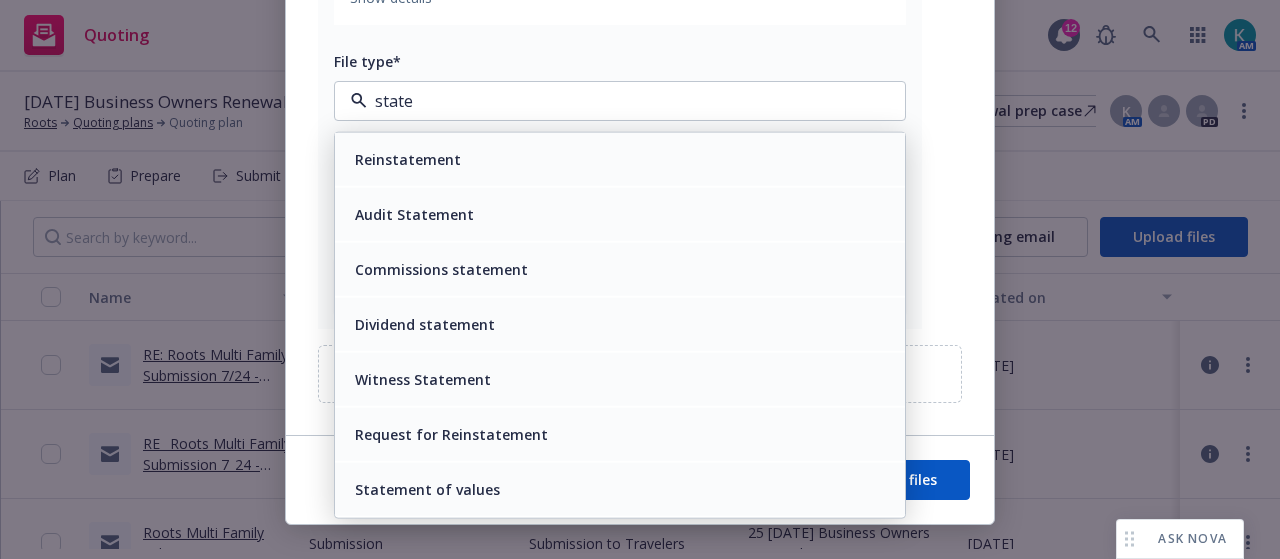 scroll, scrollTop: 567, scrollLeft: 0, axis: vertical 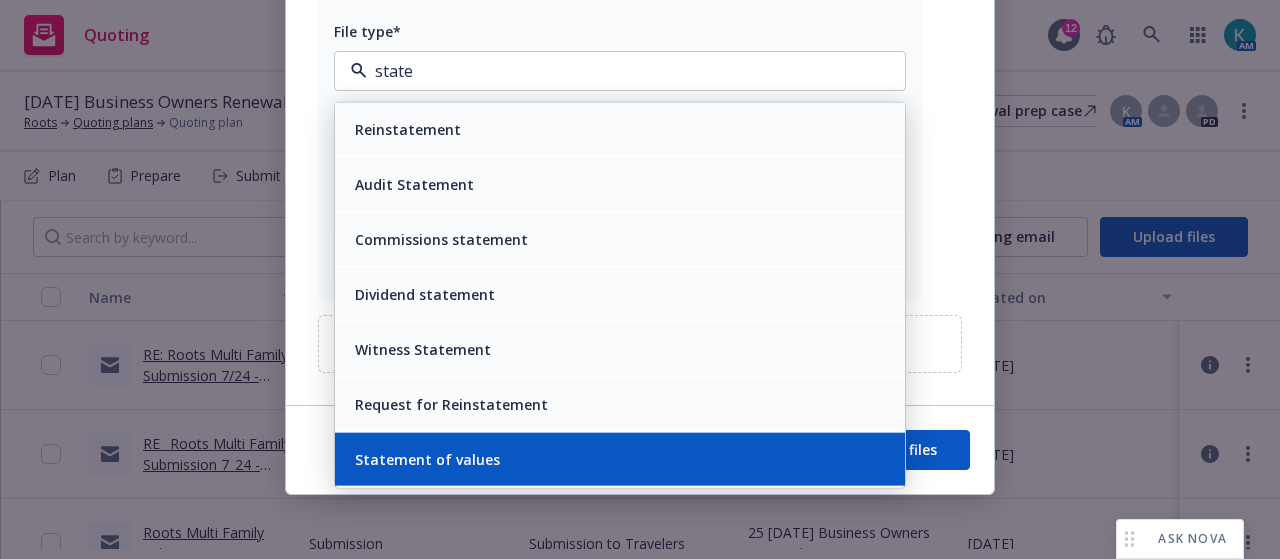 click on "Statement of values" at bounding box center (620, 459) 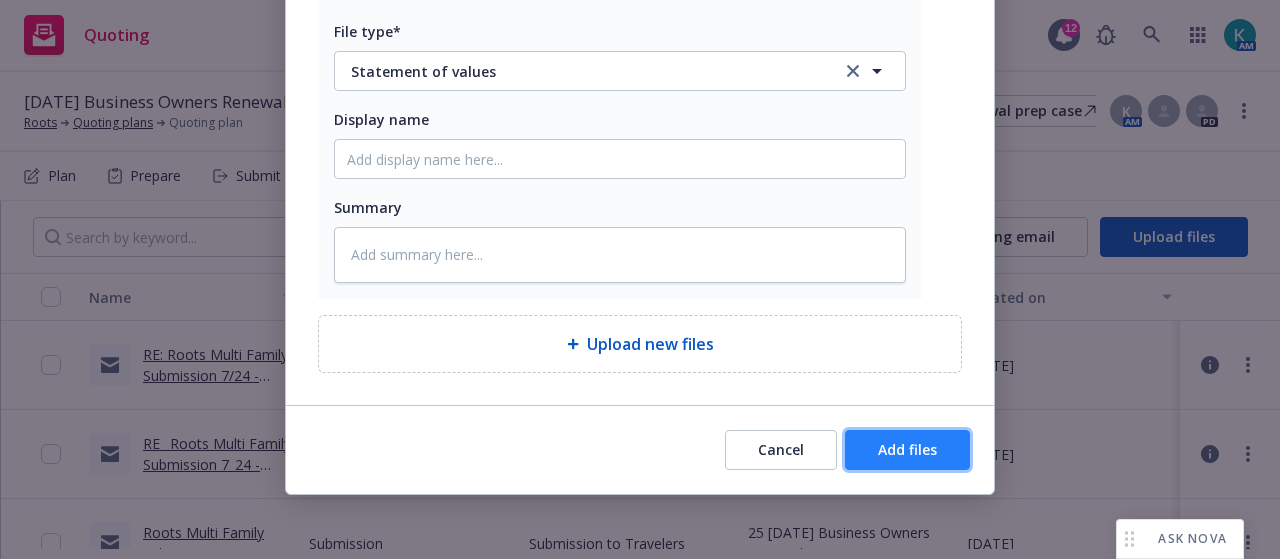 click on "Add files" at bounding box center [907, 449] 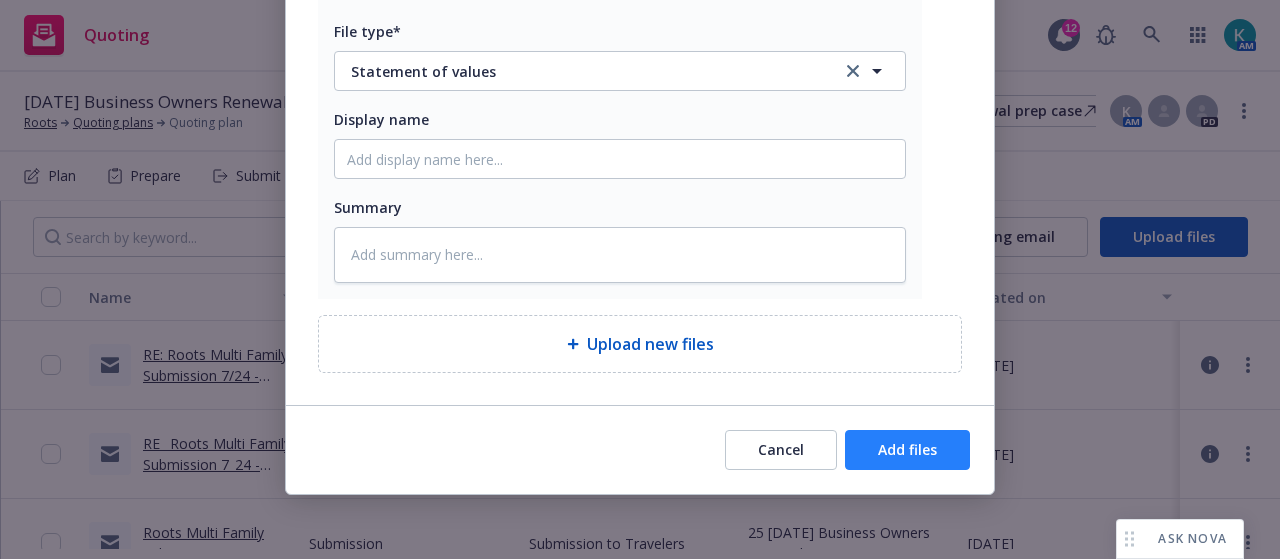 scroll, scrollTop: 489, scrollLeft: 0, axis: vertical 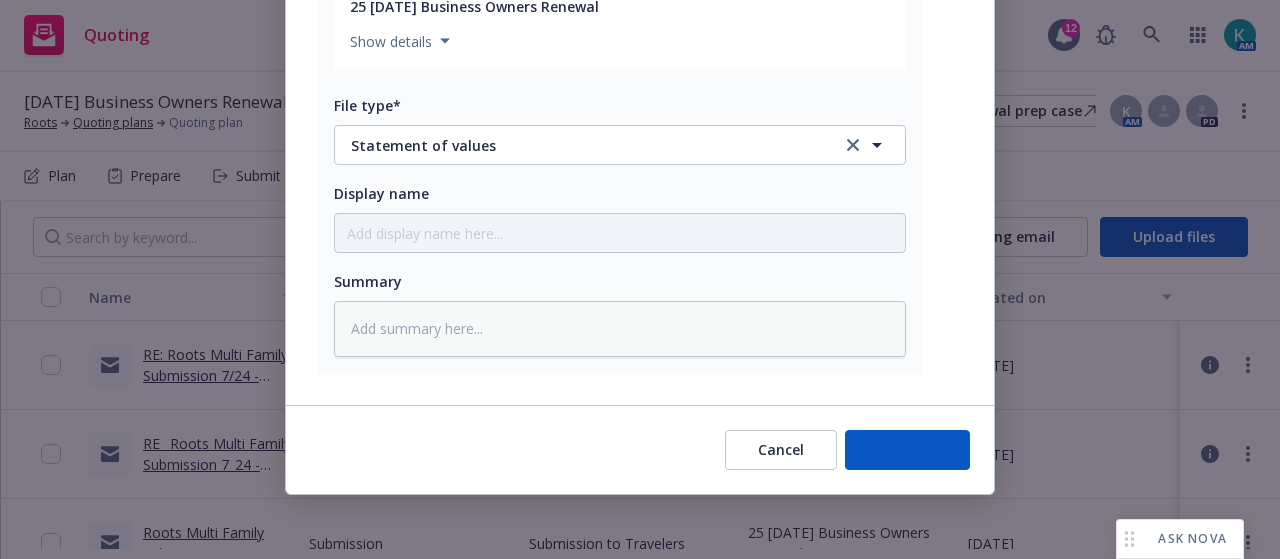 type on "x" 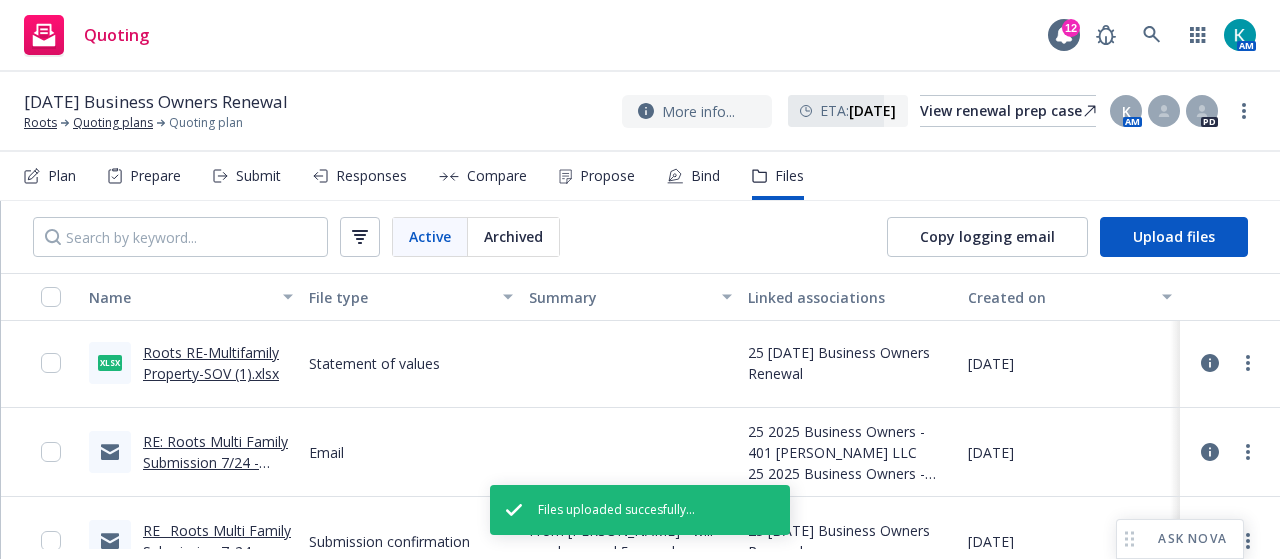 scroll, scrollTop: 0, scrollLeft: 0, axis: both 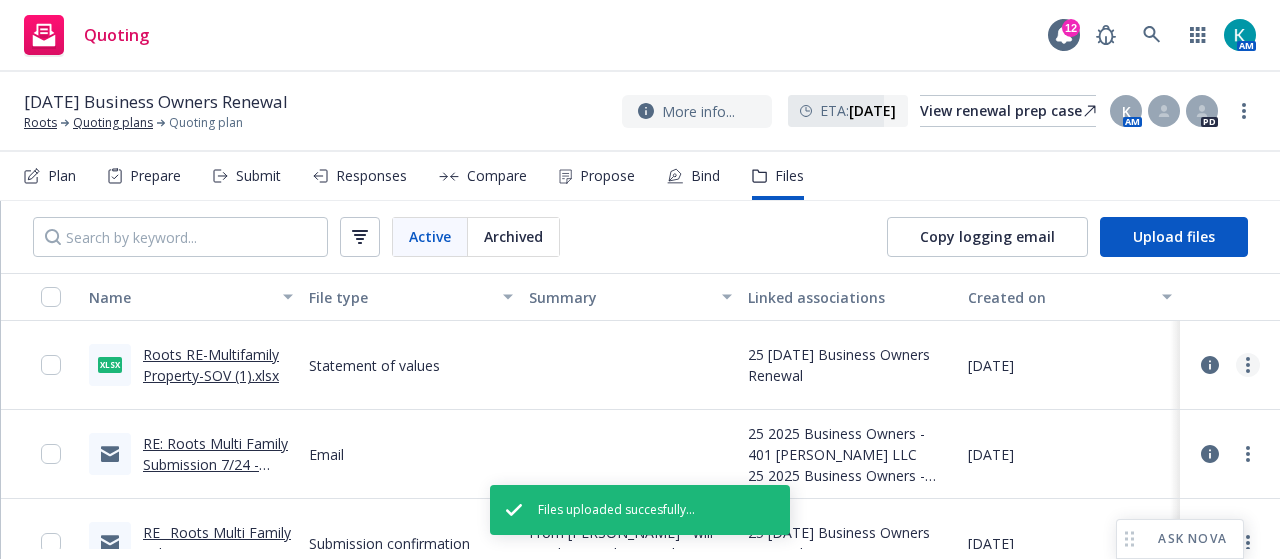 click at bounding box center [1248, 365] 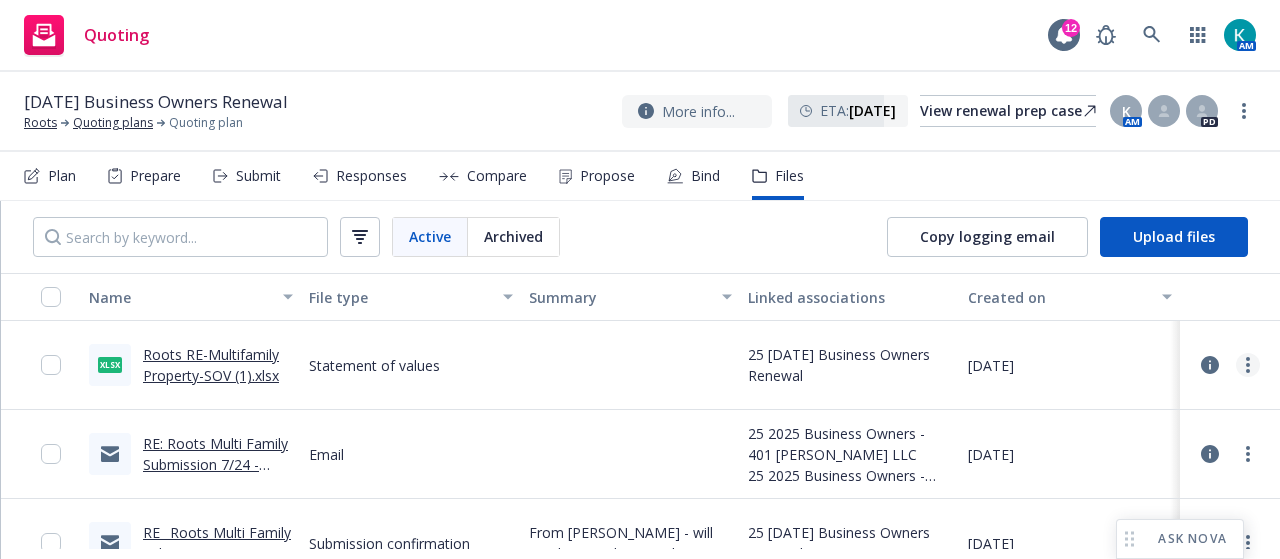 click 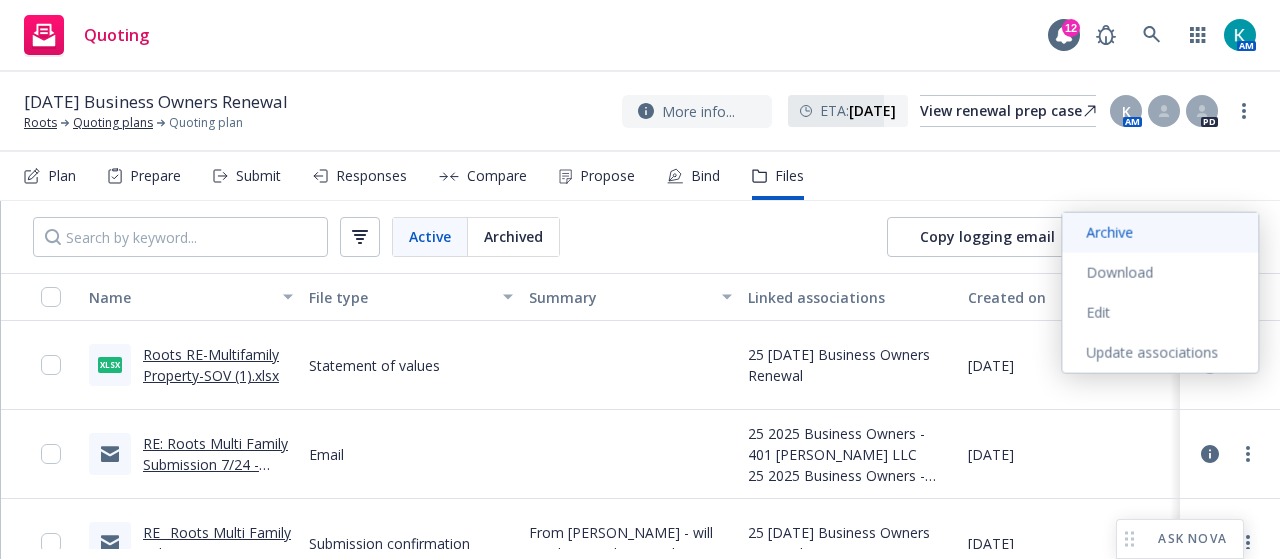 click on "Archive" at bounding box center [1160, 233] 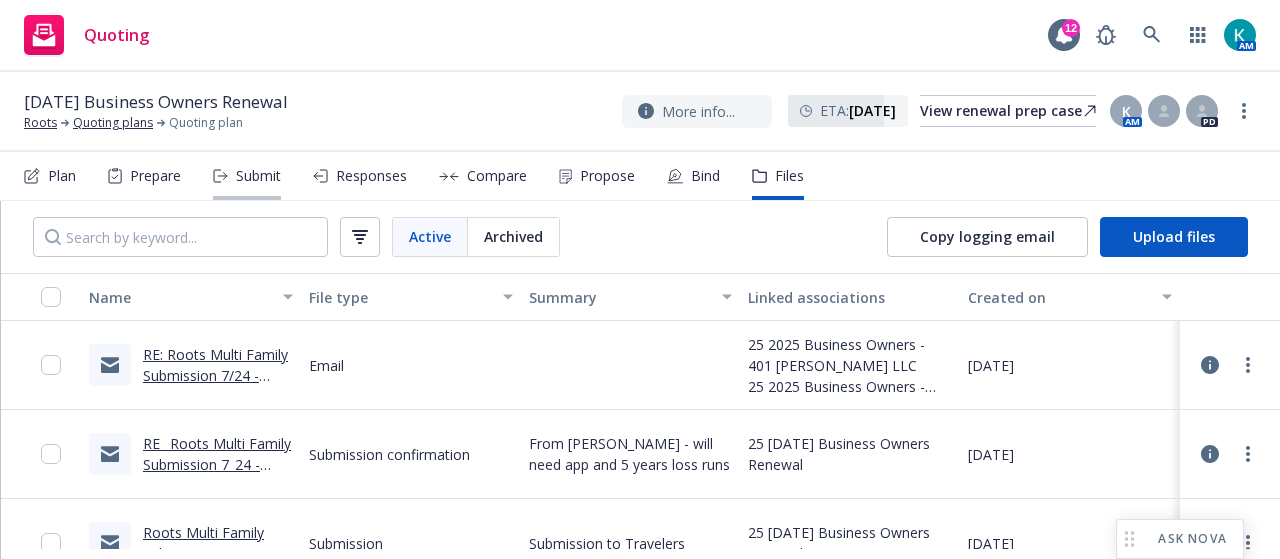 click on "Submit" at bounding box center (258, 176) 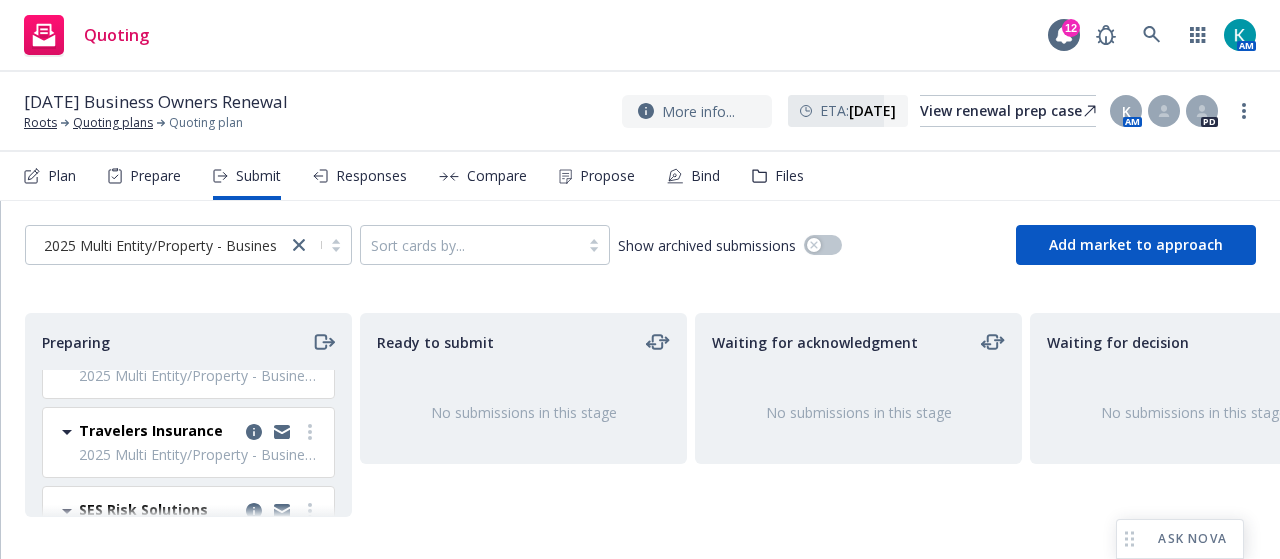 scroll, scrollTop: 100, scrollLeft: 0, axis: vertical 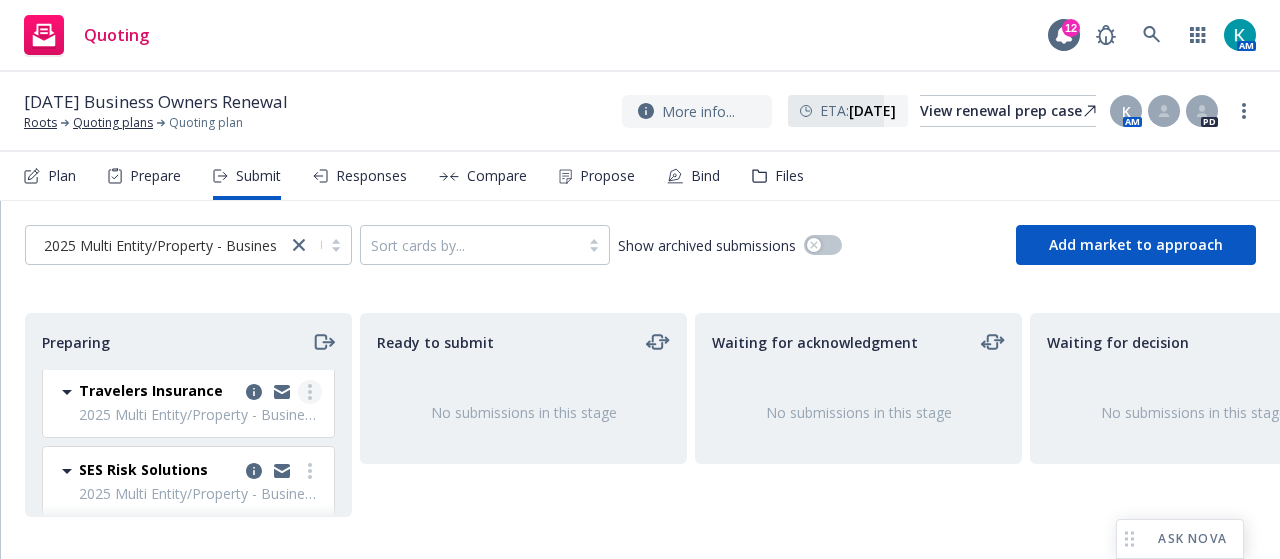 click at bounding box center [310, 392] 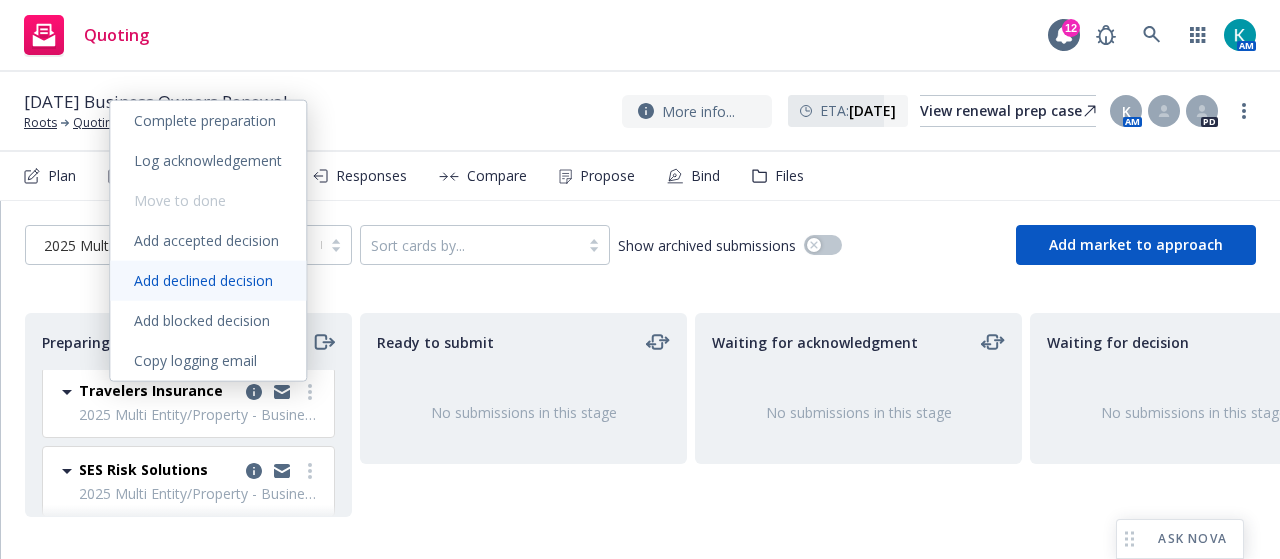 click on "Add declined decision" at bounding box center [203, 280] 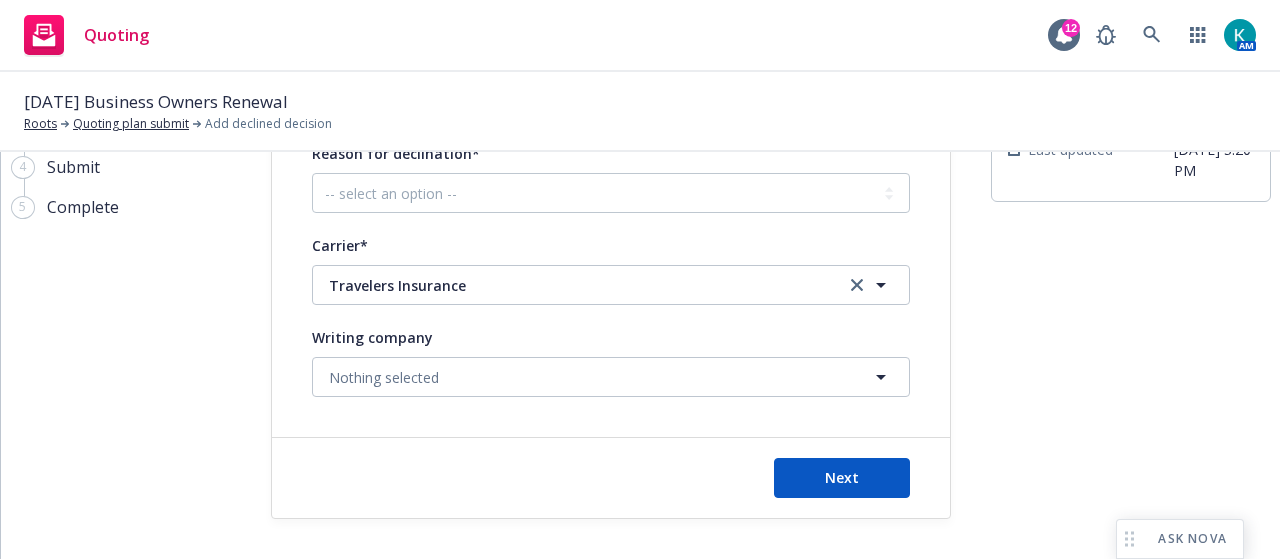 scroll, scrollTop: 174, scrollLeft: 0, axis: vertical 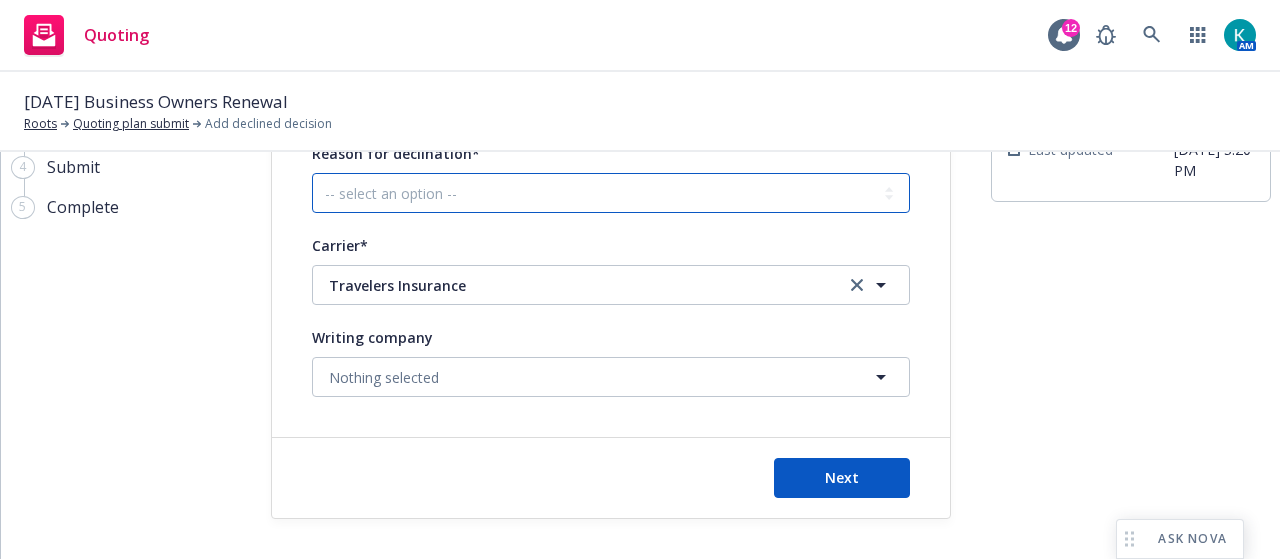 click on "-- select an option -- Cannot compete with other markets Carrier non-renewed Carrier unresponsive Carrier appetite recently changed Client: Claim/loss history Client: Financial score Client: Lacking industry expertise Client: Nature of services Client: Too large Client: Too small Coverage: Only interested in excess Coverage: Only interested in other coverage Does not fit underwriter appetite Incomplete submission Other" at bounding box center (611, 193) 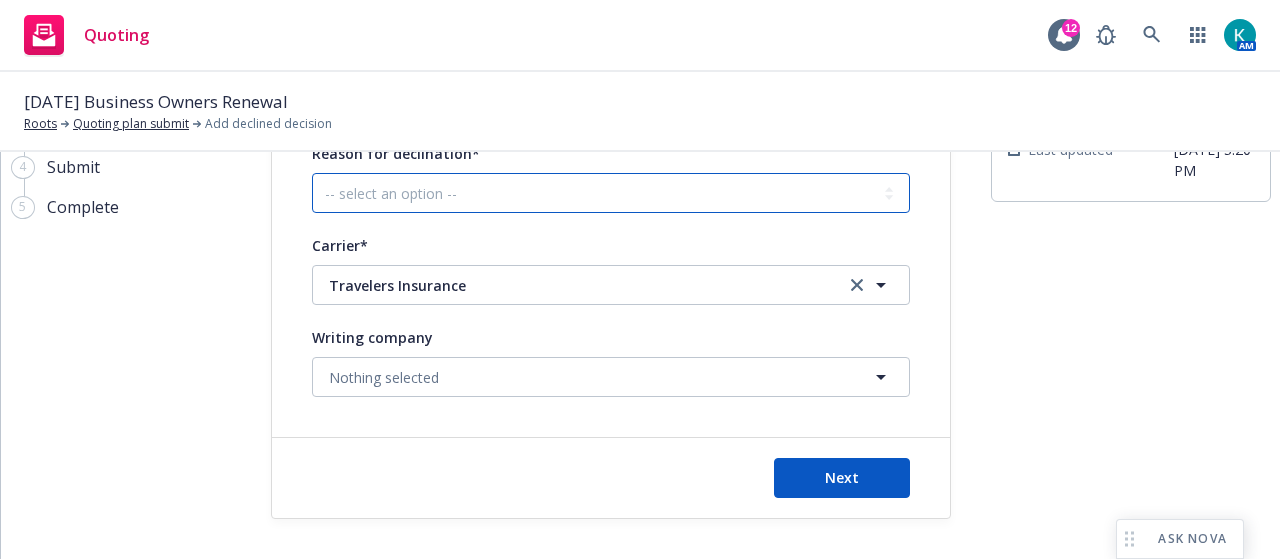 select on "DOES_NOT_FIT_UNDERWRITER_APPETITE" 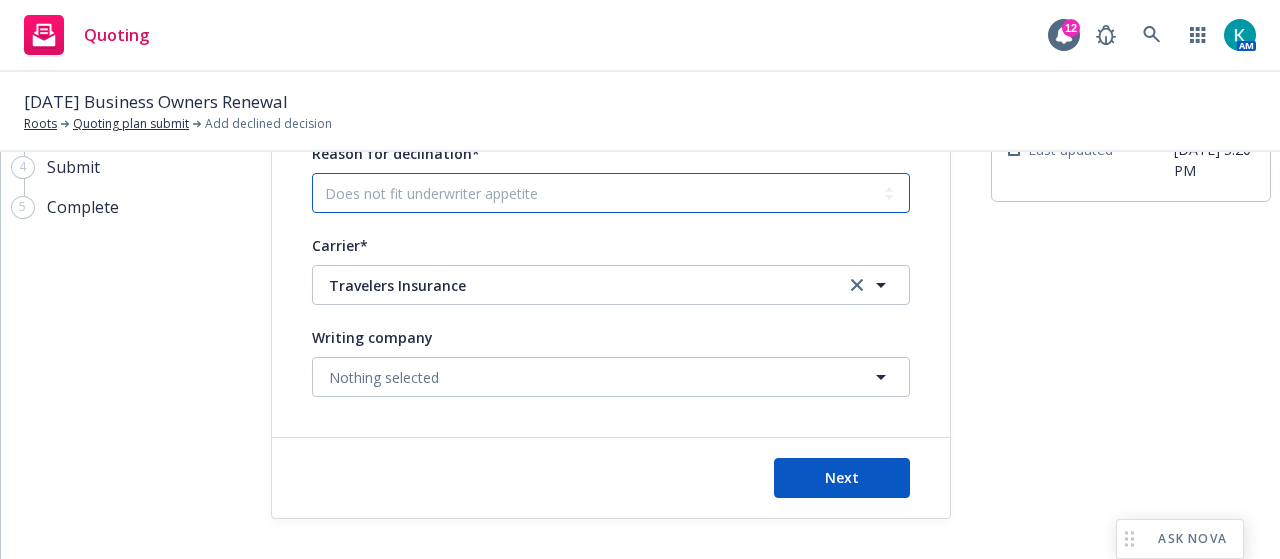 click on "-- select an option -- Cannot compete with other markets Carrier non-renewed Carrier unresponsive Carrier appetite recently changed Client: Claim/loss history Client: Financial score Client: Lacking industry expertise Client: Nature of services Client: Too large Client: Too small Coverage: Only interested in excess Coverage: Only interested in other coverage Does not fit underwriter appetite Incomplete submission Other" at bounding box center (611, 193) 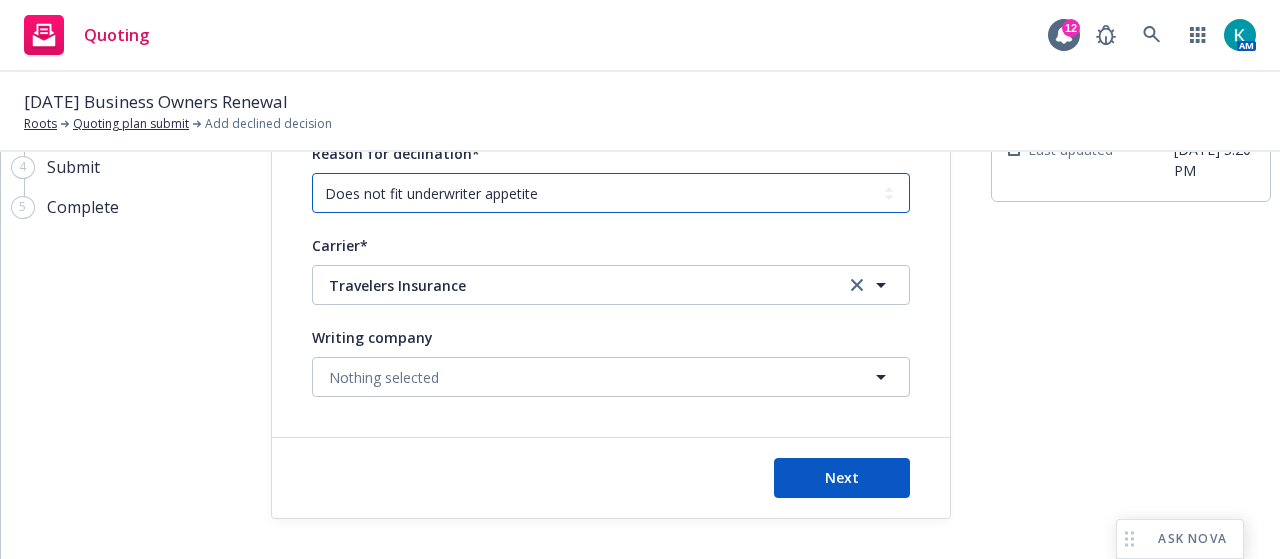 click on "-- select an option -- Cannot compete with other markets Carrier non-renewed Carrier unresponsive Carrier appetite recently changed Client: Claim/loss history Client: Financial score Client: Lacking industry expertise Client: Nature of services Client: Too large Client: Too small Coverage: Only interested in excess Coverage: Only interested in other coverage Does not fit underwriter appetite Incomplete submission Other" at bounding box center [611, 193] 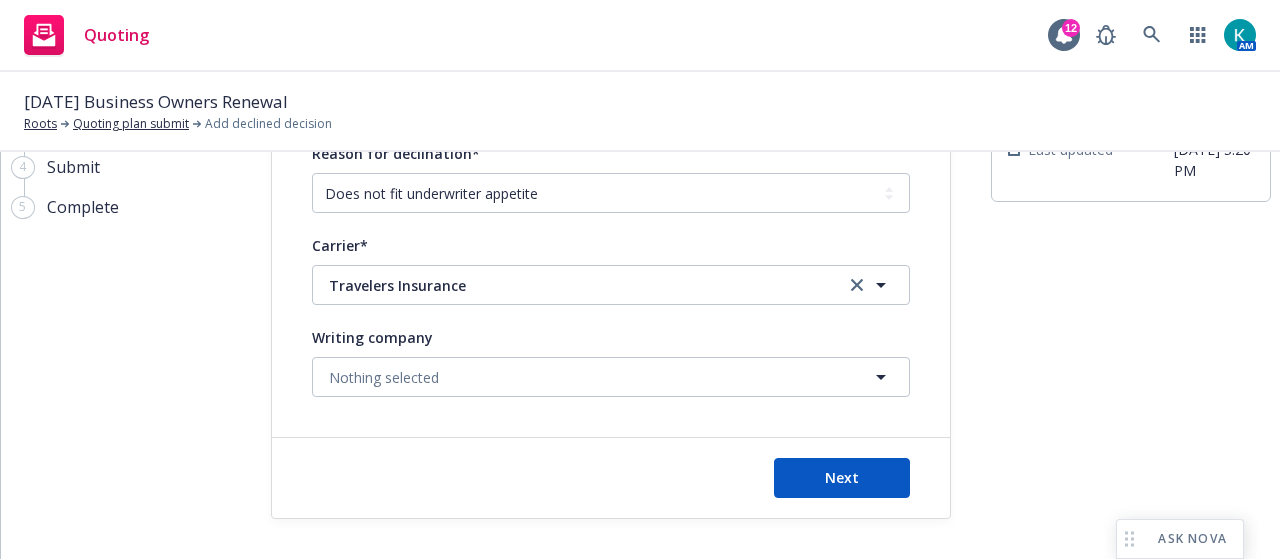 click on "Next" at bounding box center (611, 478) 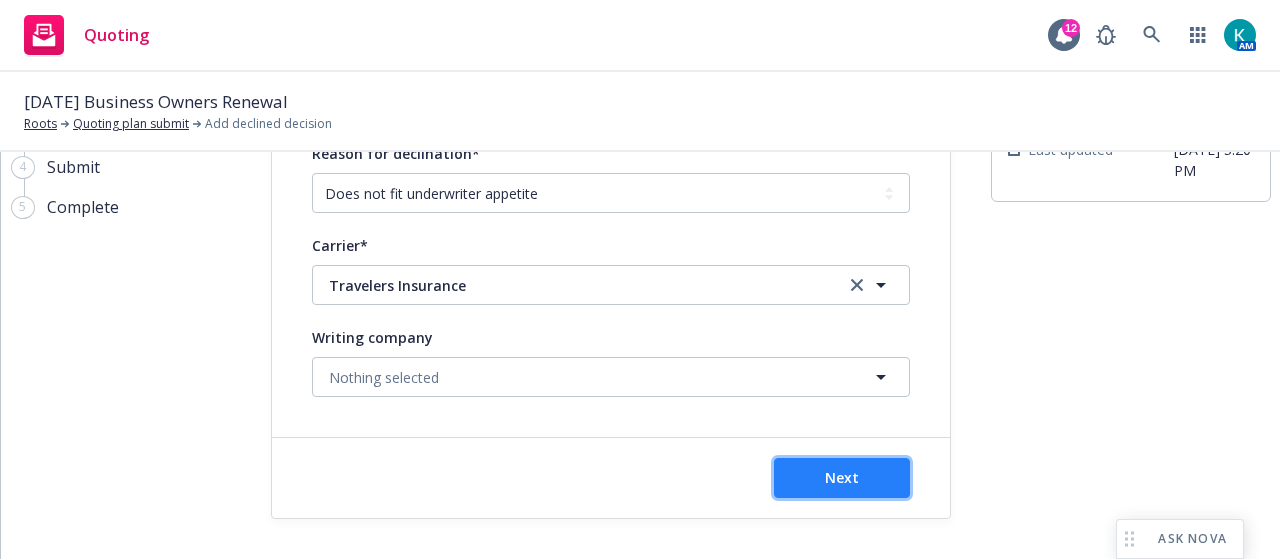 click on "Next" at bounding box center (842, 478) 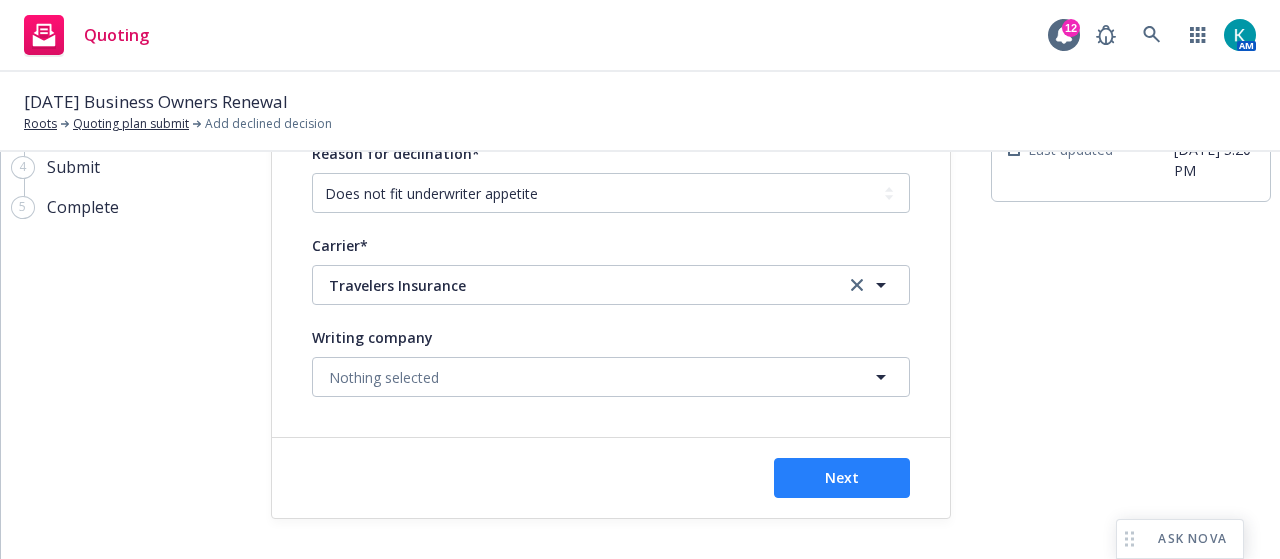 scroll, scrollTop: 0, scrollLeft: 0, axis: both 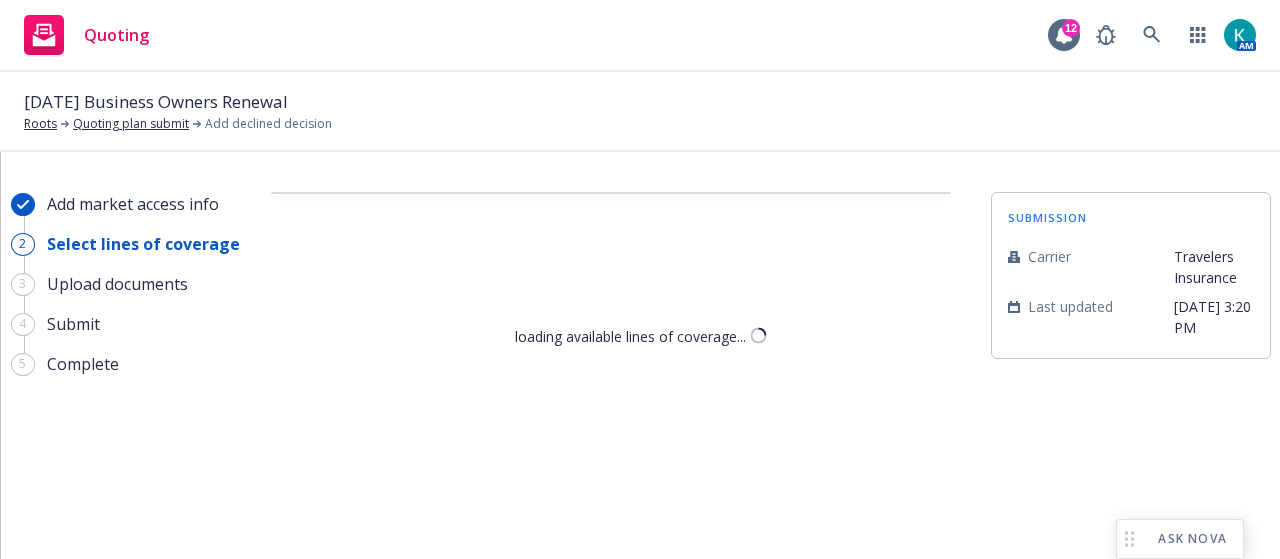 select on "DOES_NOT_FIT_UNDERWRITER_APPETITE" 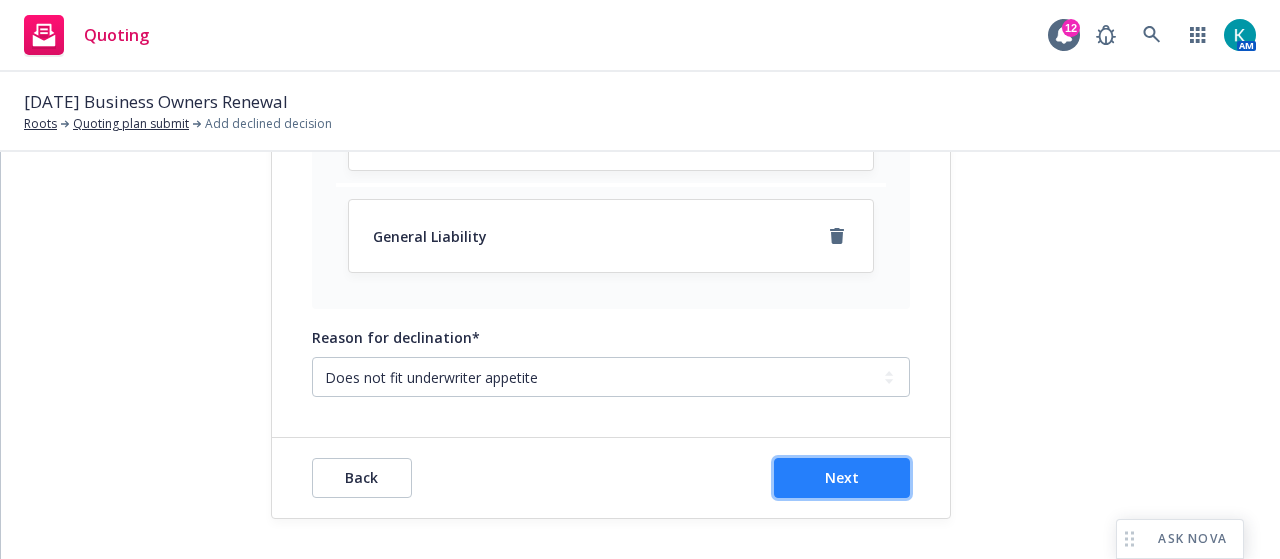click on "Next" at bounding box center [842, 478] 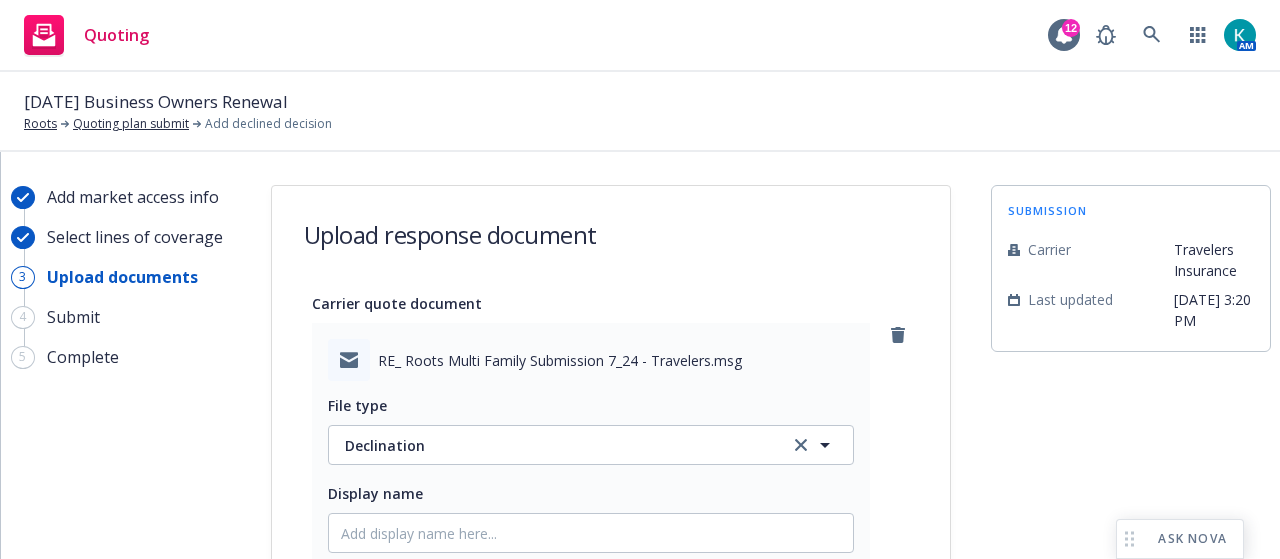 scroll, scrollTop: 407, scrollLeft: 0, axis: vertical 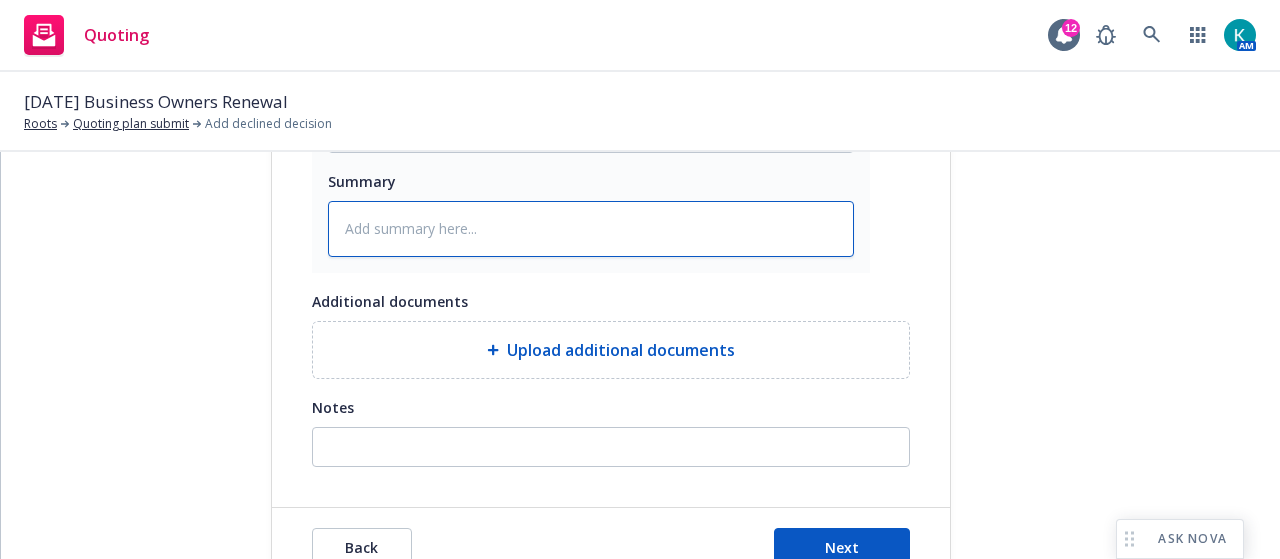 click at bounding box center [591, 229] 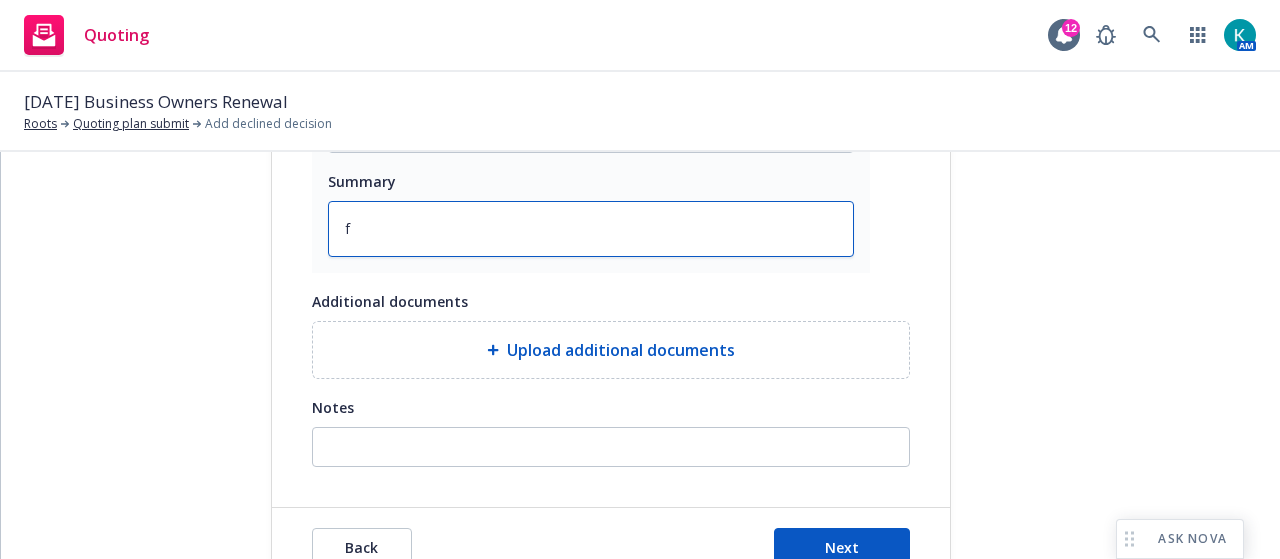 type on "x" 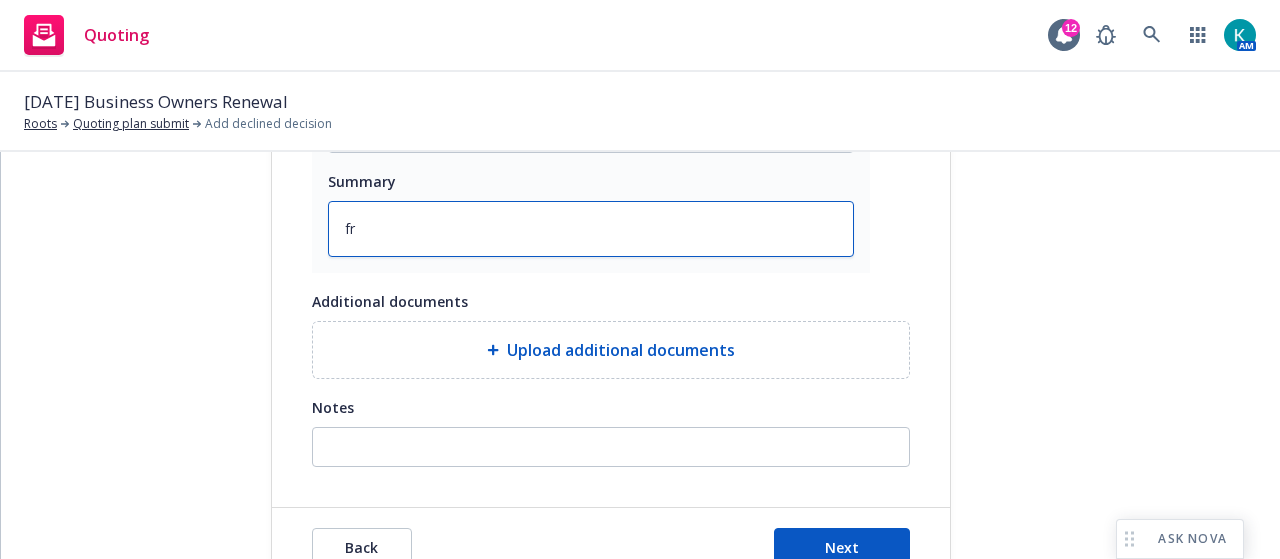 type on "fro" 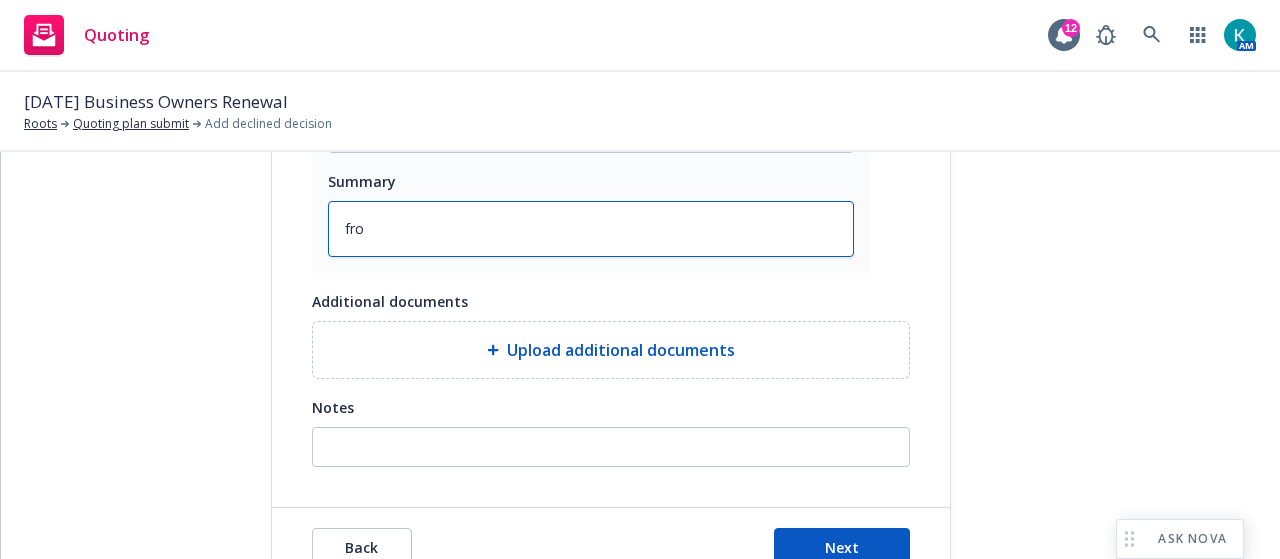 type on "x" 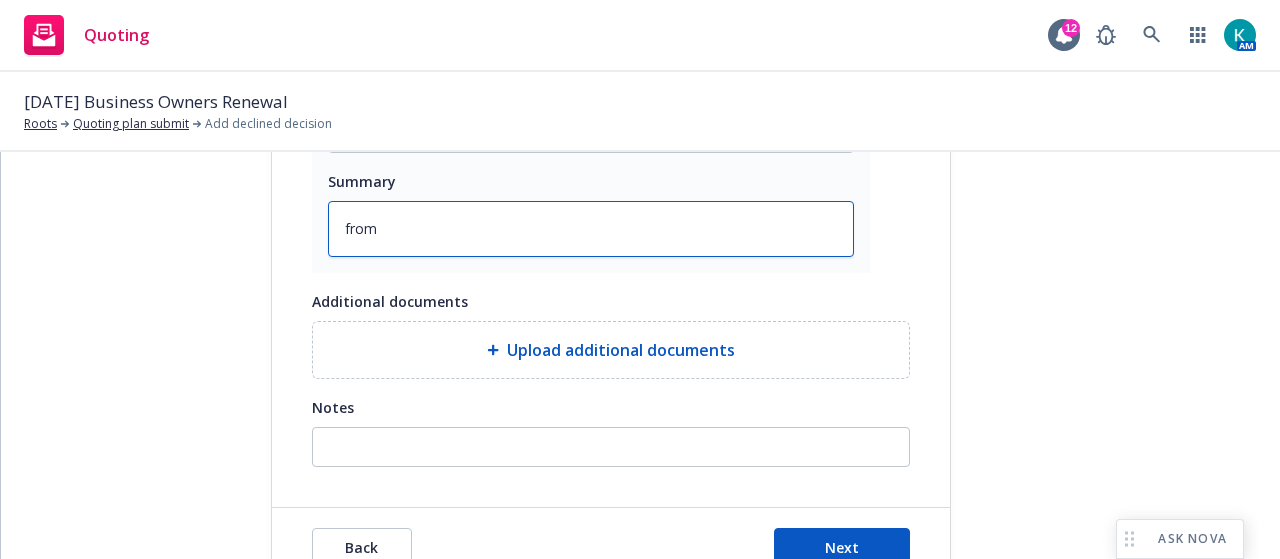 type on "x" 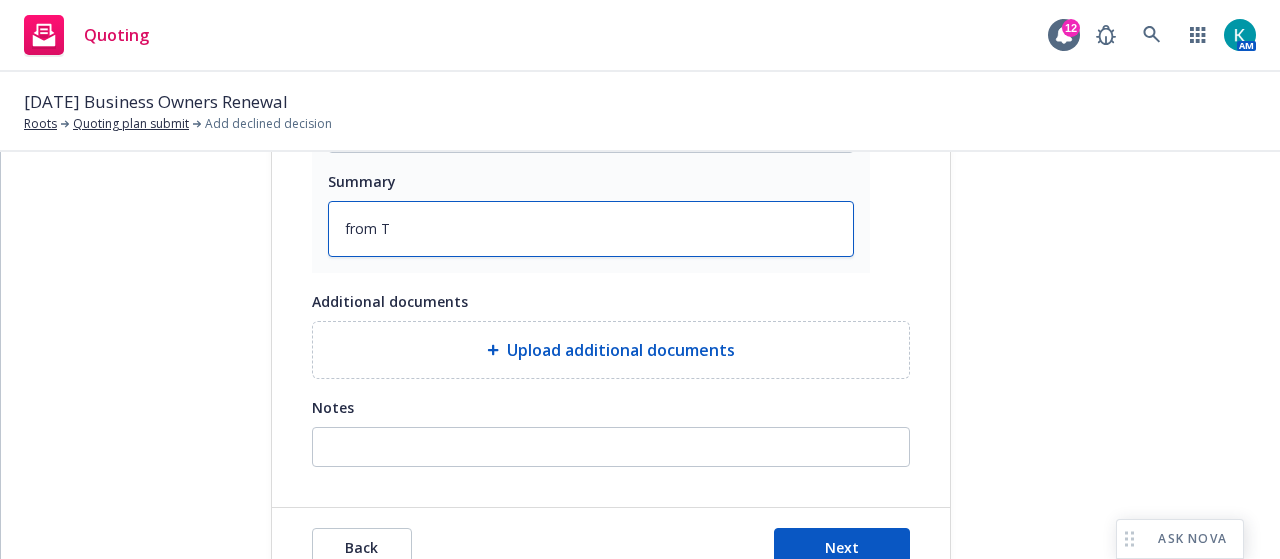 type on "x" 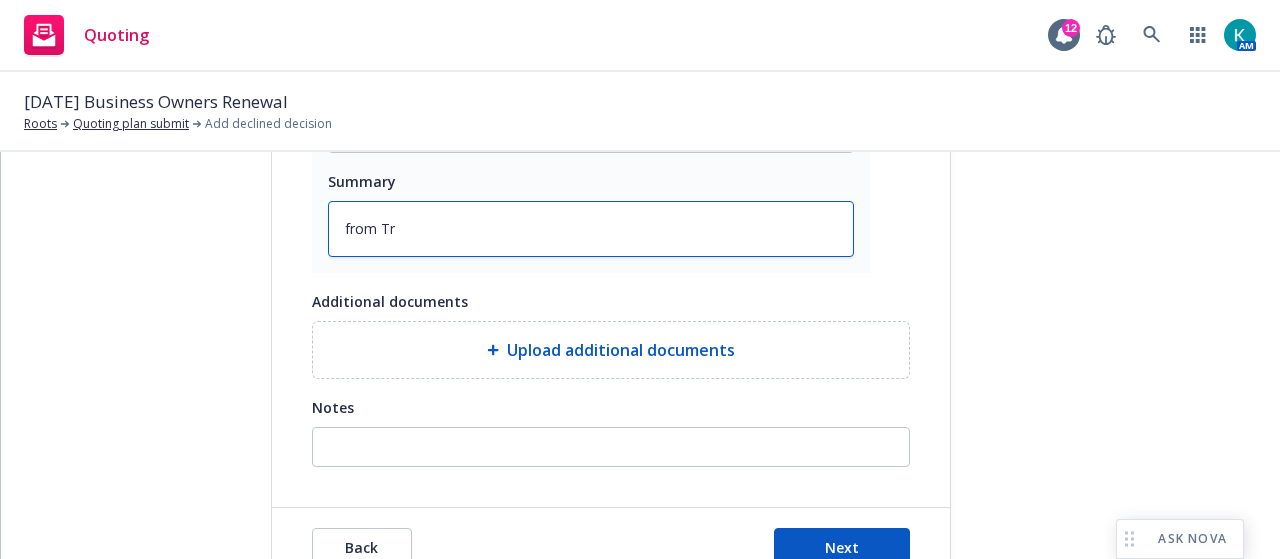 type on "x" 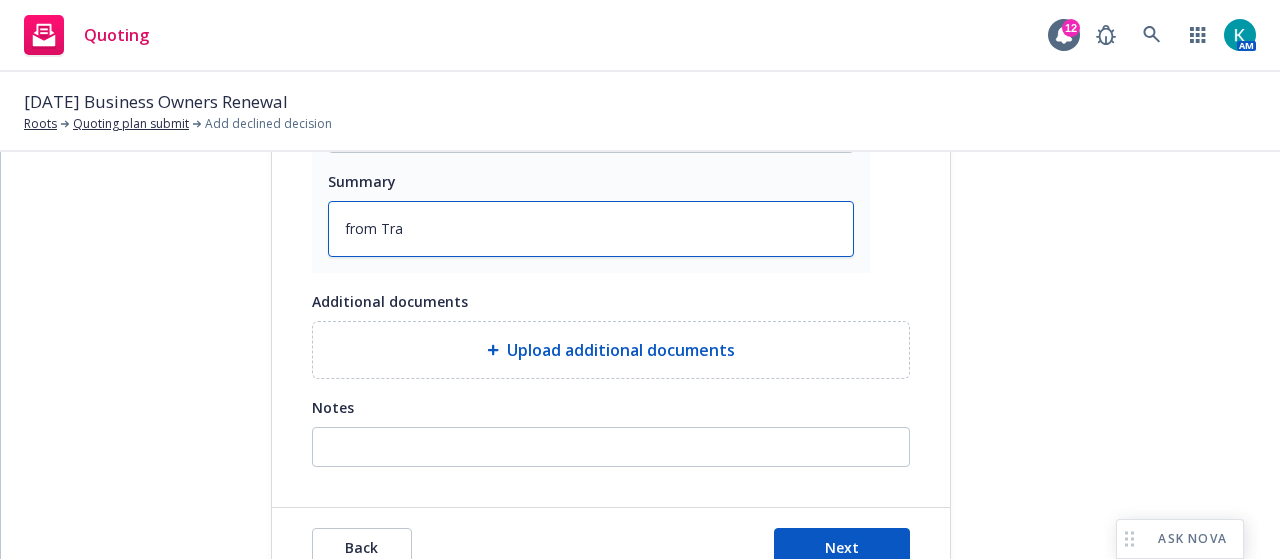 type on "x" 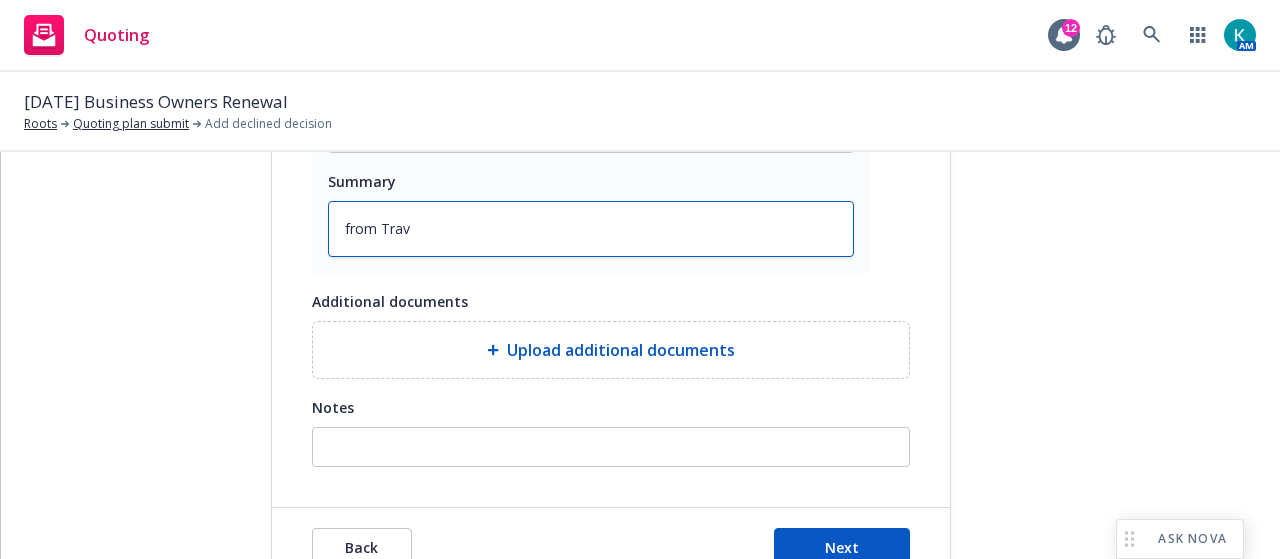 type on "x" 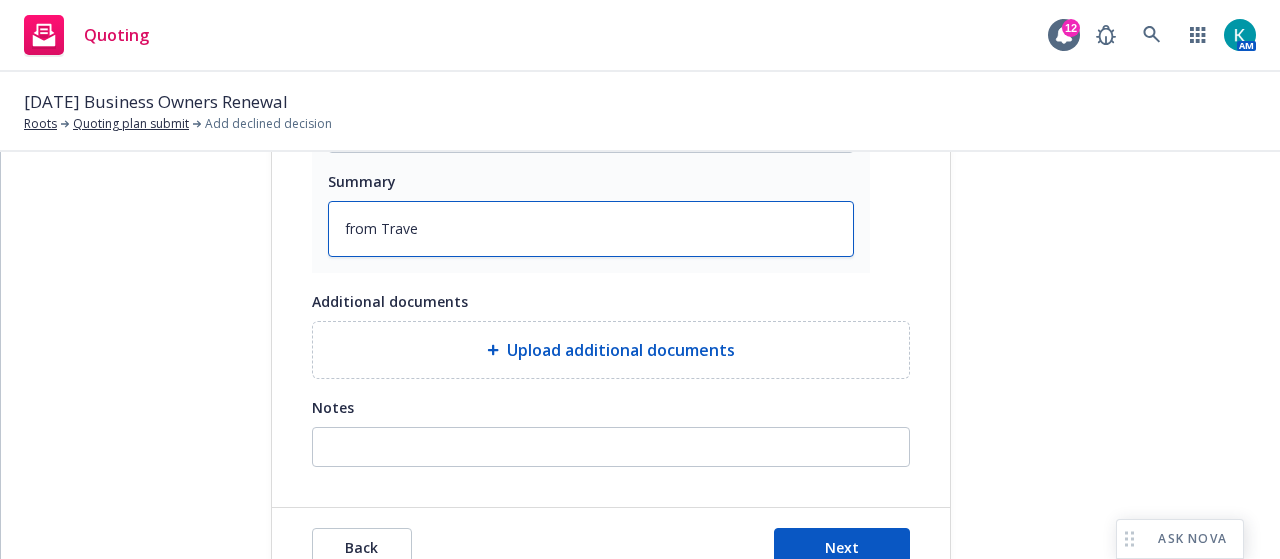 type on "x" 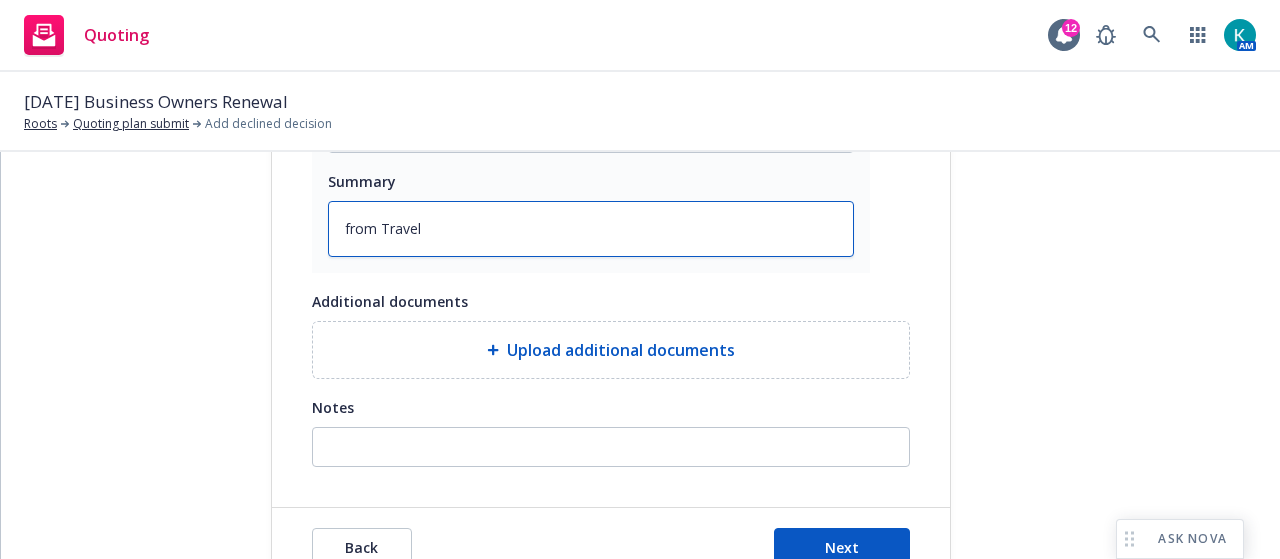 type on "x" 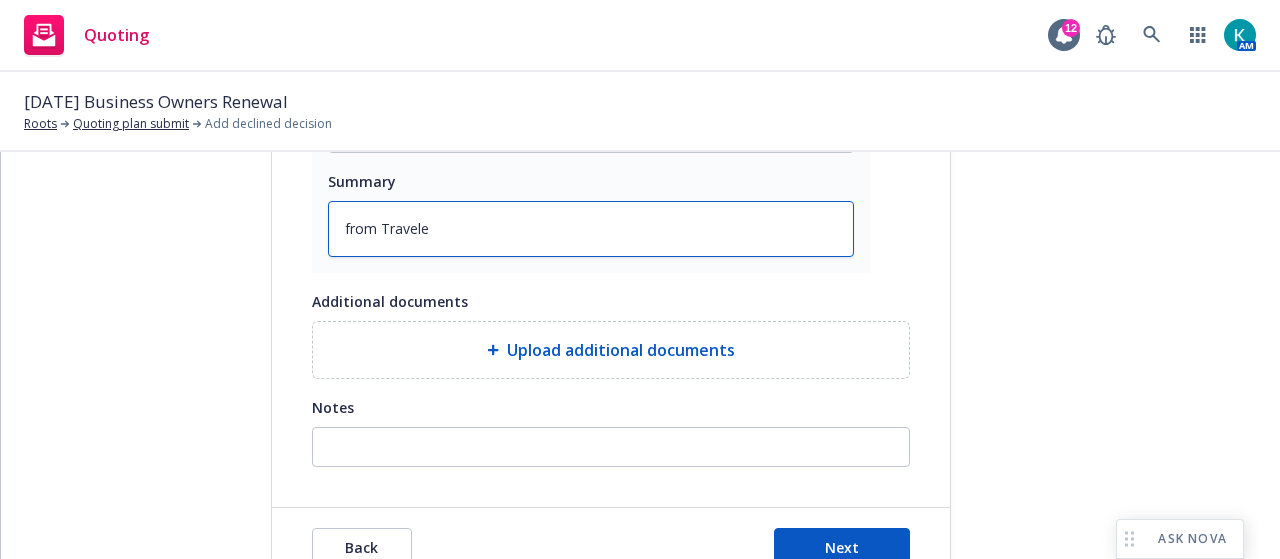 type on "x" 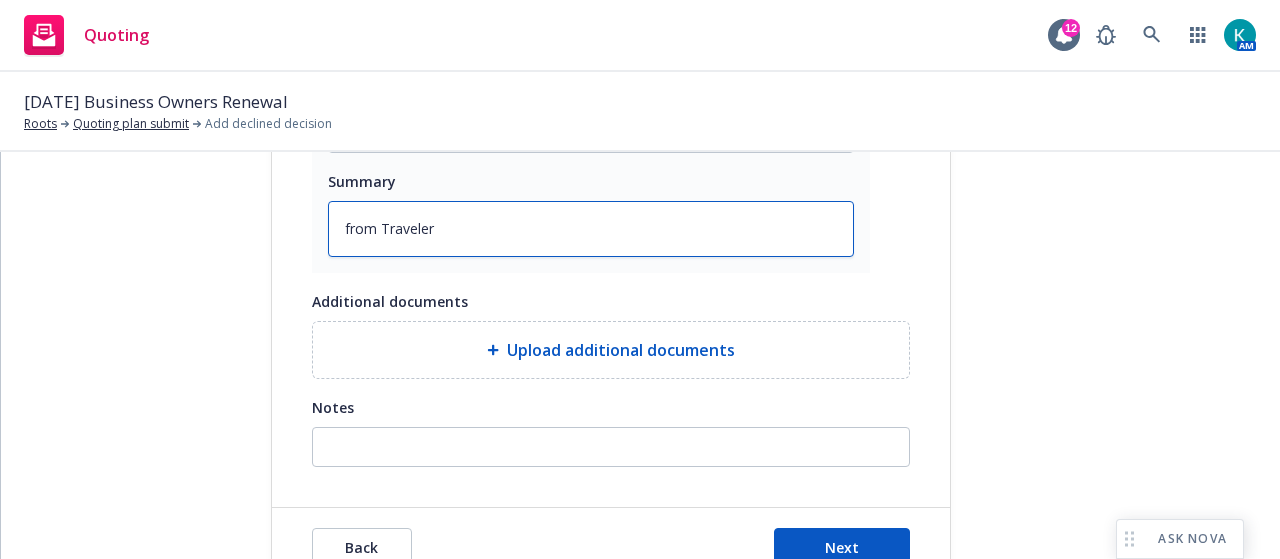 type on "x" 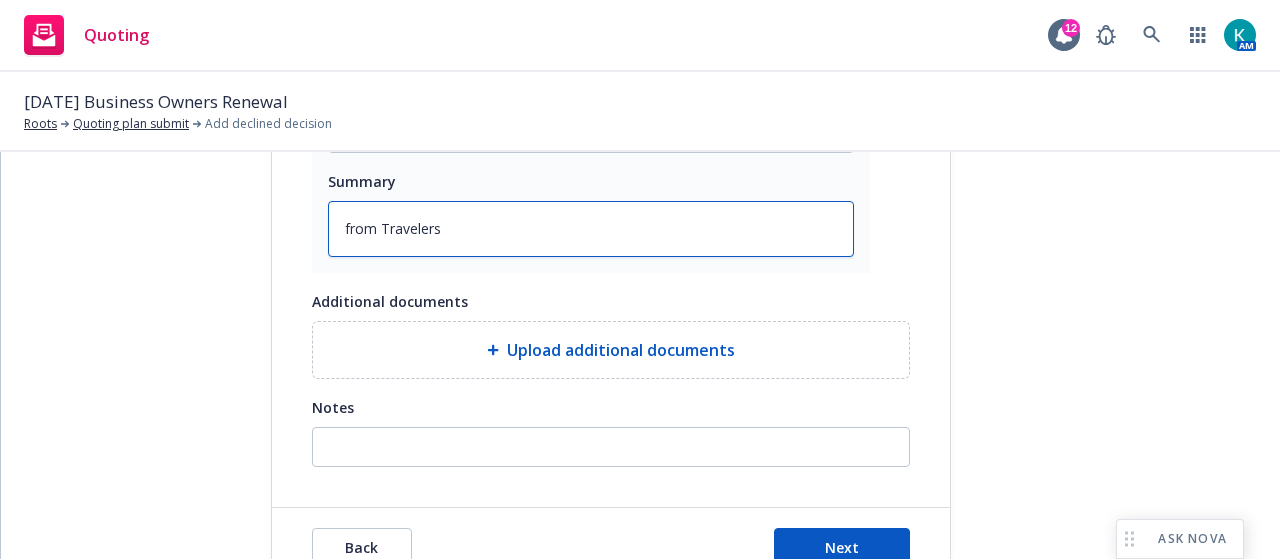type on "from Travelers" 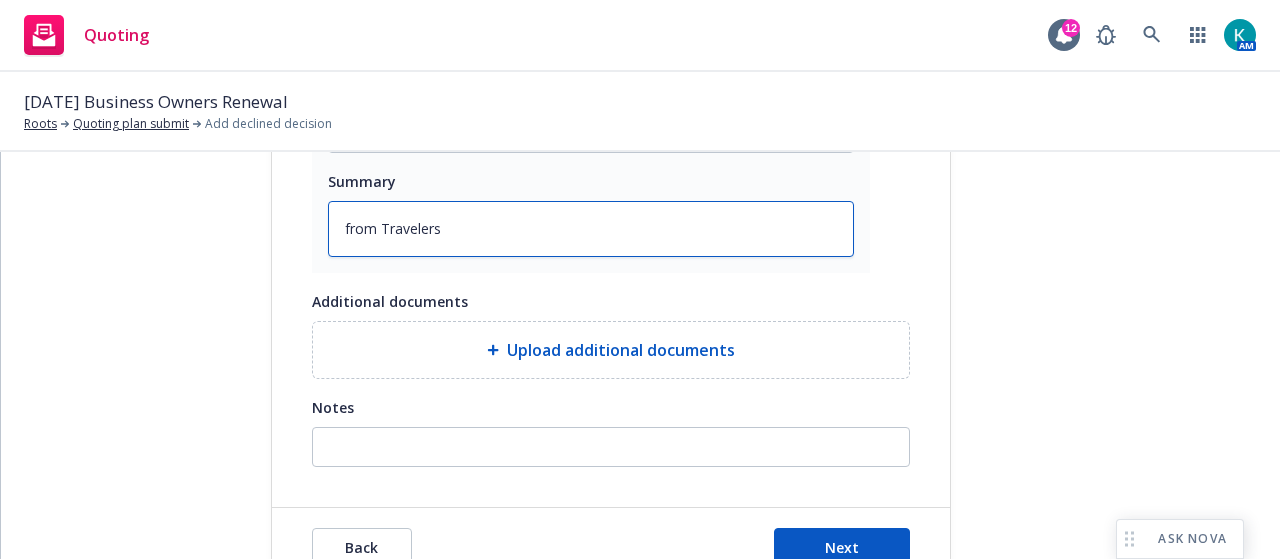 type on "x" 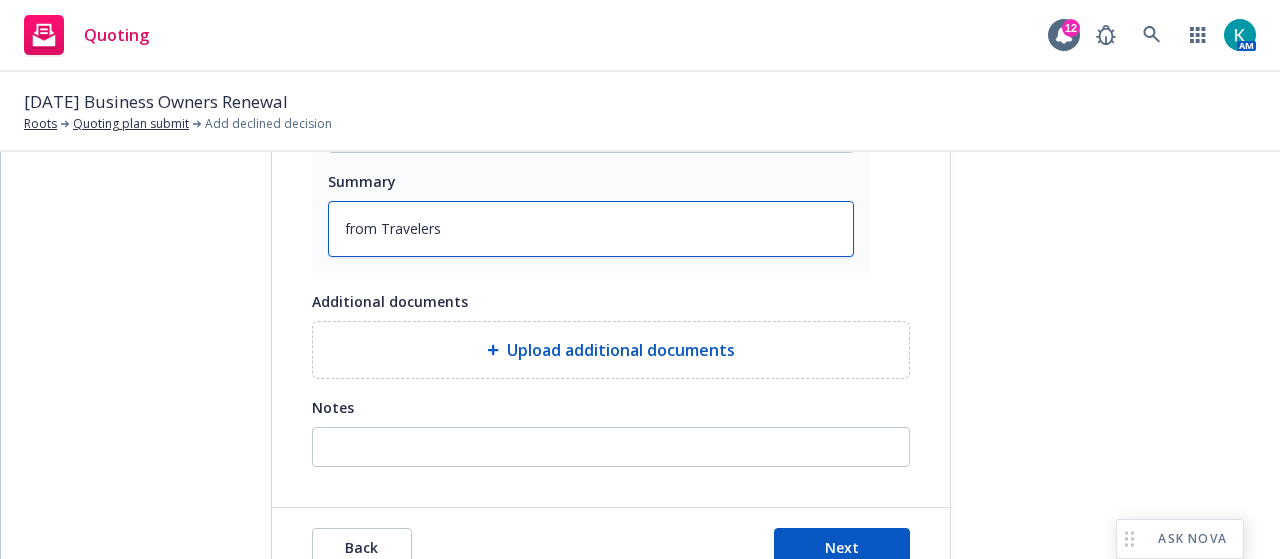 type on "from Travelers -" 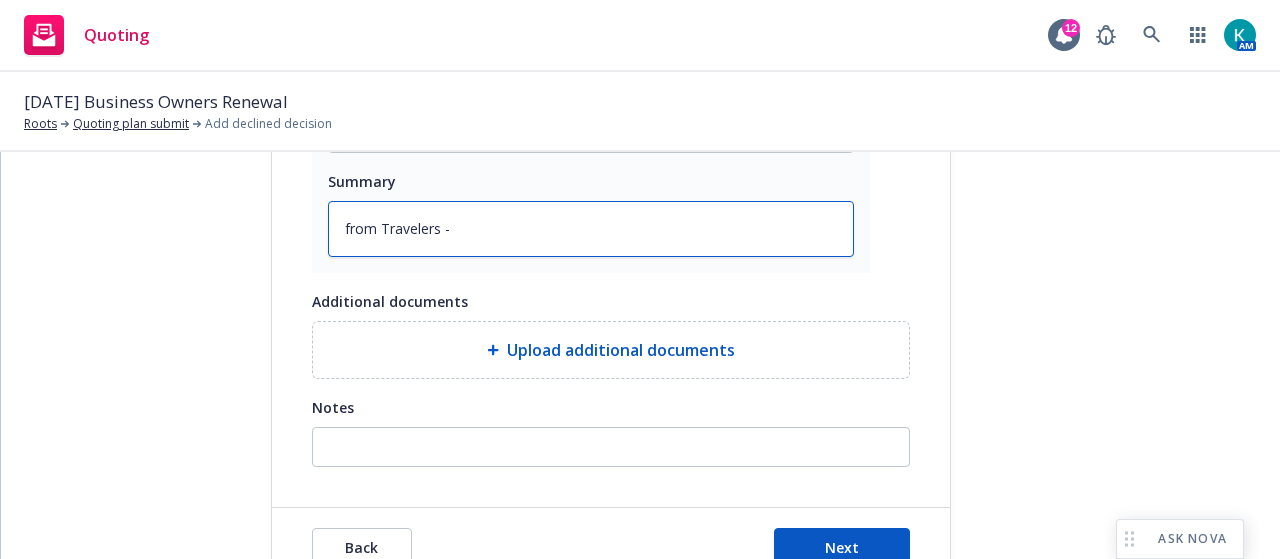 type on "x" 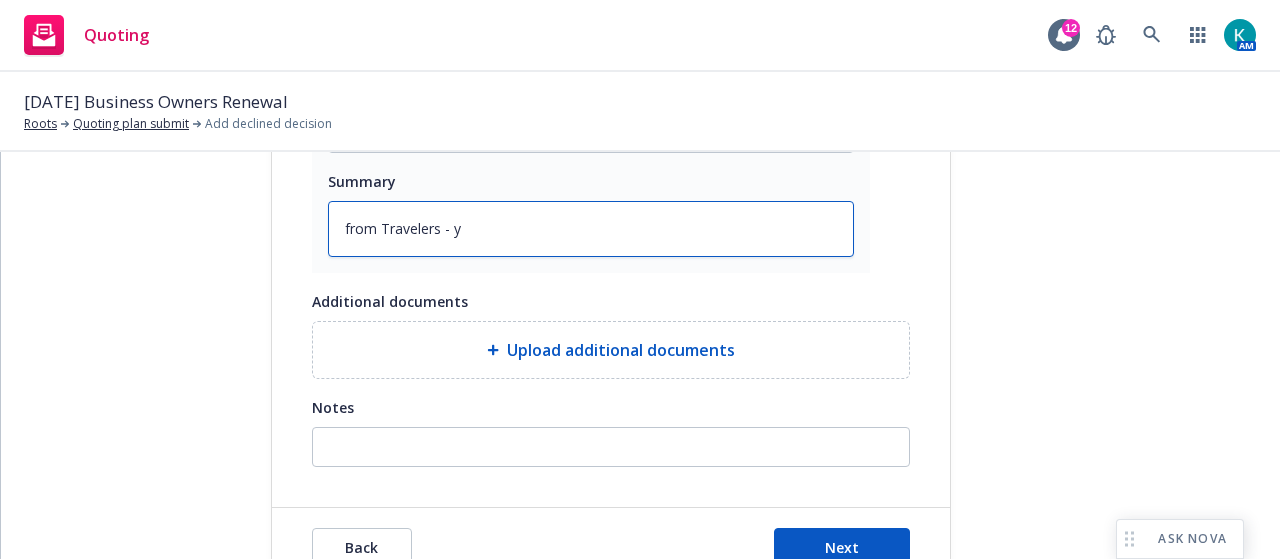 type on "x" 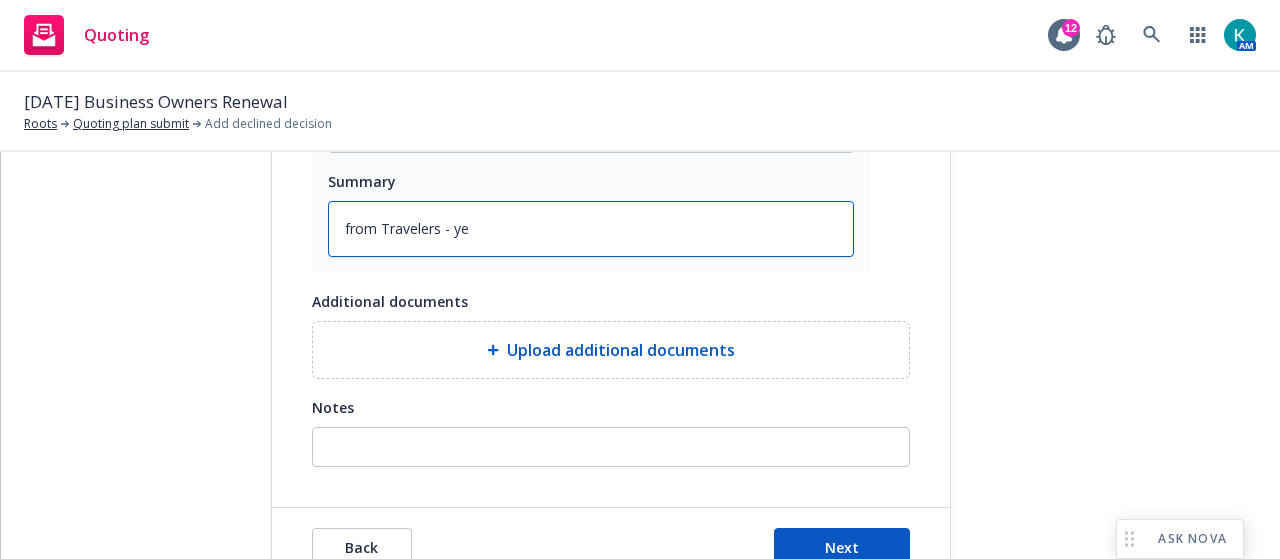 type on "x" 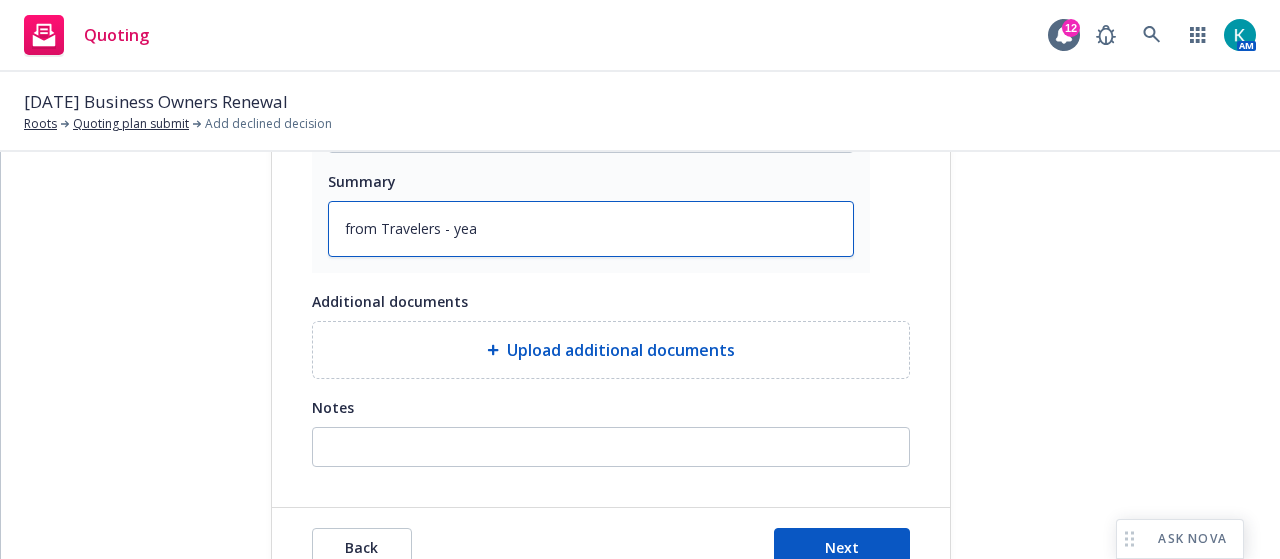 type on "x" 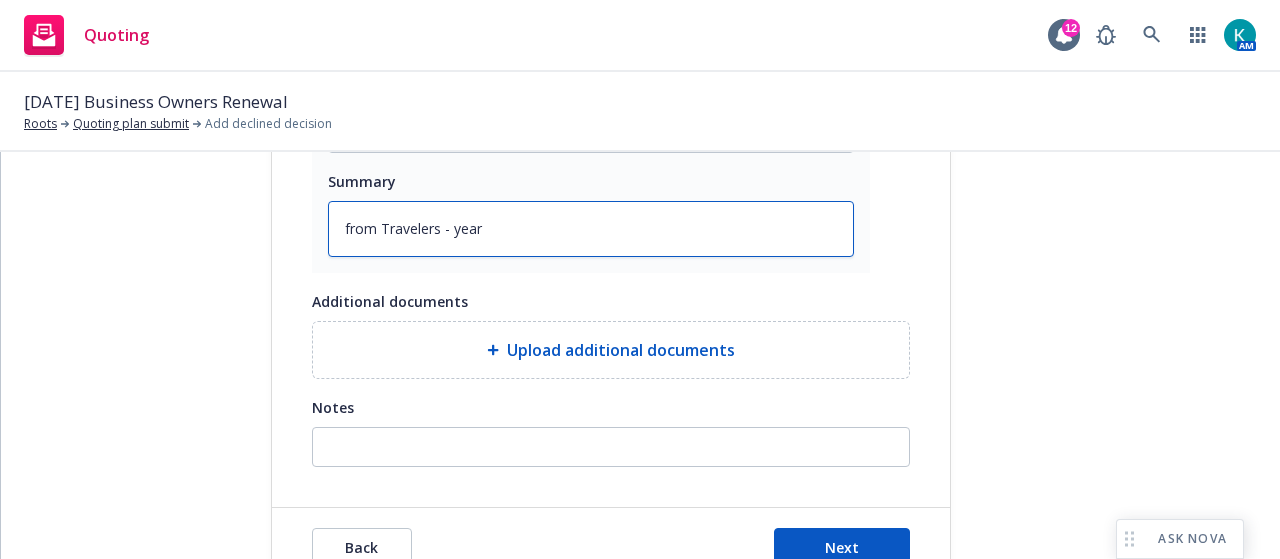 type on "from Travelers - year" 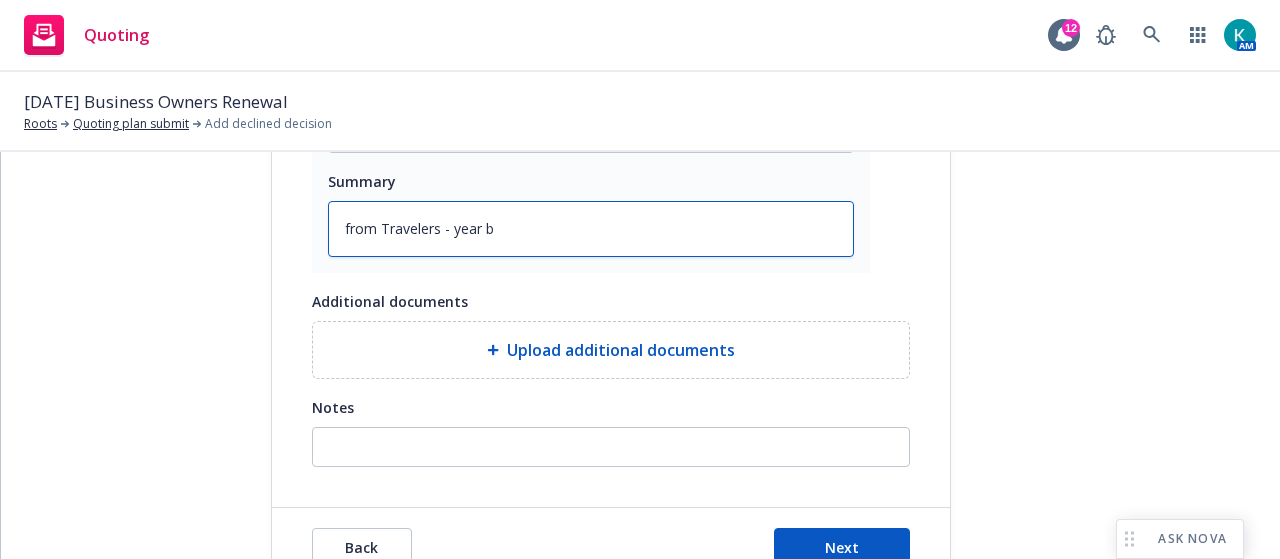 type on "from Travelers - year bu" 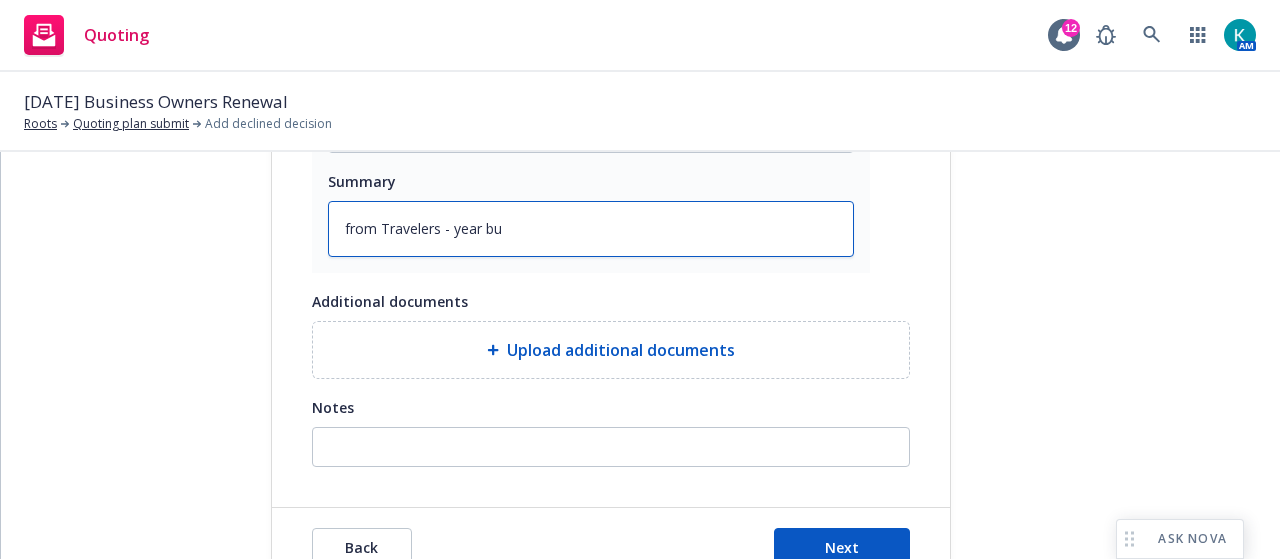 type on "x" 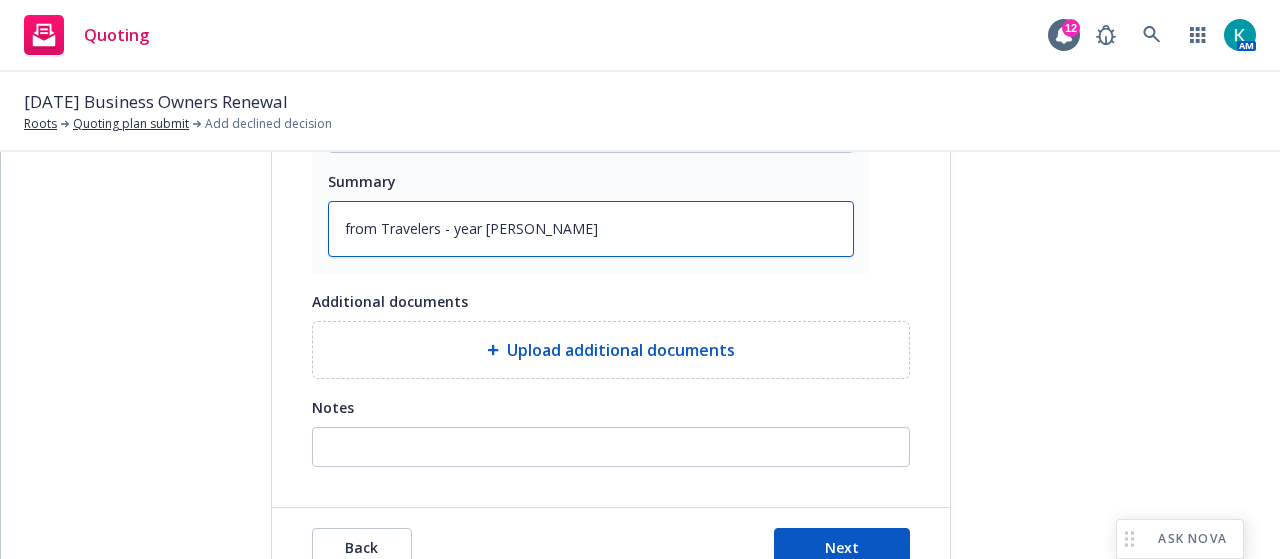 type on "x" 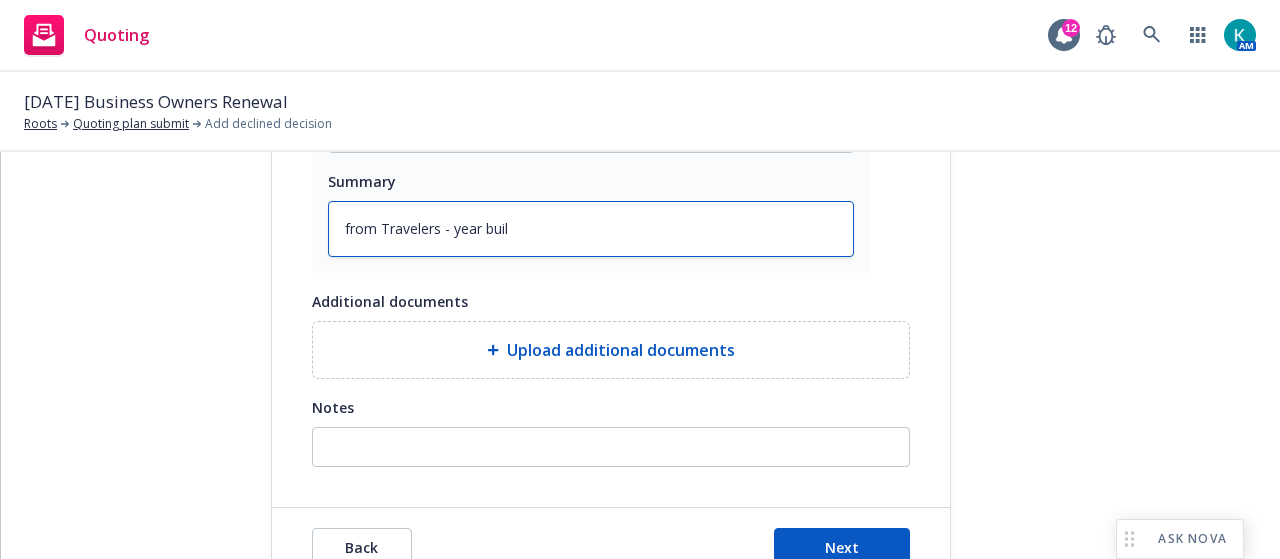 type on "x" 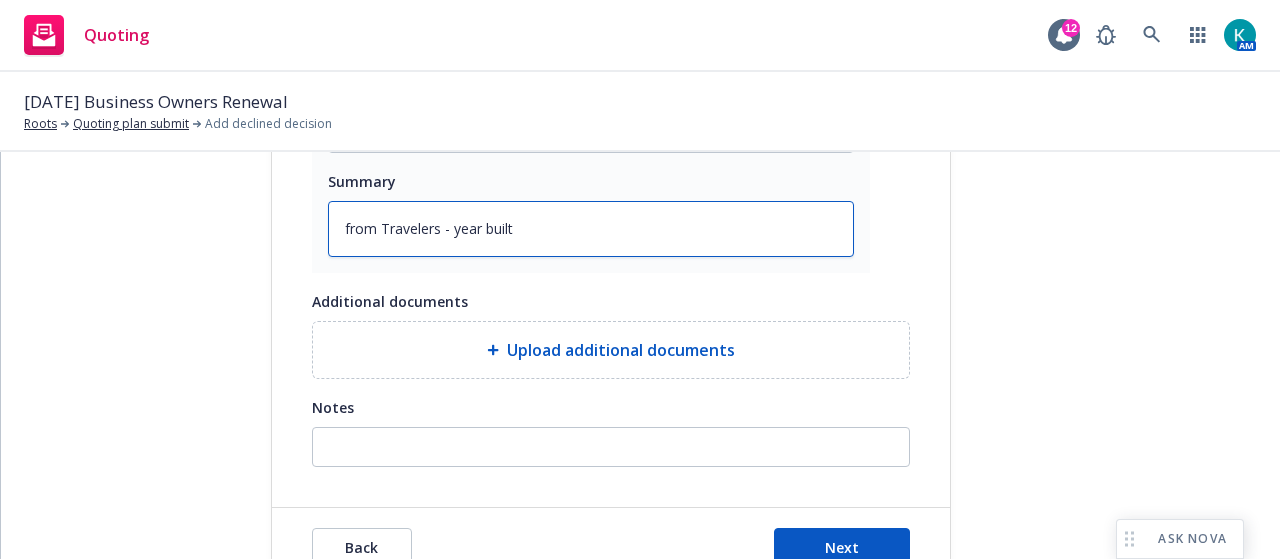 type on "x" 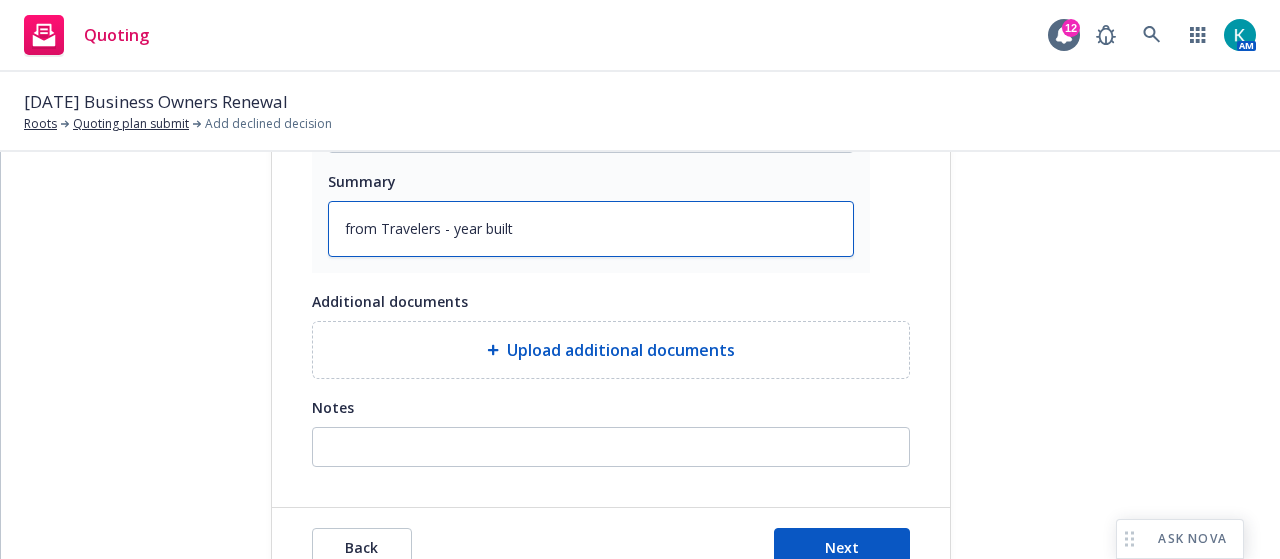 type on "x" 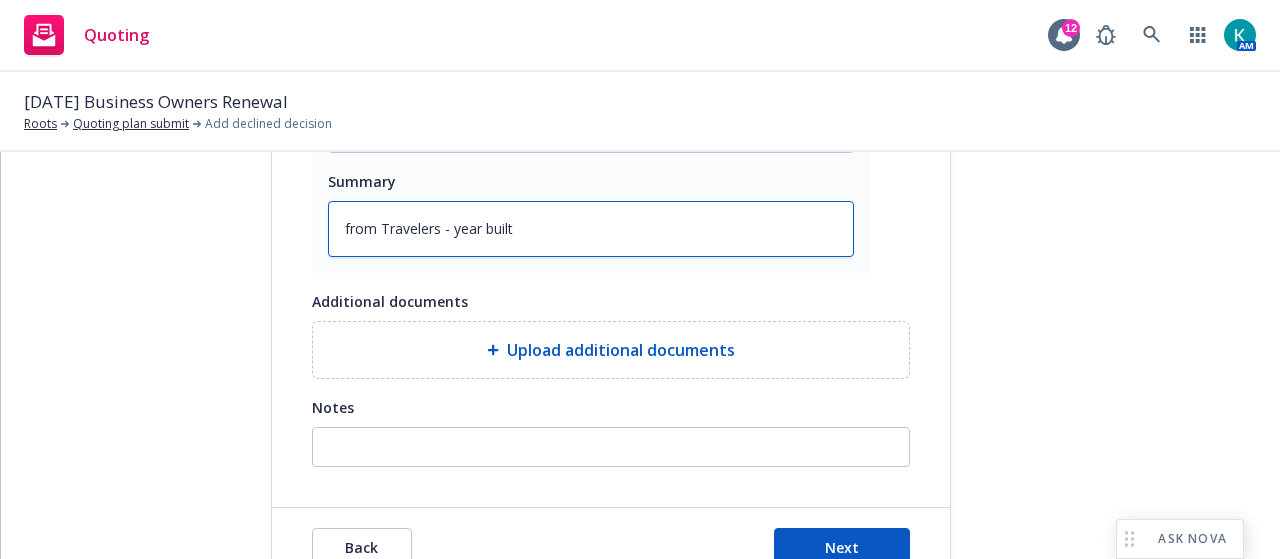 type on "from Travelers - year built d" 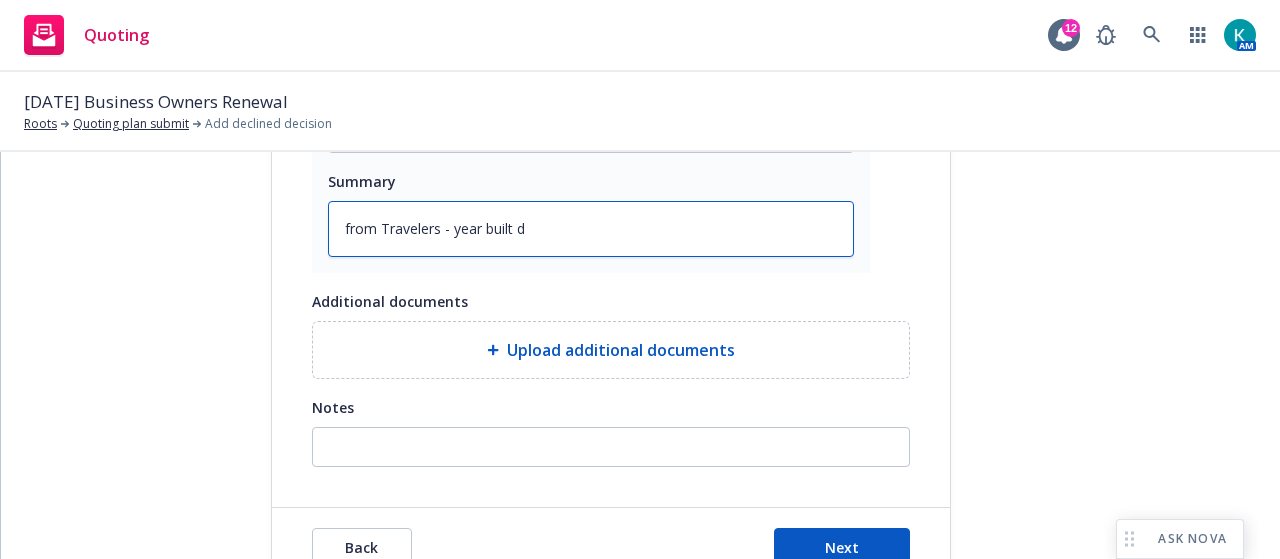 type on "x" 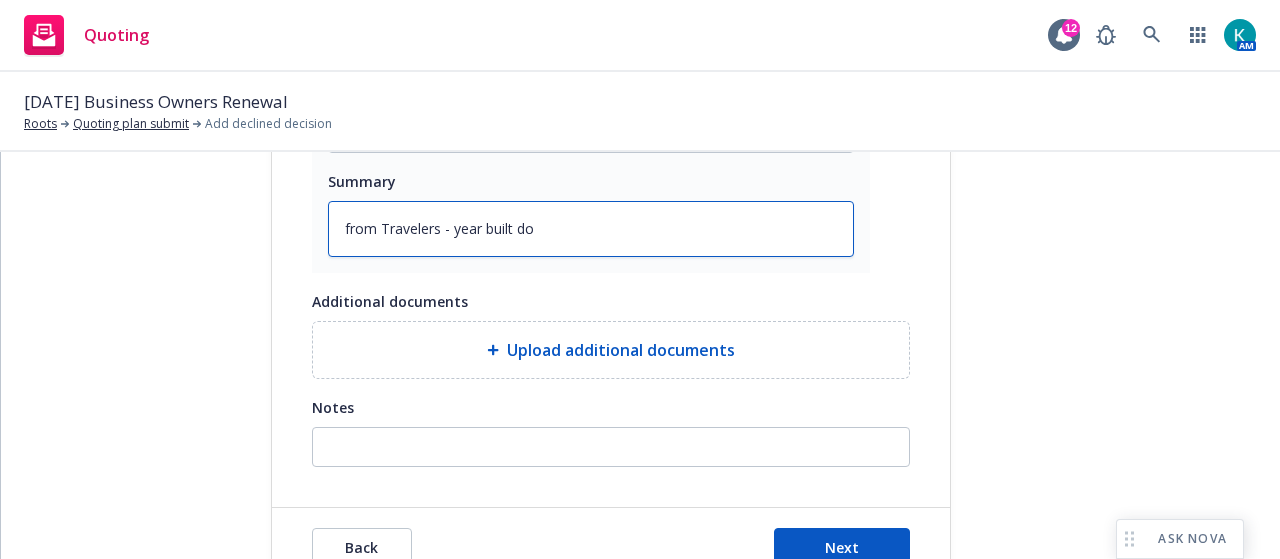 type on "x" 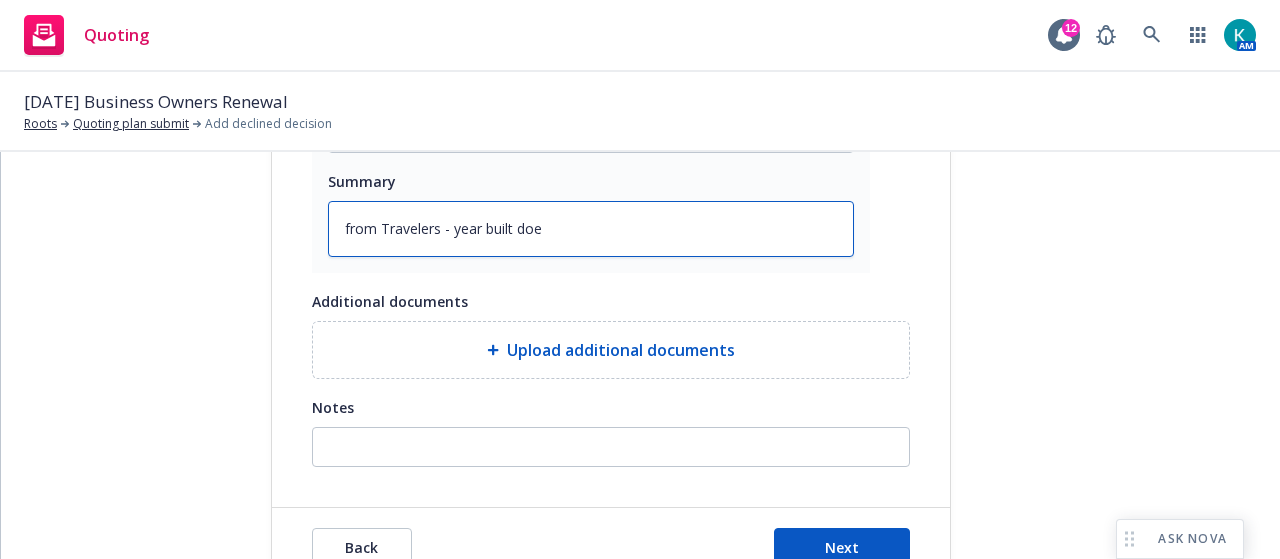 type on "x" 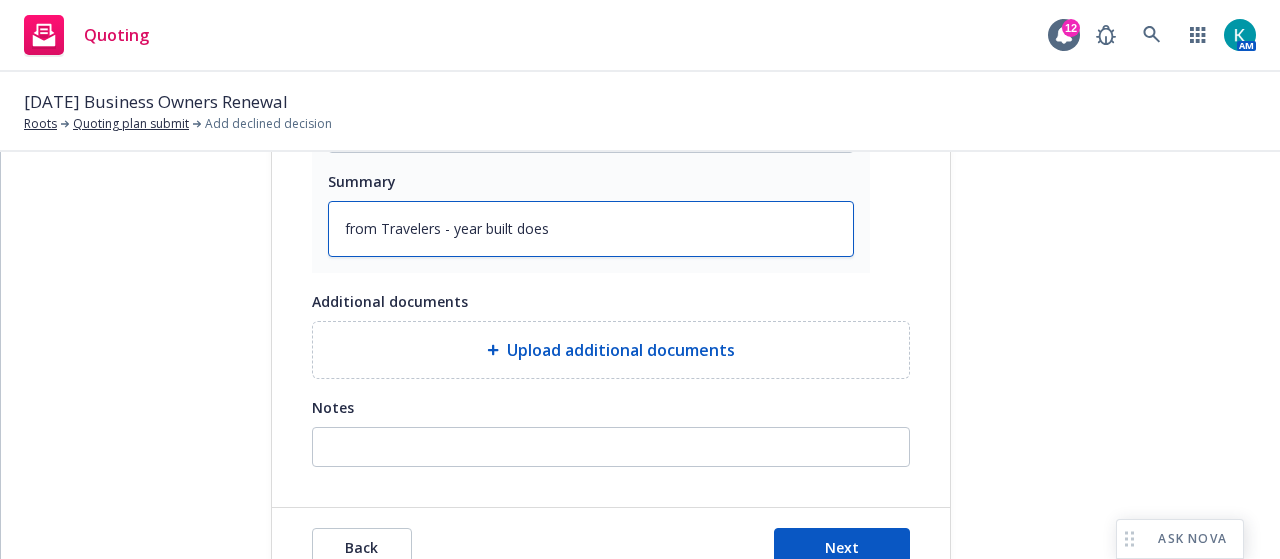 type on "x" 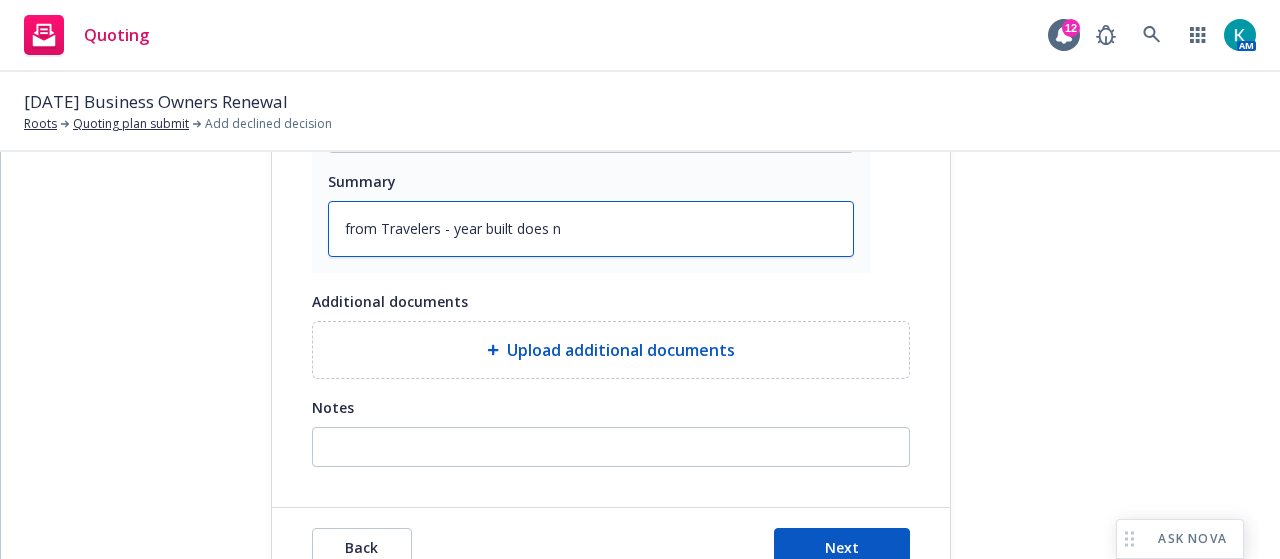type on "x" 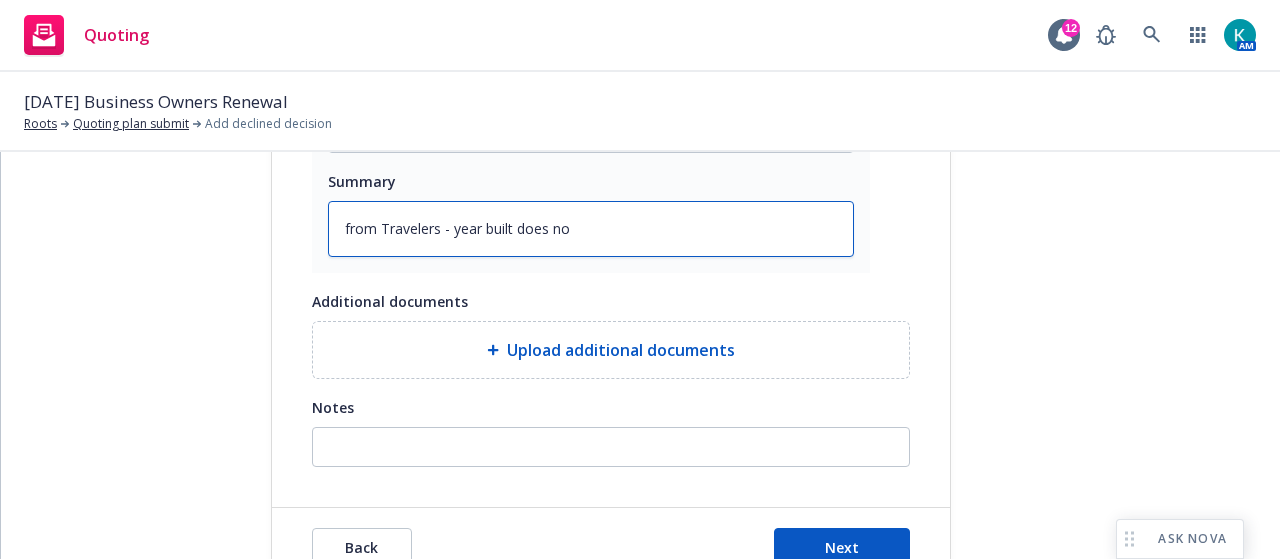 type on "x" 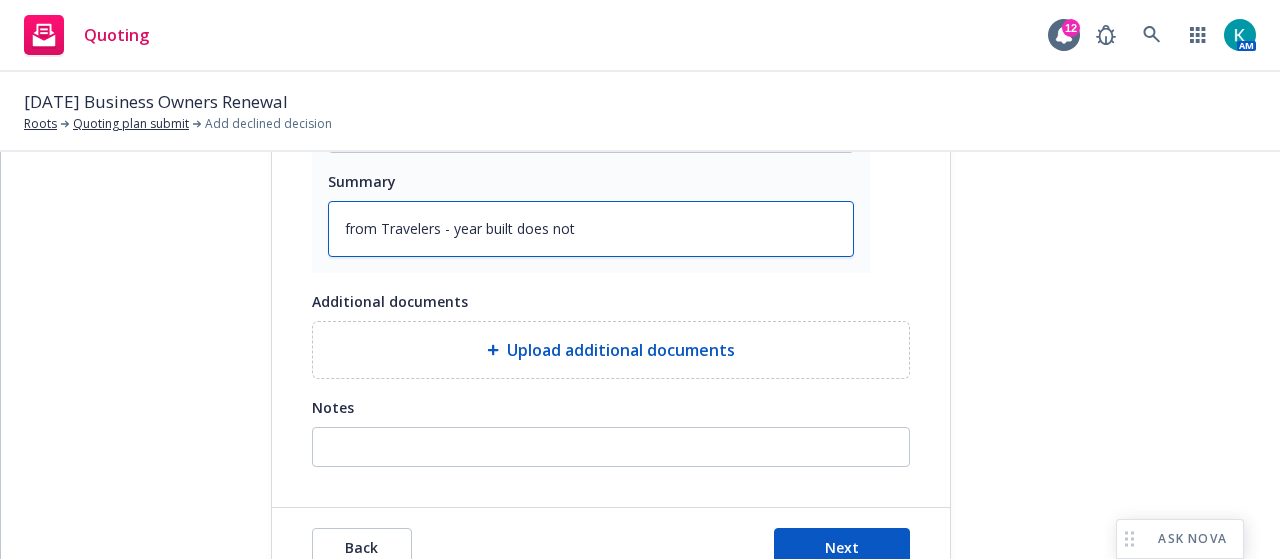type on "from Travelers - year built does not" 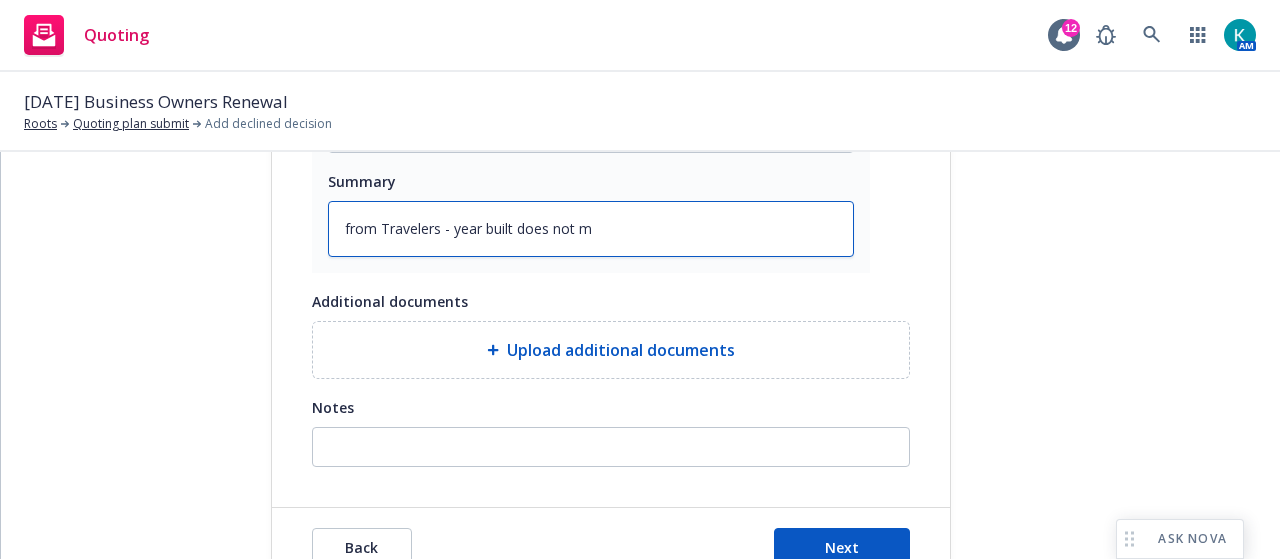 type on "x" 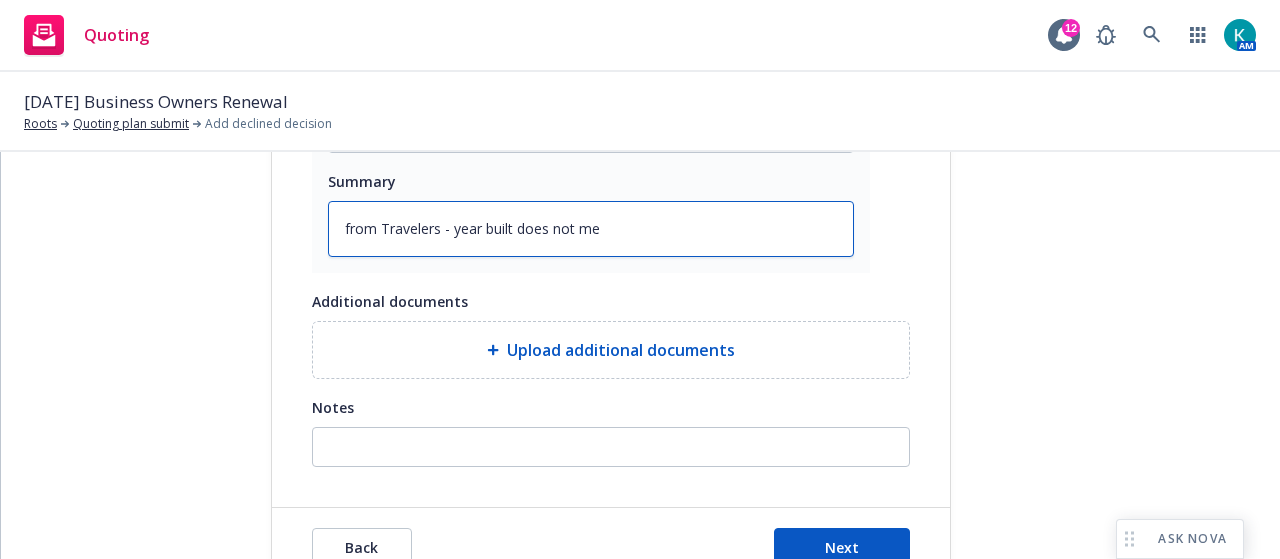 type on "x" 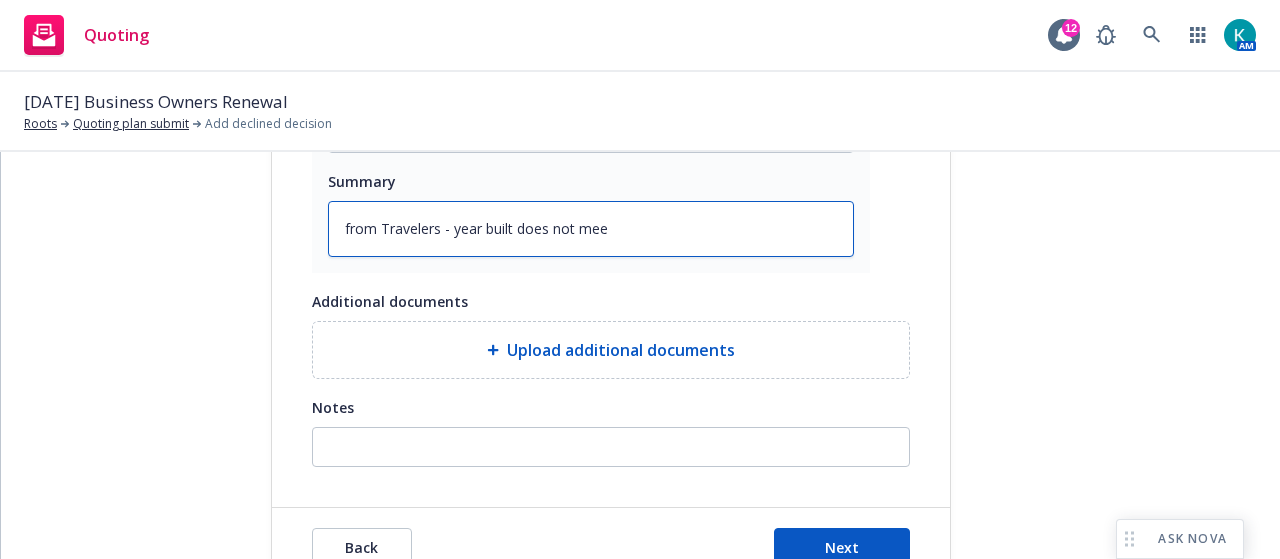 type on "x" 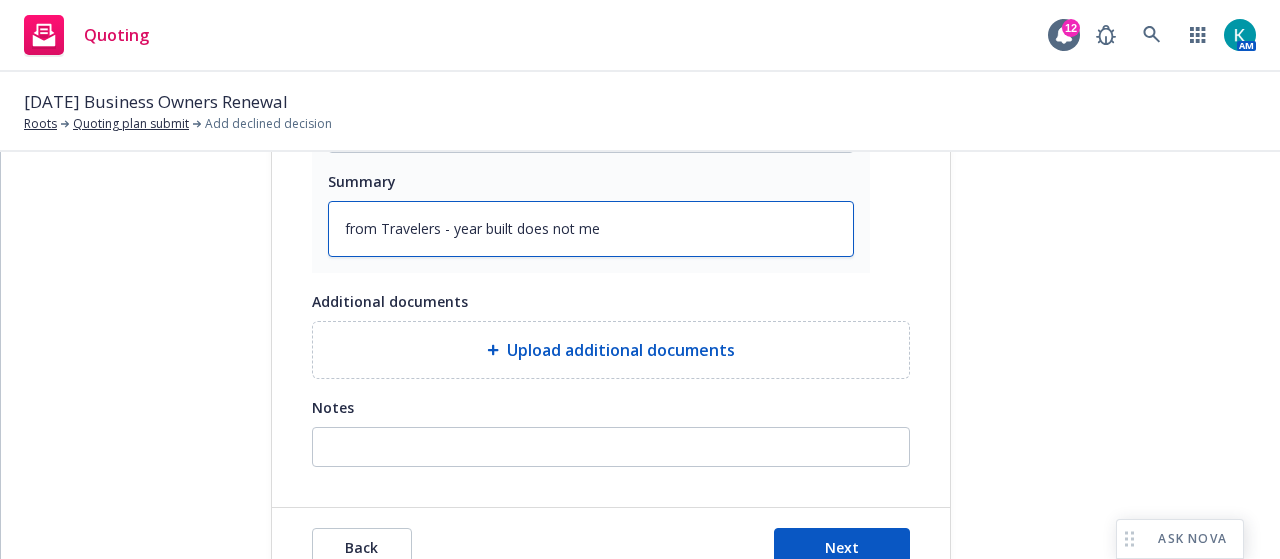 type on "x" 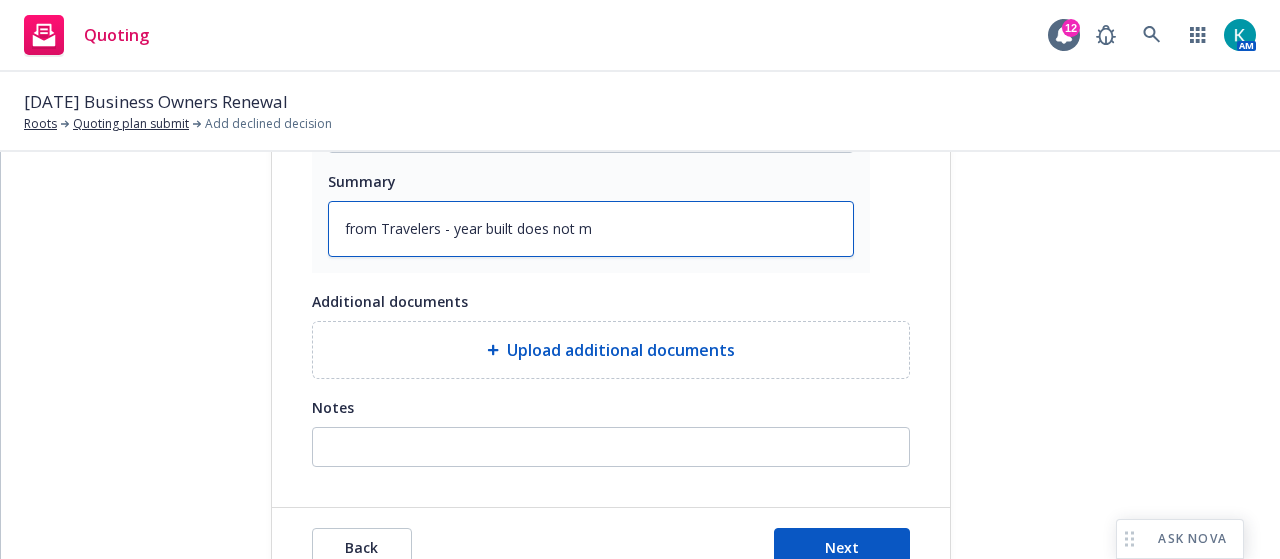 type on "x" 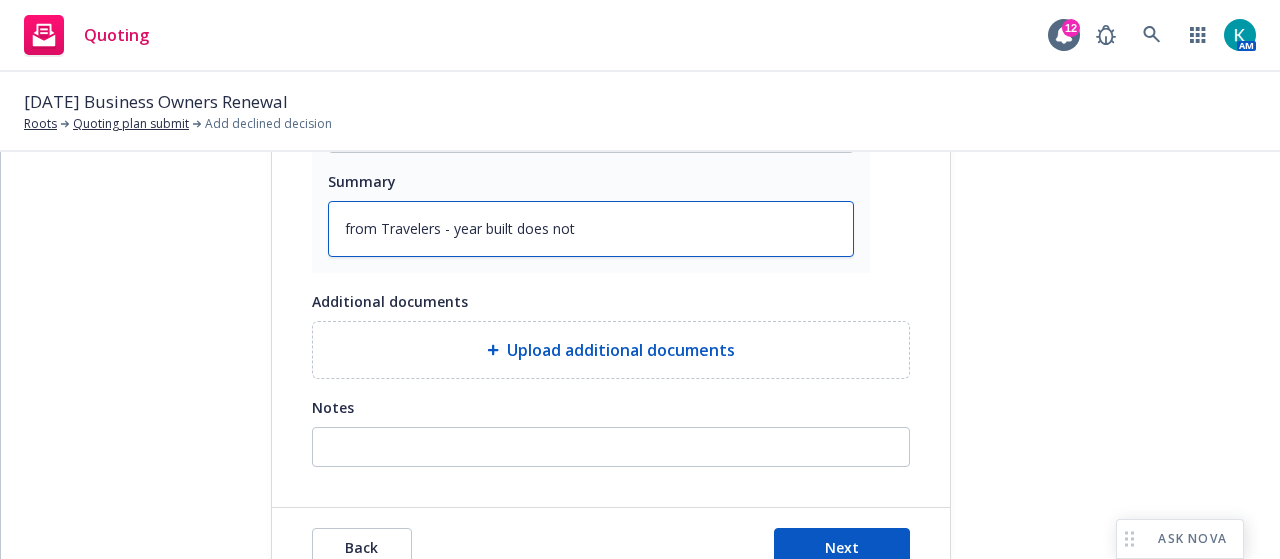 type on "x" 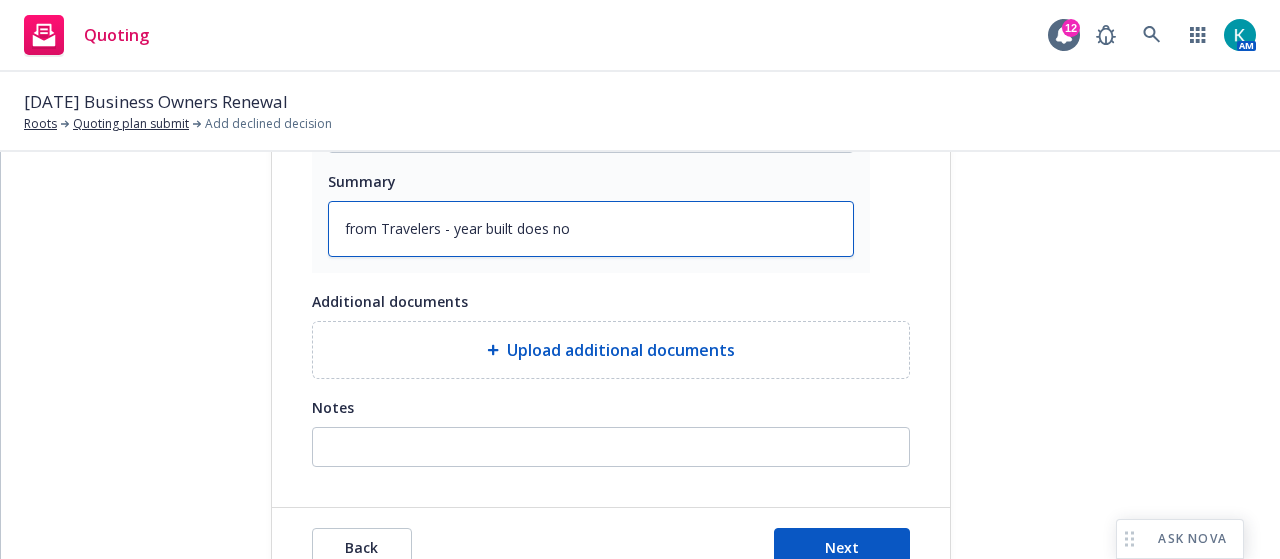 type on "x" 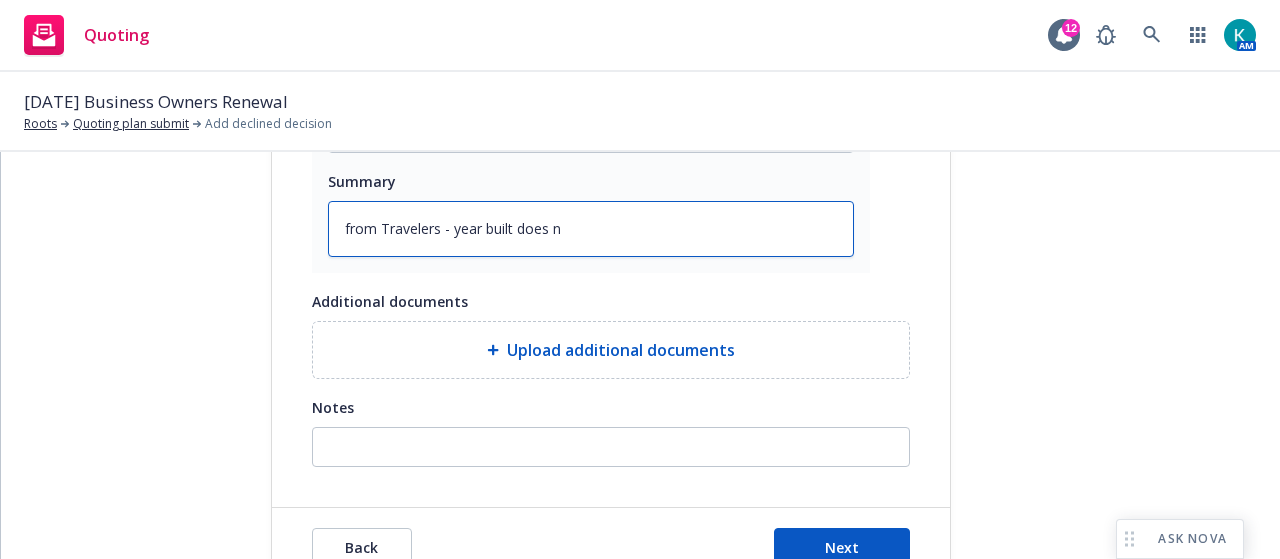 type on "x" 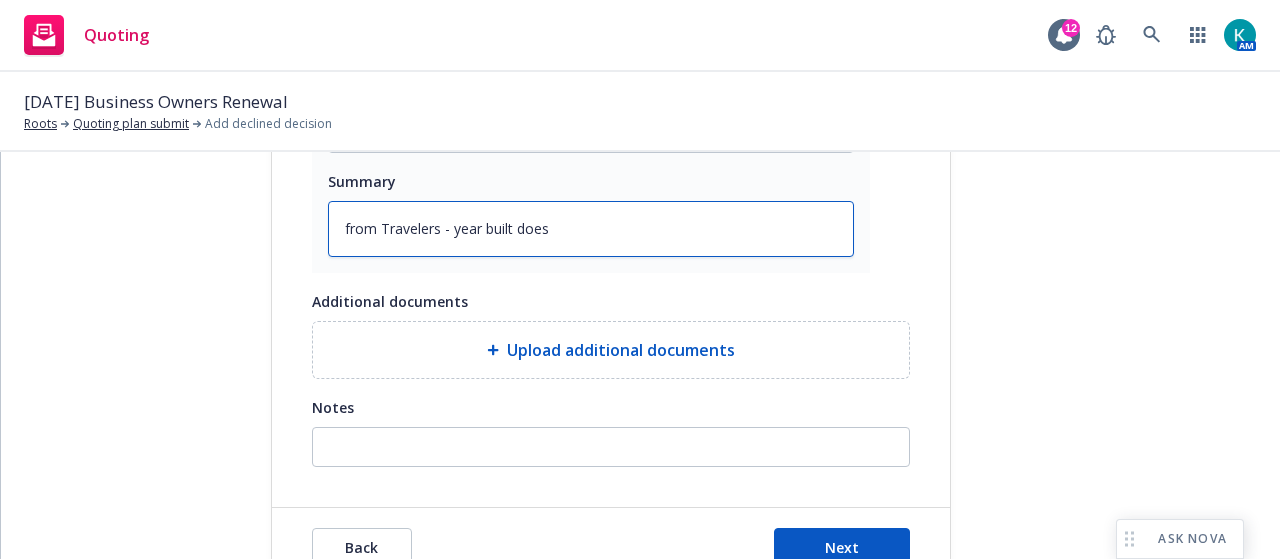type on "x" 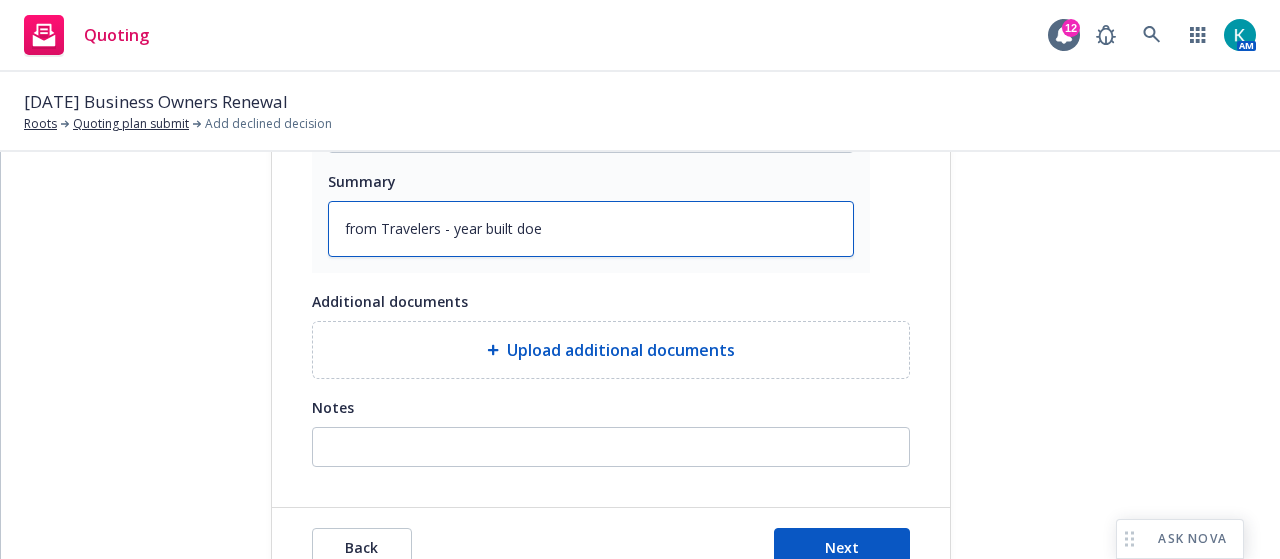 type on "x" 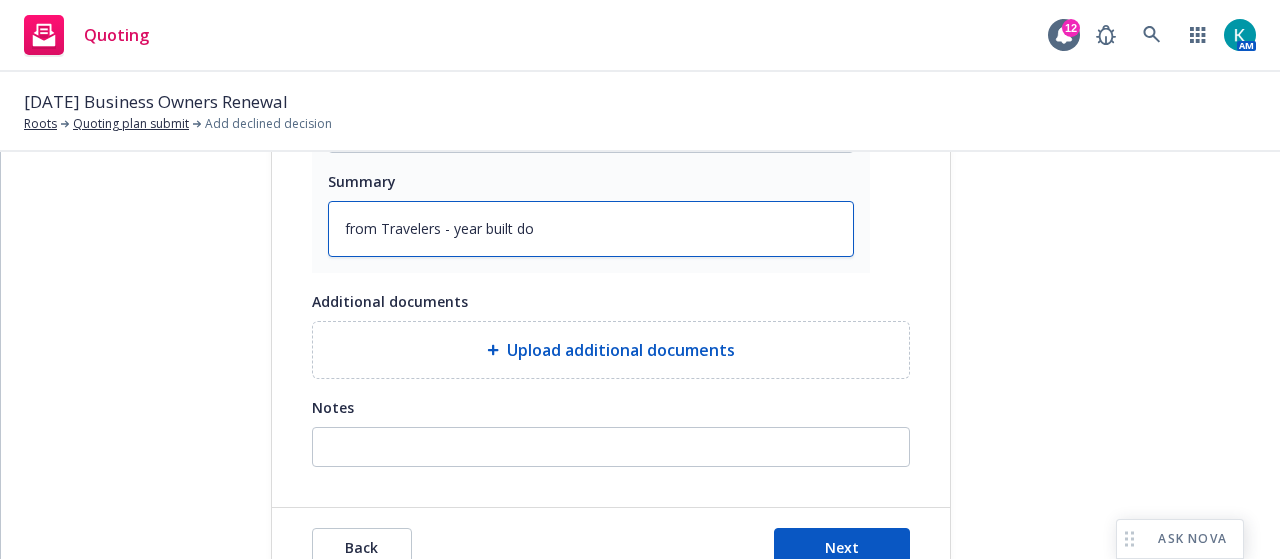 type on "x" 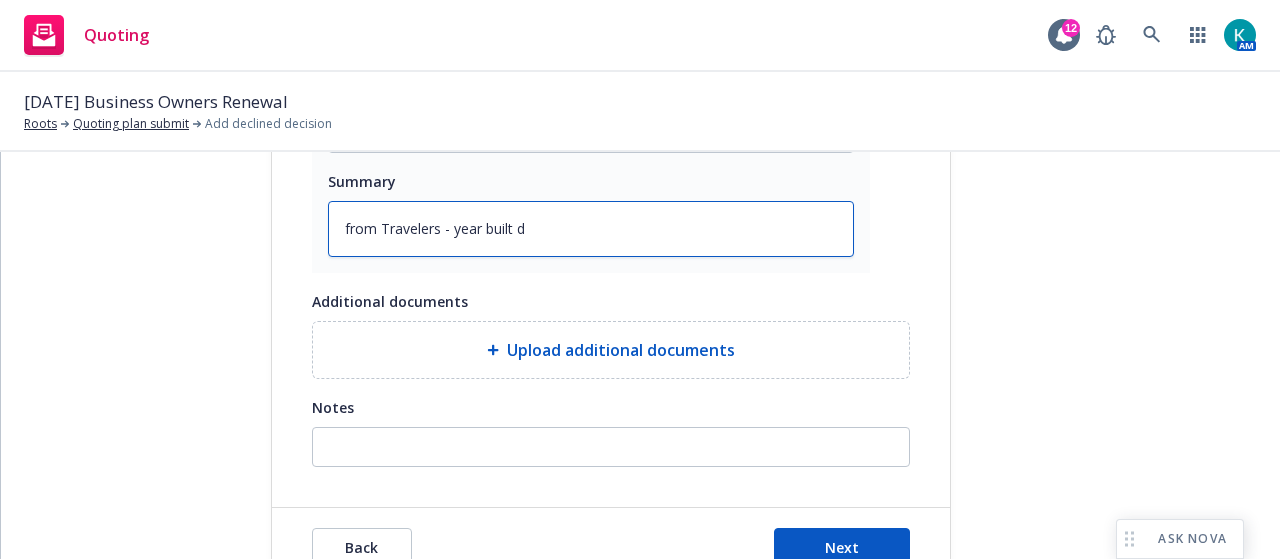 type on "x" 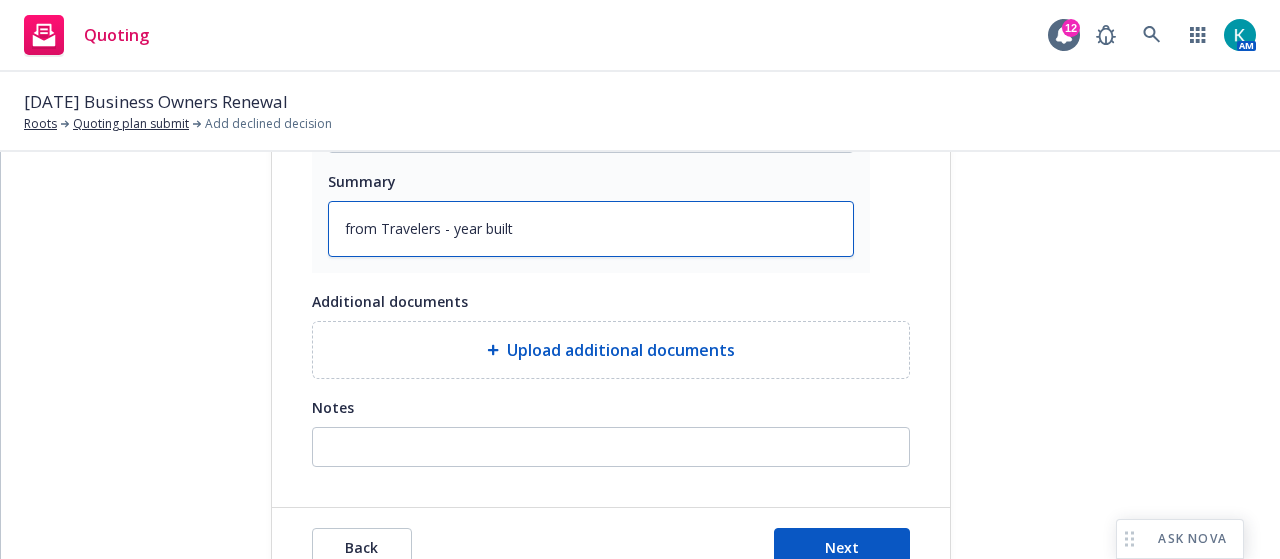 type on "x" 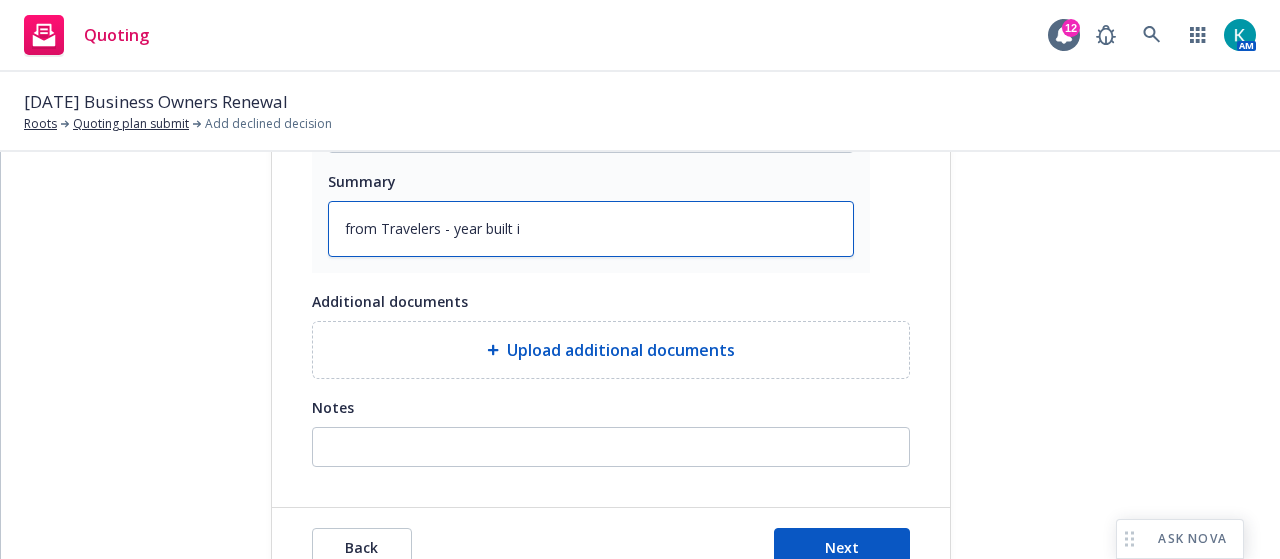 type on "x" 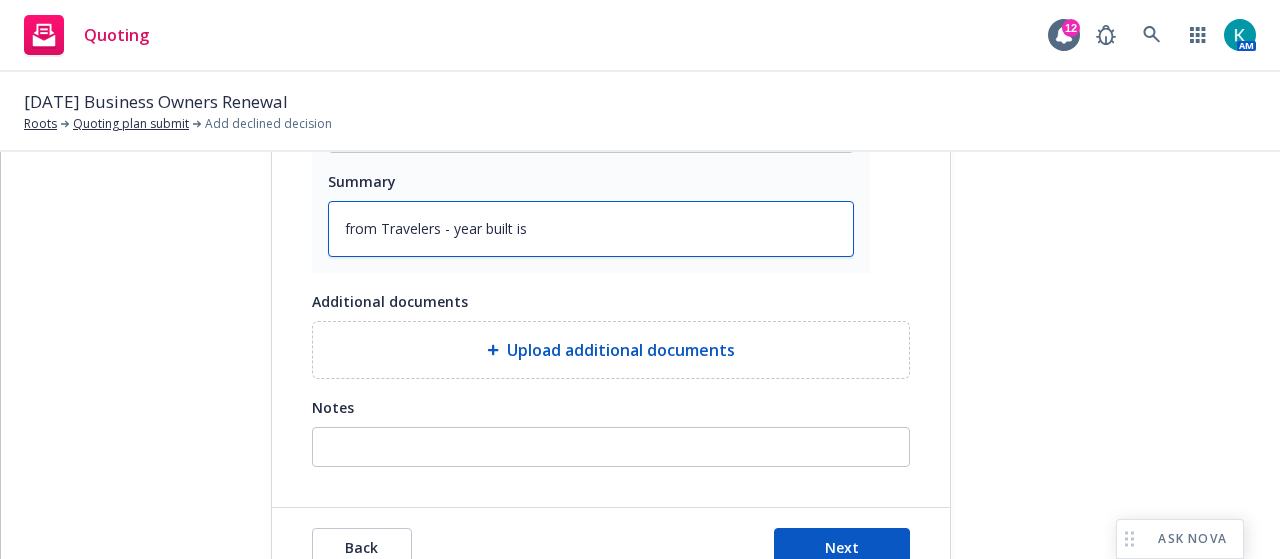 type on "from Travelers - year built is" 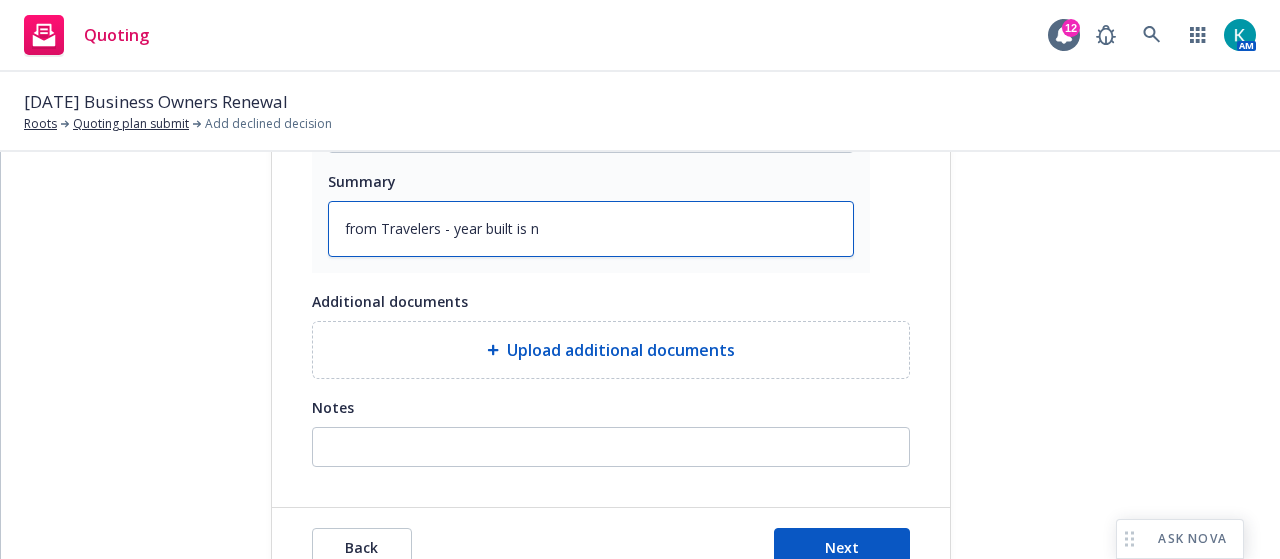 type on "x" 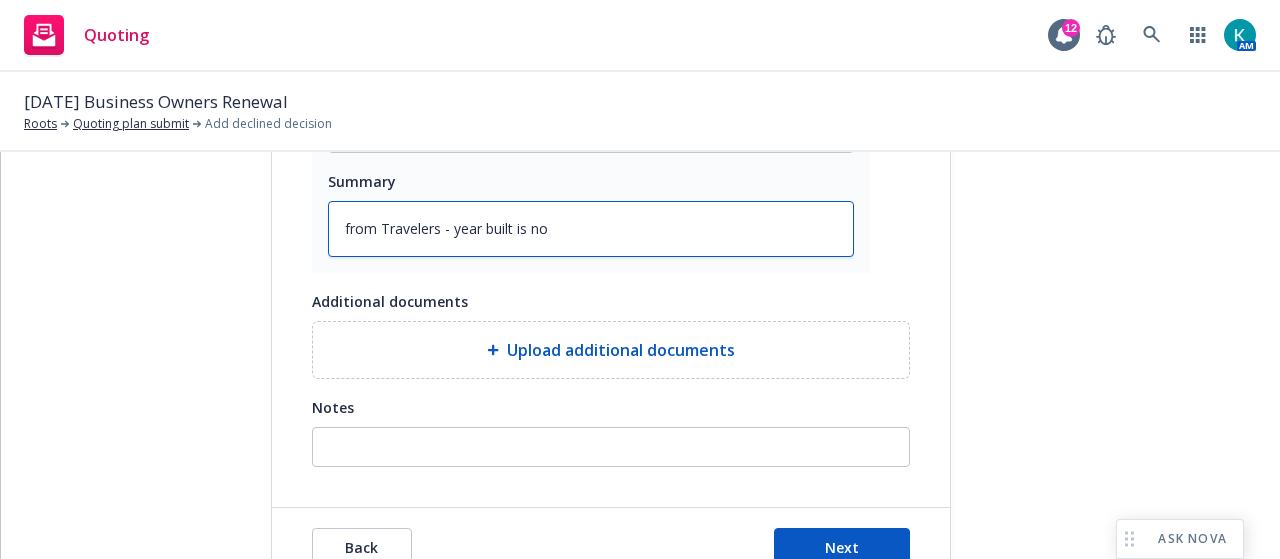 type on "x" 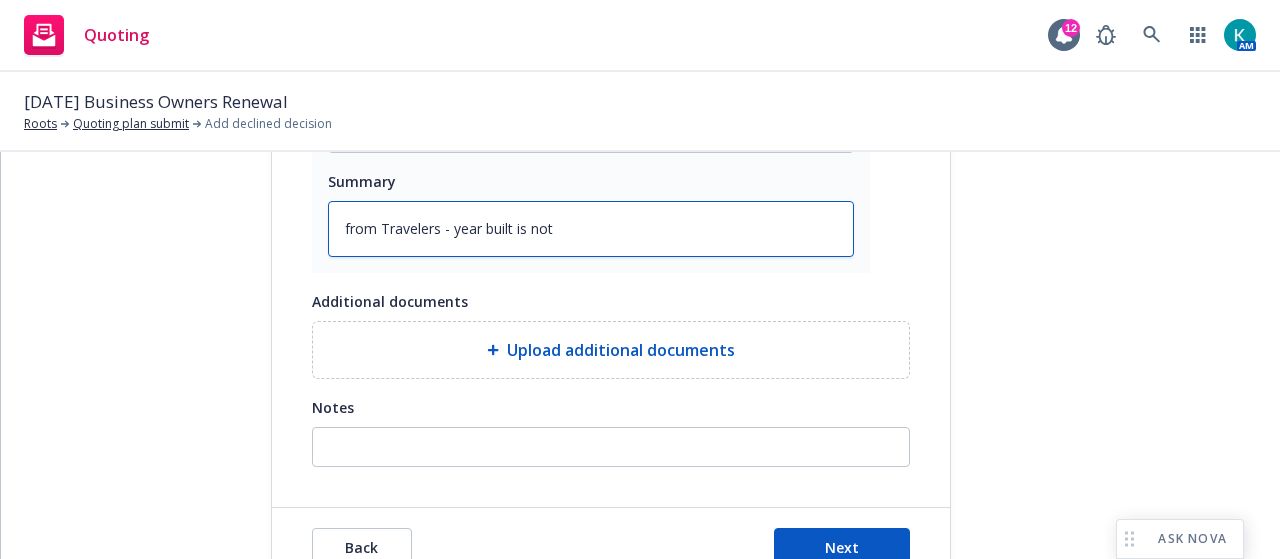 type on "from Travelers - year built is not" 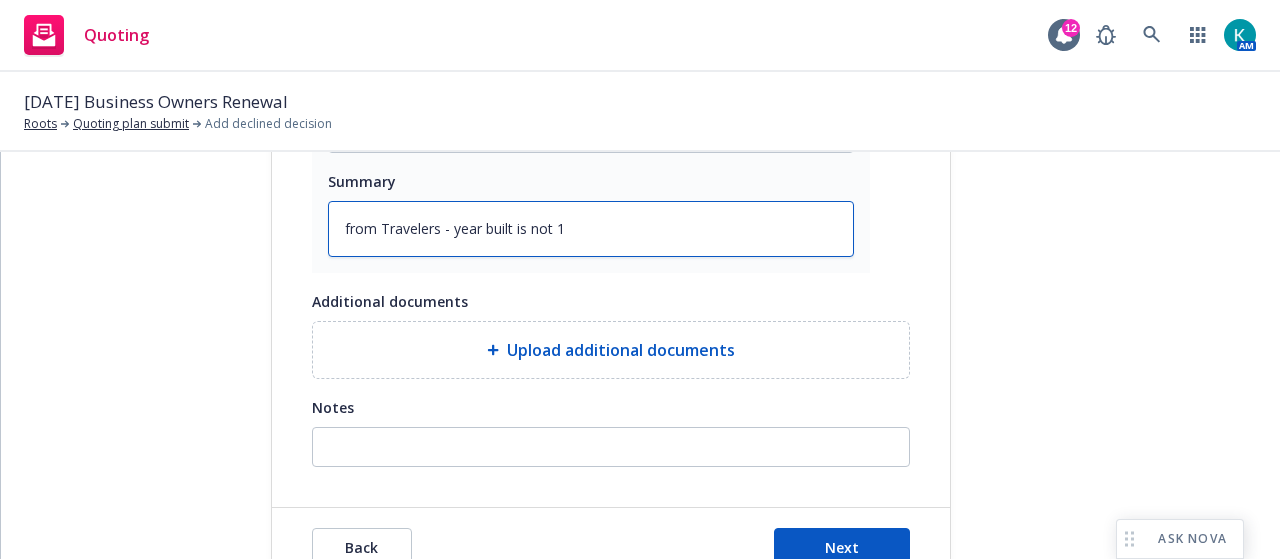 type on "x" 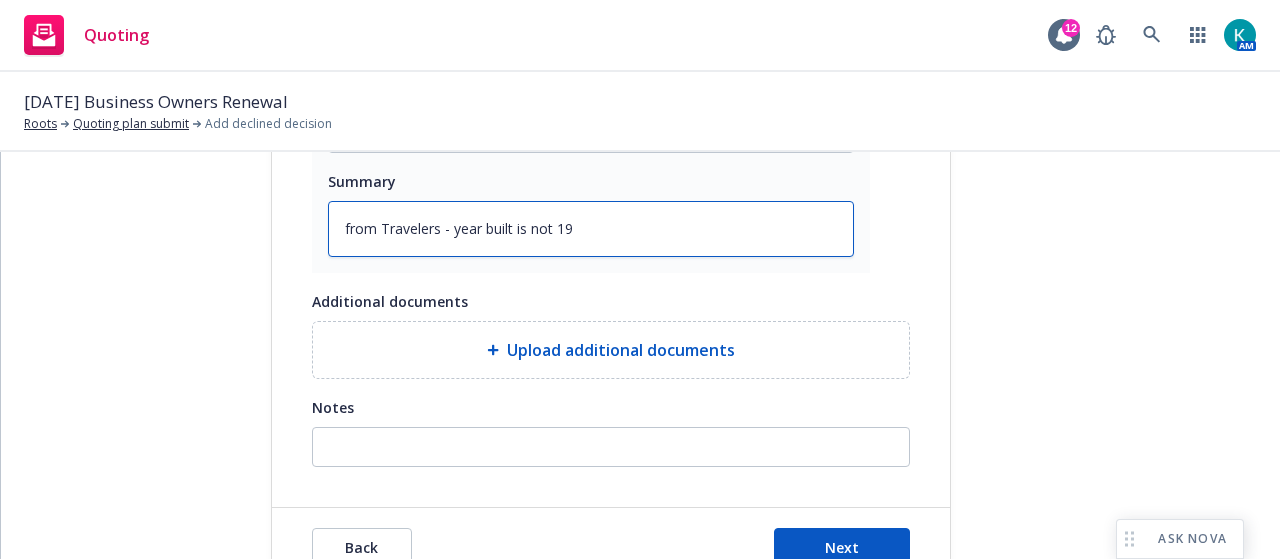 type on "x" 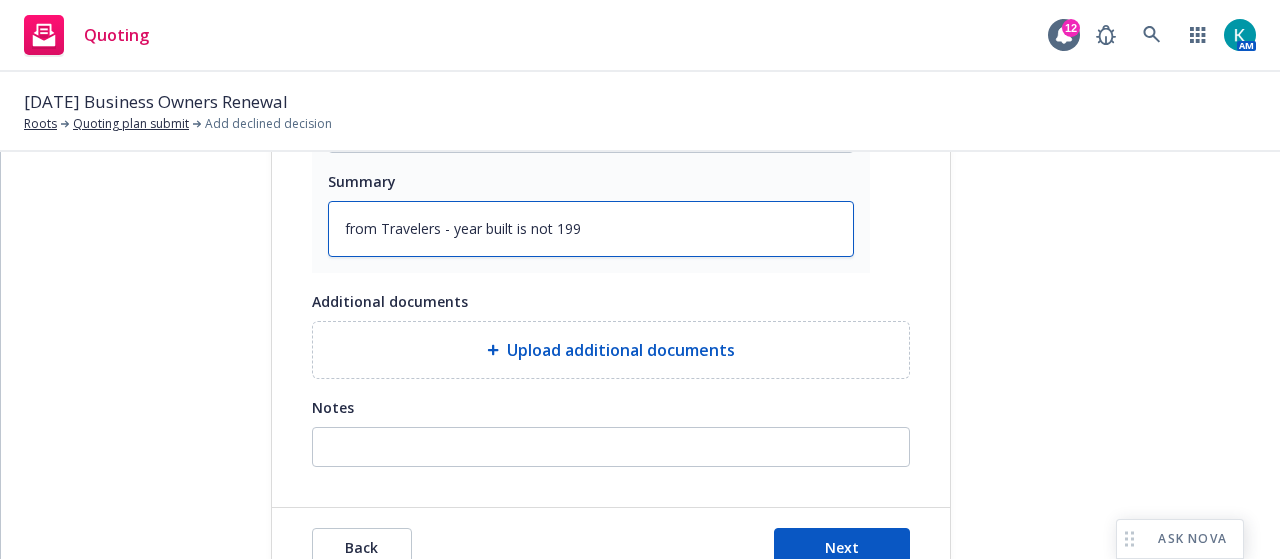type on "x" 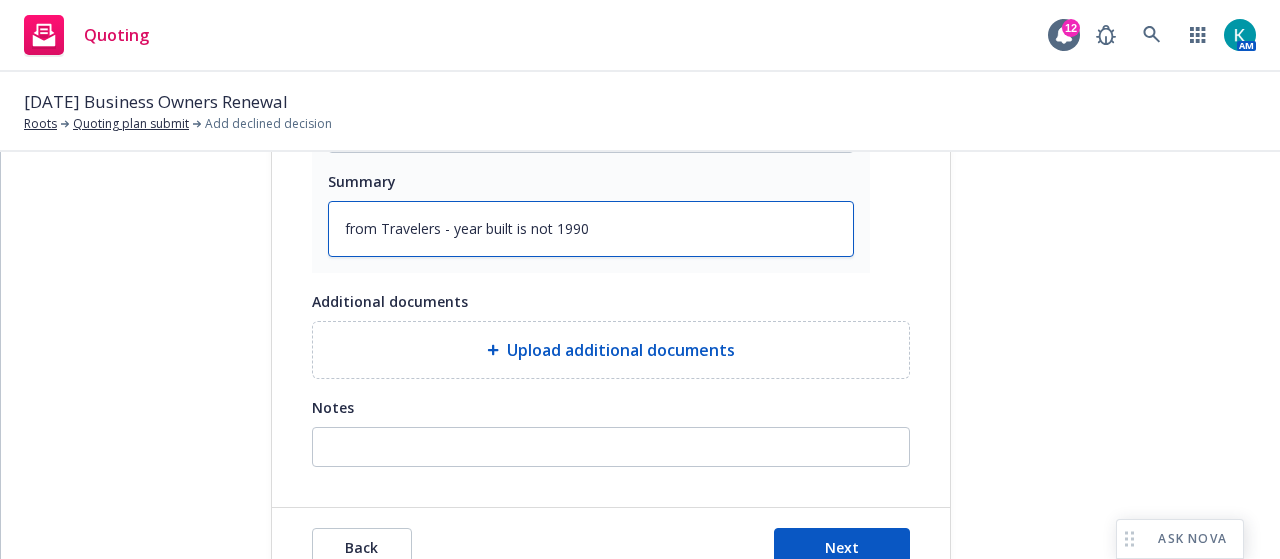 type on "x" 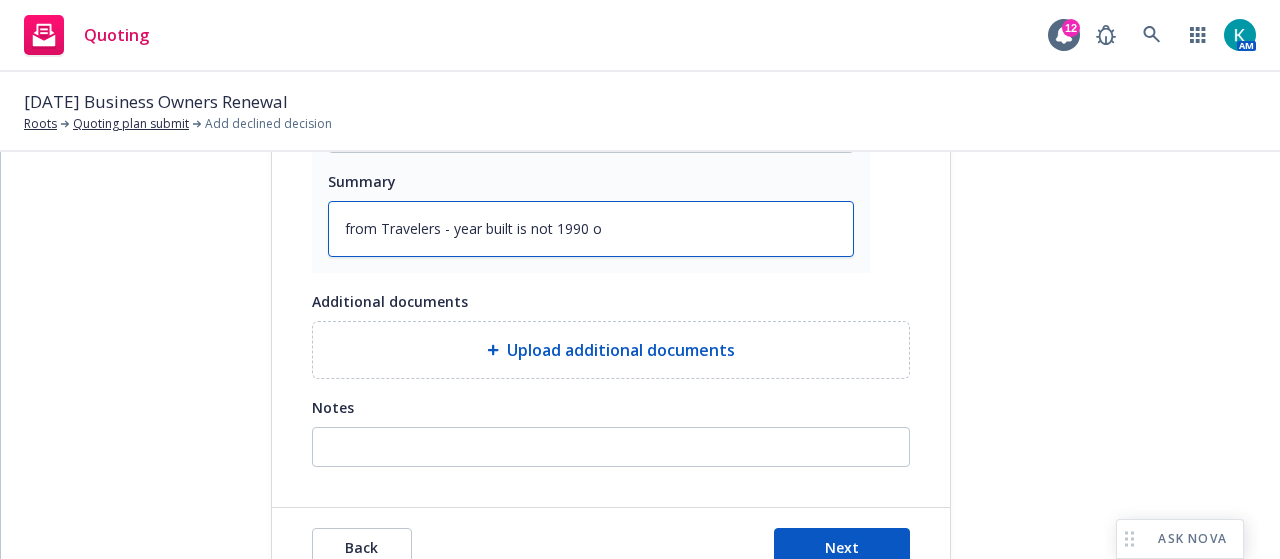 type on "x" 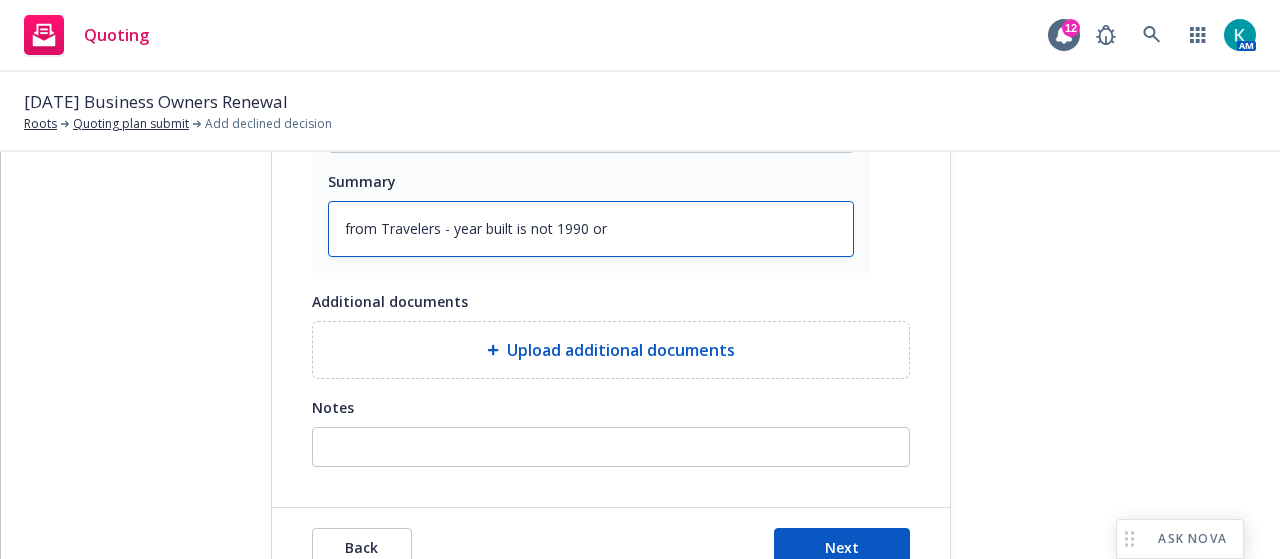 type on "from Travelers - year built is not 1990 or" 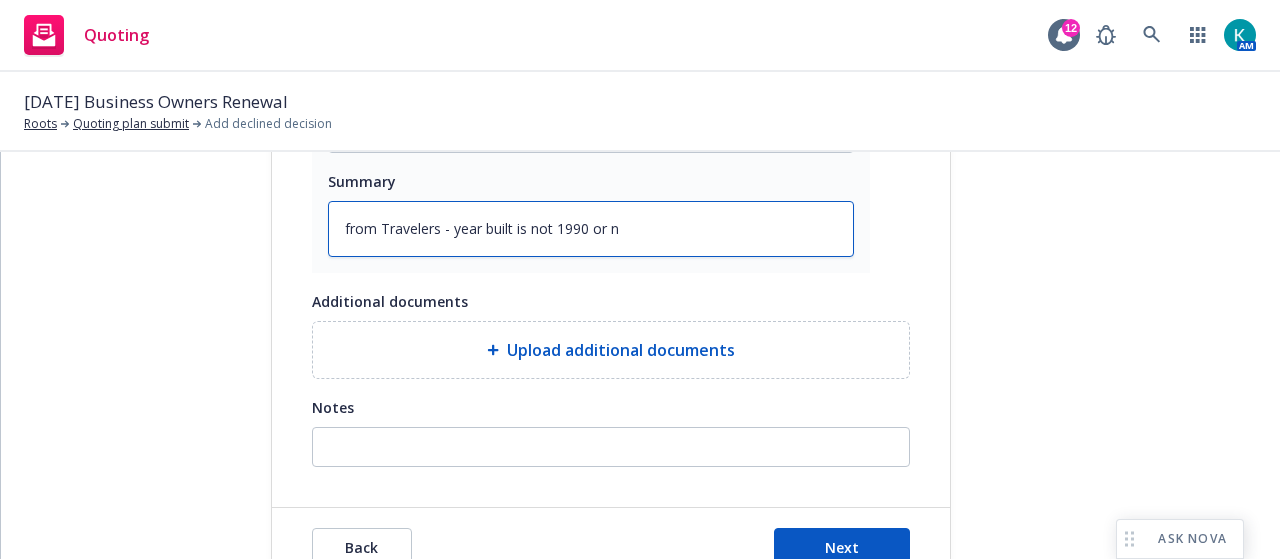 type on "x" 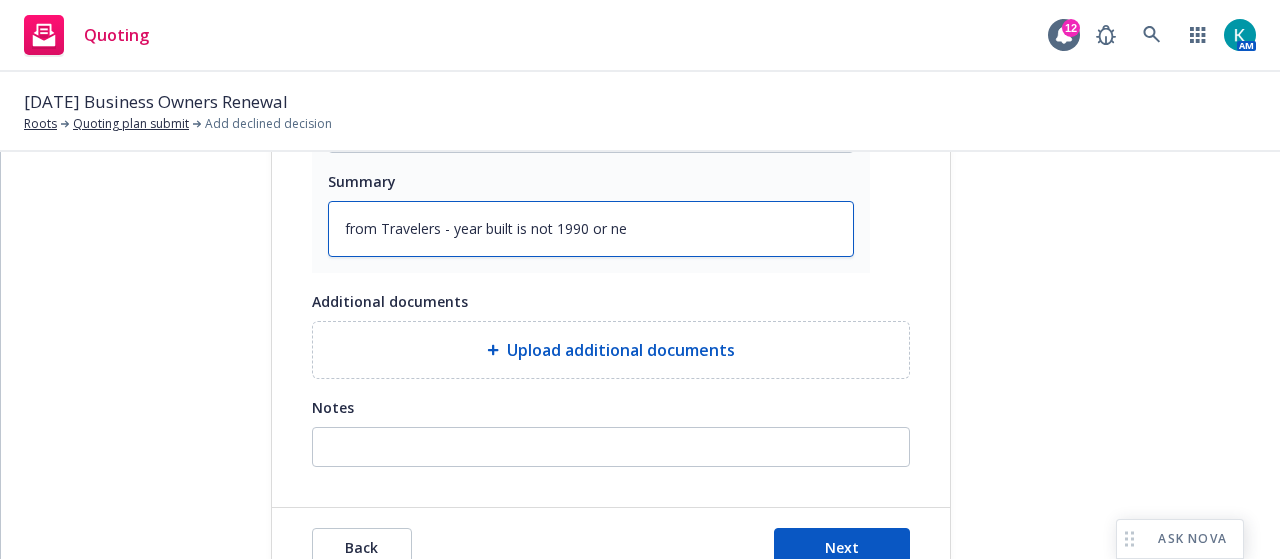 type on "x" 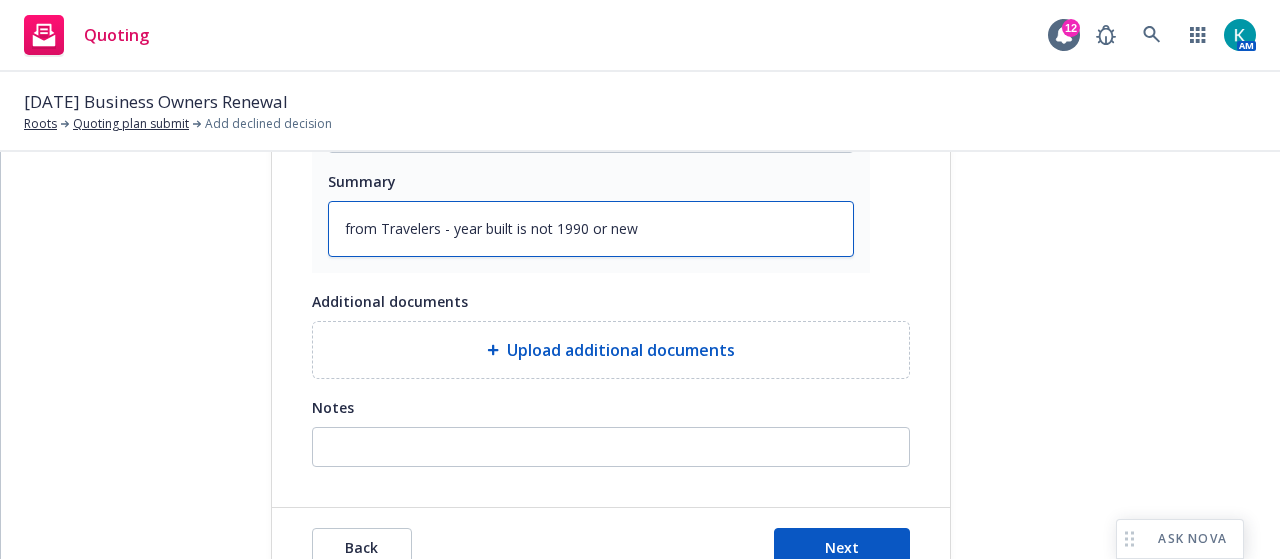 type on "x" 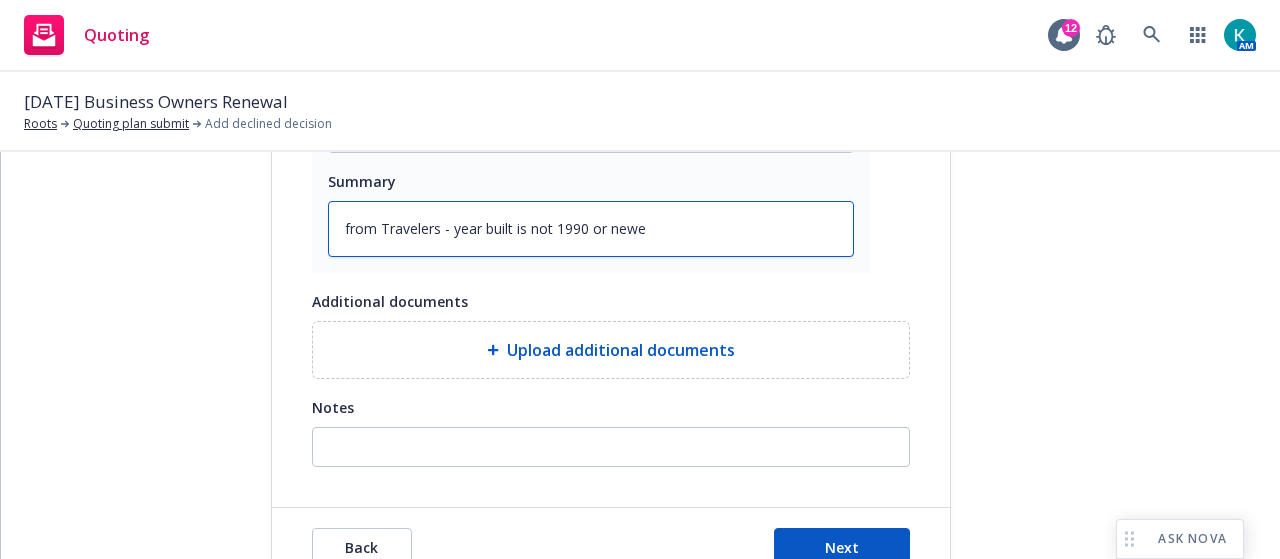 type on "x" 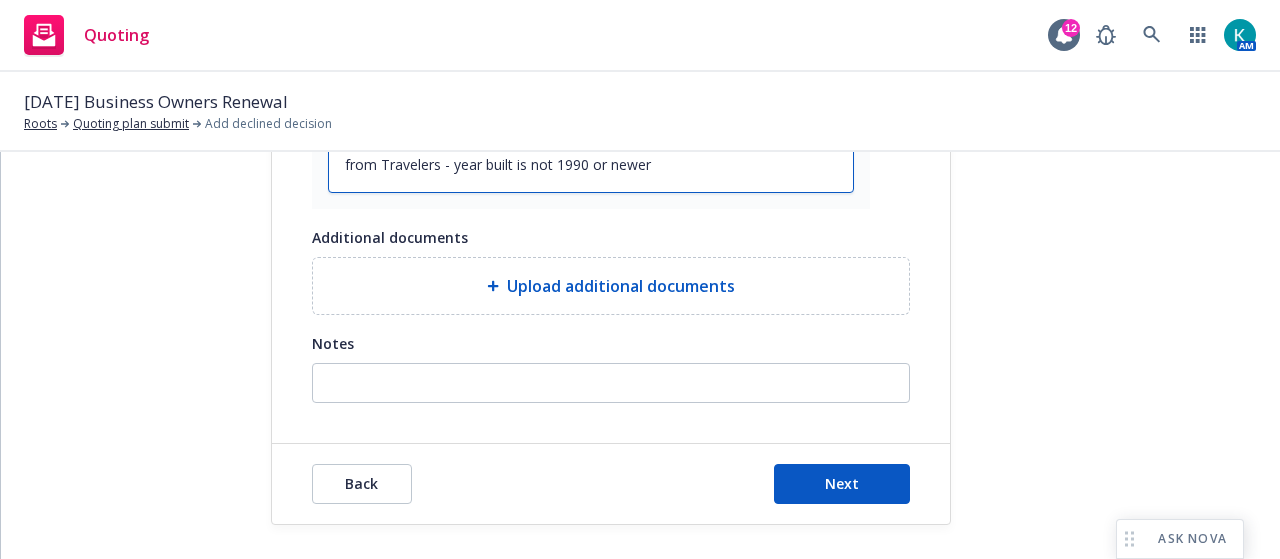 scroll, scrollTop: 512, scrollLeft: 0, axis: vertical 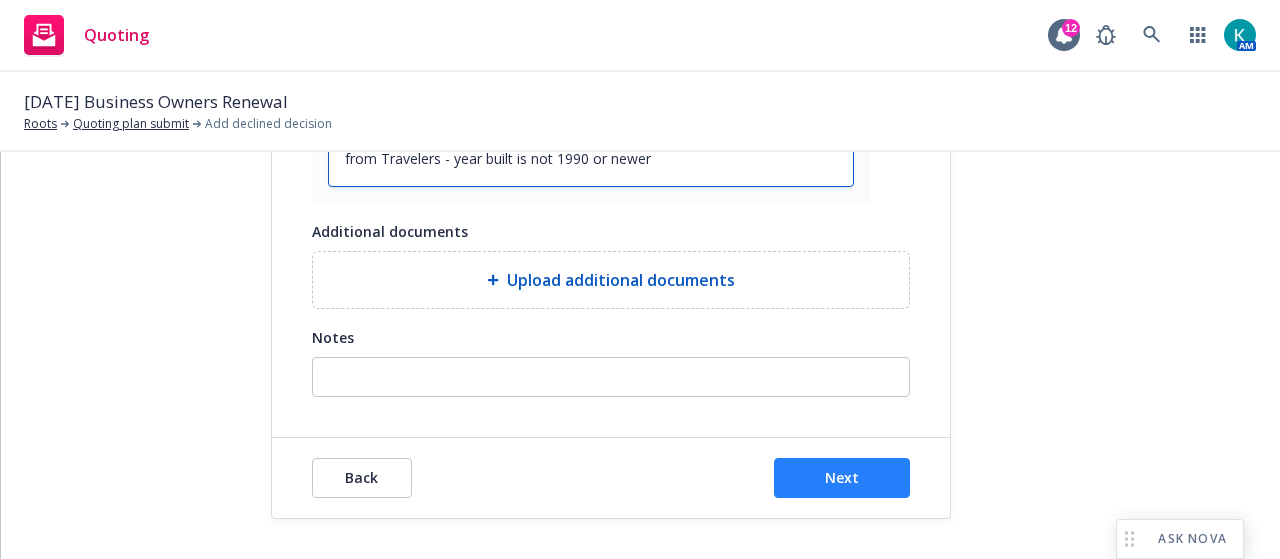 type on "from Travelers - year built is not 1990 or newer" 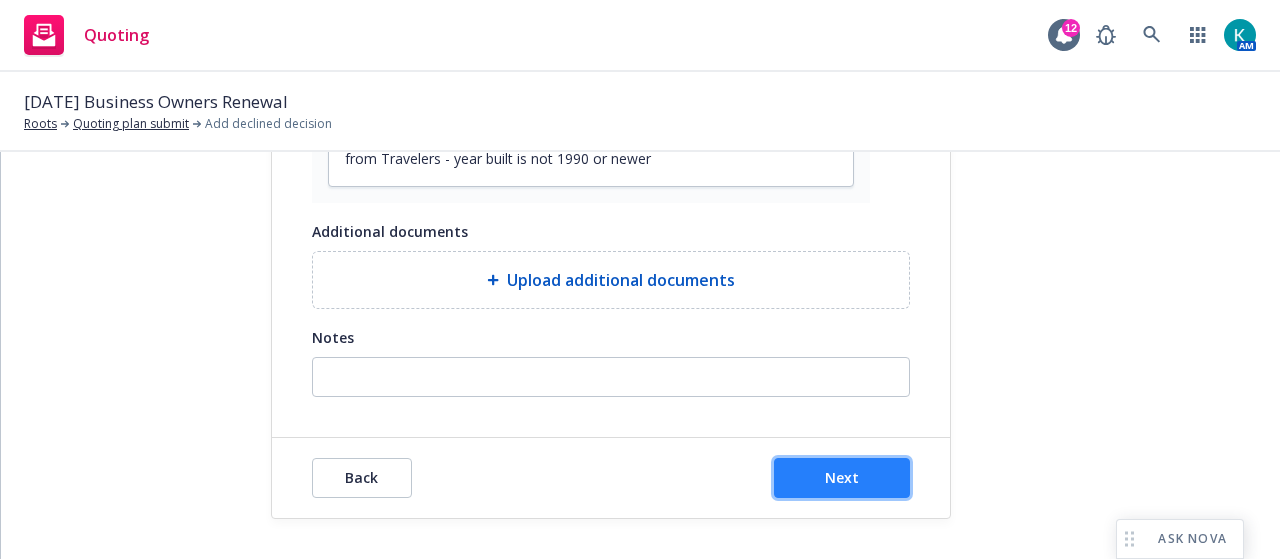 click on "Next" at bounding box center [842, 478] 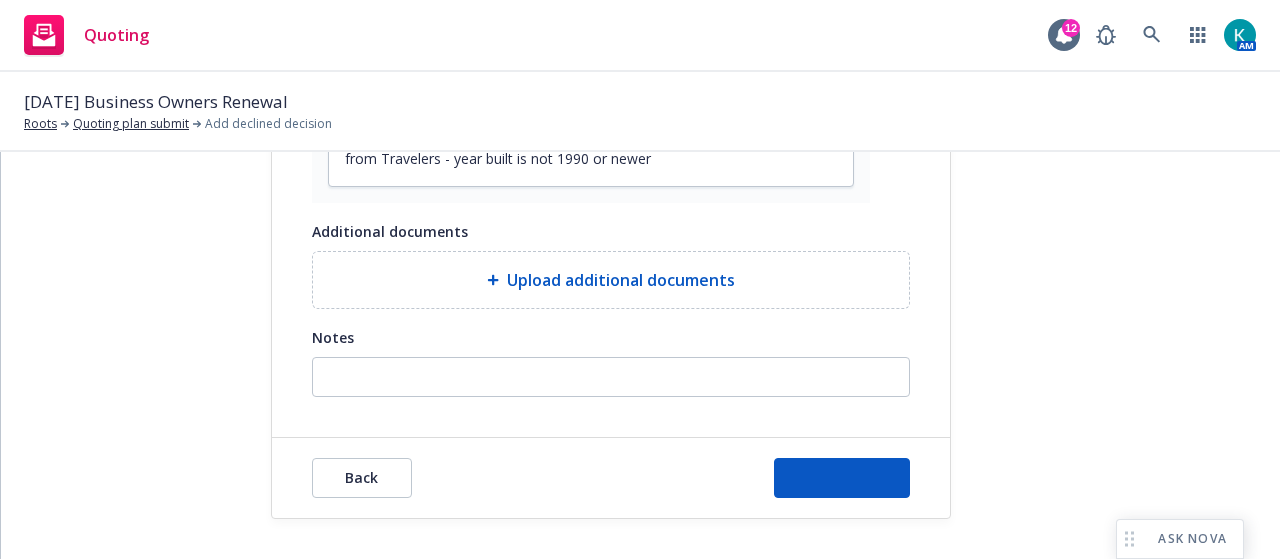 type on "x" 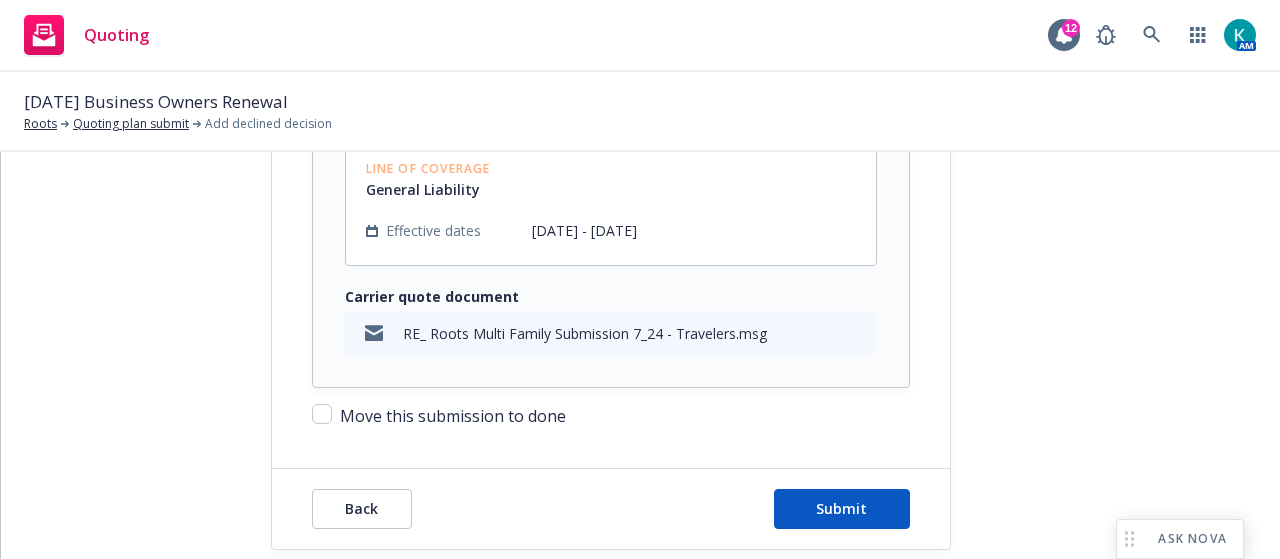 scroll, scrollTop: 600, scrollLeft: 0, axis: vertical 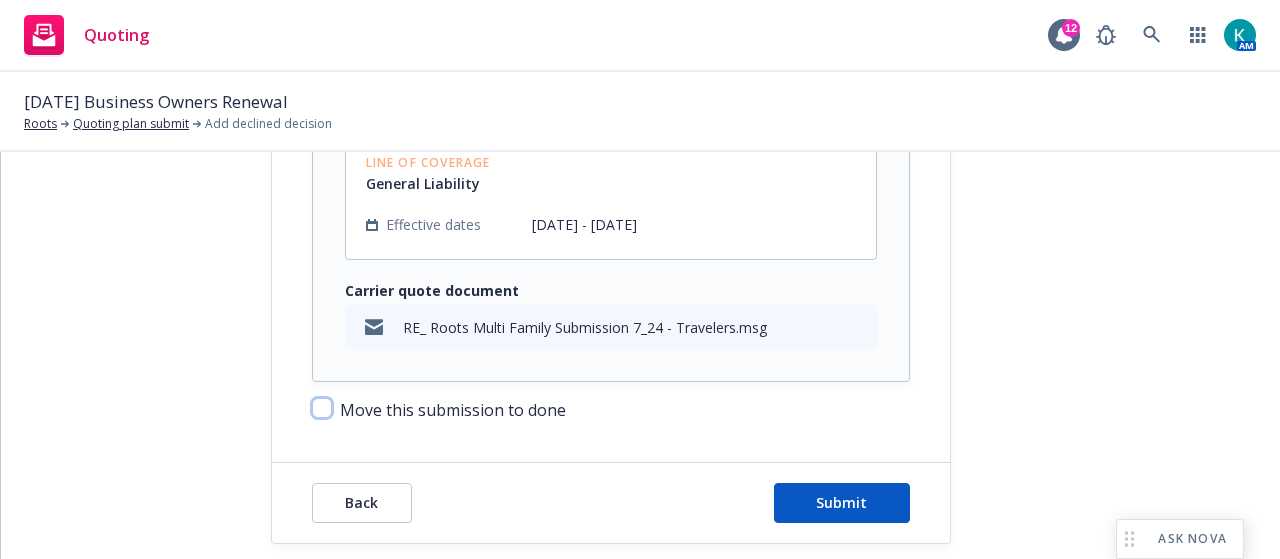 click on "Move this submission to done" at bounding box center [322, 408] 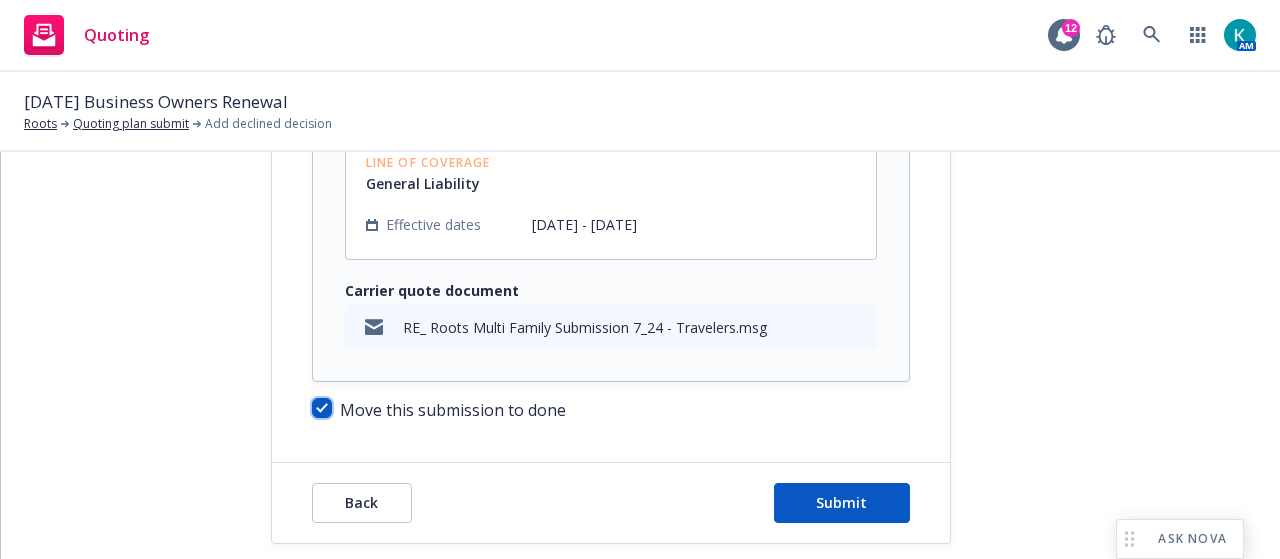 checkbox on "true" 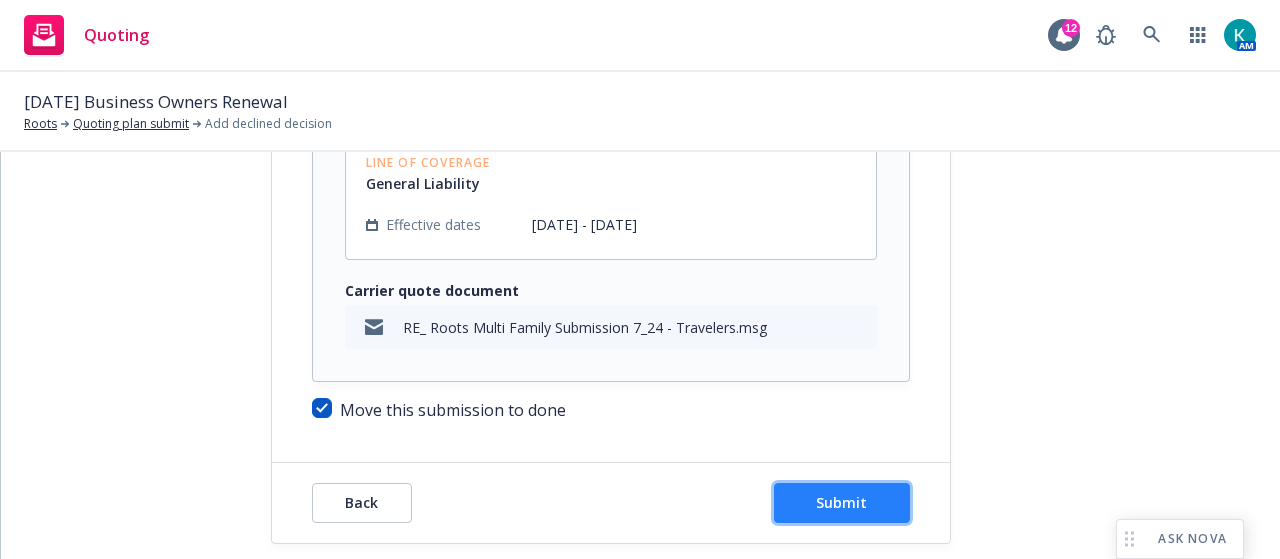 click on "Submit" at bounding box center (842, 503) 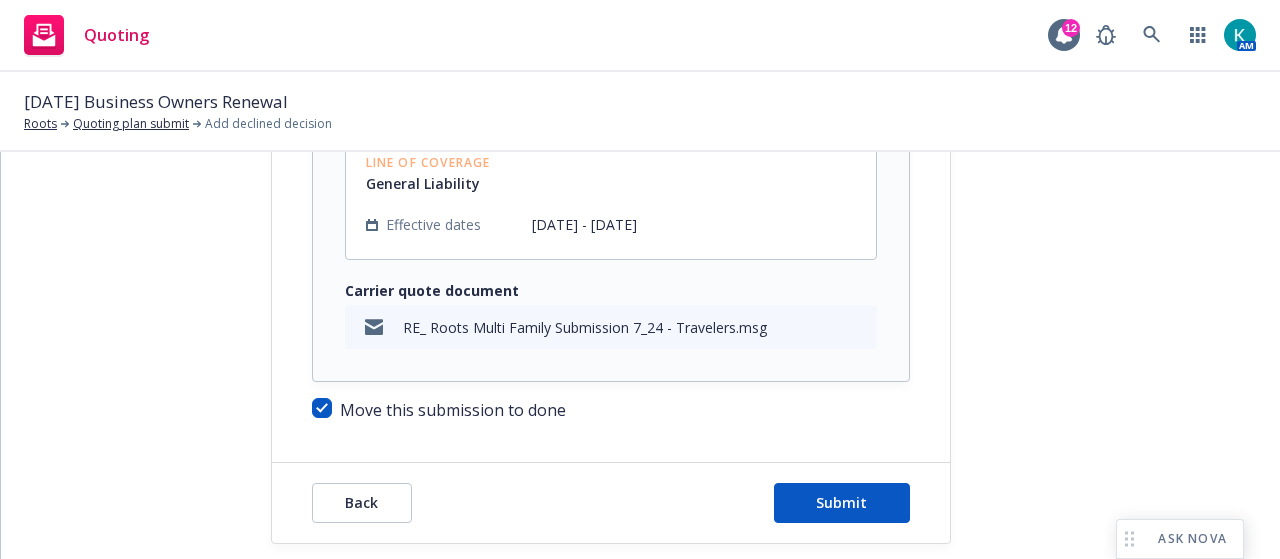 scroll, scrollTop: 0, scrollLeft: 0, axis: both 